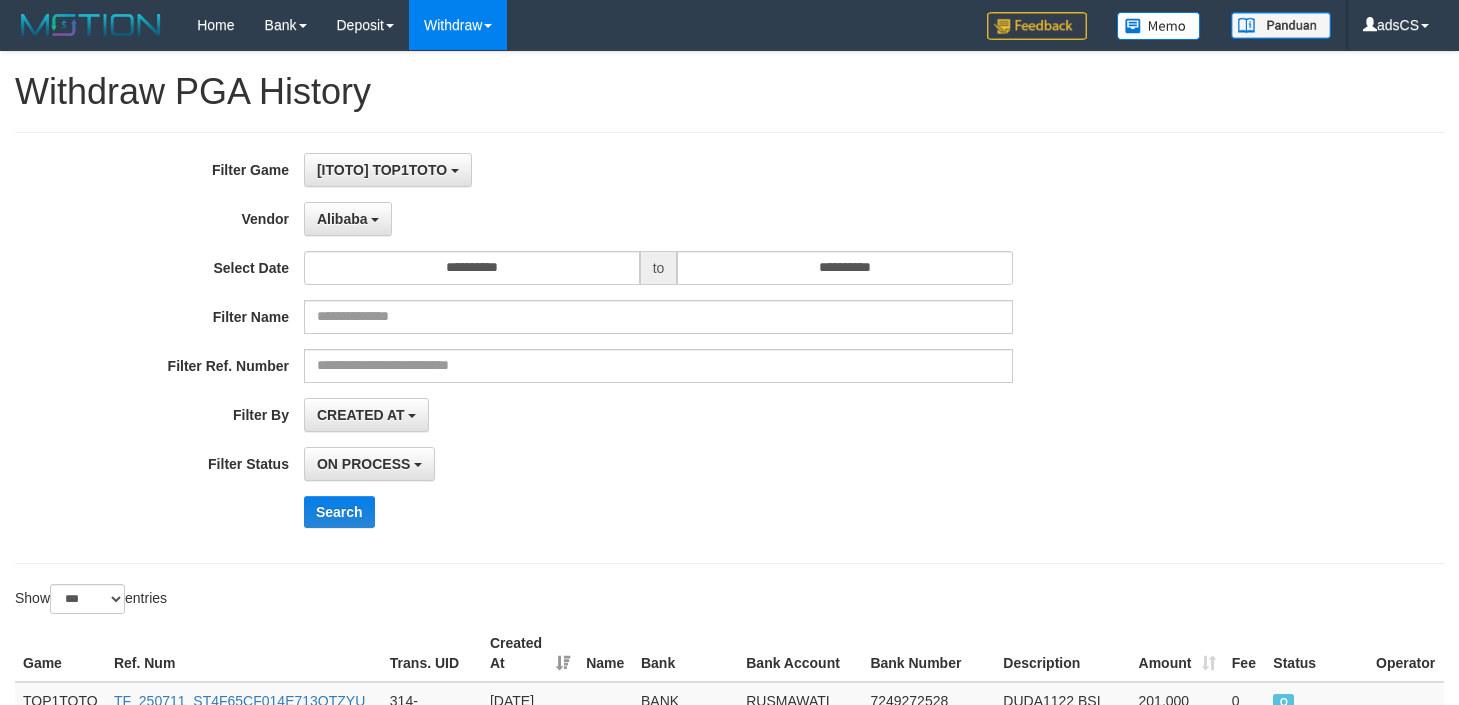 select on "**********" 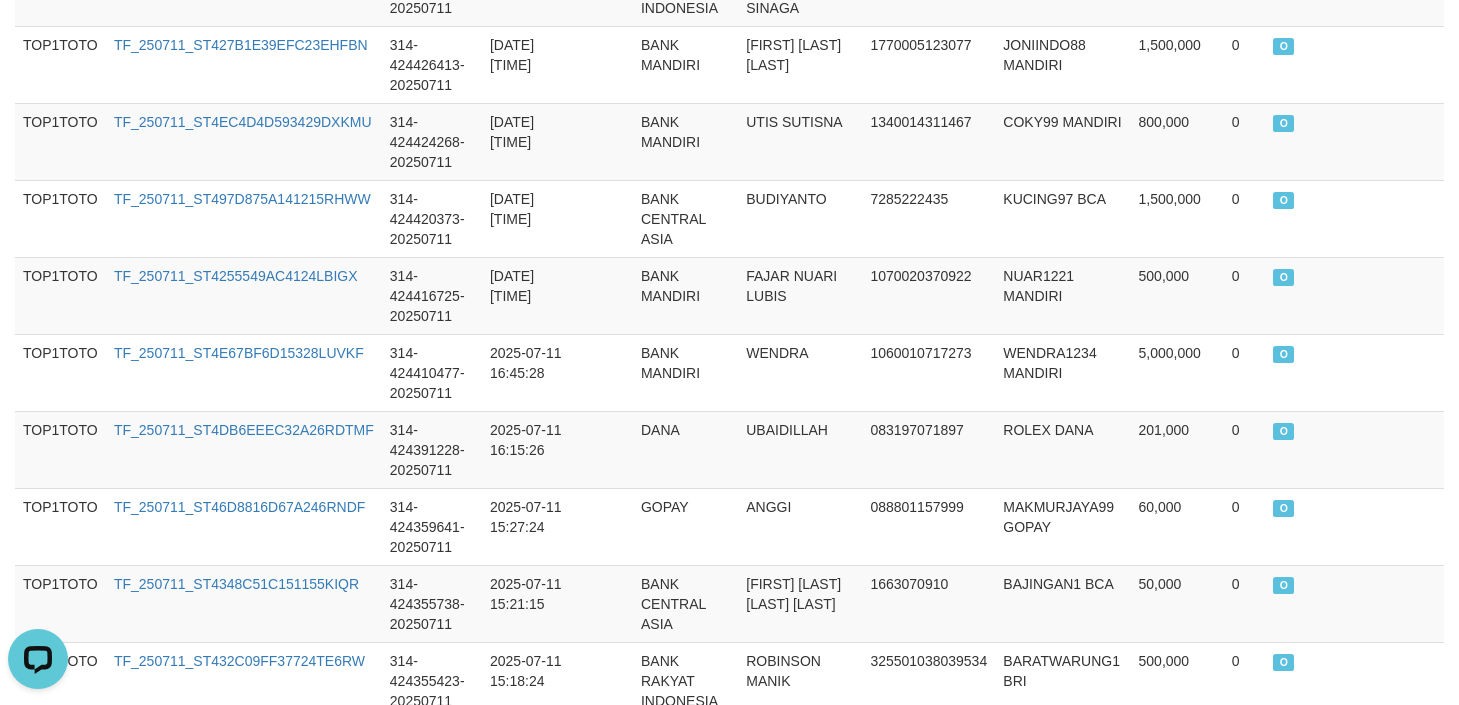 scroll, scrollTop: 0, scrollLeft: 0, axis: both 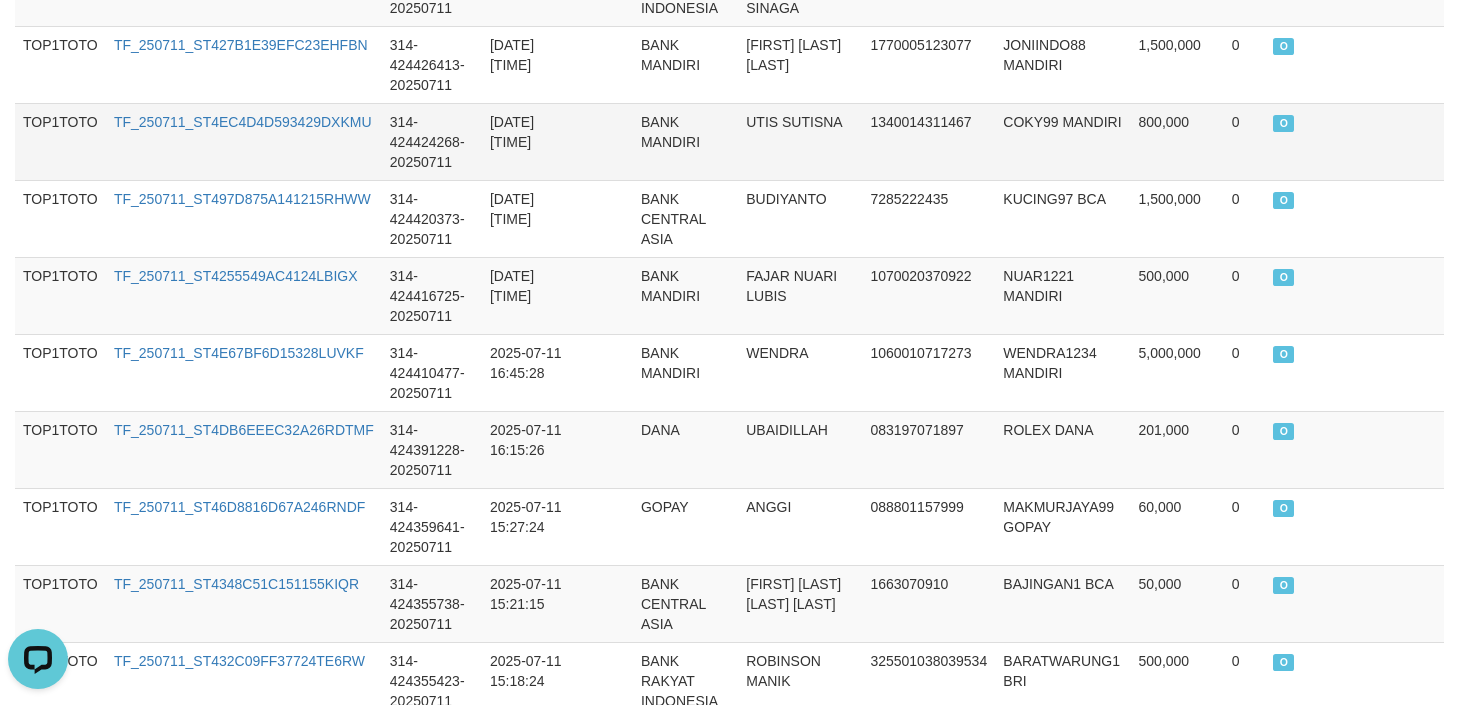 click on "TF_250711_ST4EC4D4D593429DXKMU" at bounding box center [244, 141] 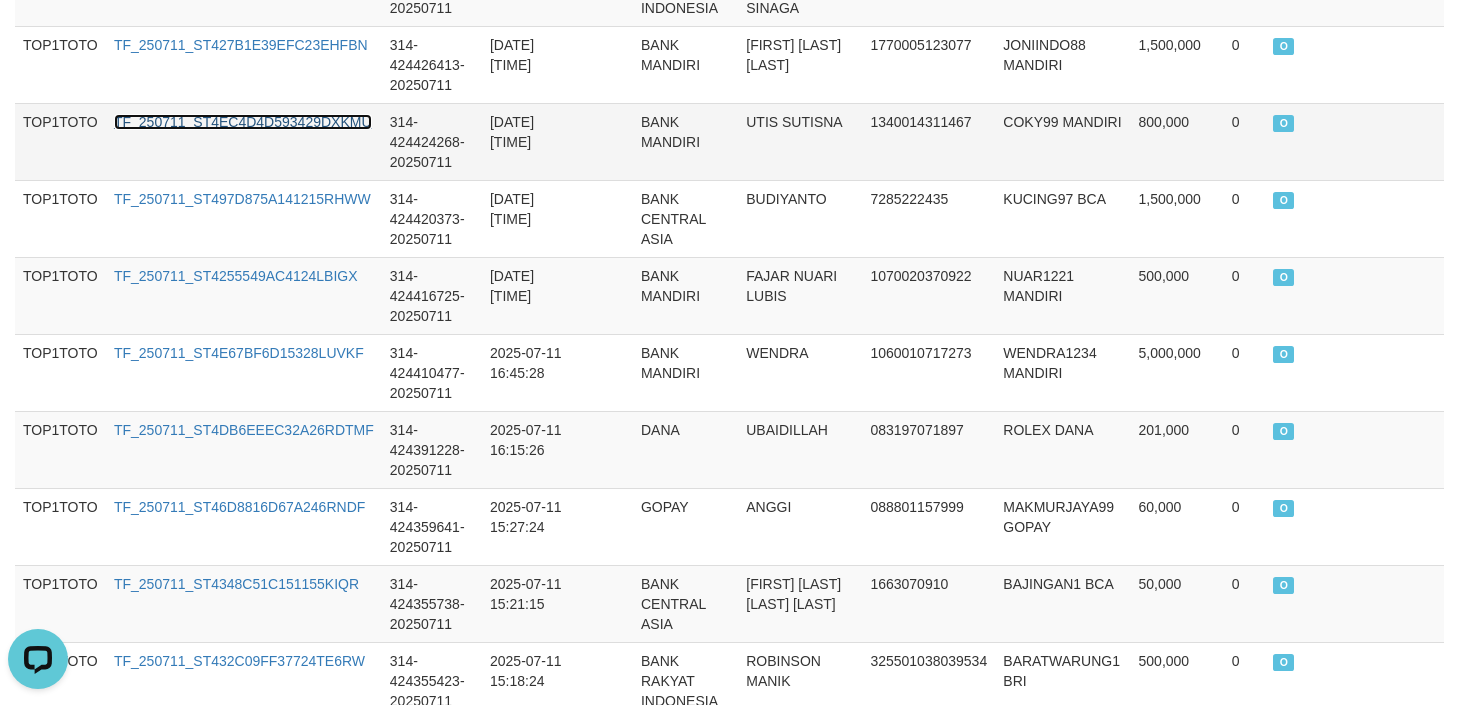 click on "TF_250711_ST4EC4D4D593429DXKMU" at bounding box center [243, 122] 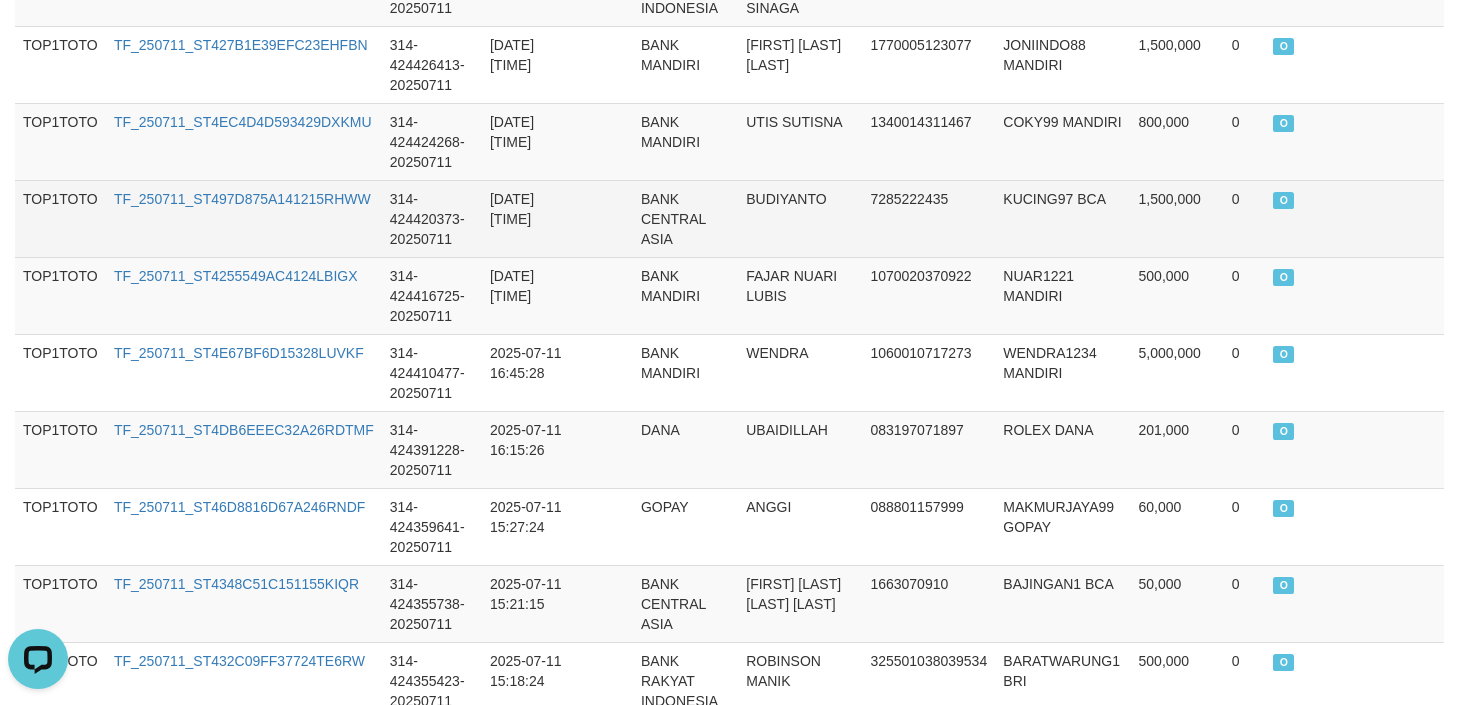 click on "BANK CENTRAL ASIA" at bounding box center (685, 218) 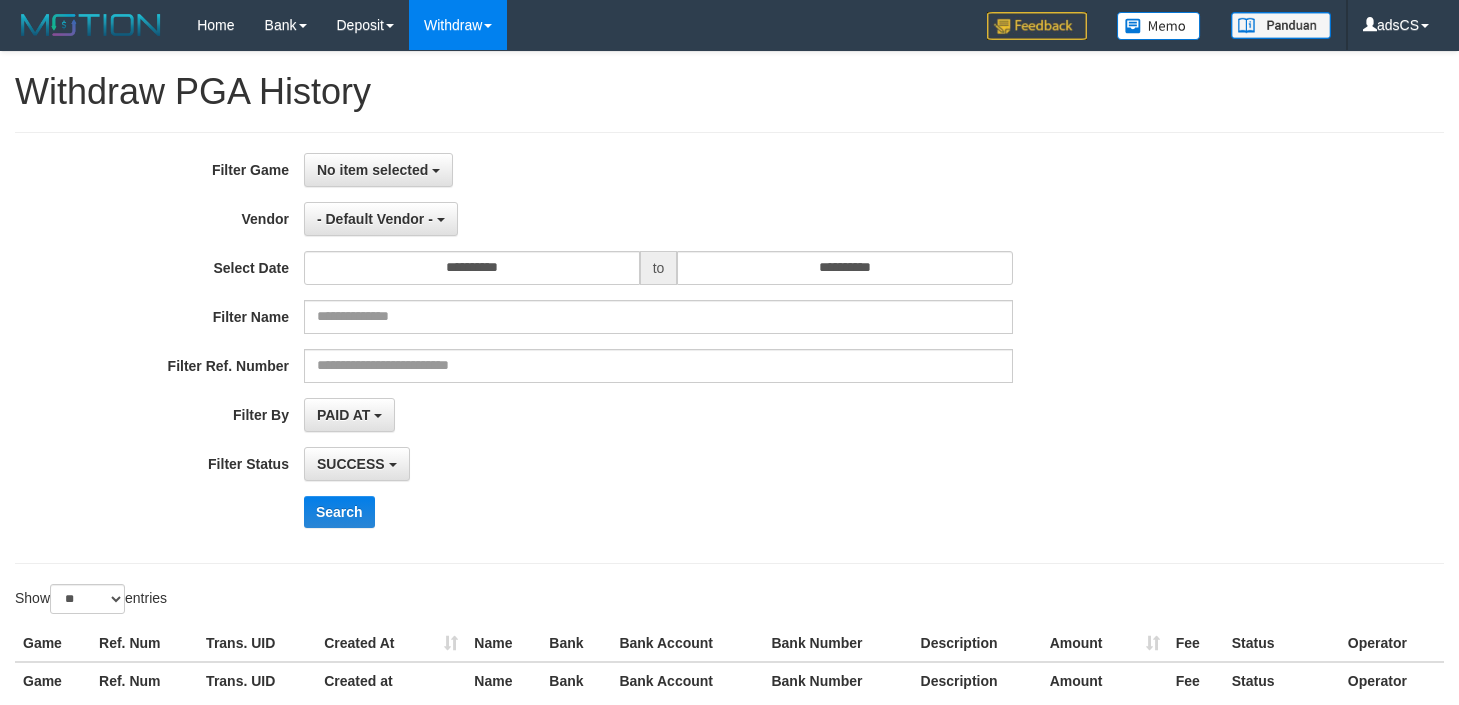 select 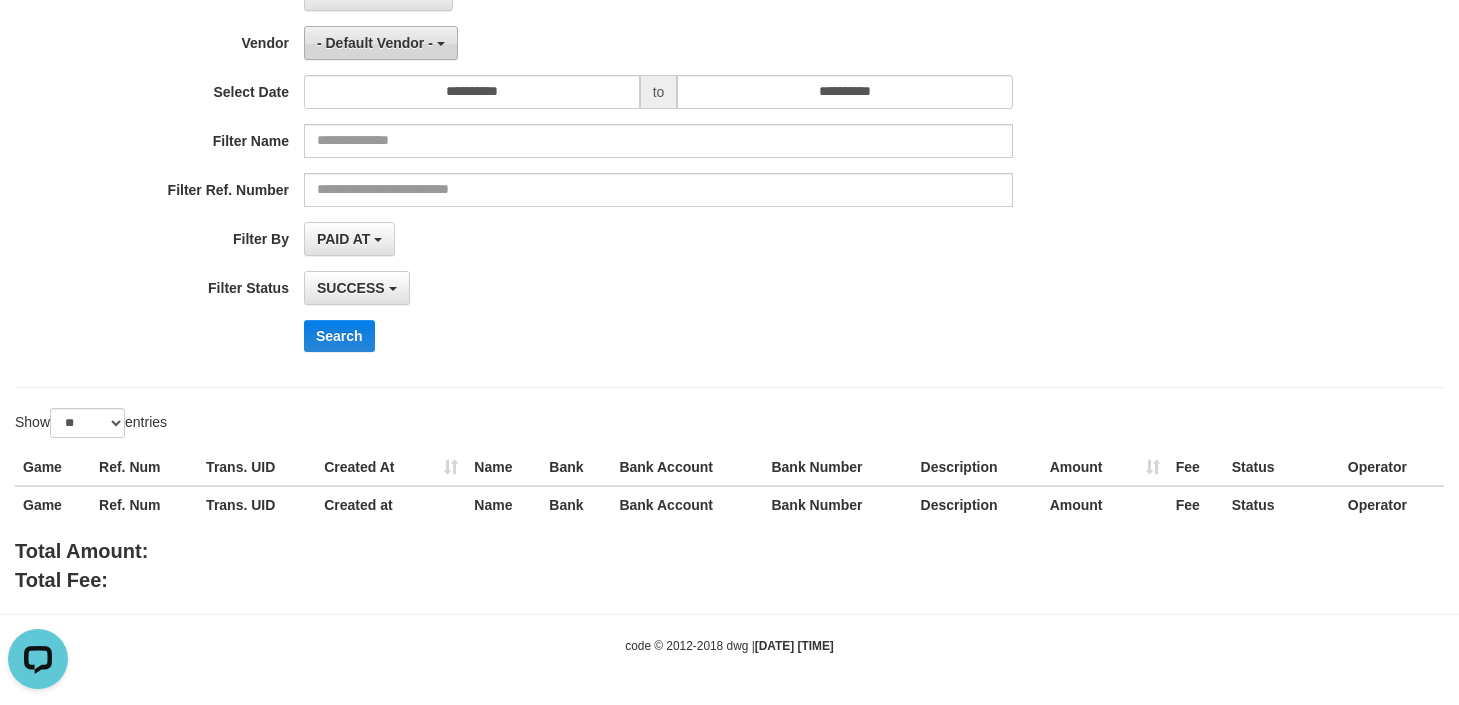 scroll, scrollTop: 0, scrollLeft: 0, axis: both 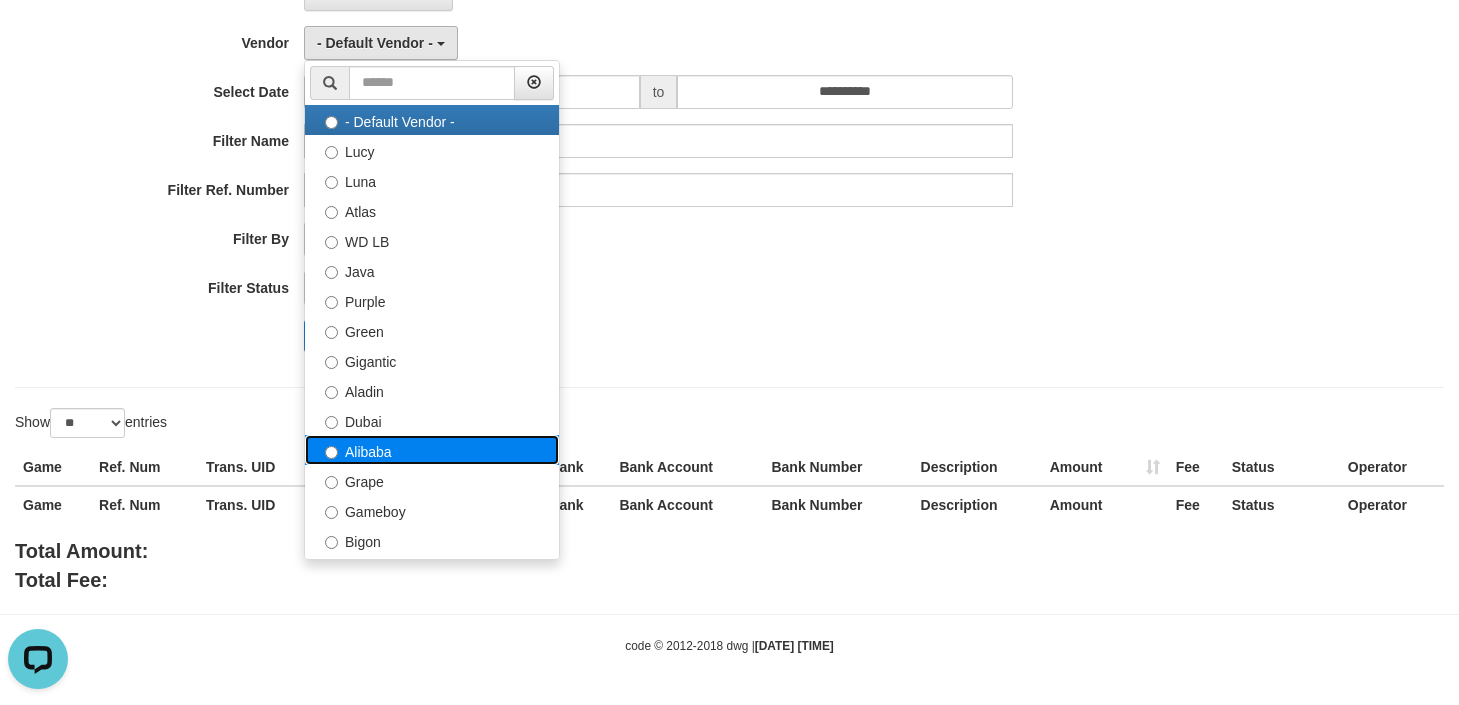click on "Alibaba" at bounding box center [432, 450] 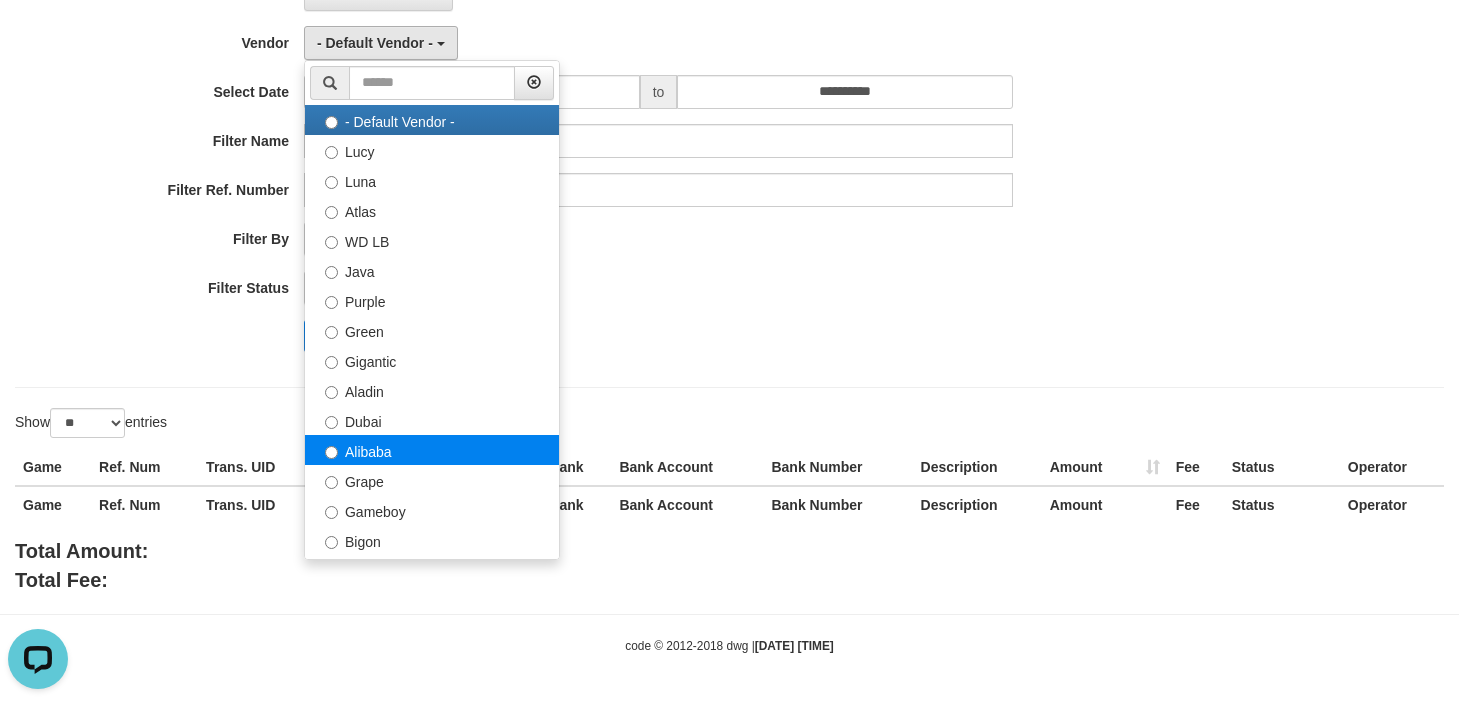 select on "**********" 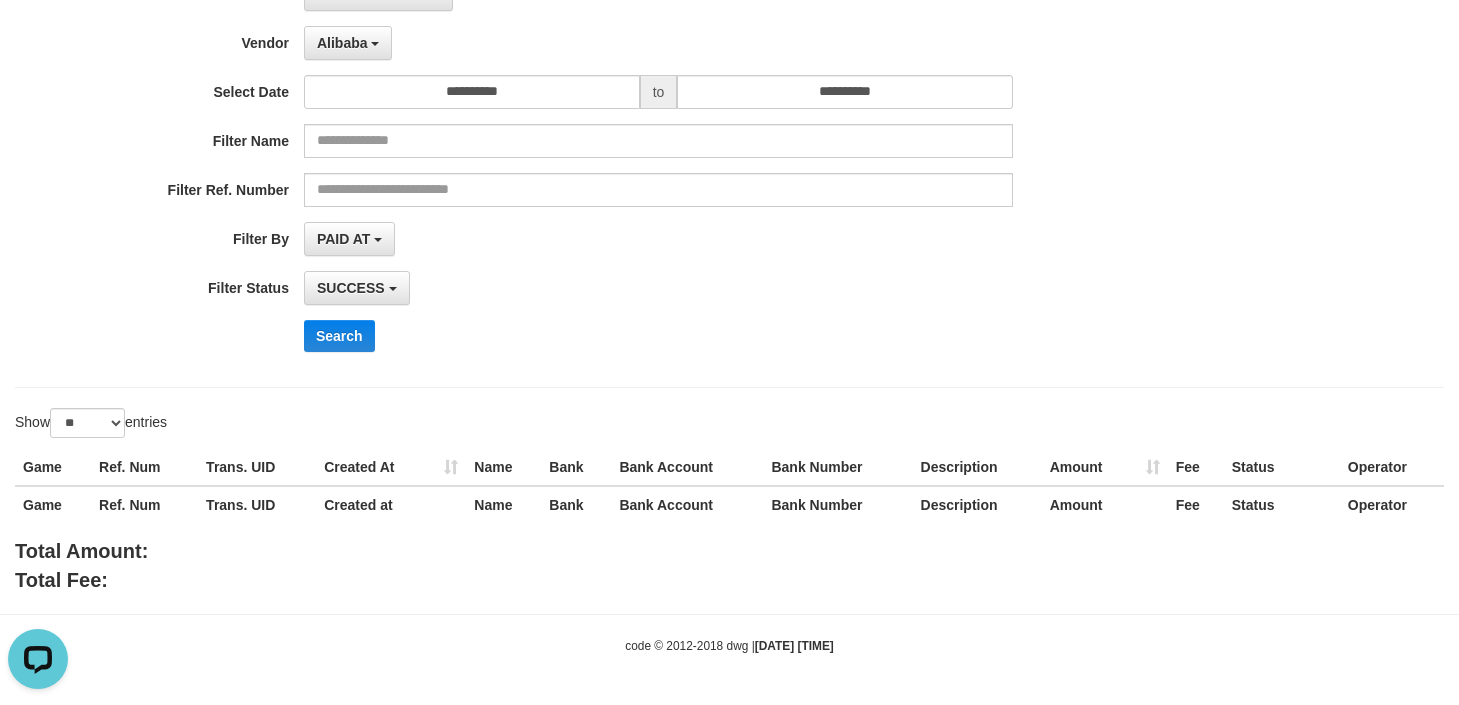 scroll, scrollTop: 0, scrollLeft: 0, axis: both 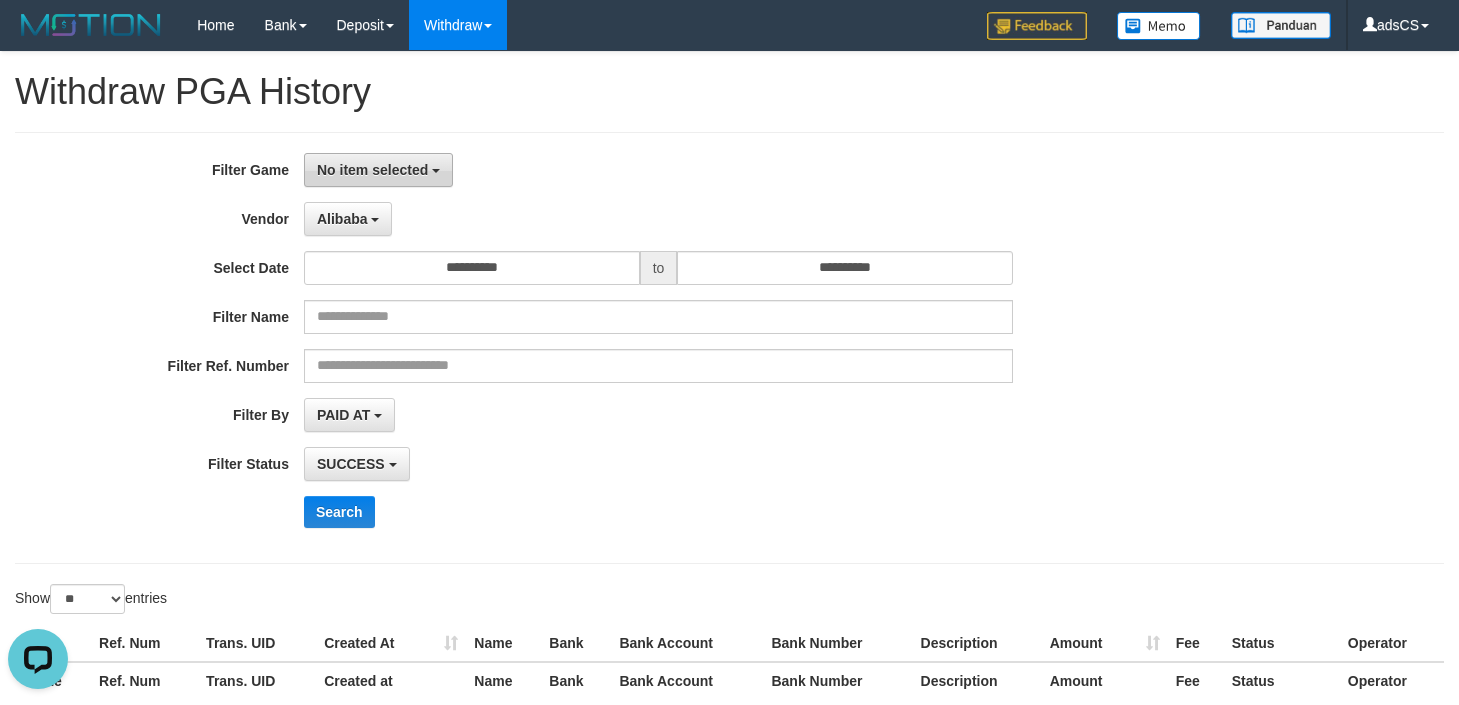 click on "No item selected" at bounding box center [372, 170] 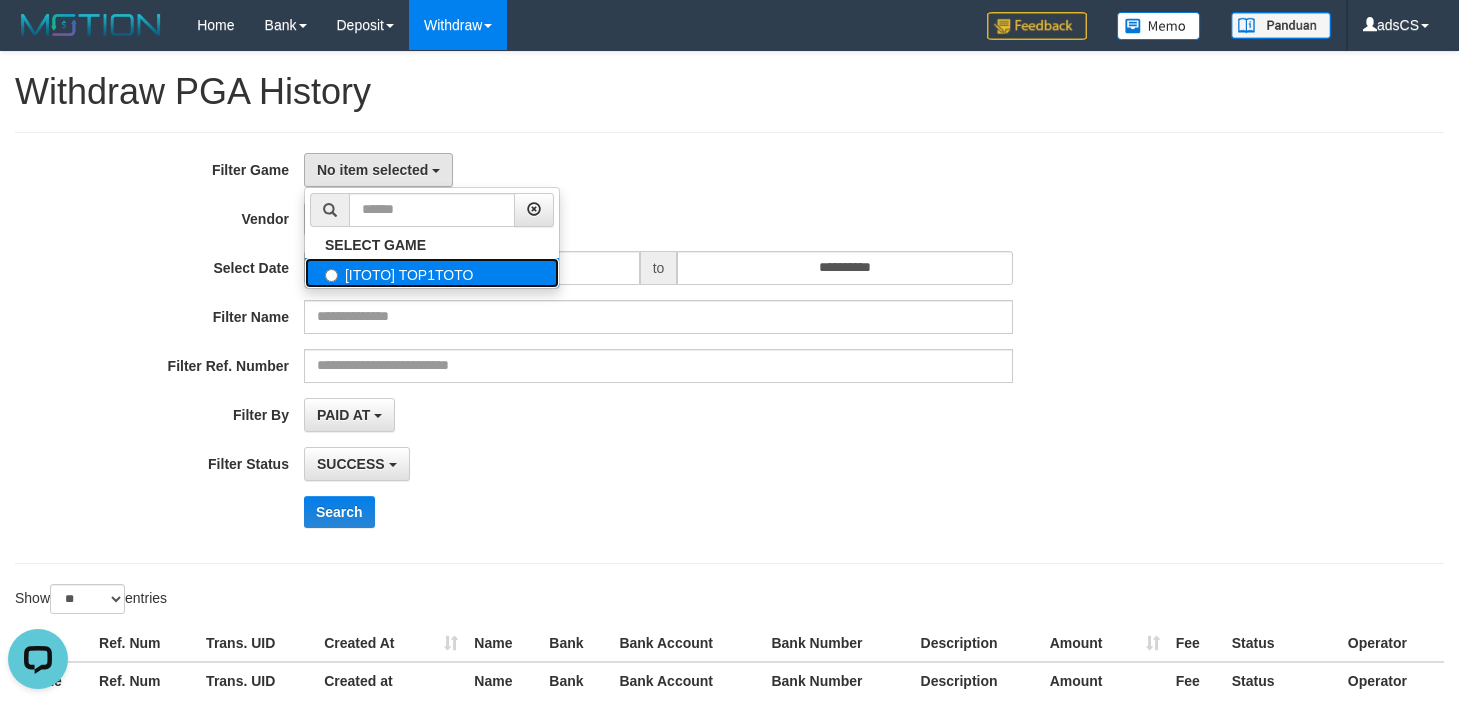click on "[ITOTO] TOP1TOTO" at bounding box center [432, 273] 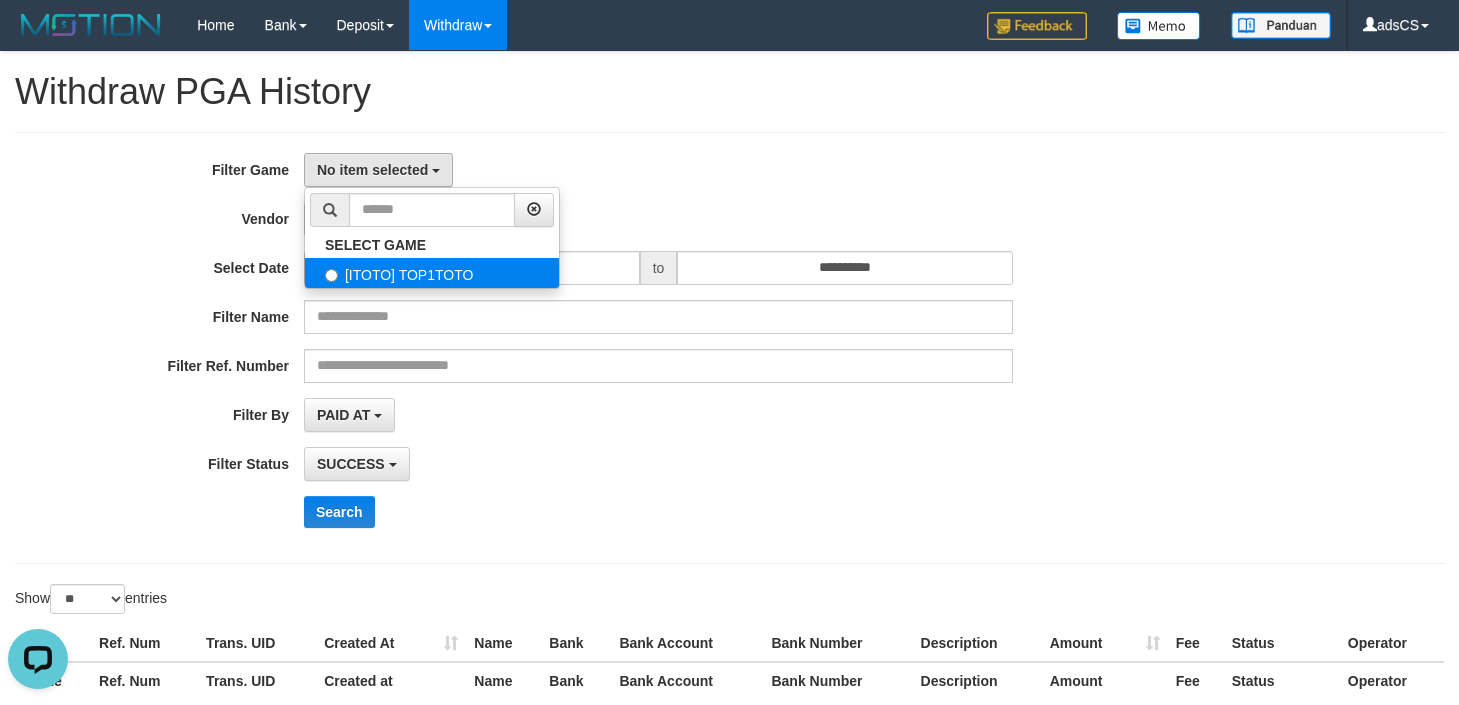 select on "***" 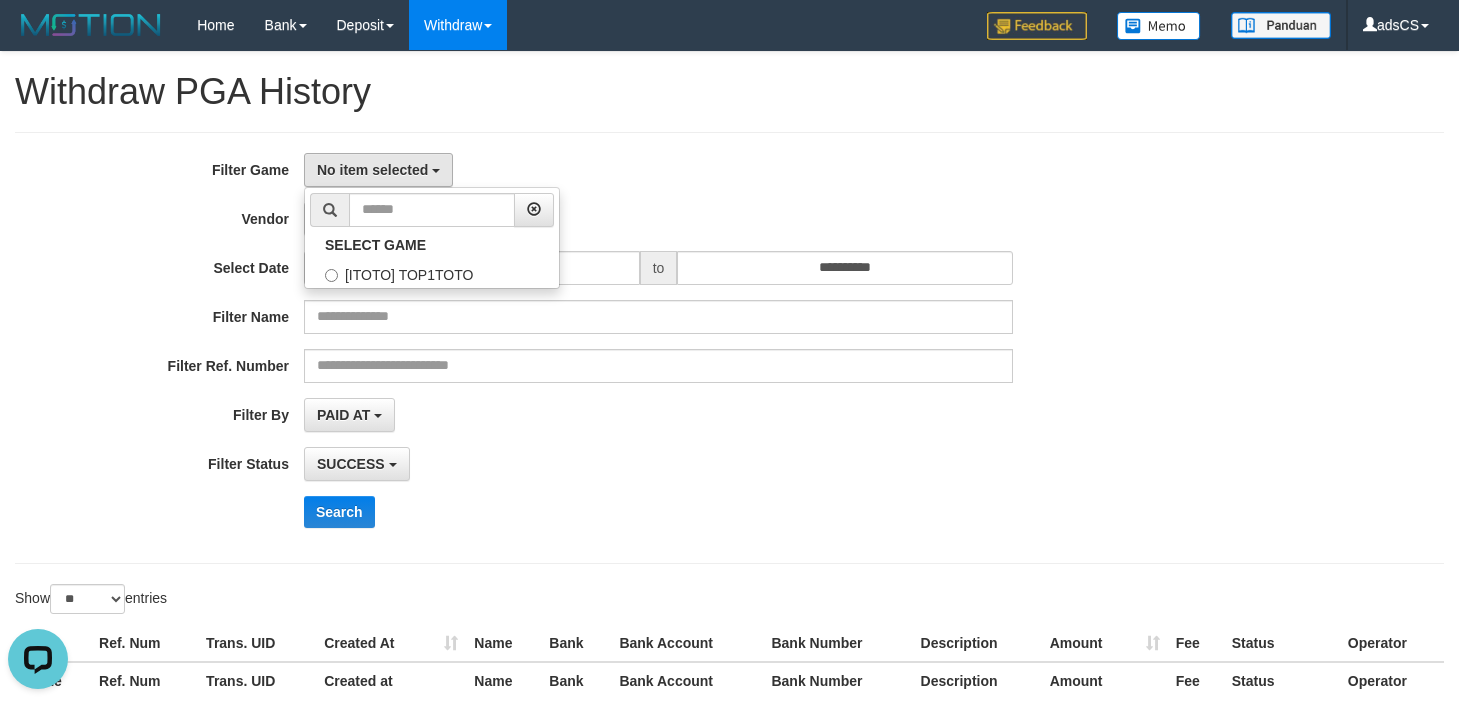 scroll, scrollTop: 18, scrollLeft: 0, axis: vertical 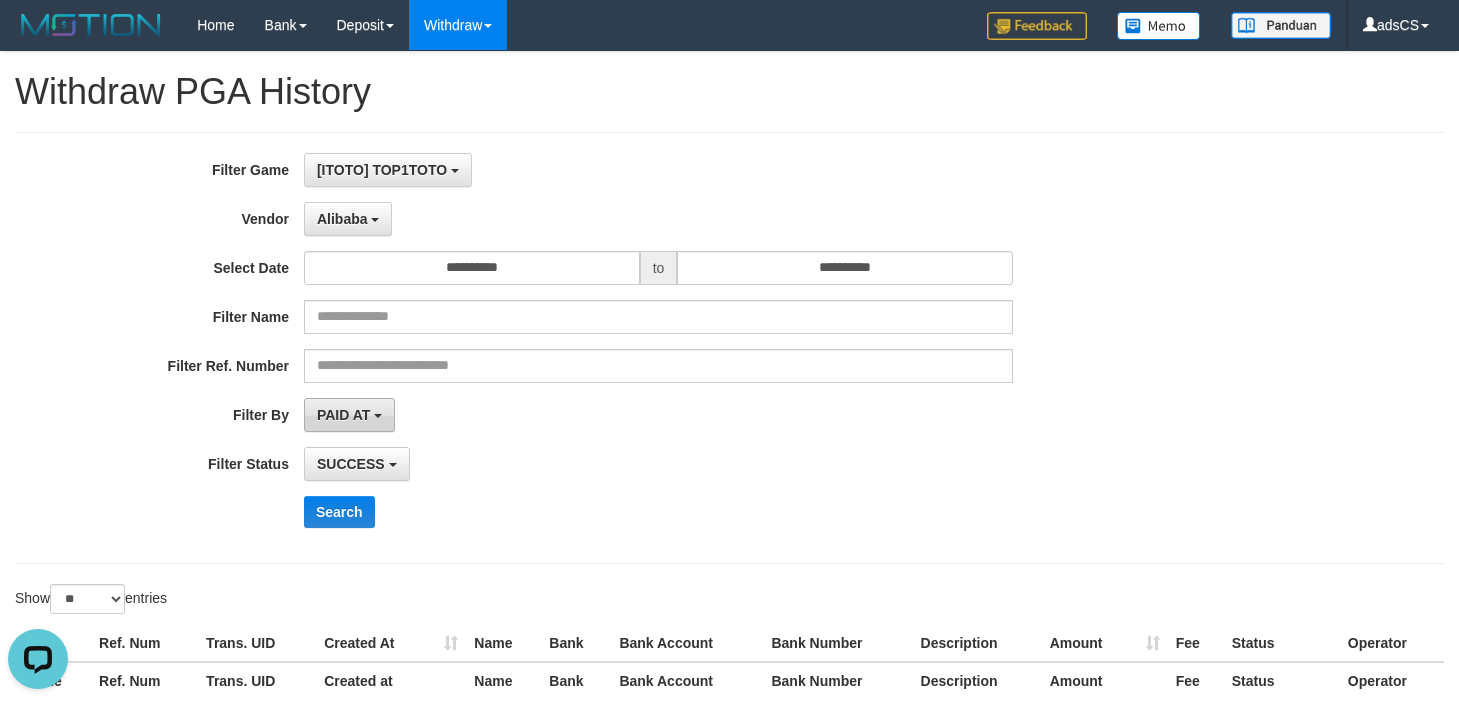 click on "PAID AT" at bounding box center (343, 415) 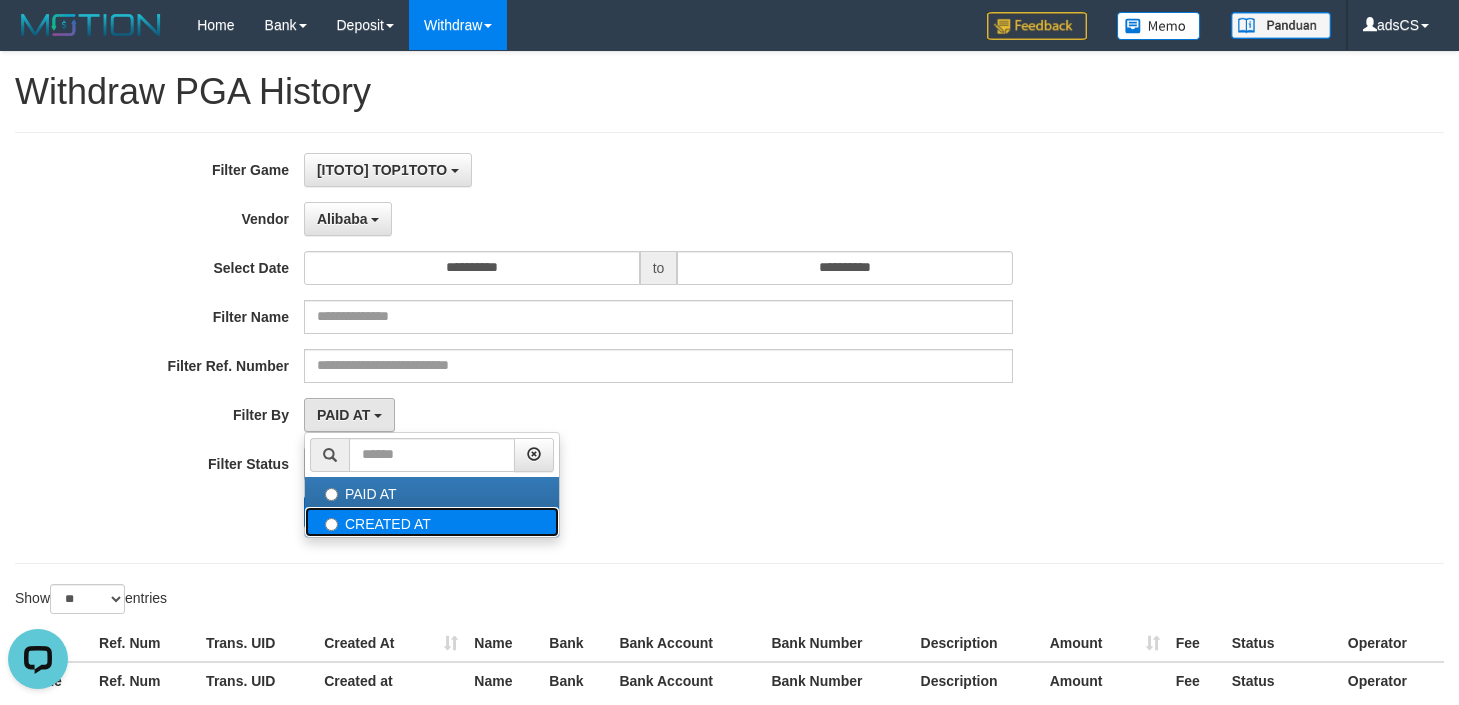 click on "CREATED AT" at bounding box center [432, 522] 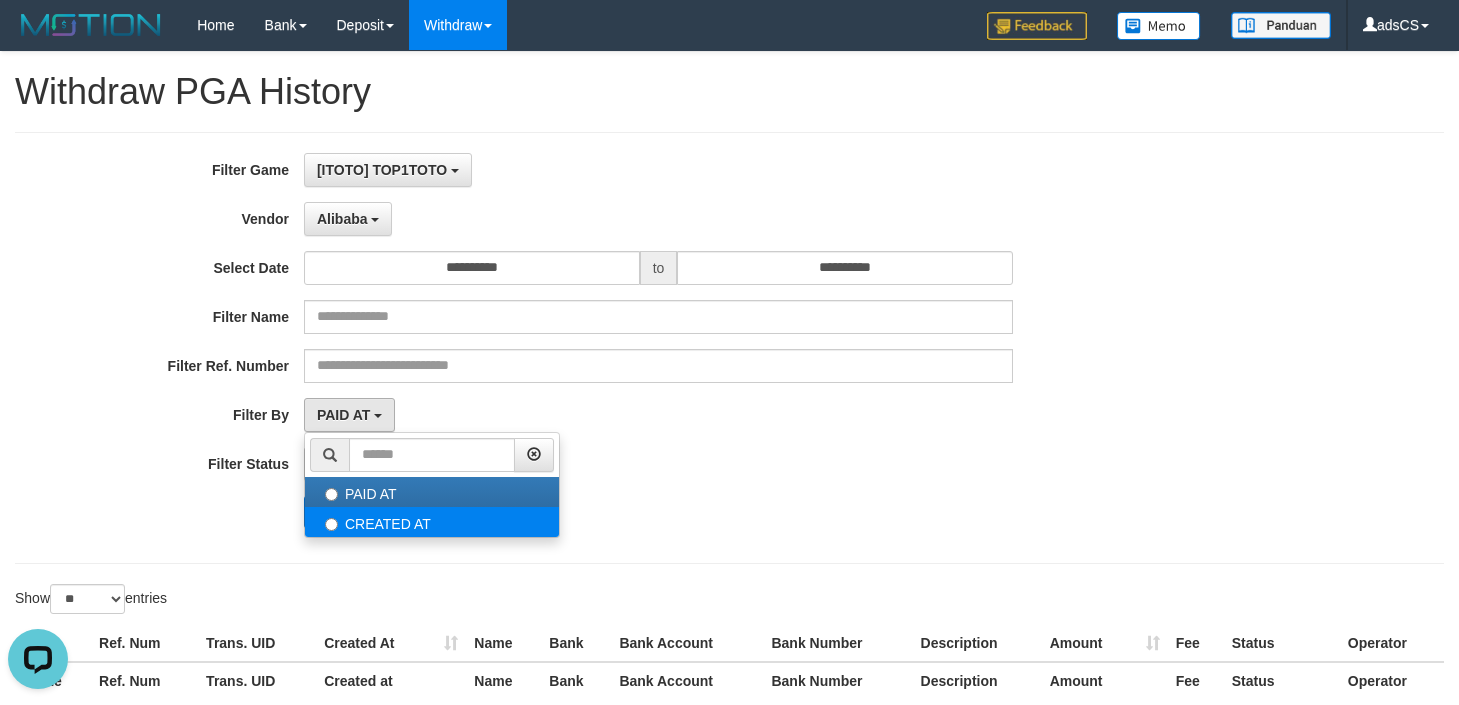 select on "*" 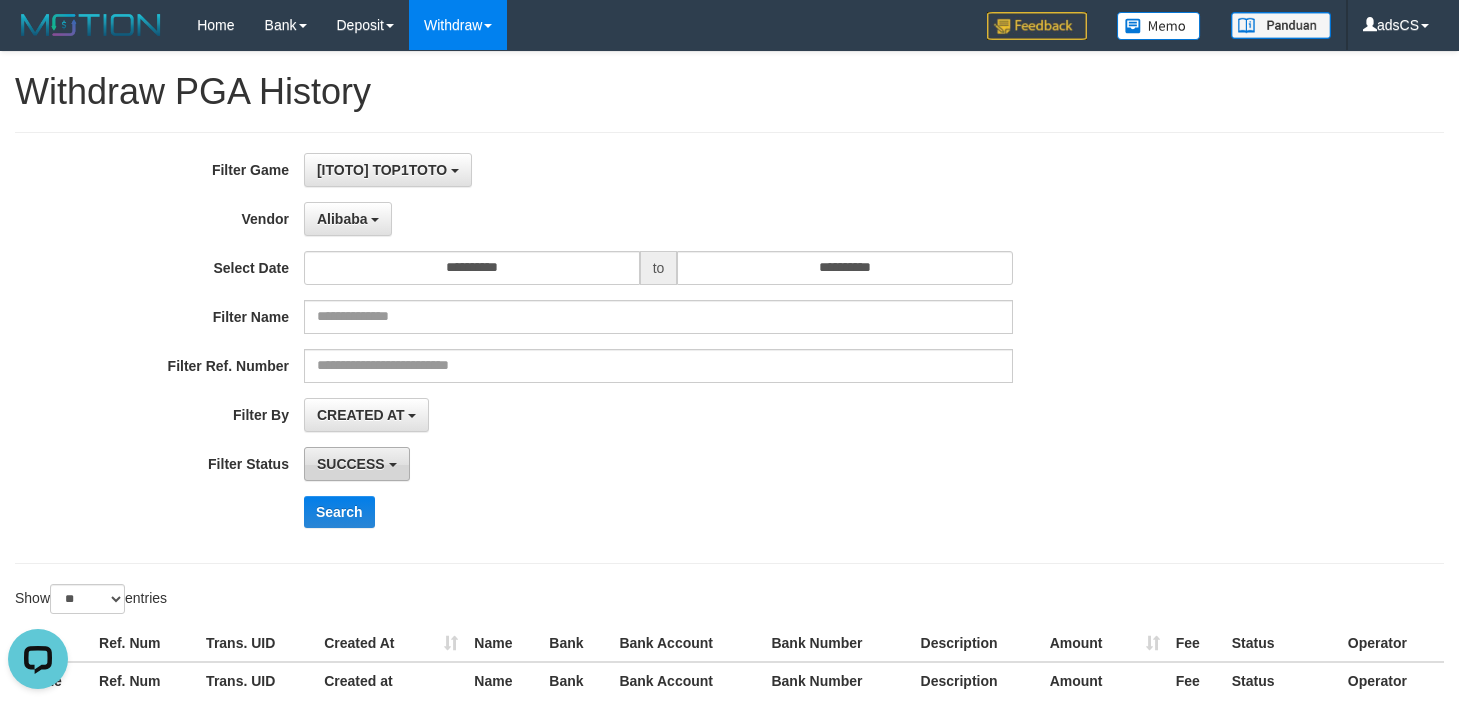 click on "SUCCESS" at bounding box center (357, 464) 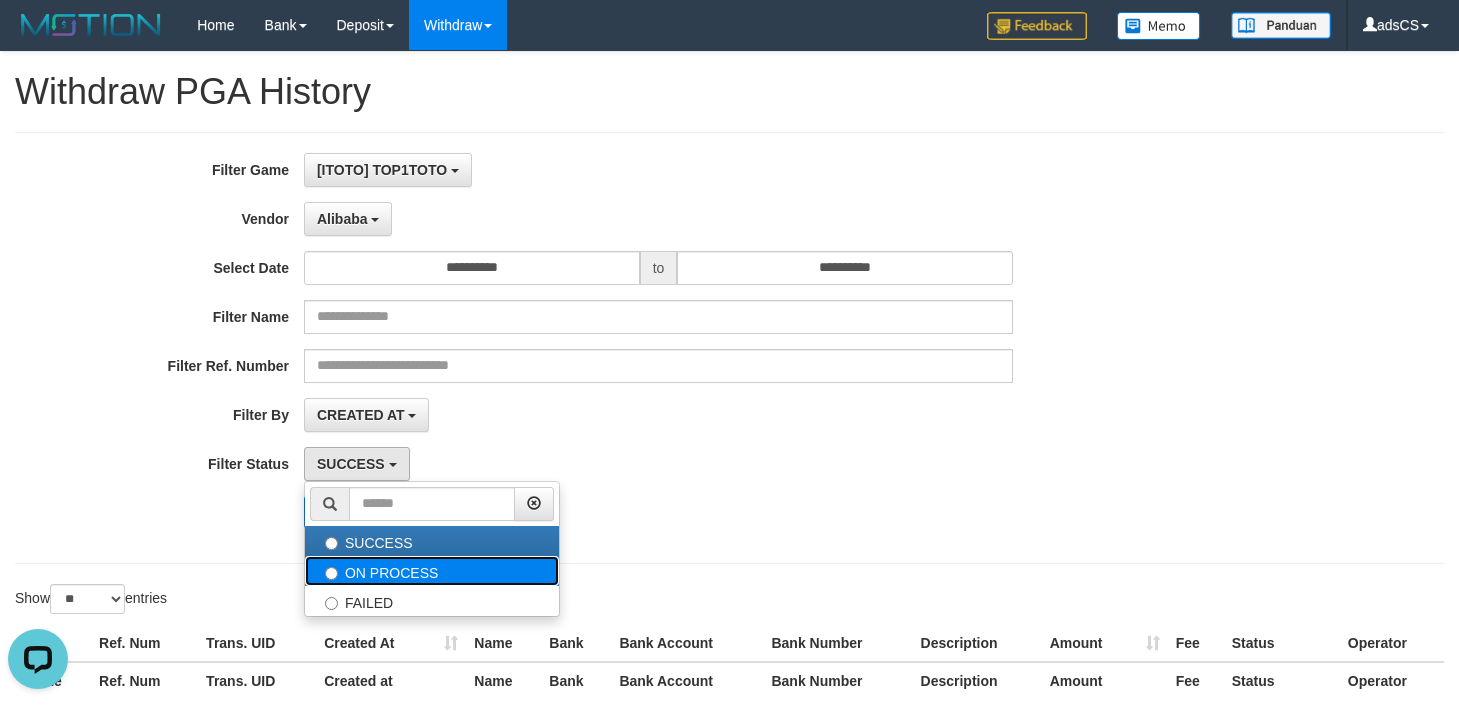 click on "ON PROCESS" at bounding box center (432, 571) 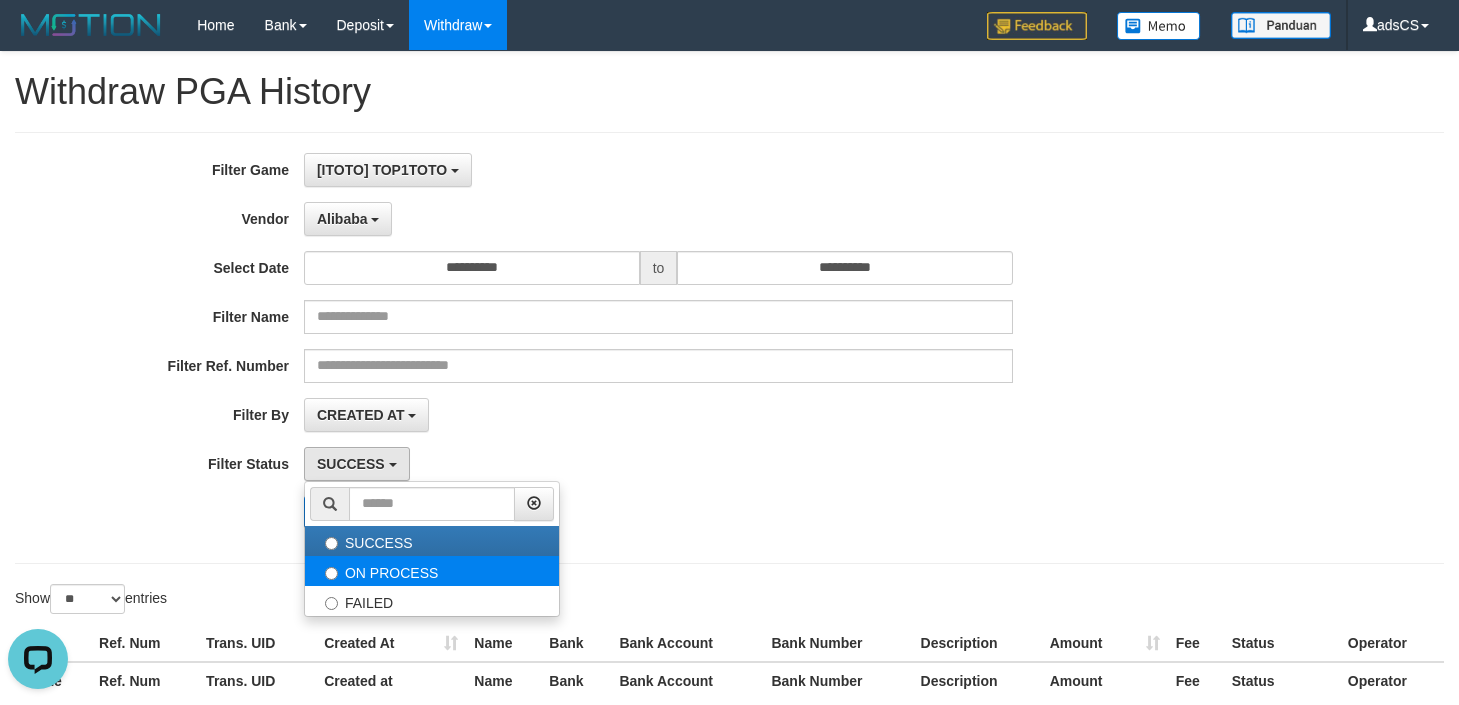 select on "*" 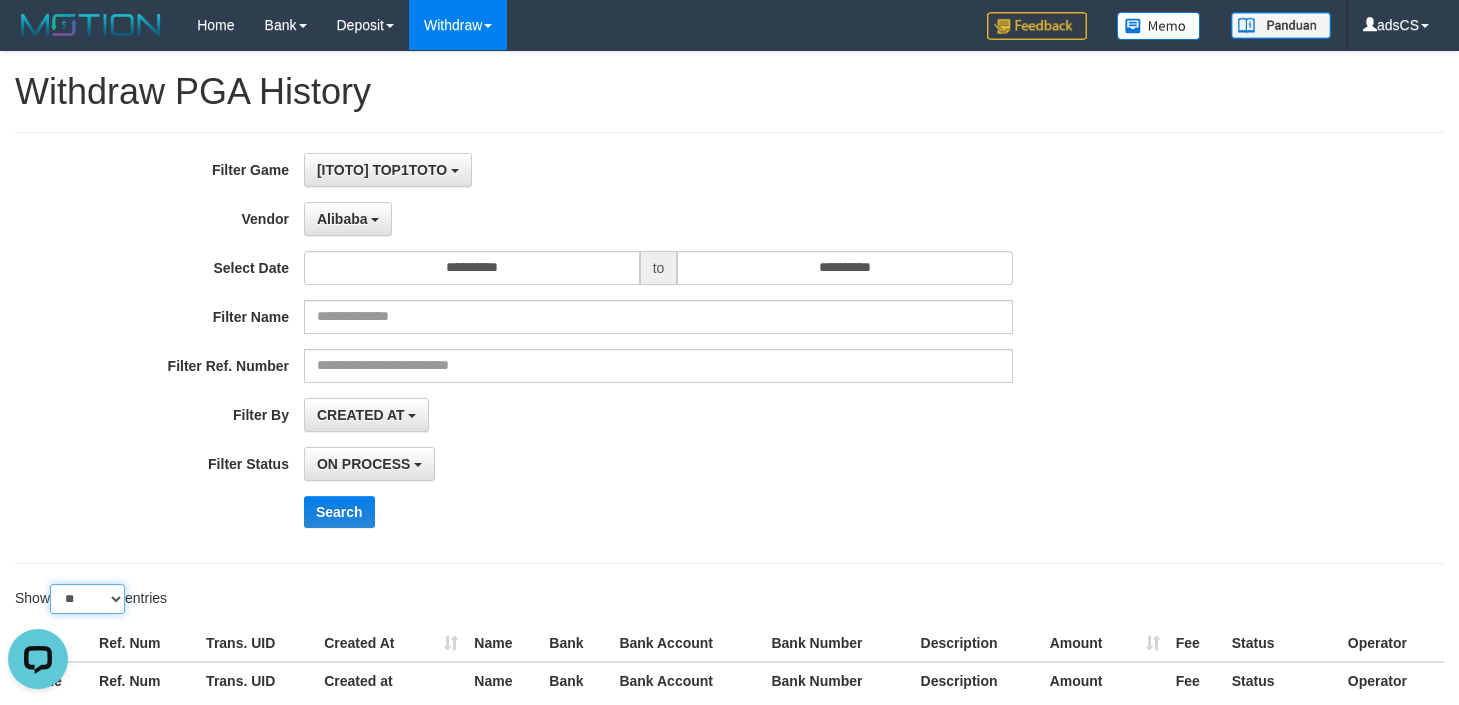 click on "** ** ** ***" at bounding box center (87, 599) 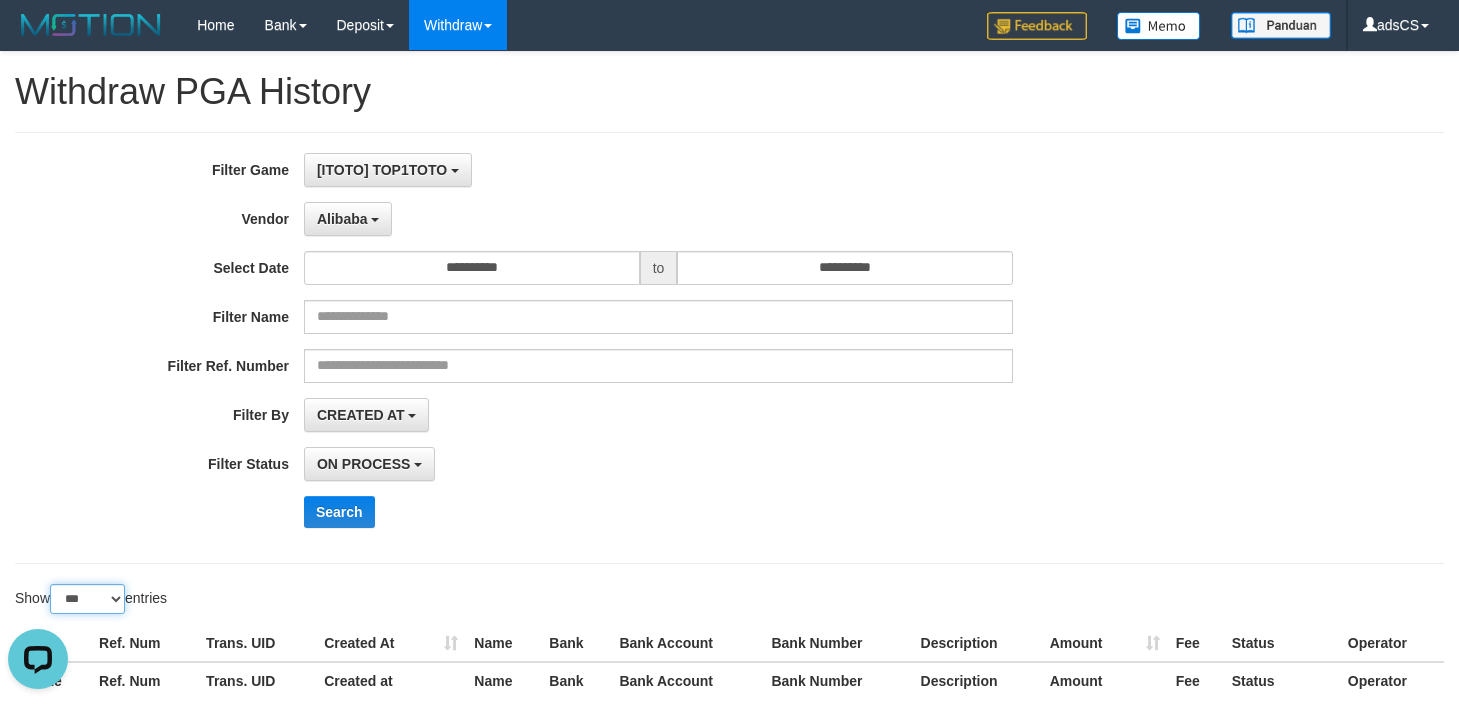 click on "** ** ** ***" at bounding box center [87, 599] 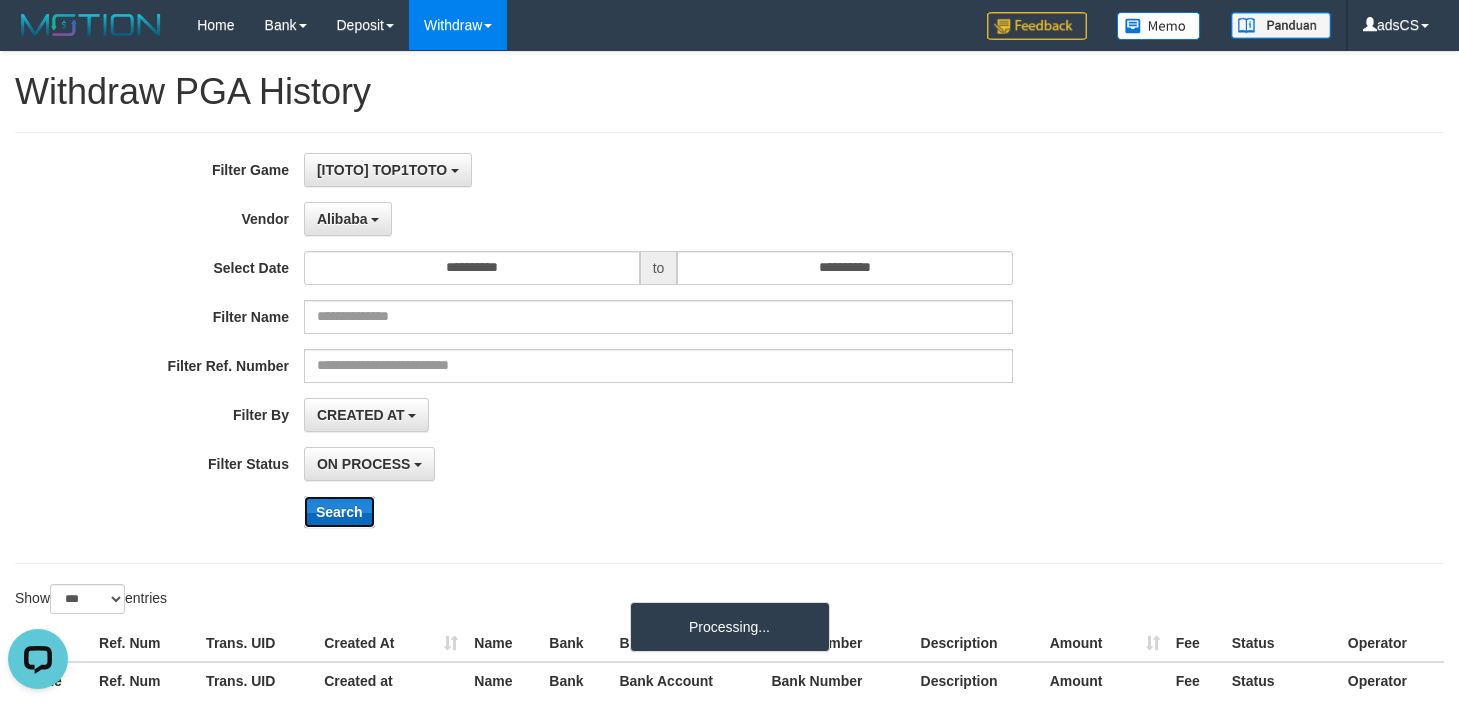 click on "Search" at bounding box center [339, 512] 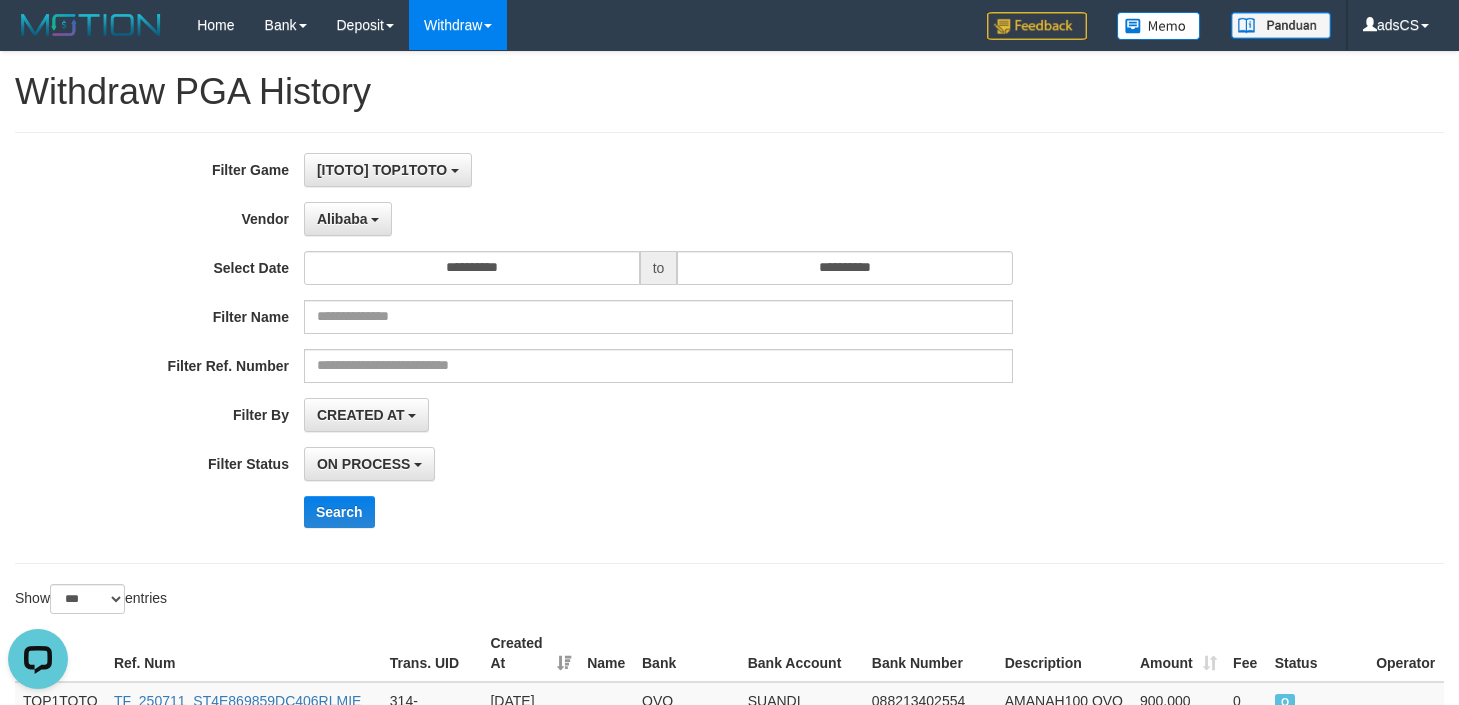 click on "Search" at bounding box center [760, 512] 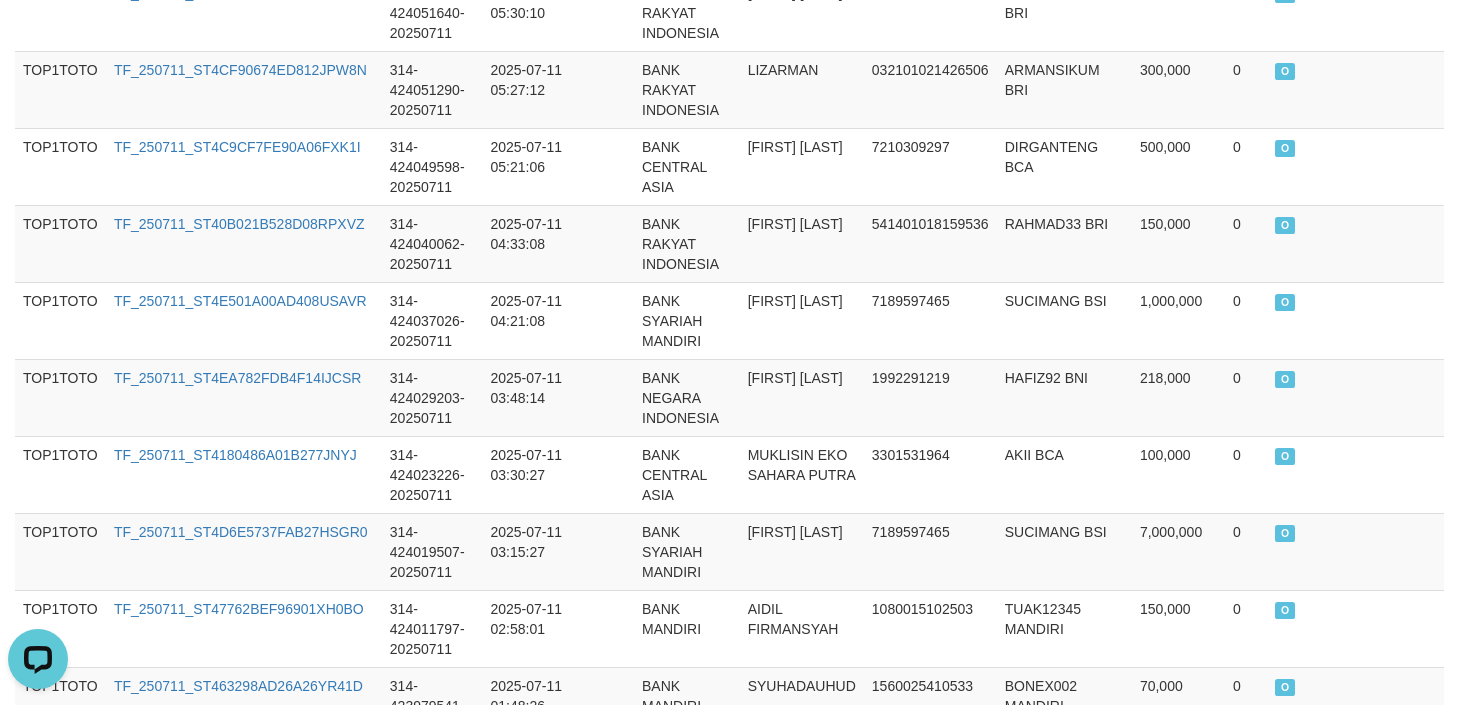 scroll, scrollTop: 1875, scrollLeft: 0, axis: vertical 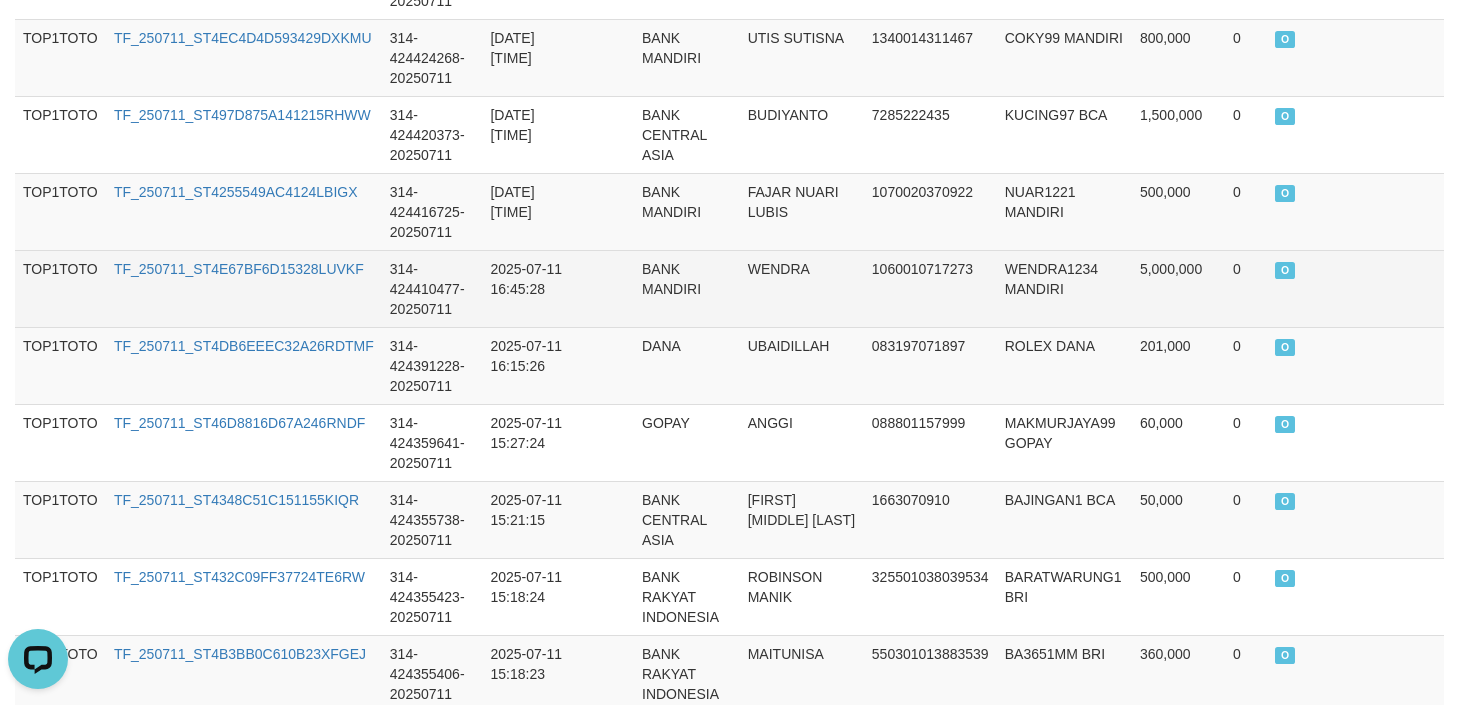 click on "WENDRA" at bounding box center (802, 288) 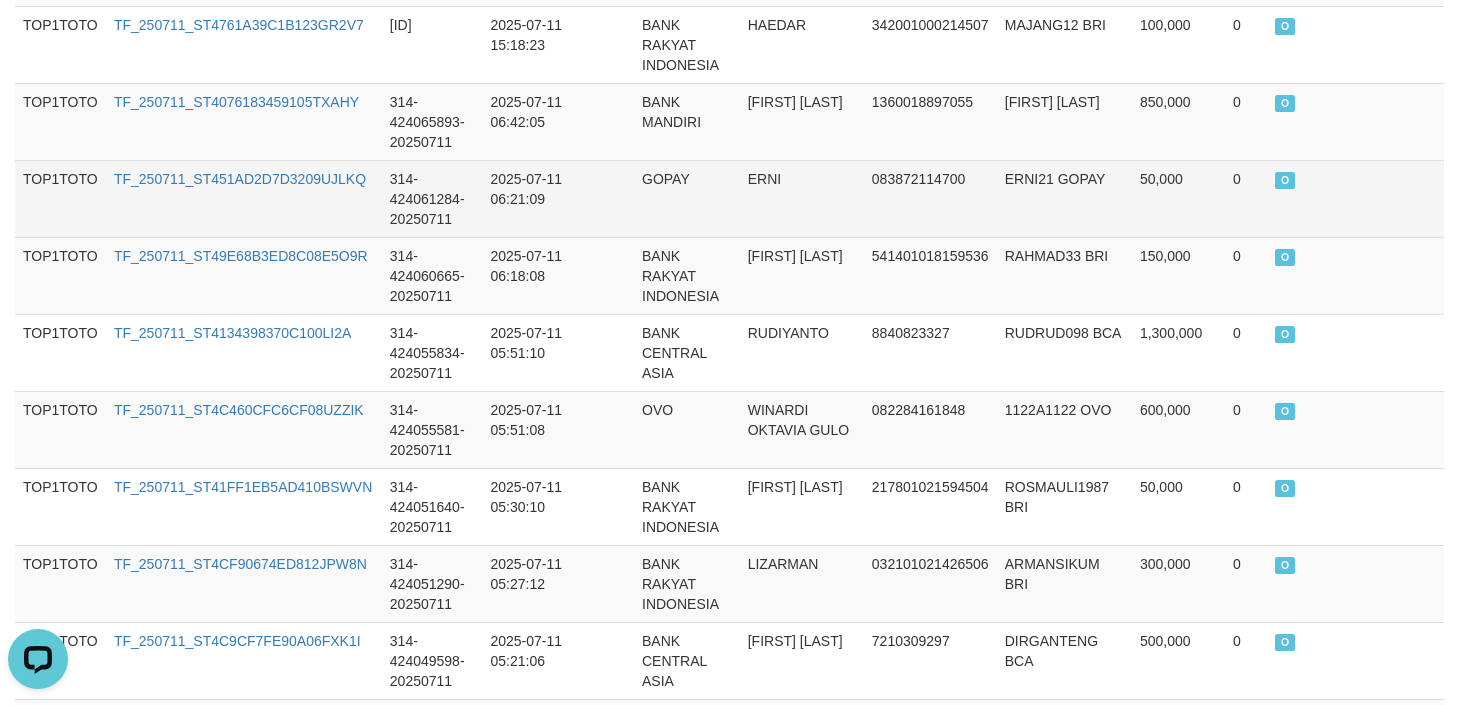 click on "2025-07-11 06:21:09" at bounding box center [530, 198] 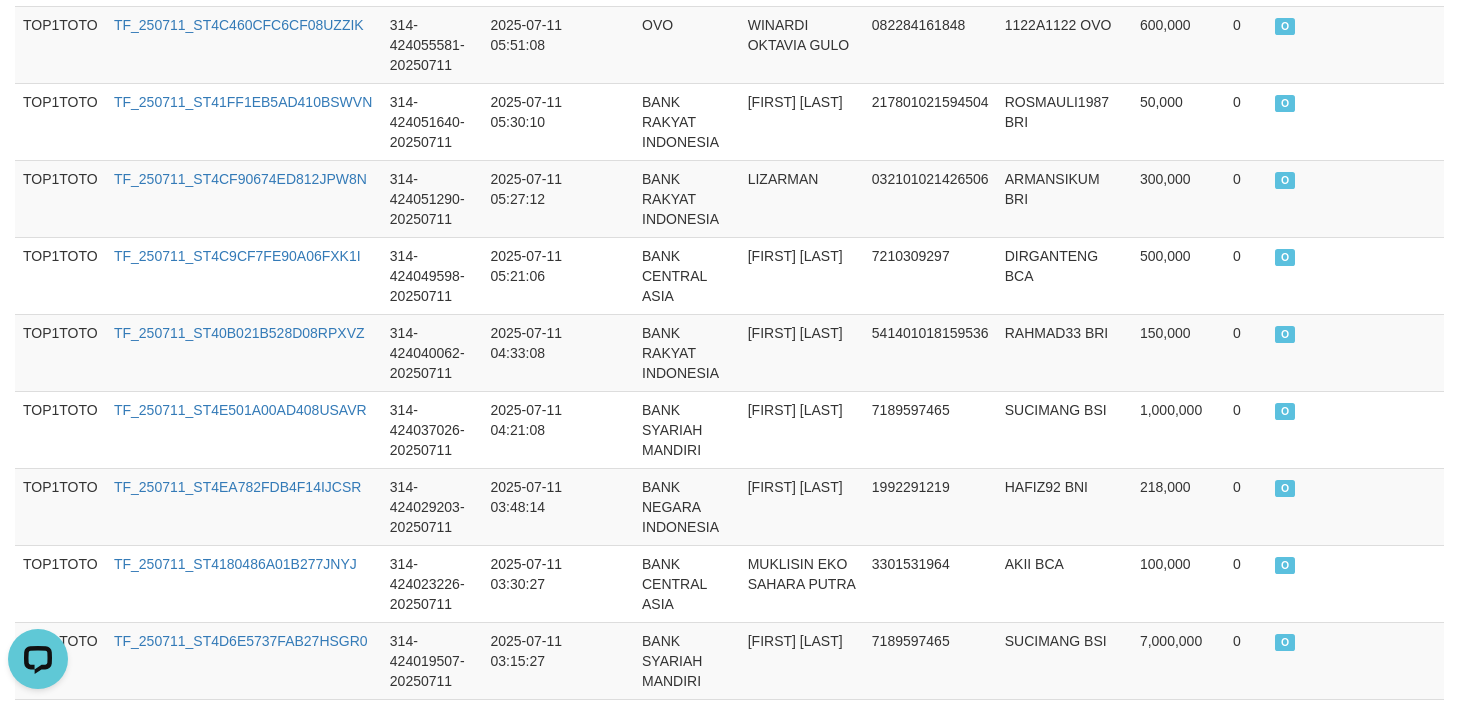 scroll, scrollTop: 2504, scrollLeft: 0, axis: vertical 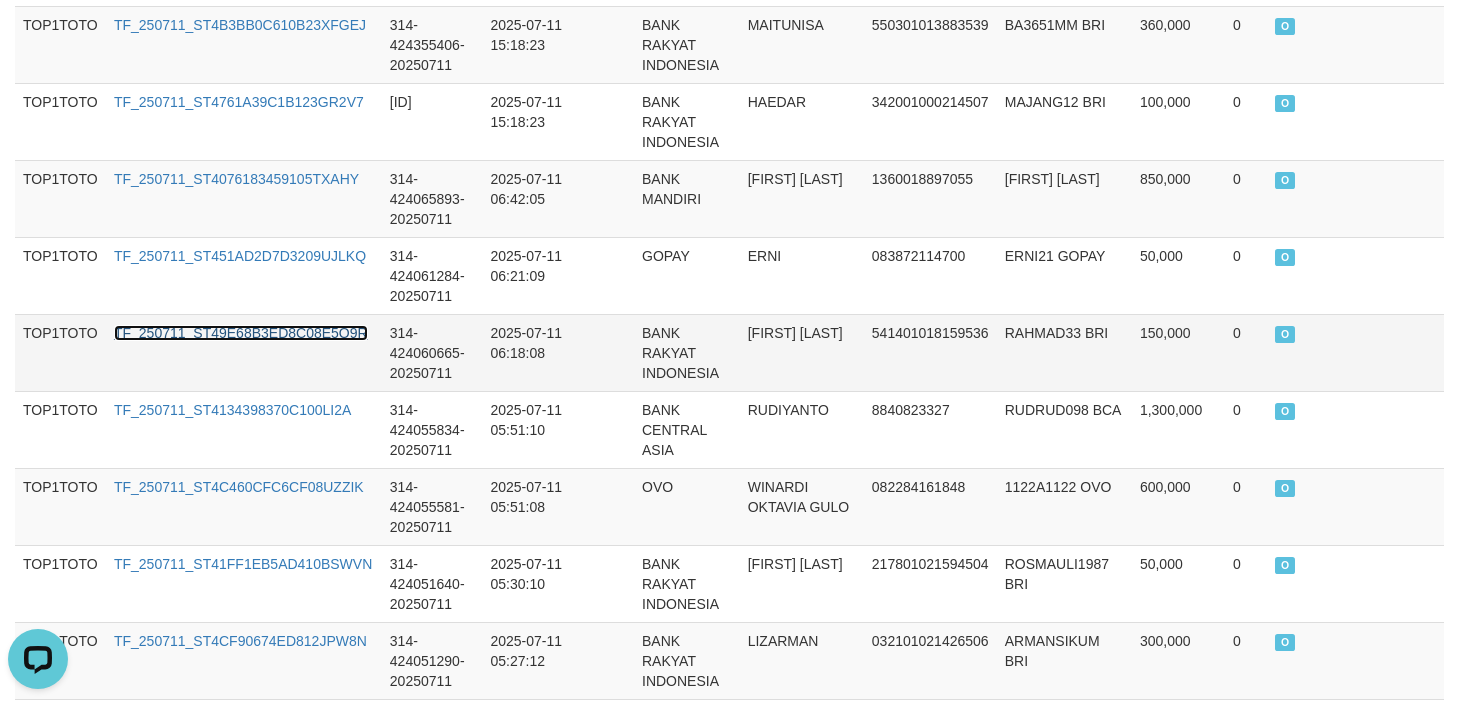 click on "TF_250711_ST49E68B3ED8C08E5O9R" at bounding box center (241, 333) 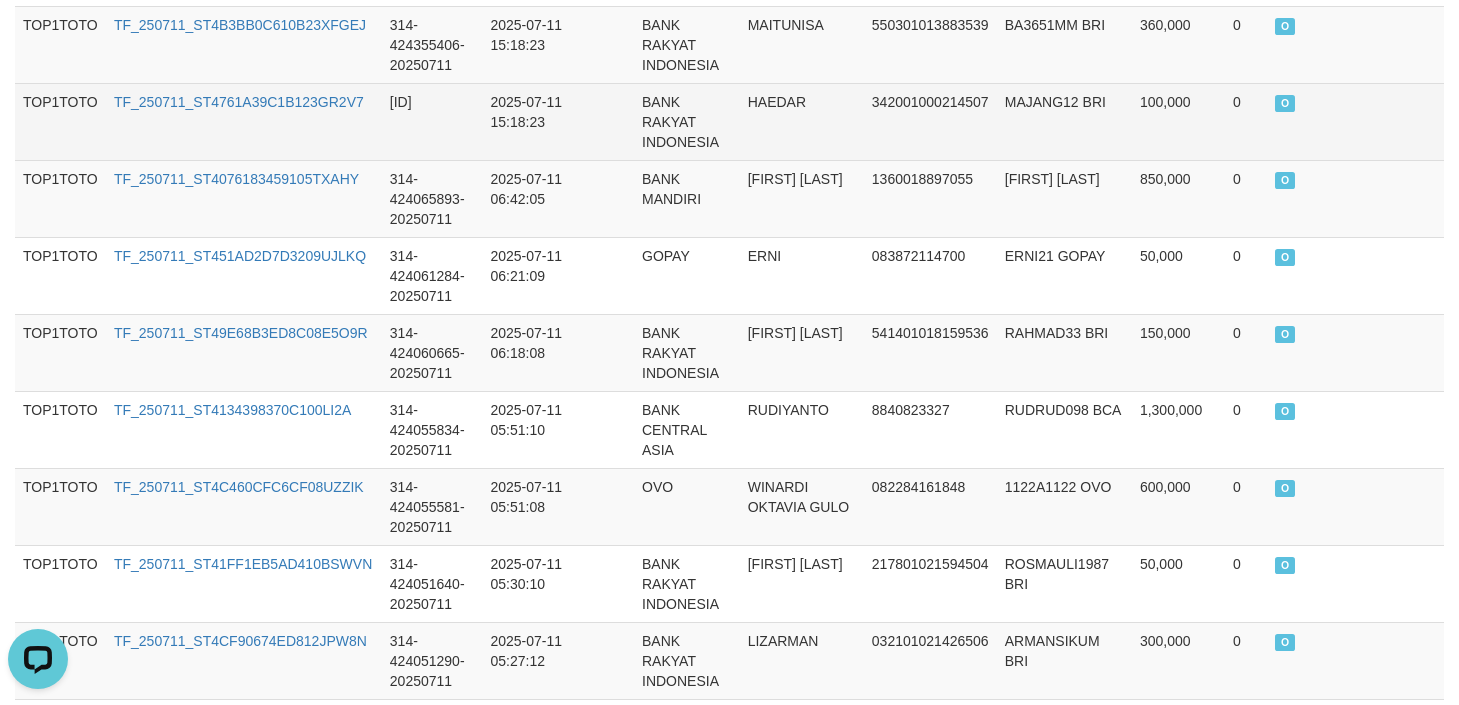 click on "HAEDAR" at bounding box center [802, 121] 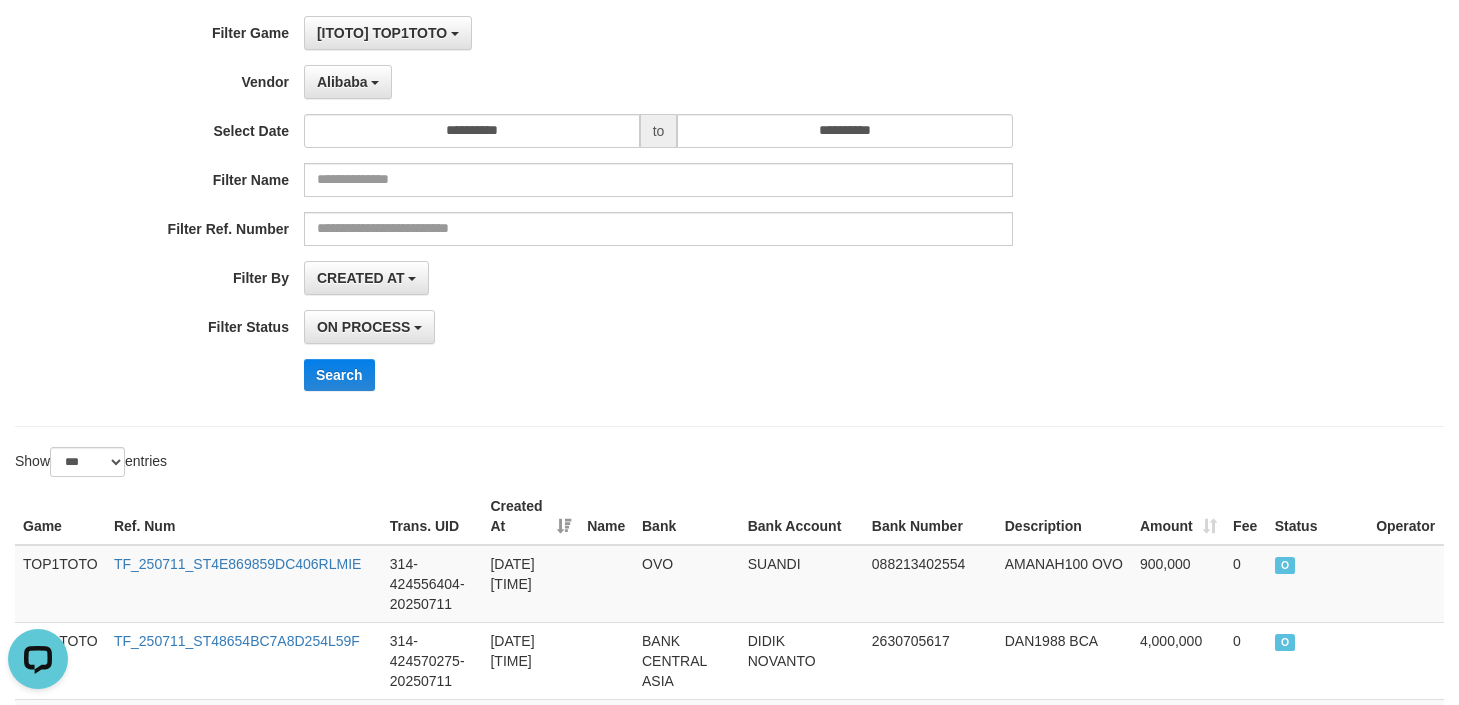 scroll, scrollTop: 0, scrollLeft: 0, axis: both 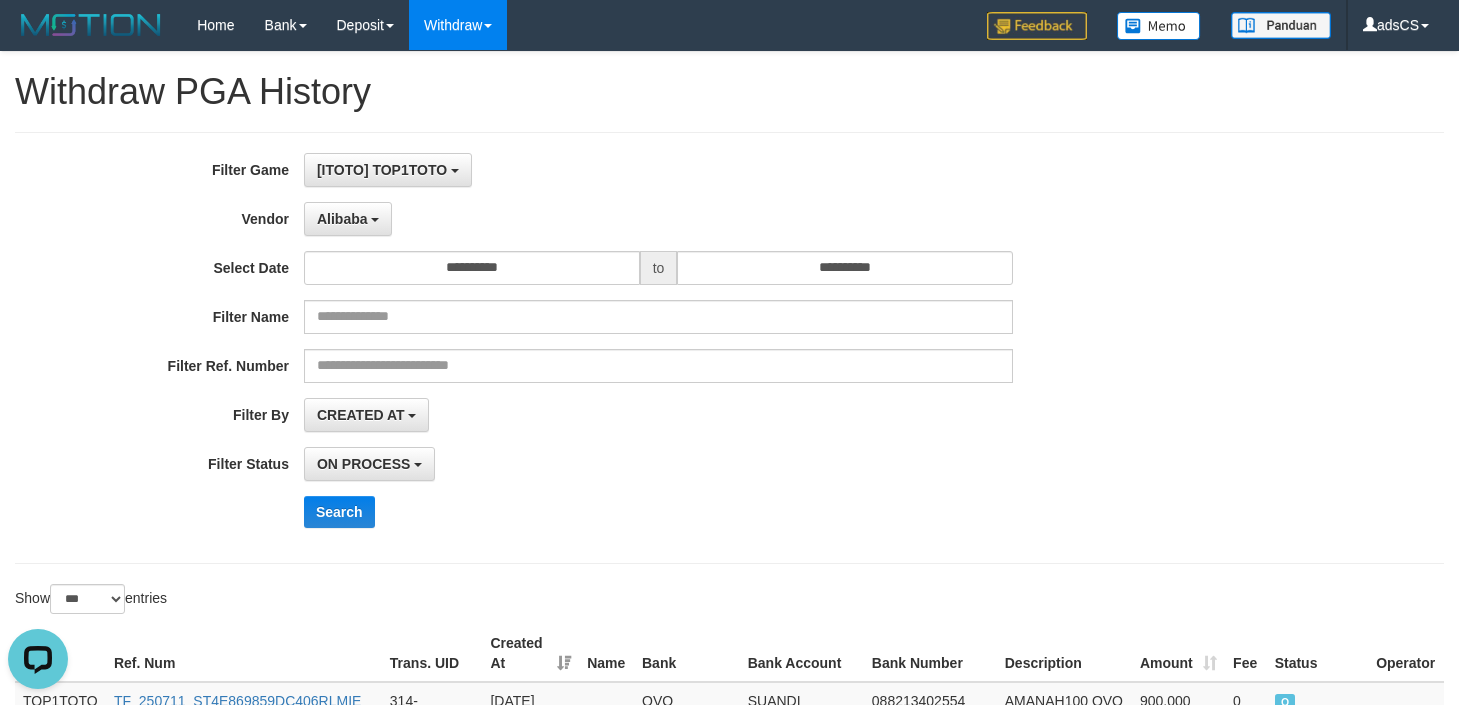 click on "**********" at bounding box center [729, 348] 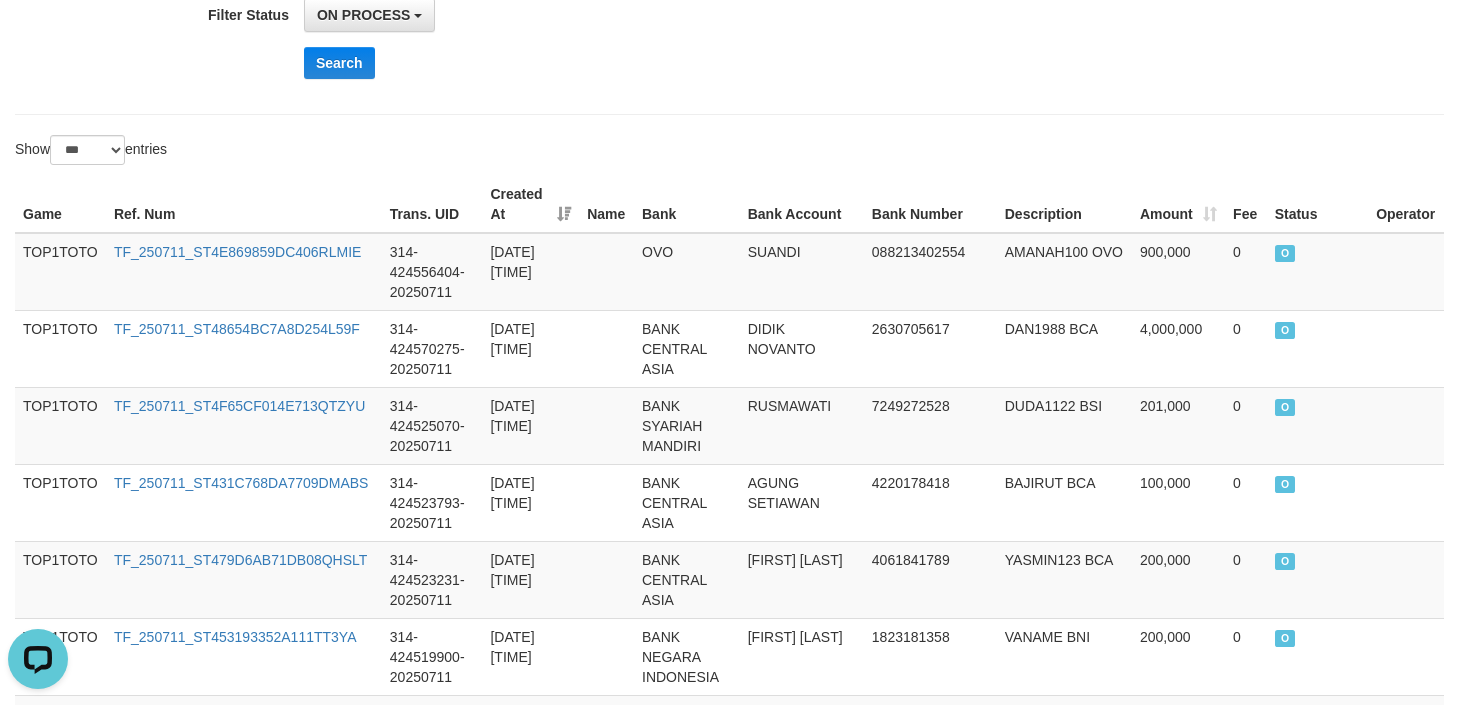 scroll, scrollTop: 0, scrollLeft: 0, axis: both 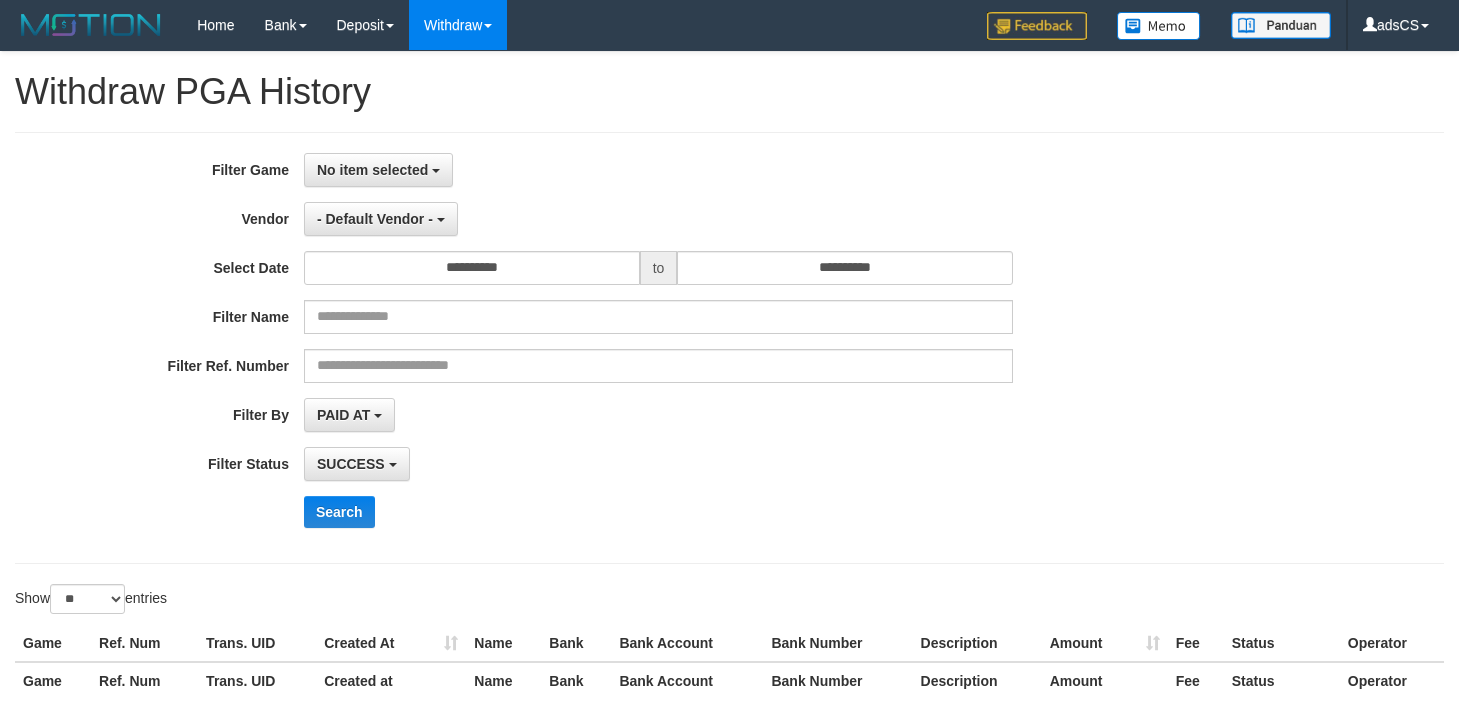 select 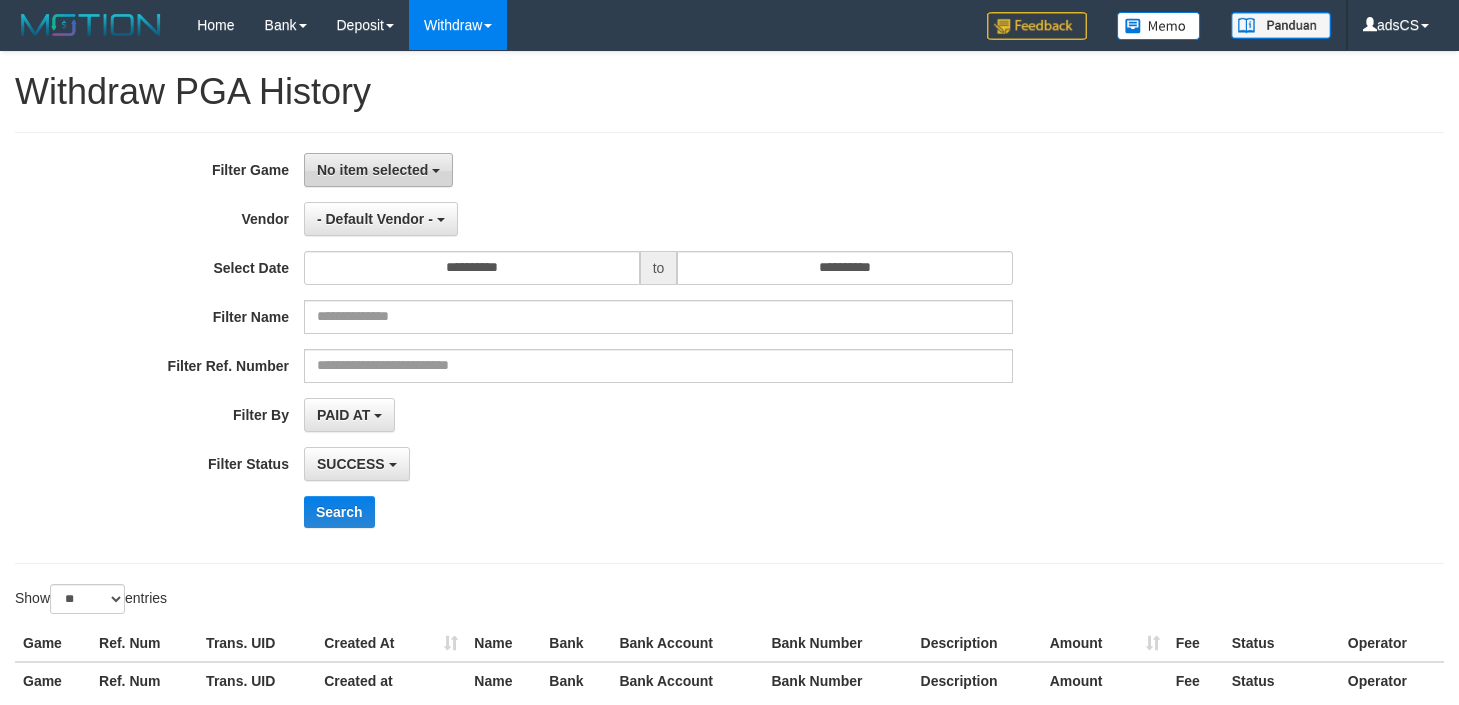 click on "No item selected" at bounding box center [378, 170] 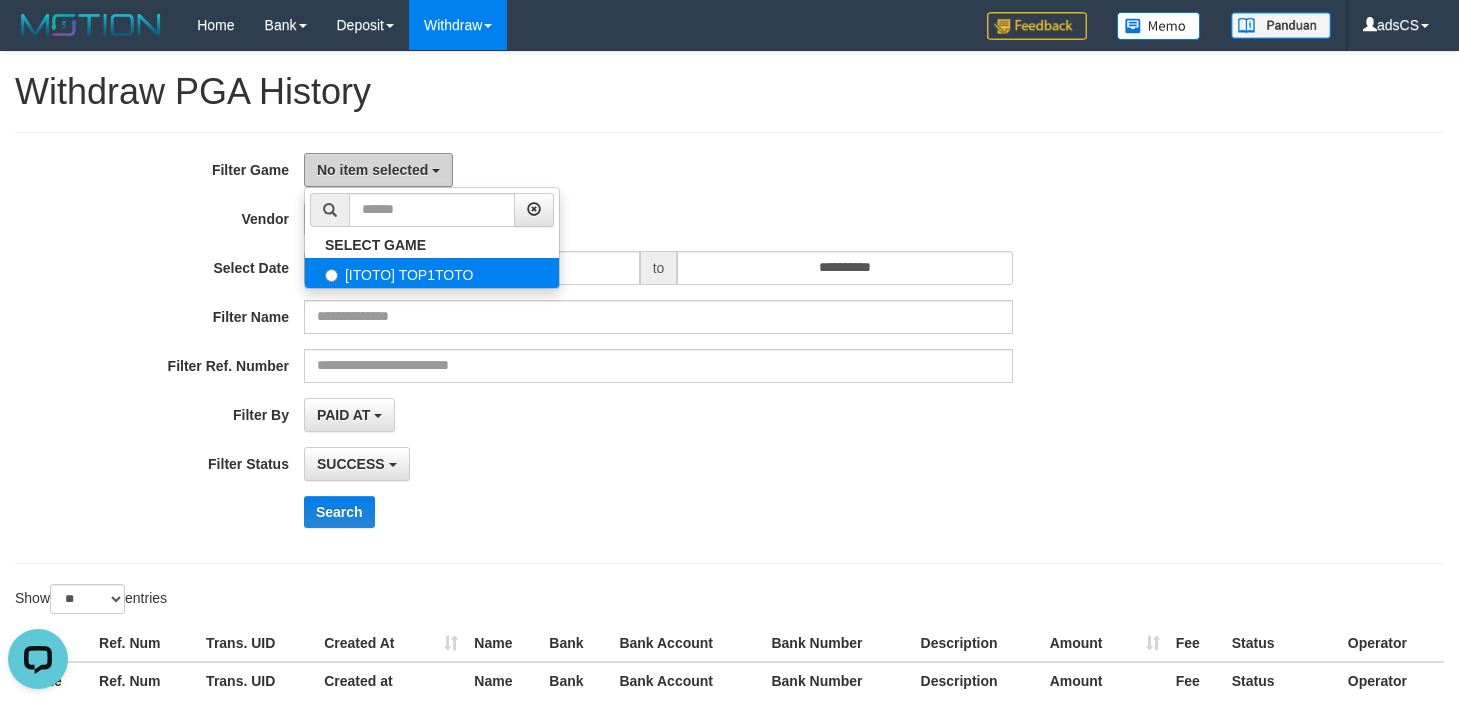 scroll, scrollTop: 0, scrollLeft: 0, axis: both 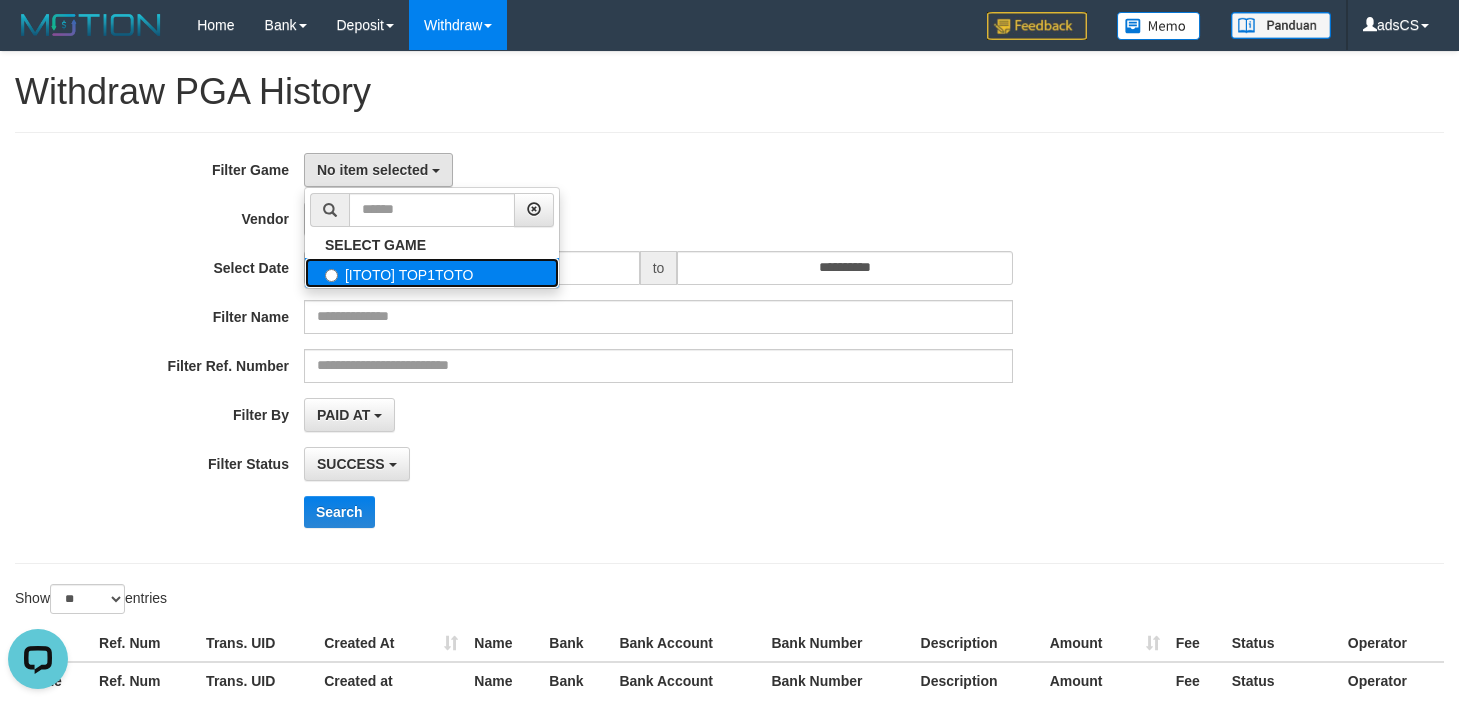 click on "[ITOTO] TOP1TOTO" at bounding box center [432, 273] 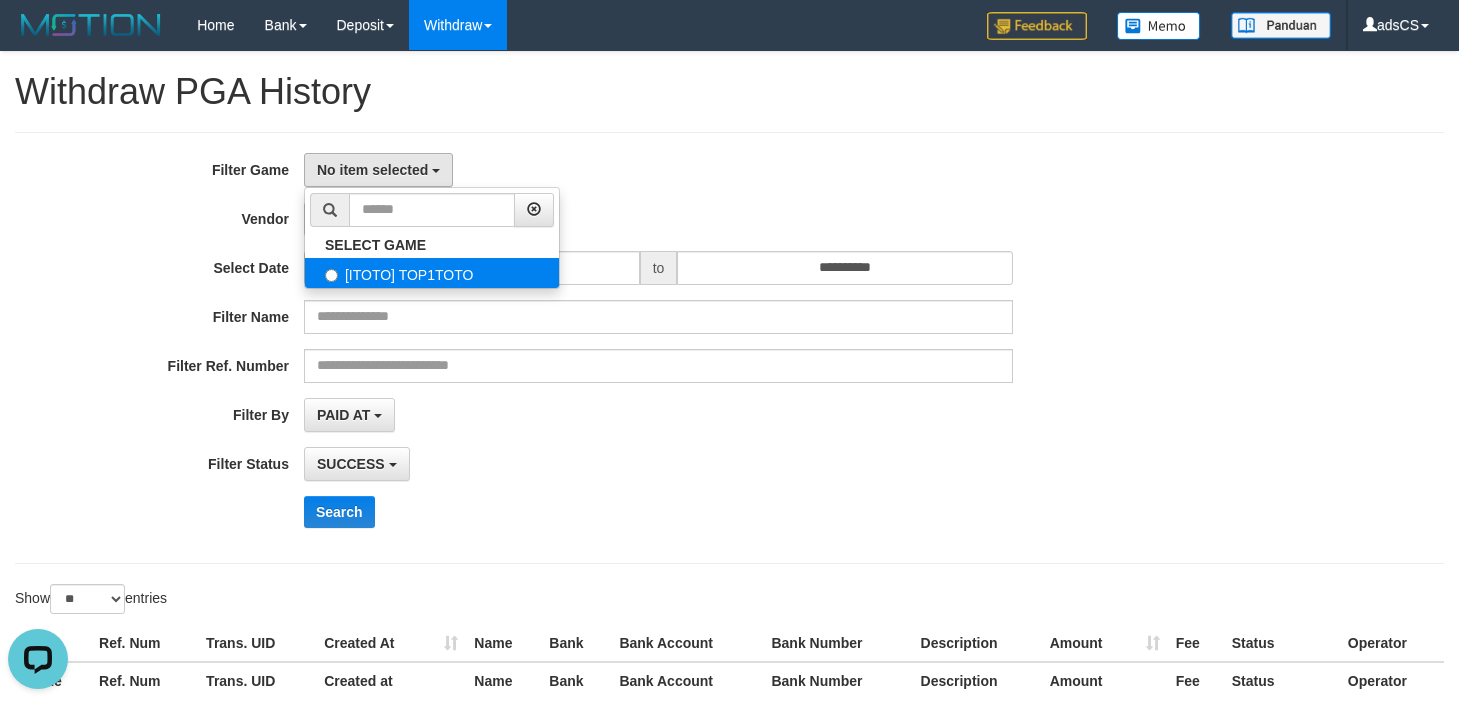 select on "***" 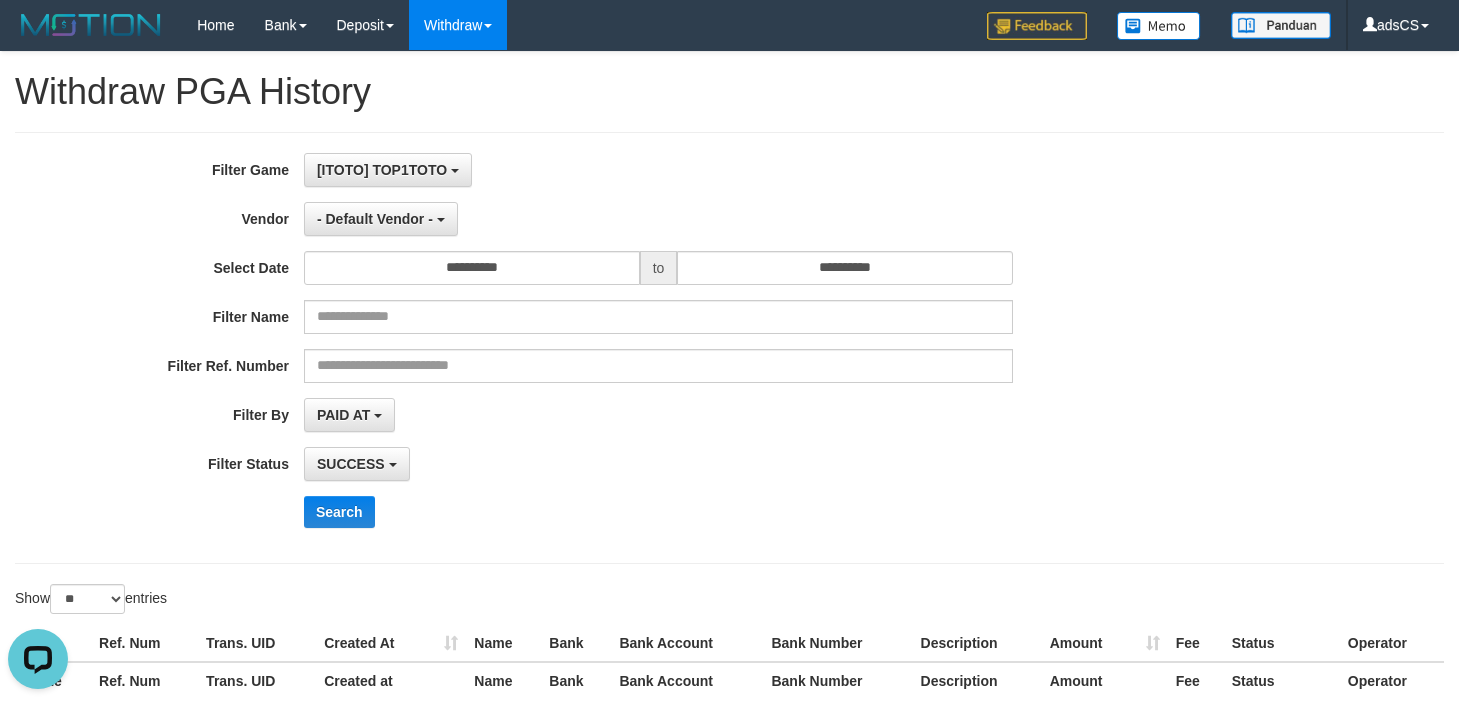 scroll, scrollTop: 18, scrollLeft: 0, axis: vertical 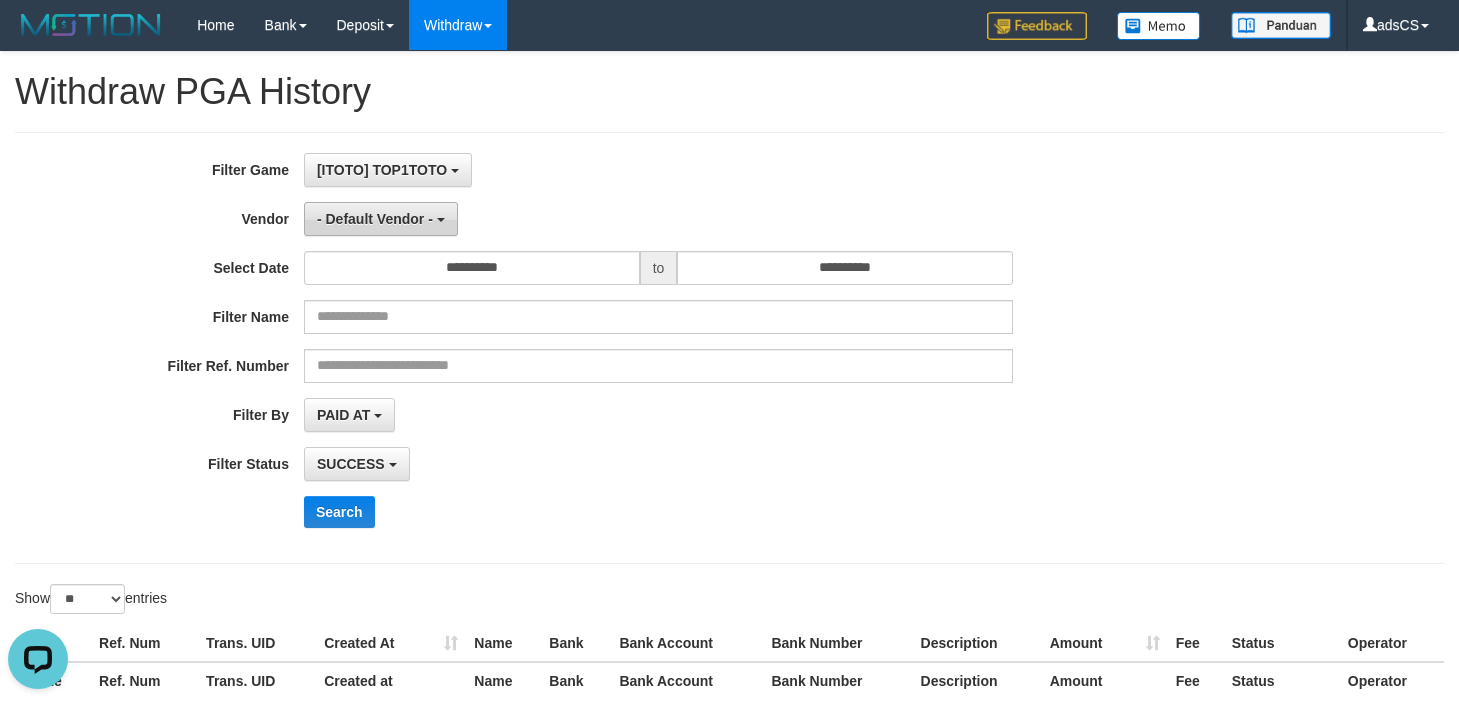 click on "- Default Vendor -" at bounding box center [375, 219] 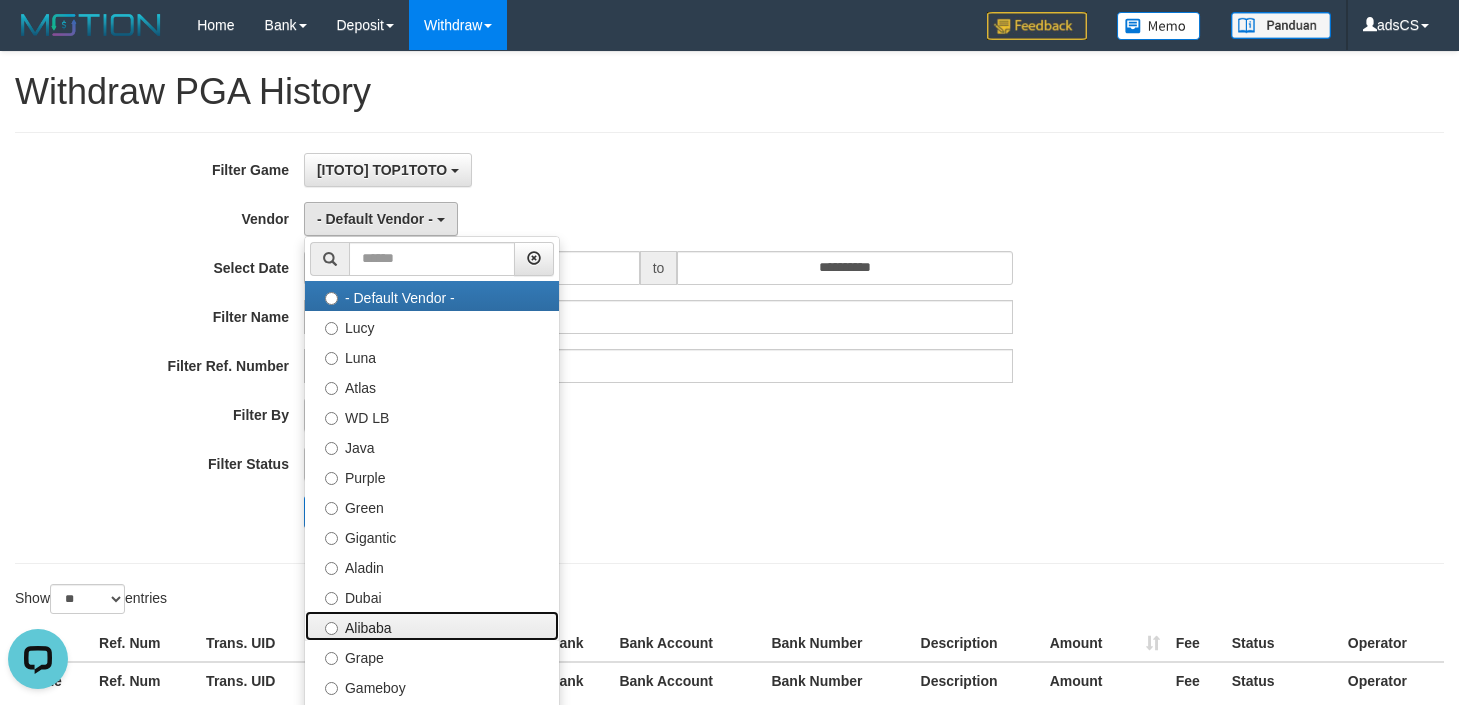 click on "Alibaba" at bounding box center (432, 626) 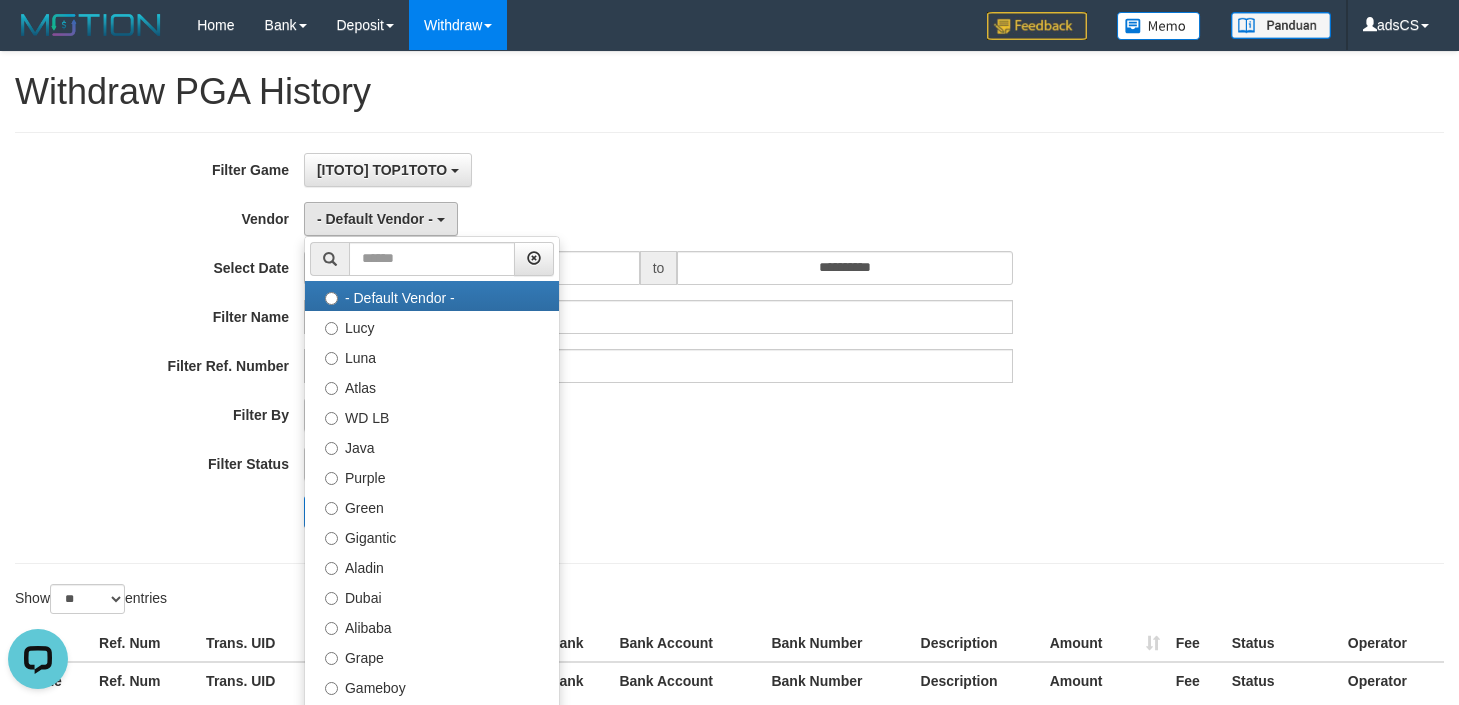 select on "**********" 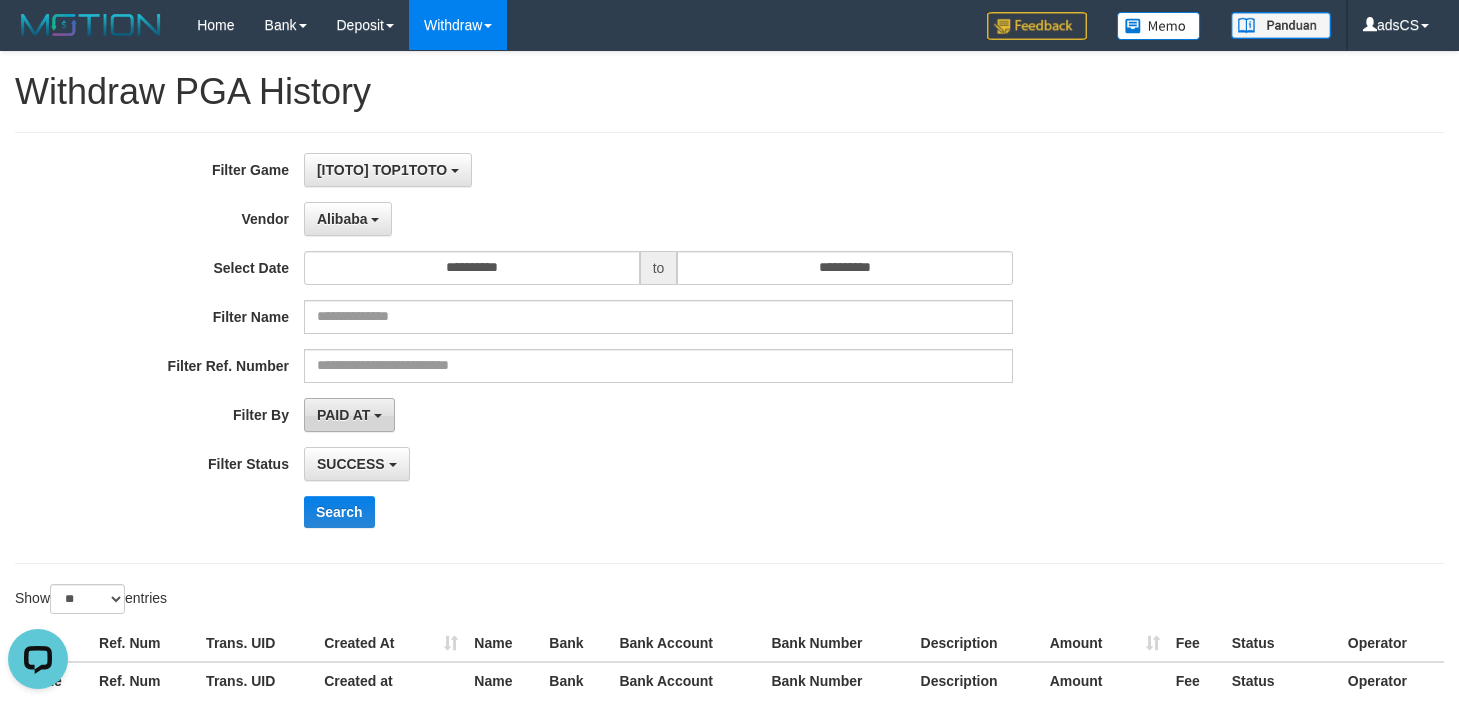 click on "PAID AT" at bounding box center [343, 415] 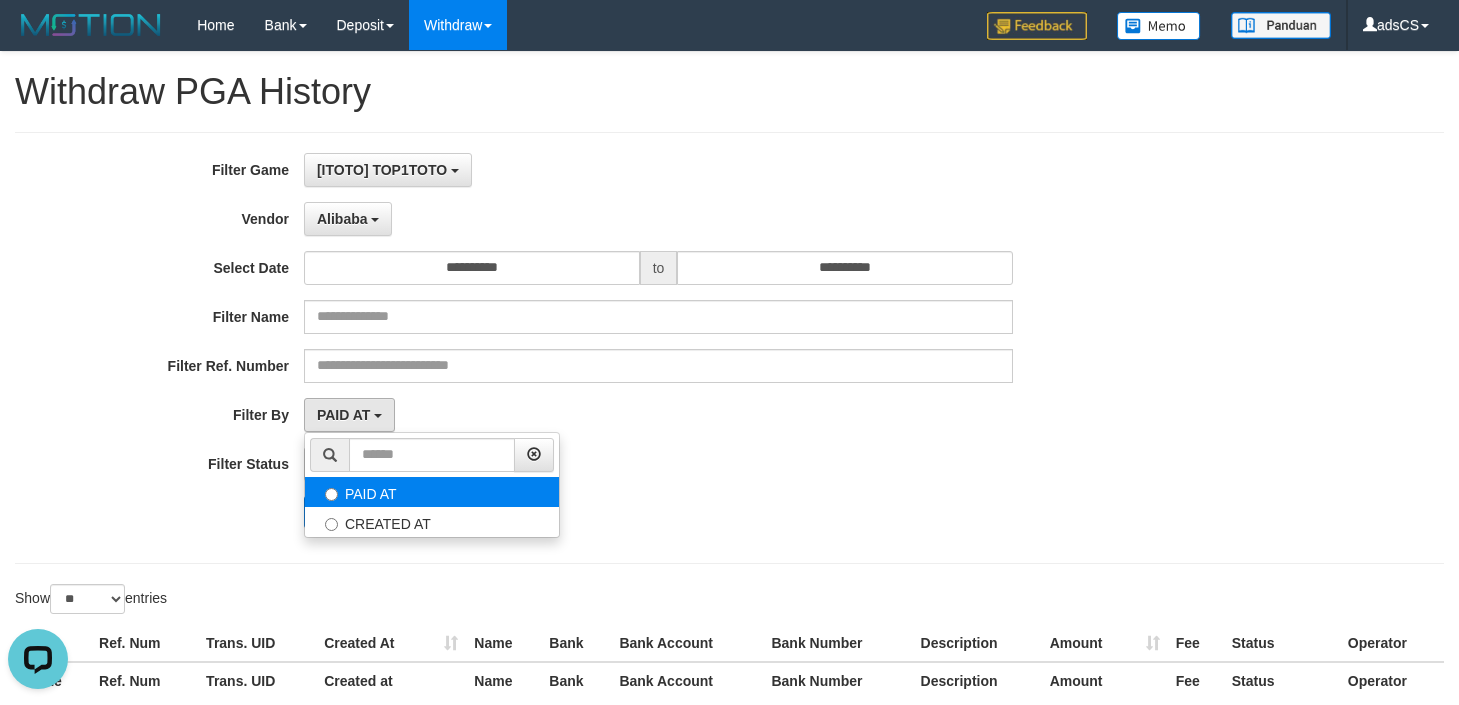 click on "PAID AT" at bounding box center [432, 492] 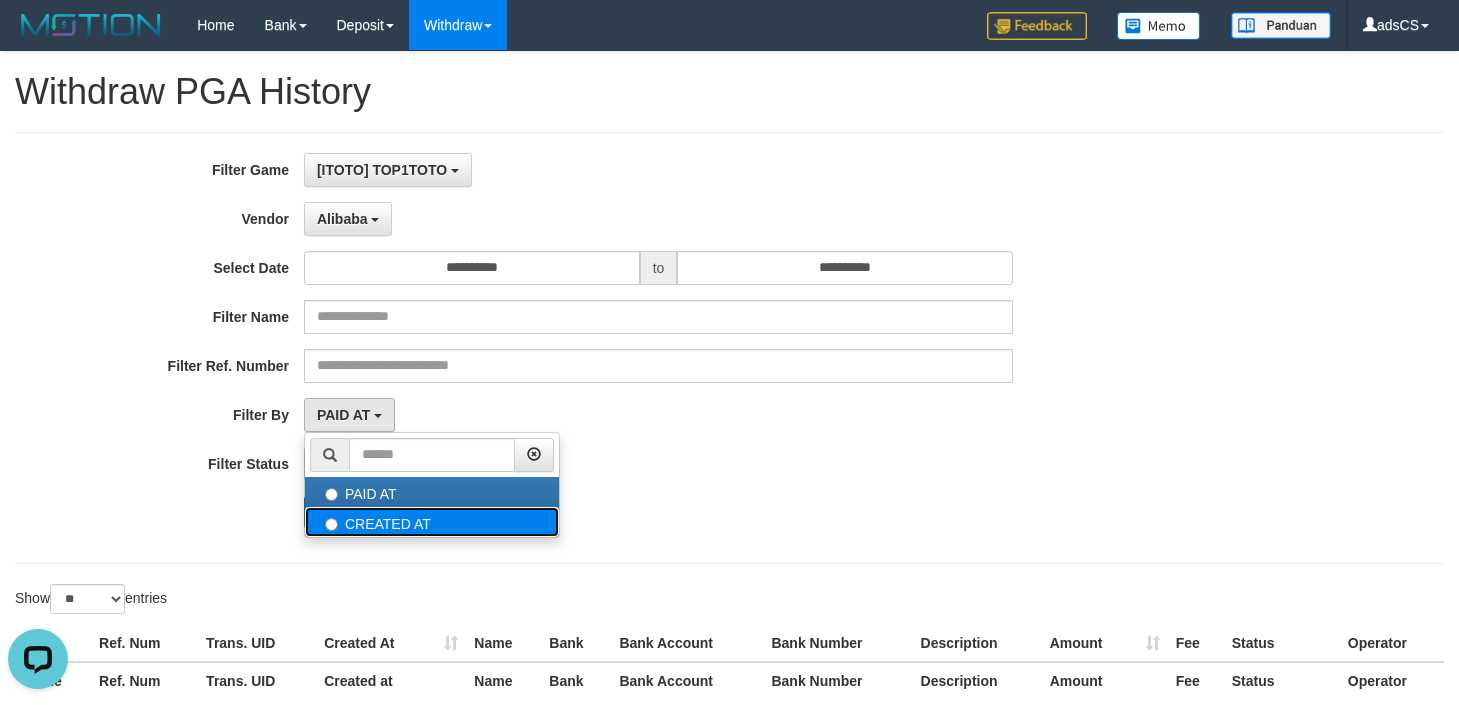 click on "CREATED AT" at bounding box center (432, 522) 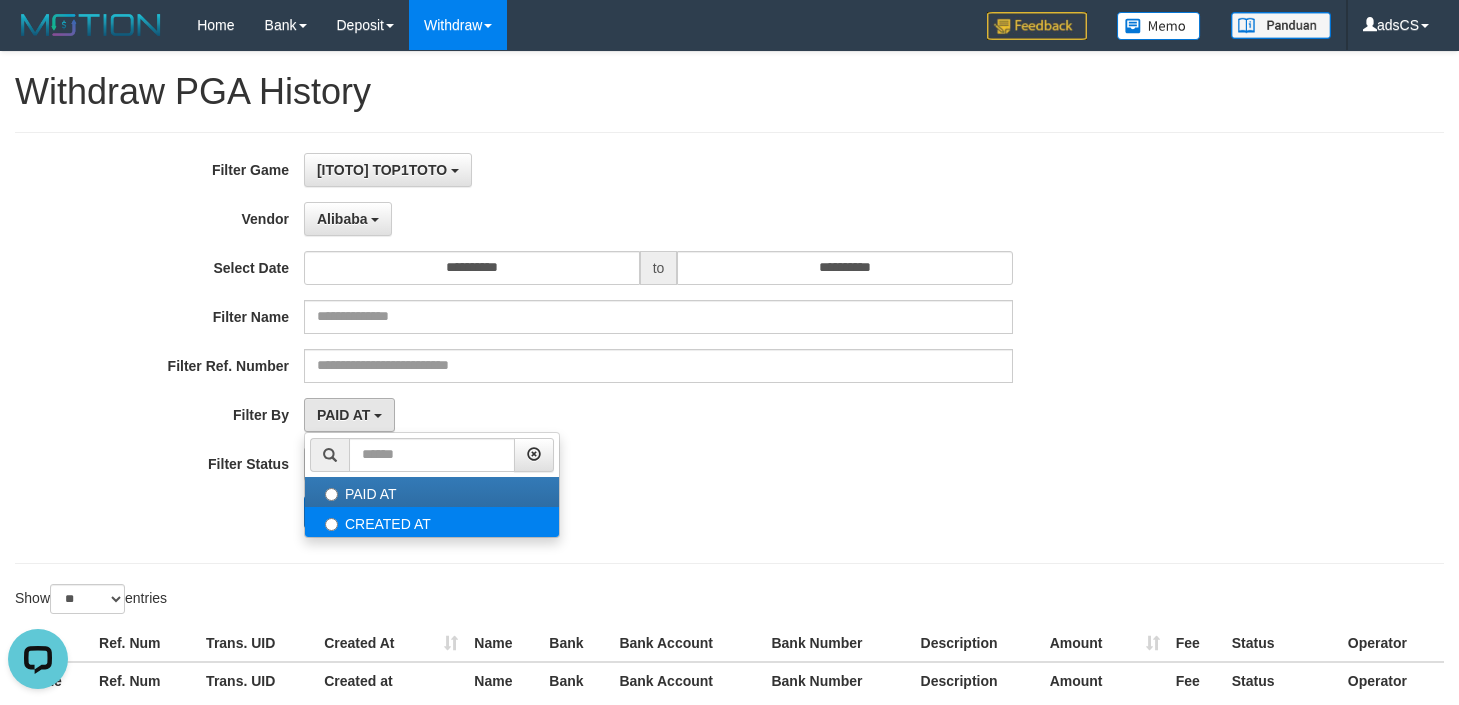 select on "*" 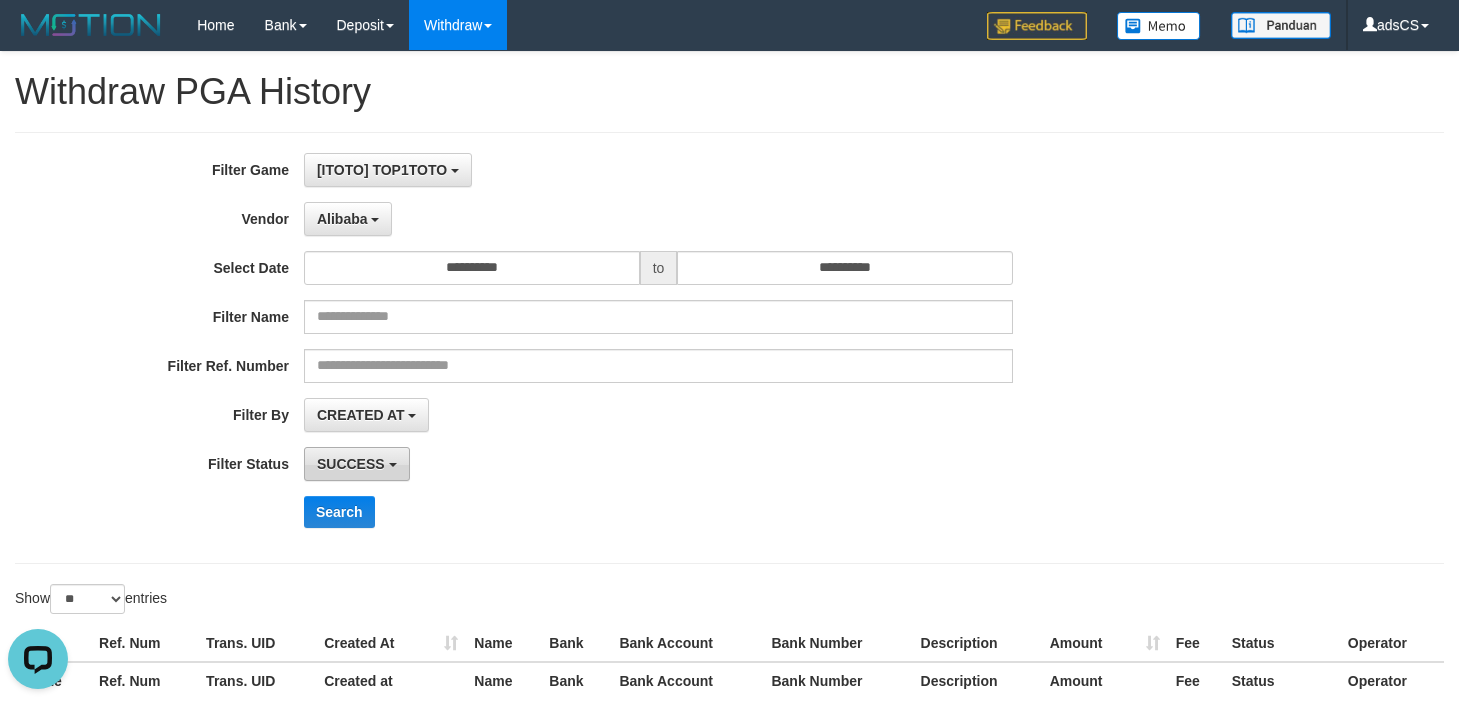click on "SUCCESS" at bounding box center [357, 464] 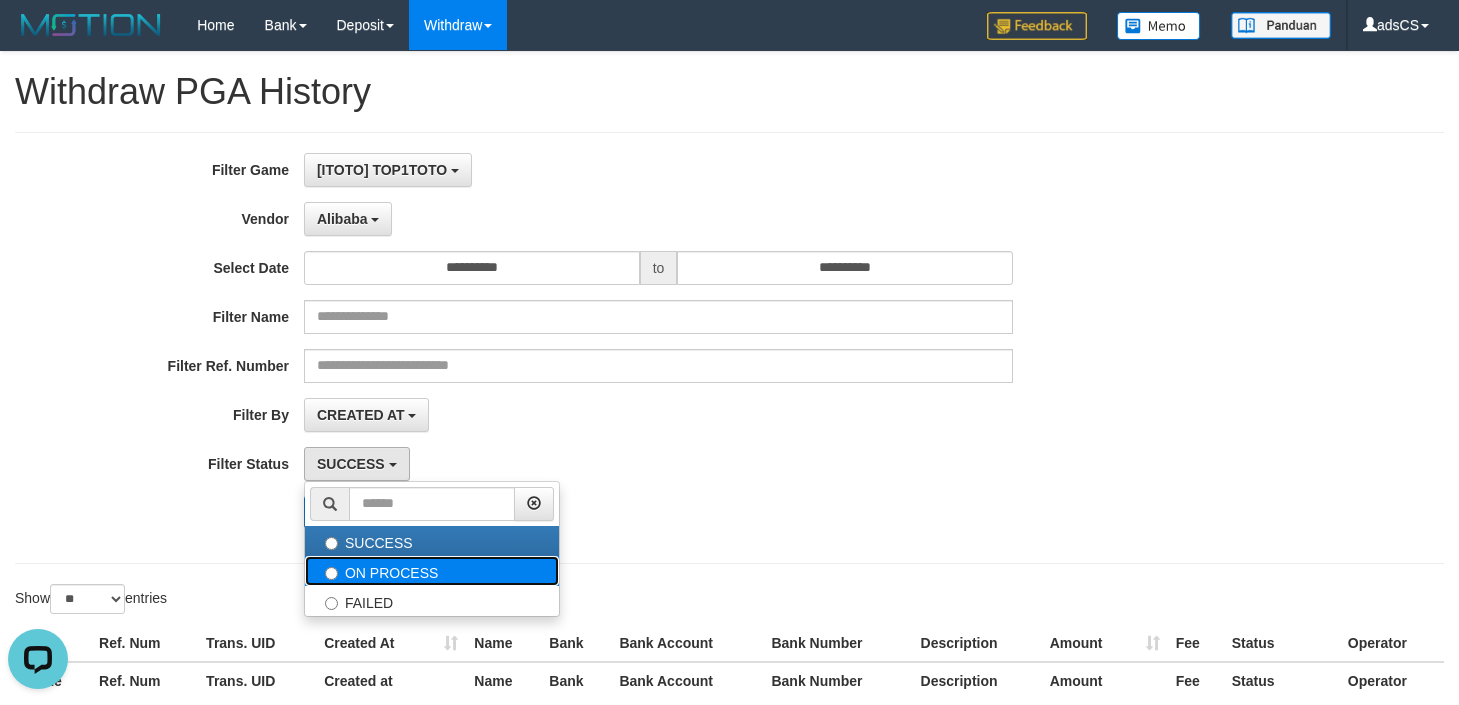 click on "ON PROCESS" at bounding box center (432, 571) 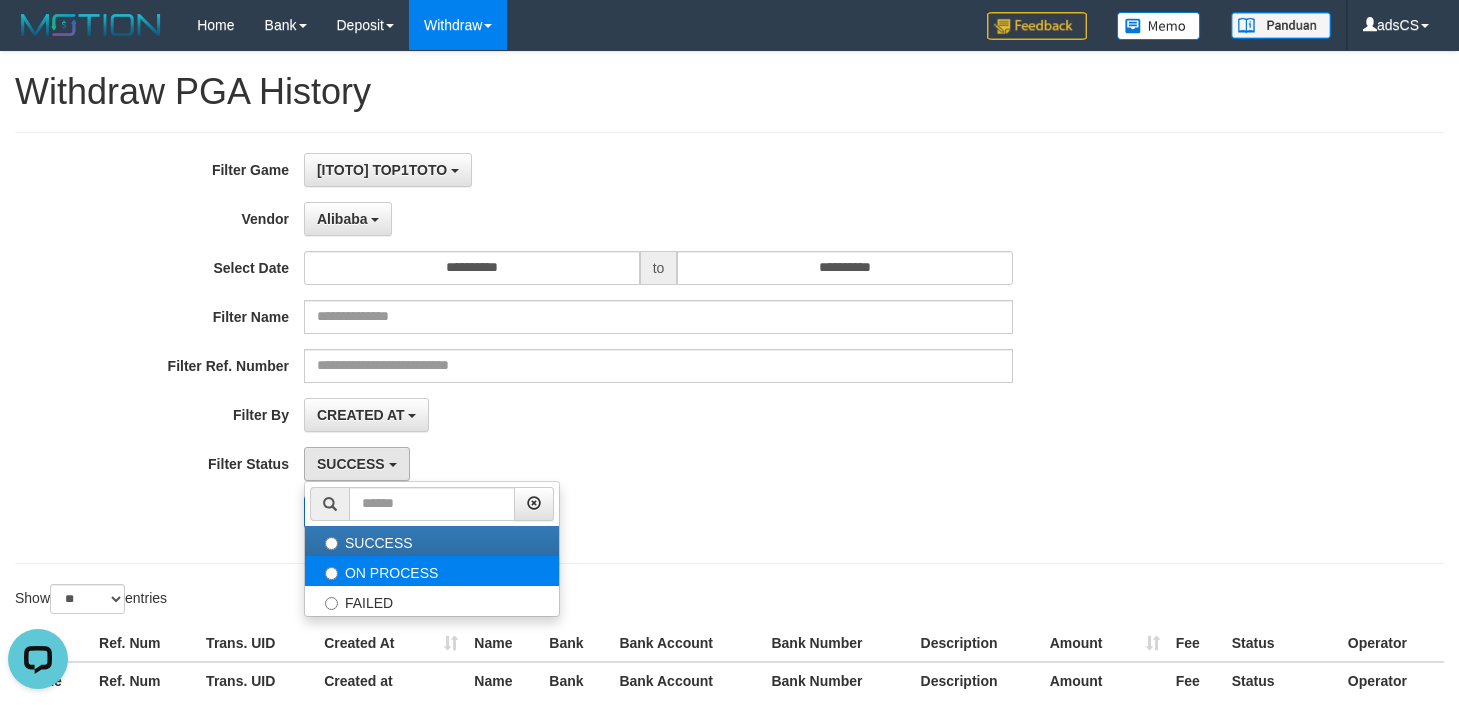 select on "*" 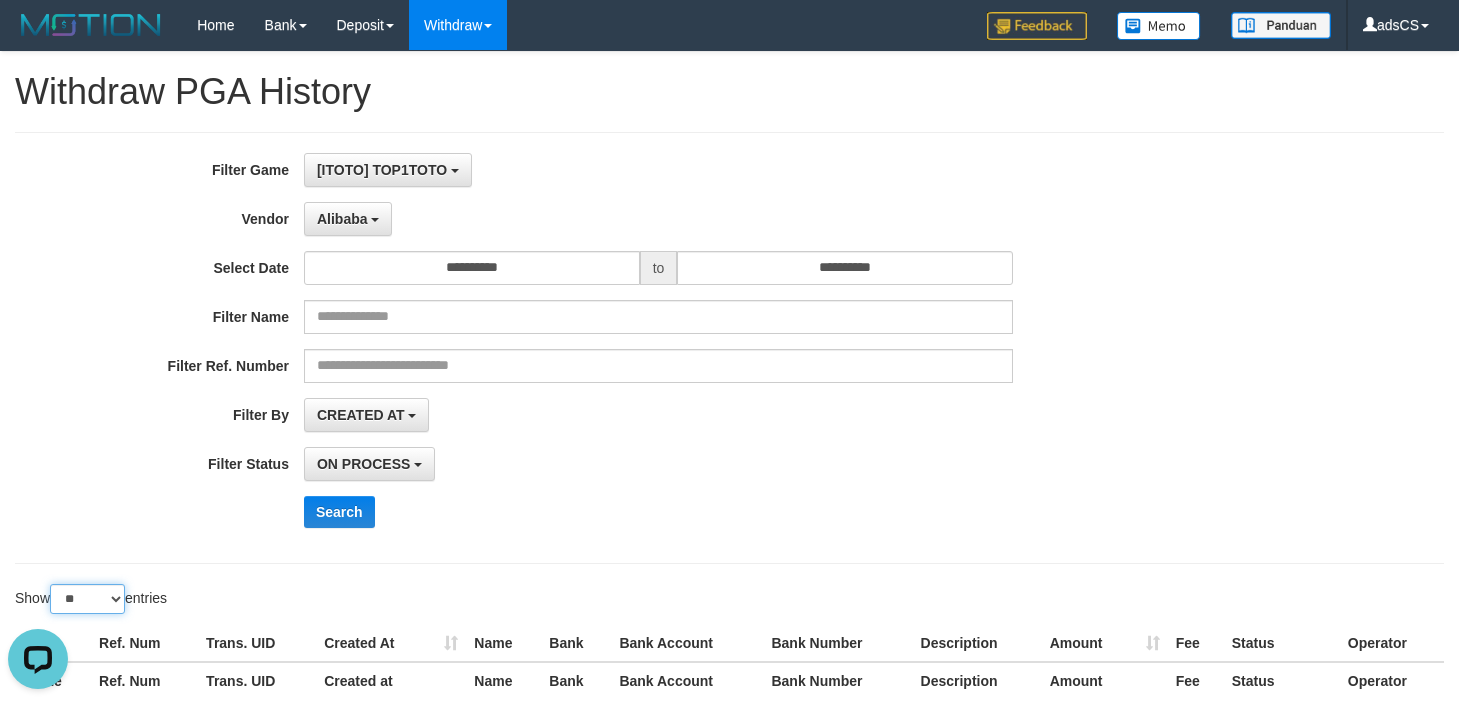 click on "** ** ** ***" at bounding box center (87, 599) 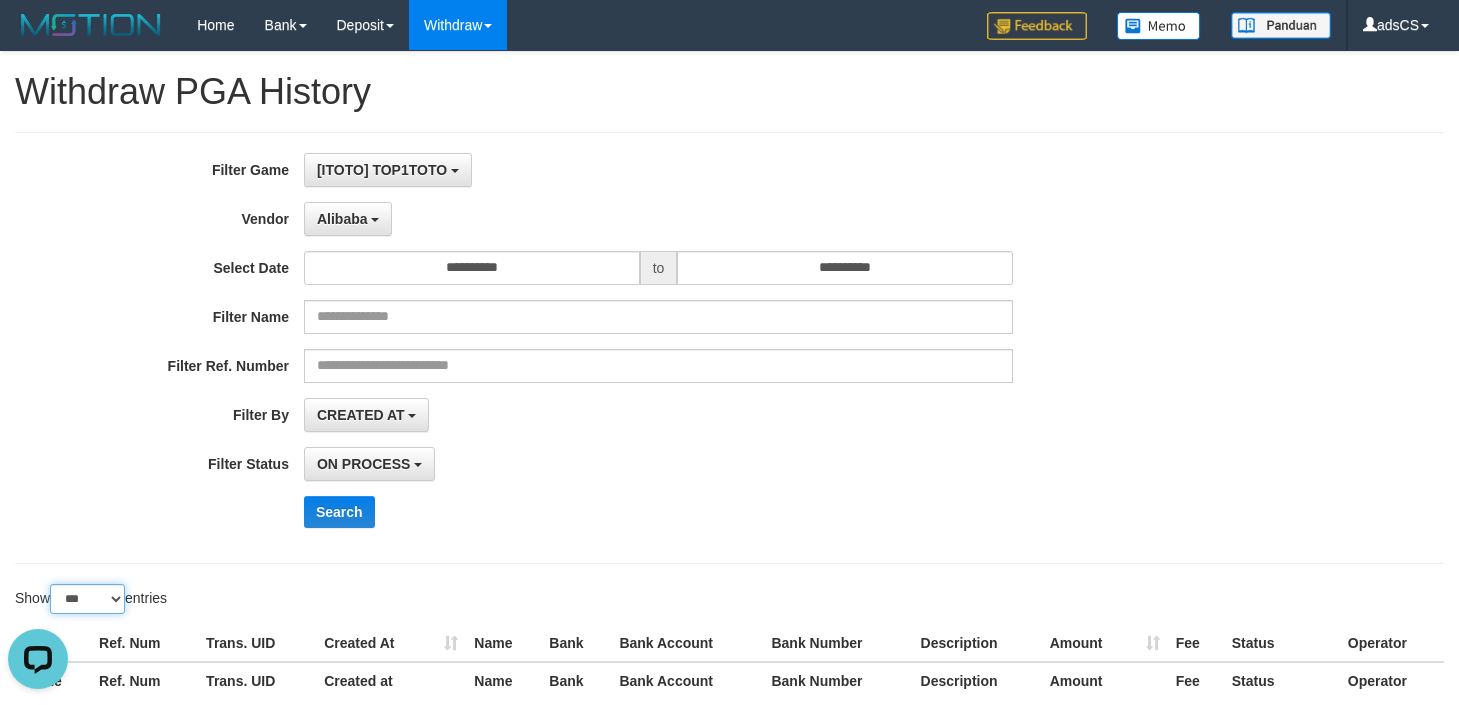 click on "** ** ** ***" at bounding box center [87, 599] 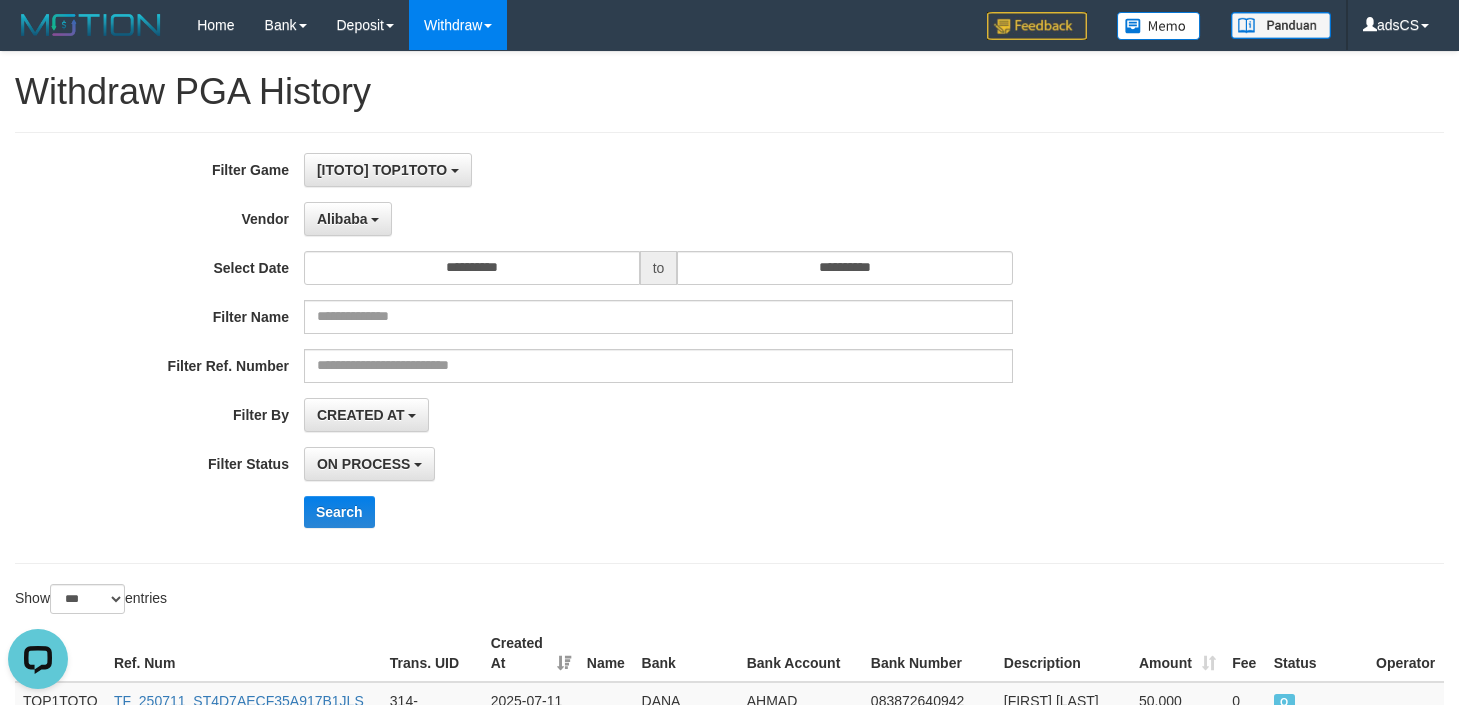 click on "CREATED AT
PAID AT
CREATED AT" at bounding box center [658, 415] 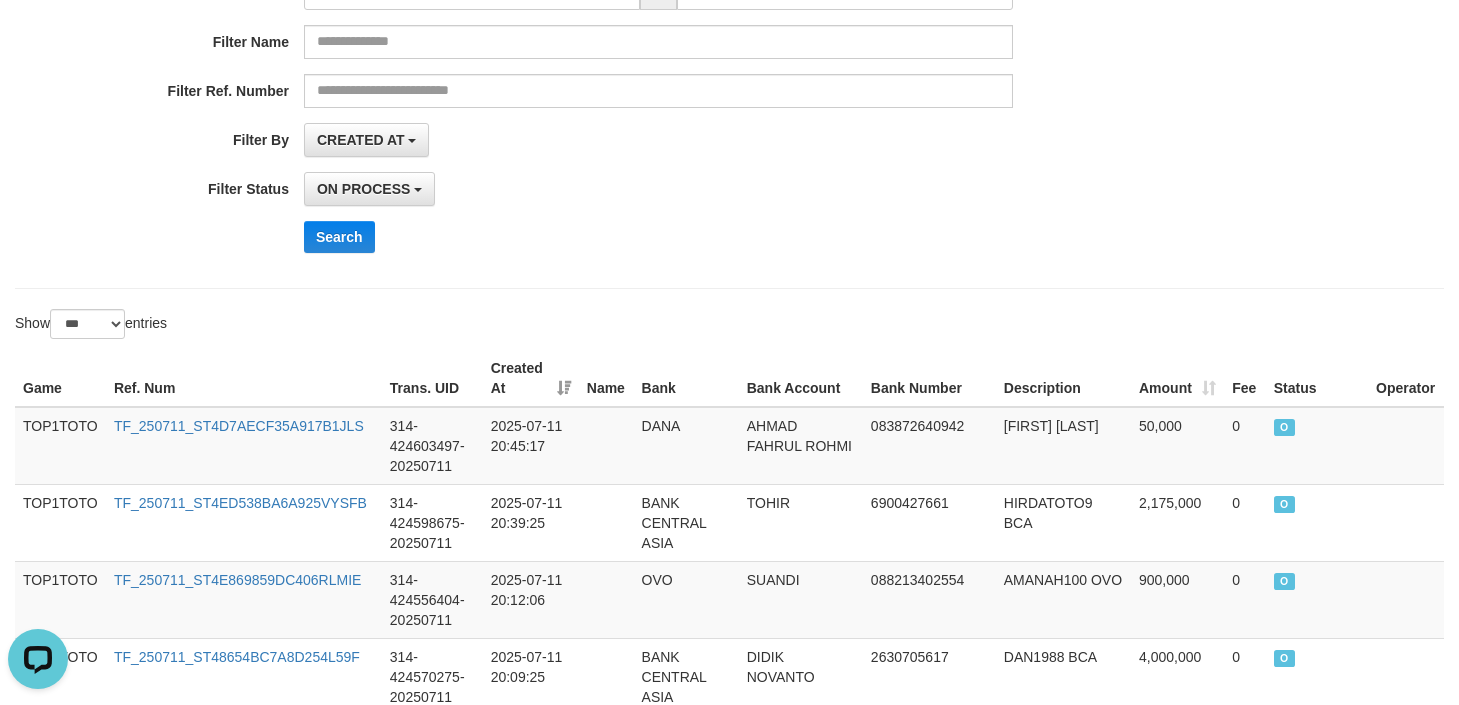 scroll, scrollTop: 304, scrollLeft: 0, axis: vertical 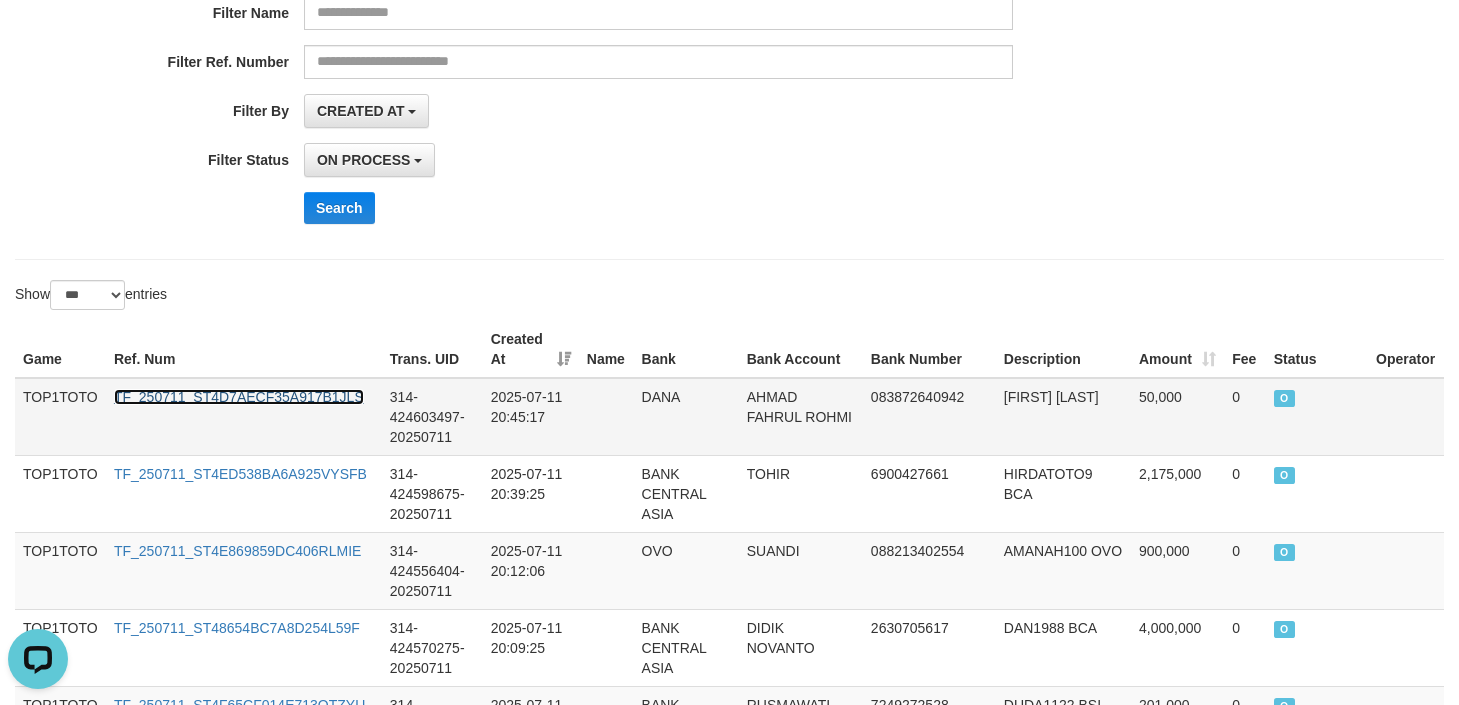 click on "TF_250711_ST4D7AECF35A917B1JLS" at bounding box center [239, 397] 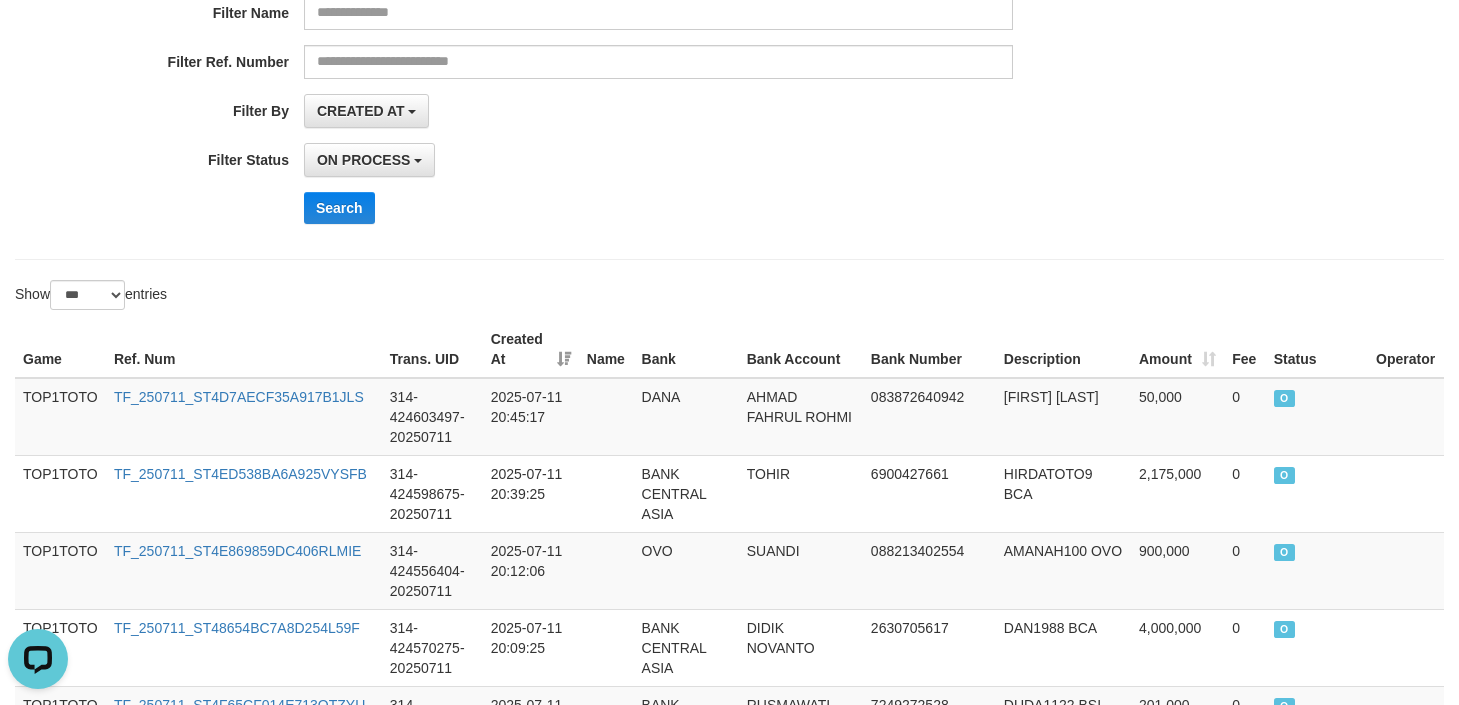 click on "CREATED AT
PAID AT
CREATED AT" at bounding box center [658, 111] 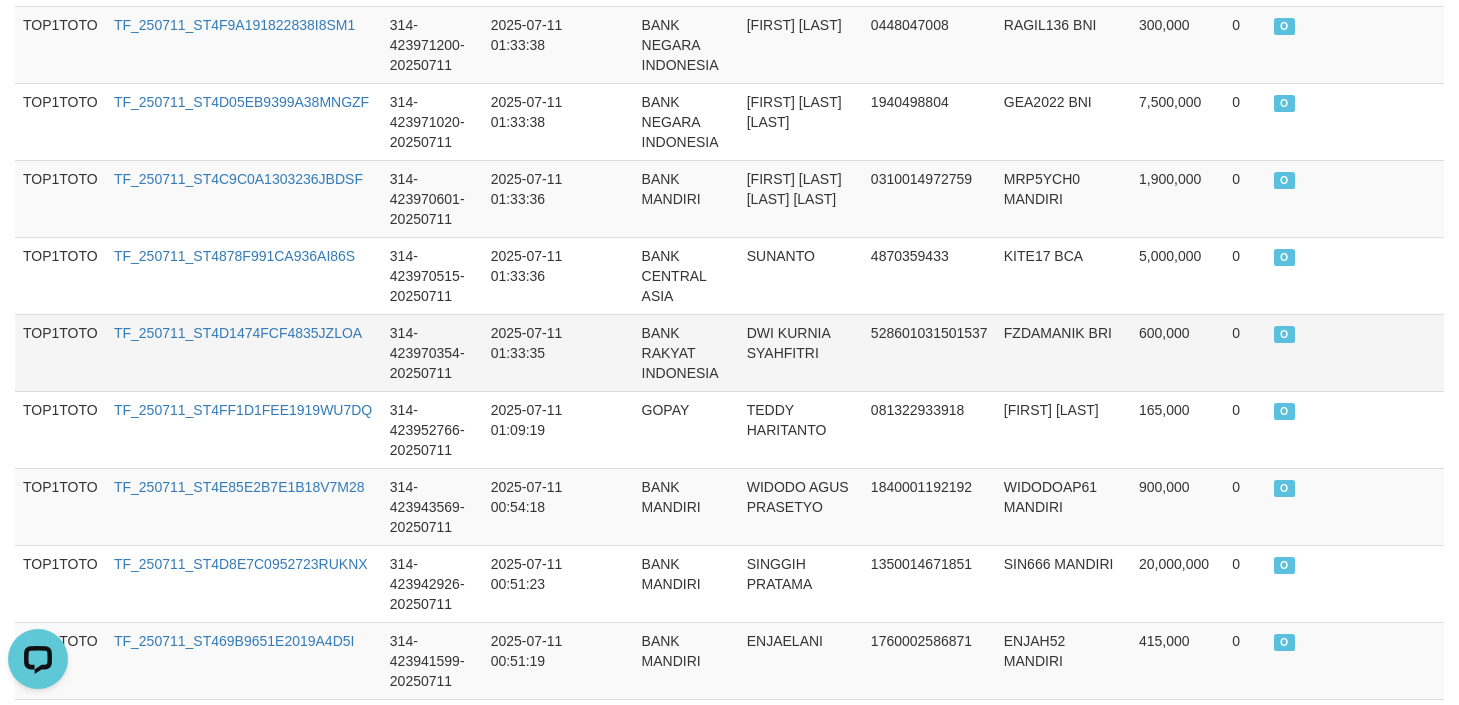 click on "FZDAMANIK BRI" at bounding box center [1063, 352] 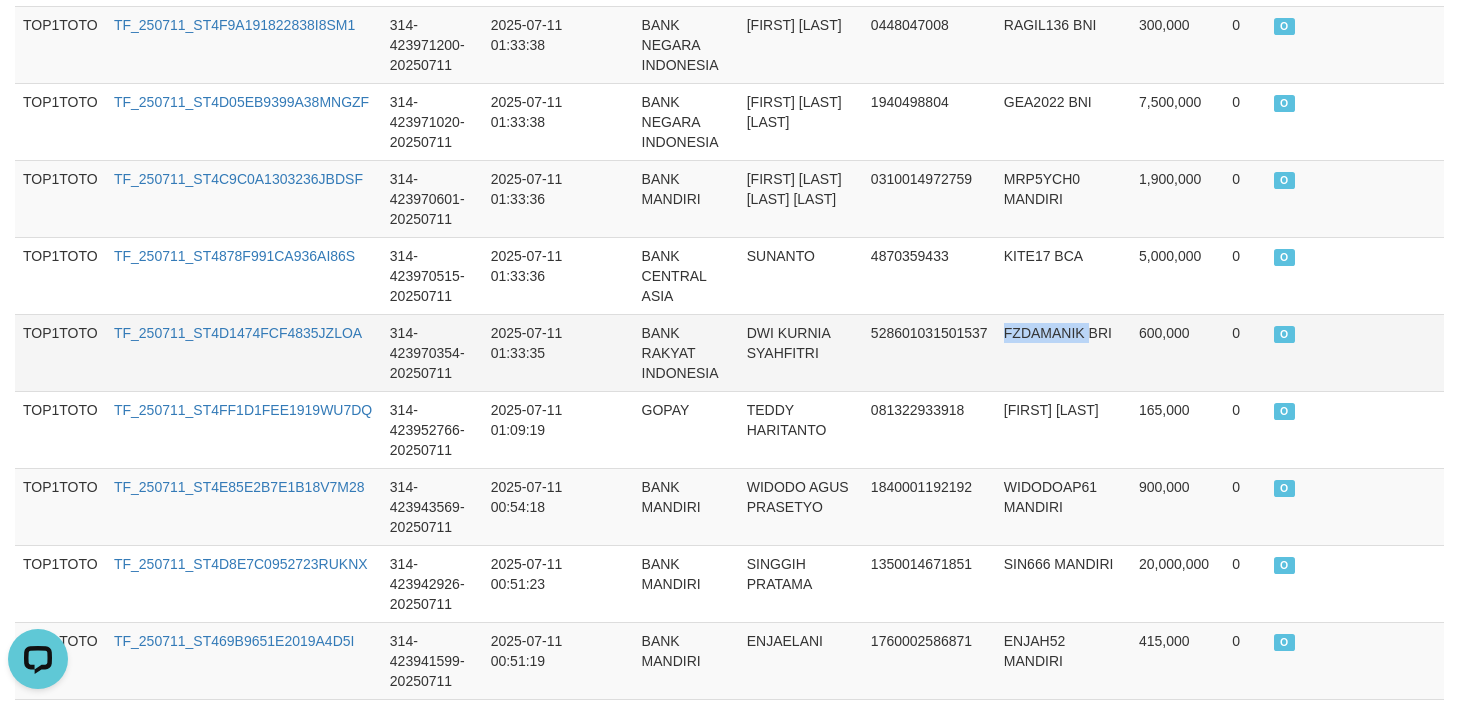 click on "FZDAMANIK BRI" at bounding box center [1063, 352] 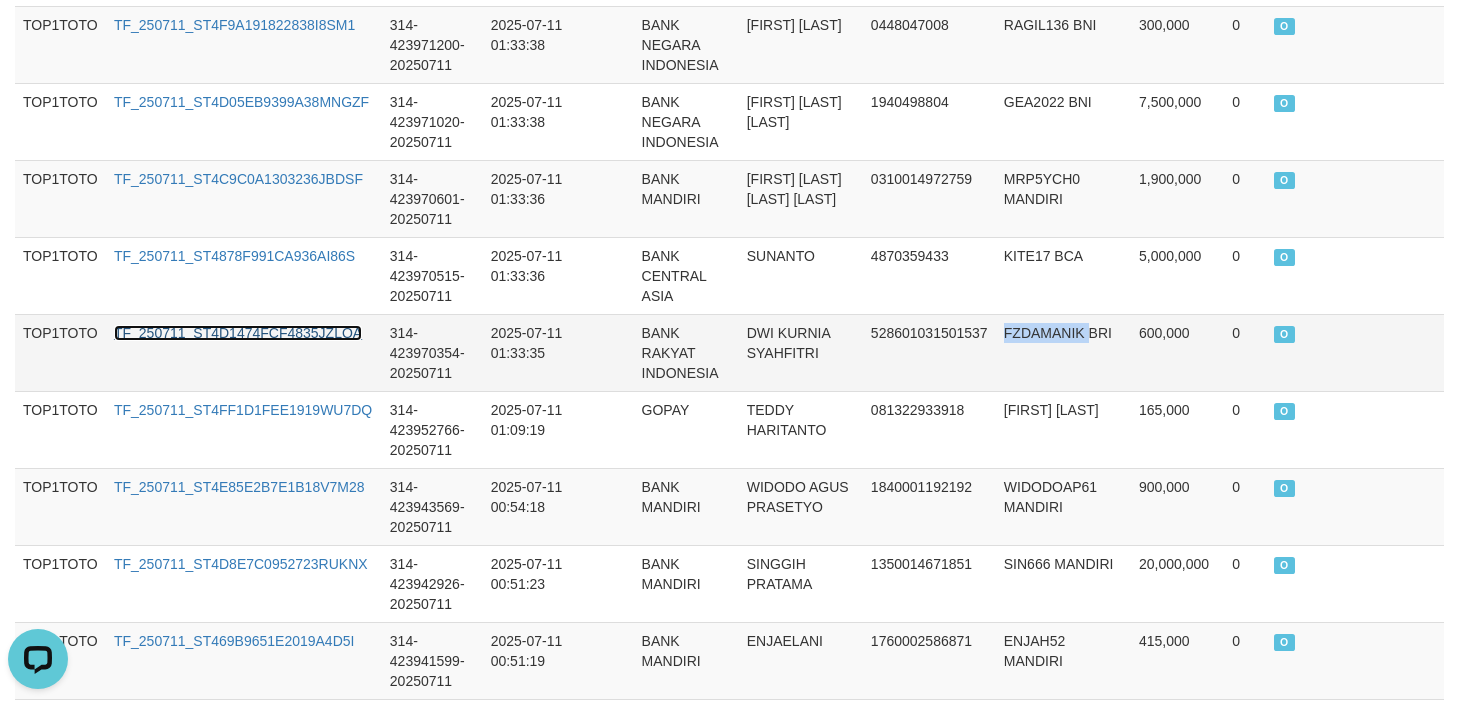 click on "TF_250711_ST4D1474FCF4835JZLOA" at bounding box center [238, 333] 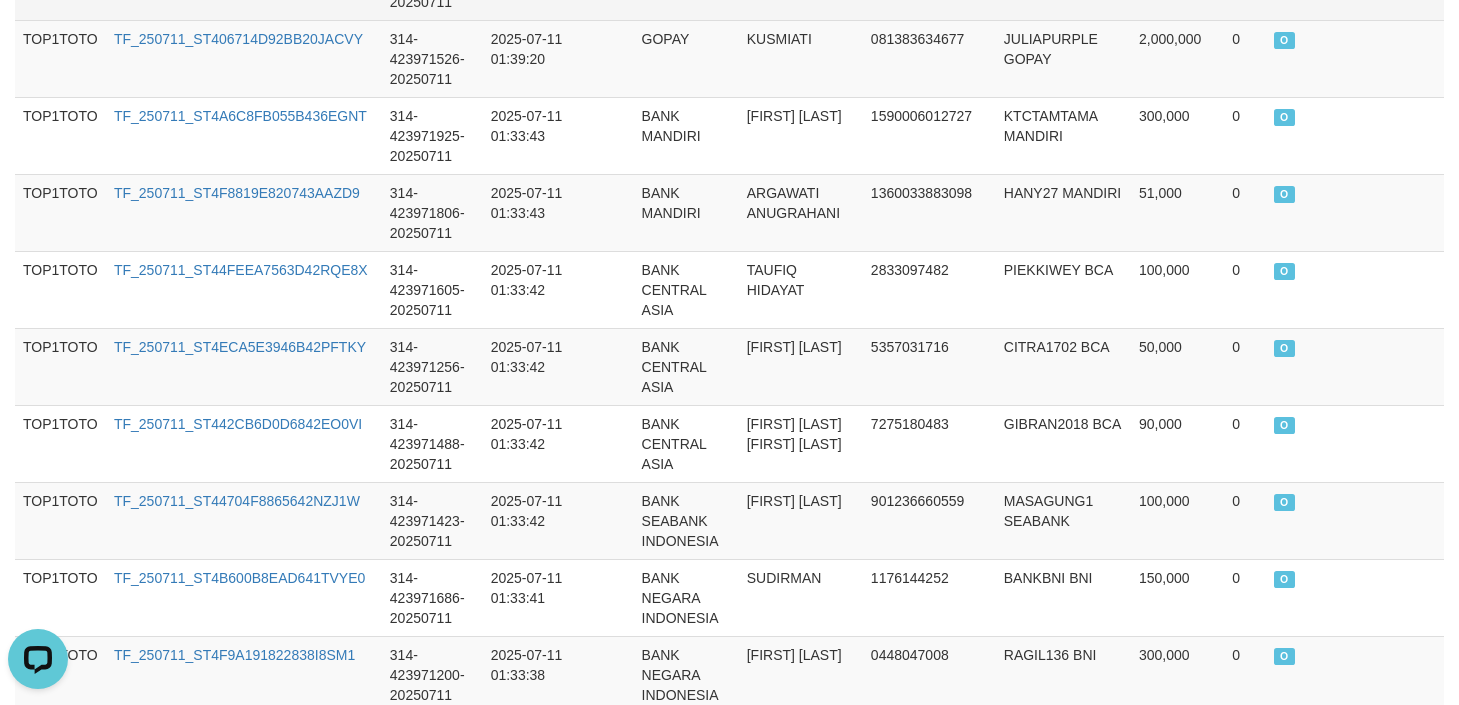 scroll, scrollTop: 4060, scrollLeft: 0, axis: vertical 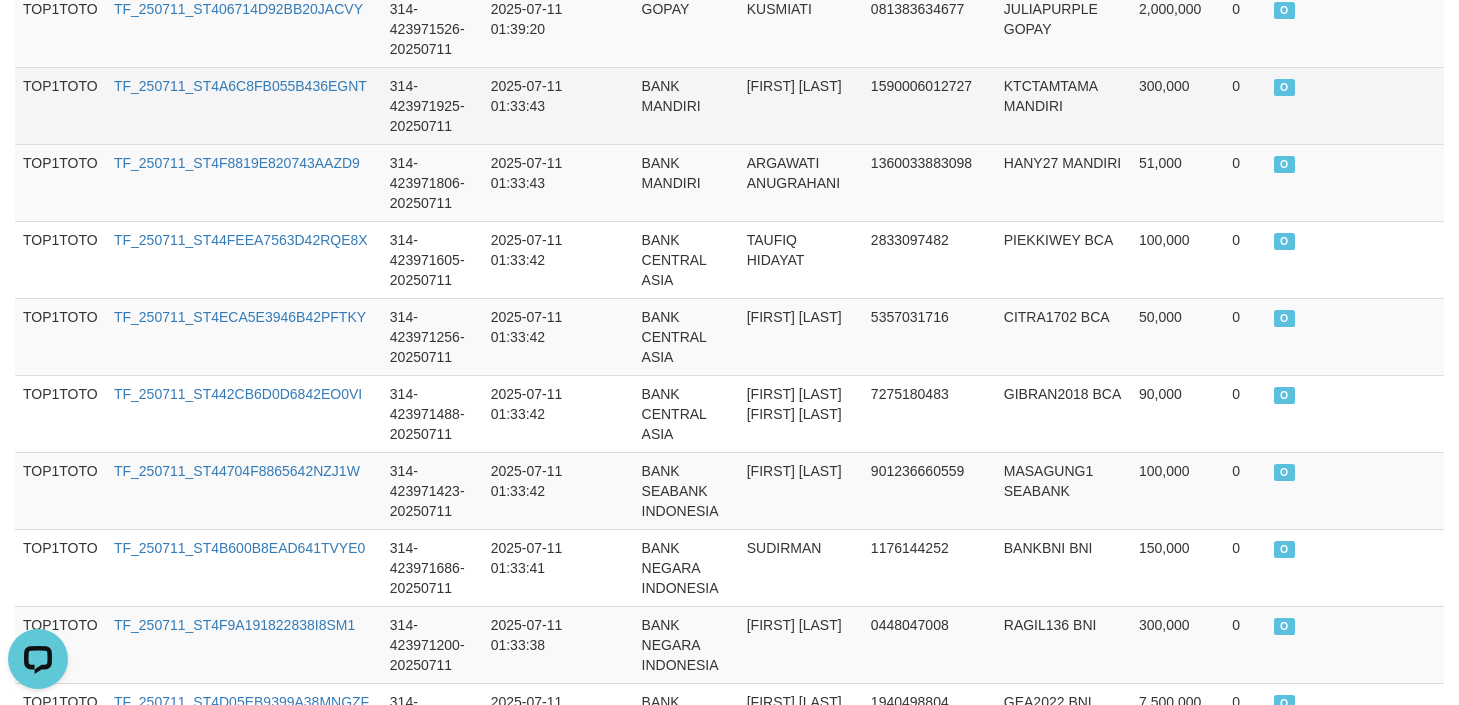 click on "JORA PRANDONI" at bounding box center [801, 105] 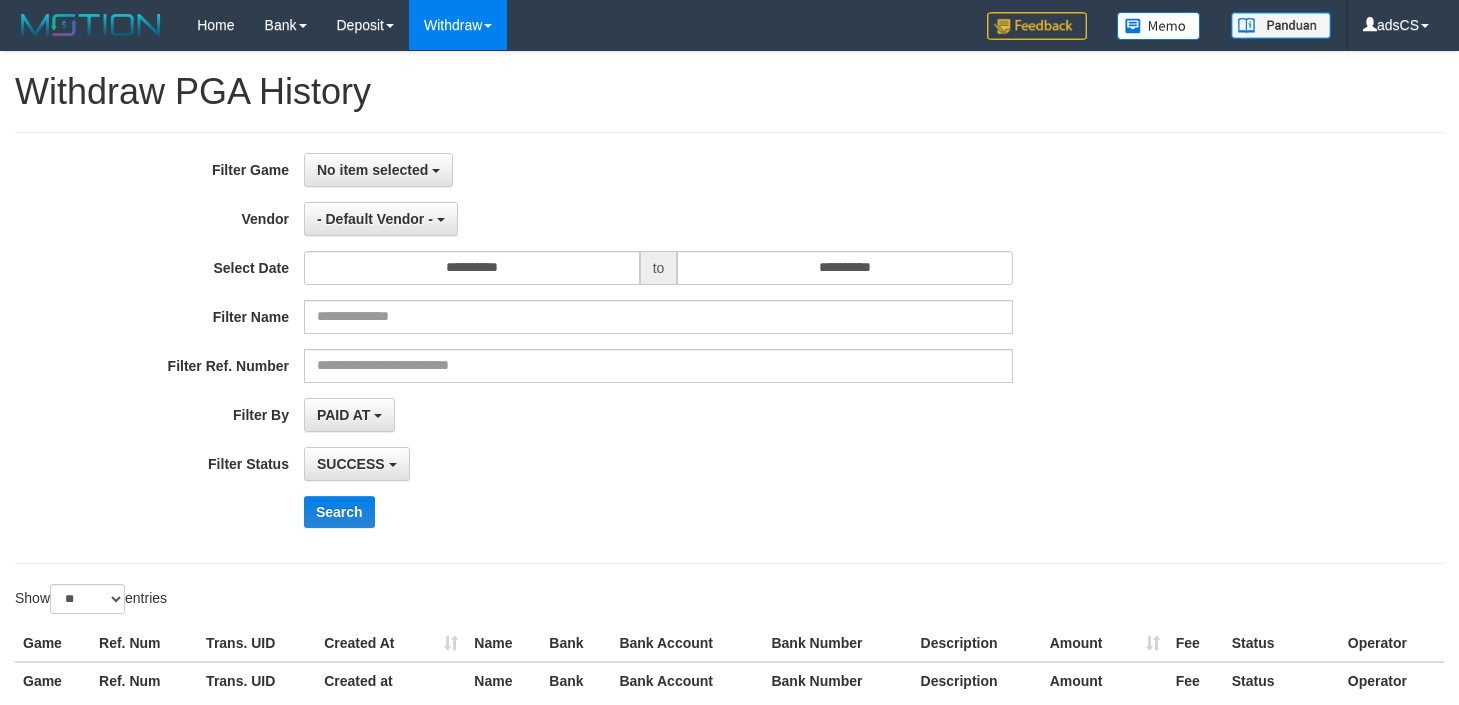 select 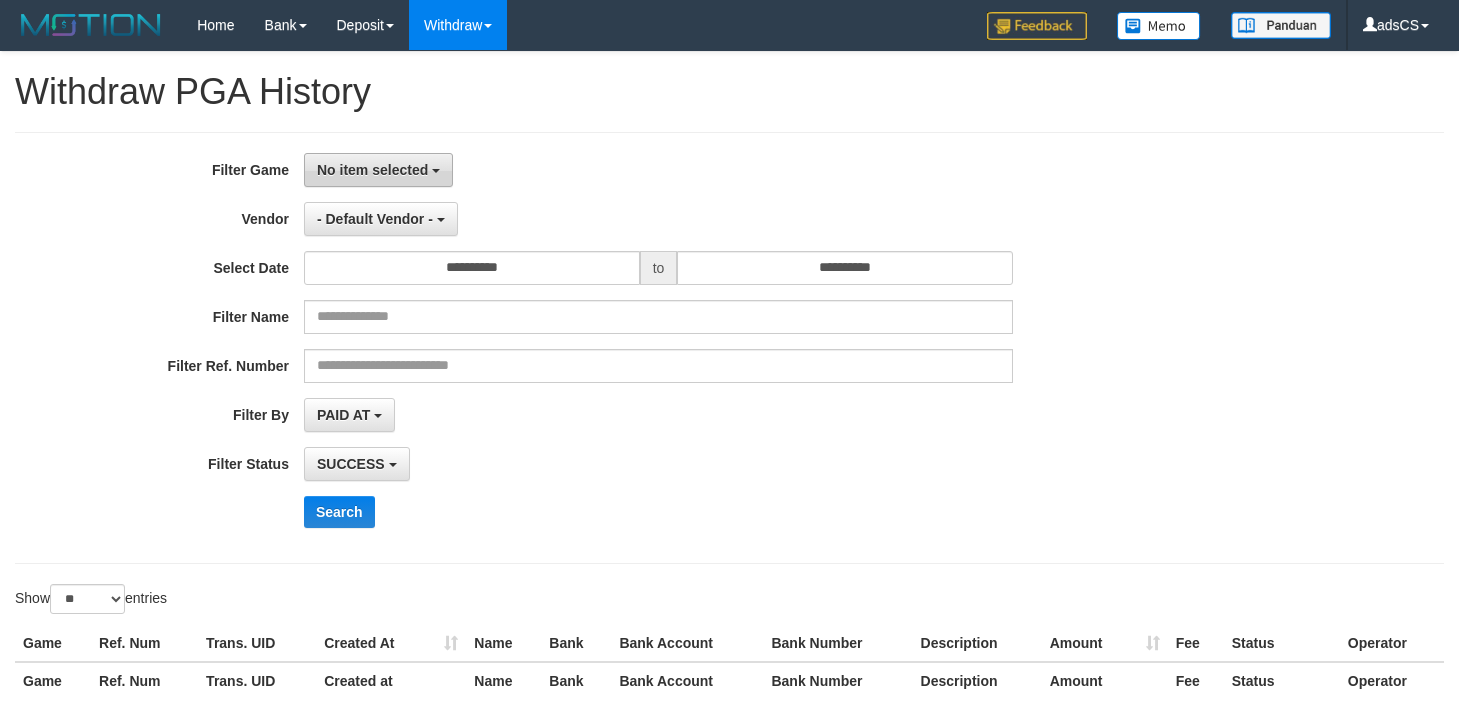 click on "No item selected" at bounding box center [372, 170] 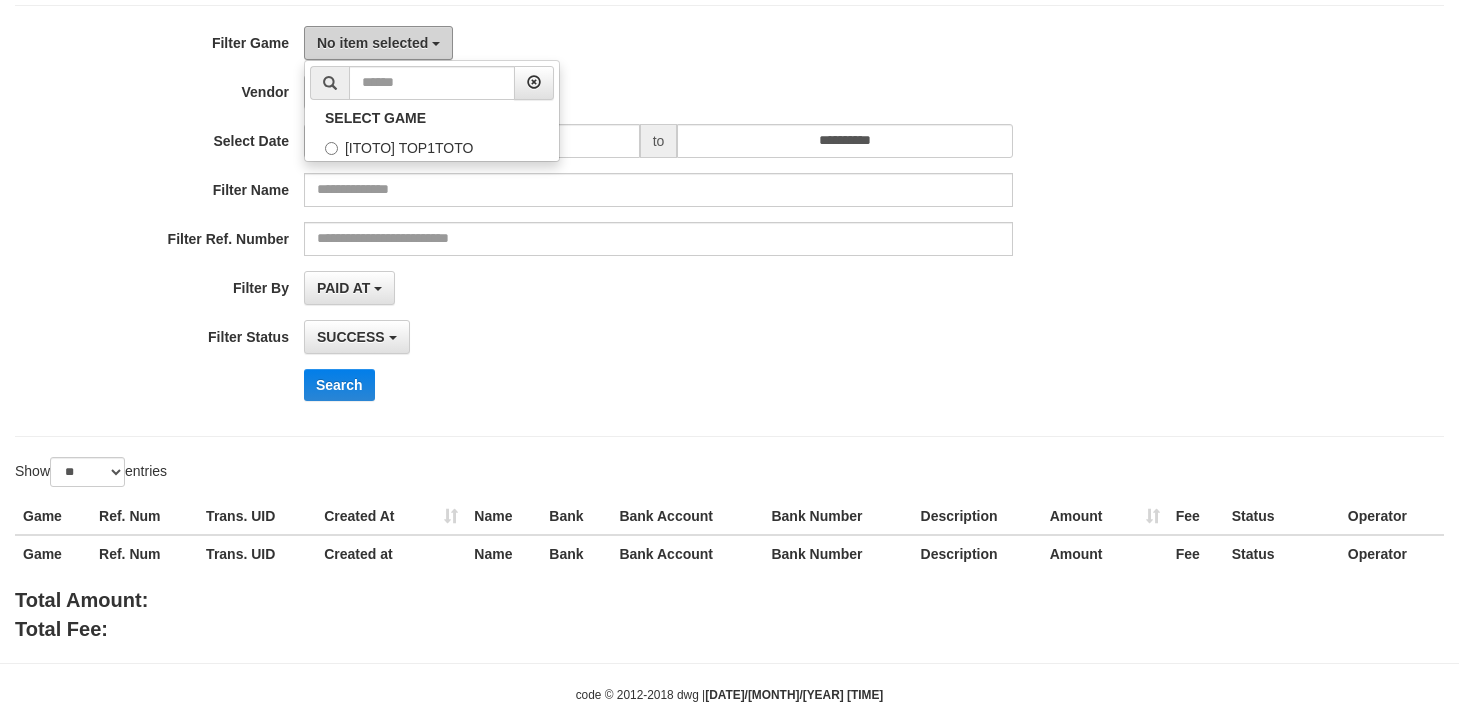 scroll, scrollTop: 0, scrollLeft: 0, axis: both 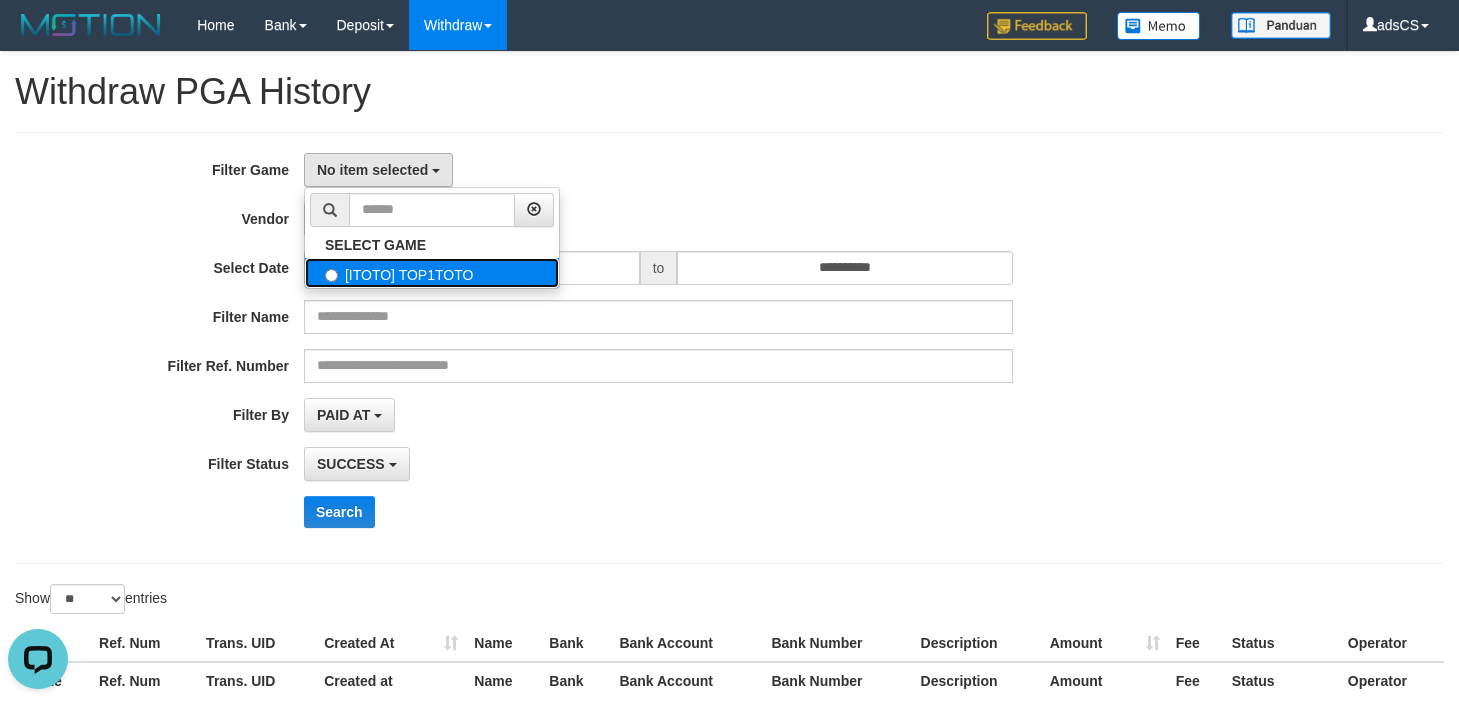 click on "[ITOTO] TOP1TOTO" at bounding box center (432, 273) 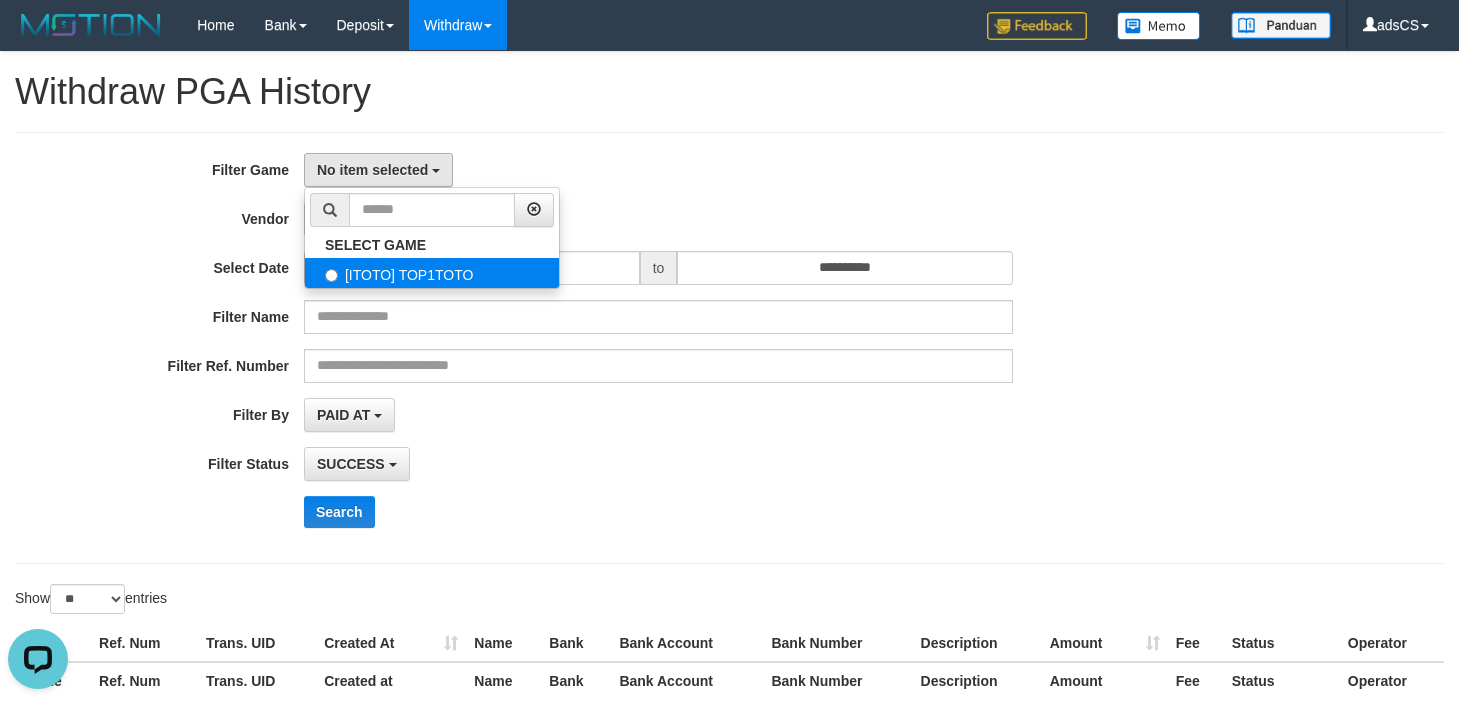 select on "***" 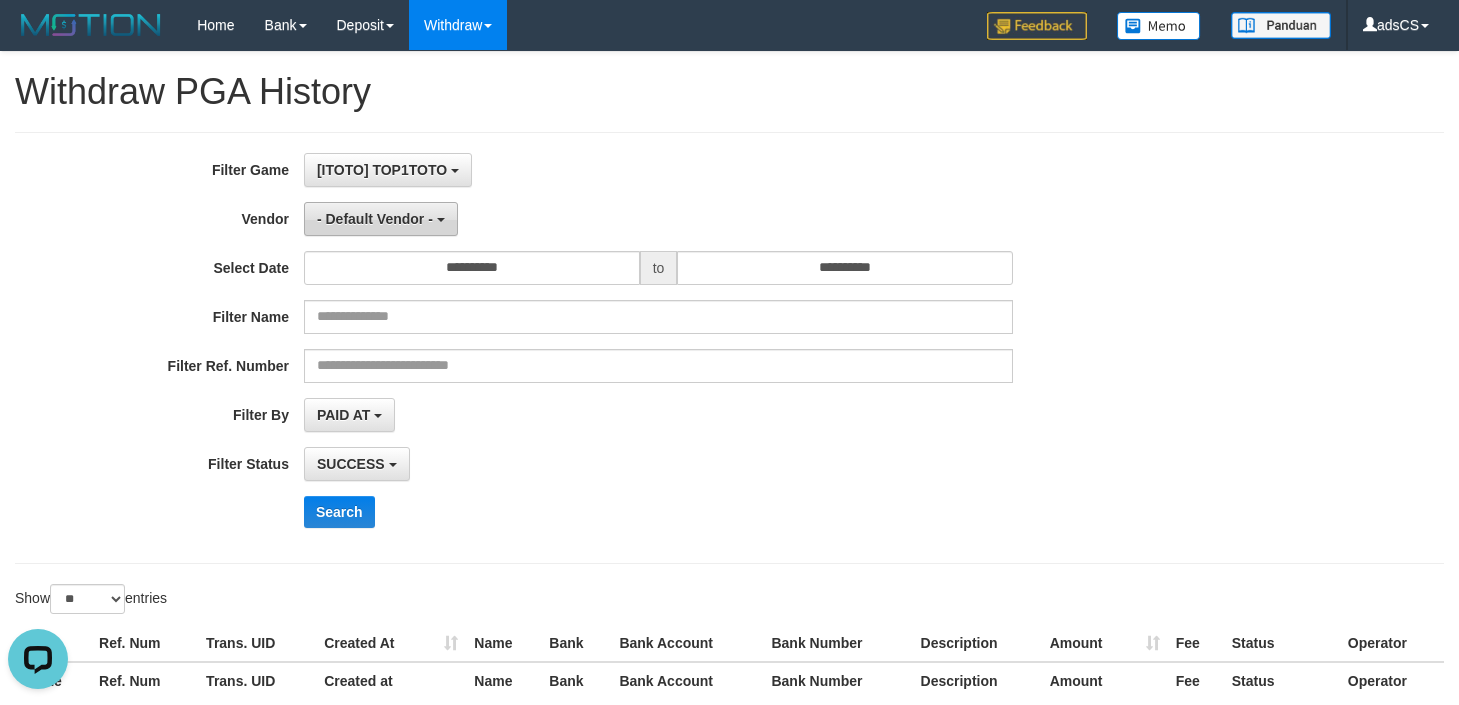 scroll, scrollTop: 18, scrollLeft: 0, axis: vertical 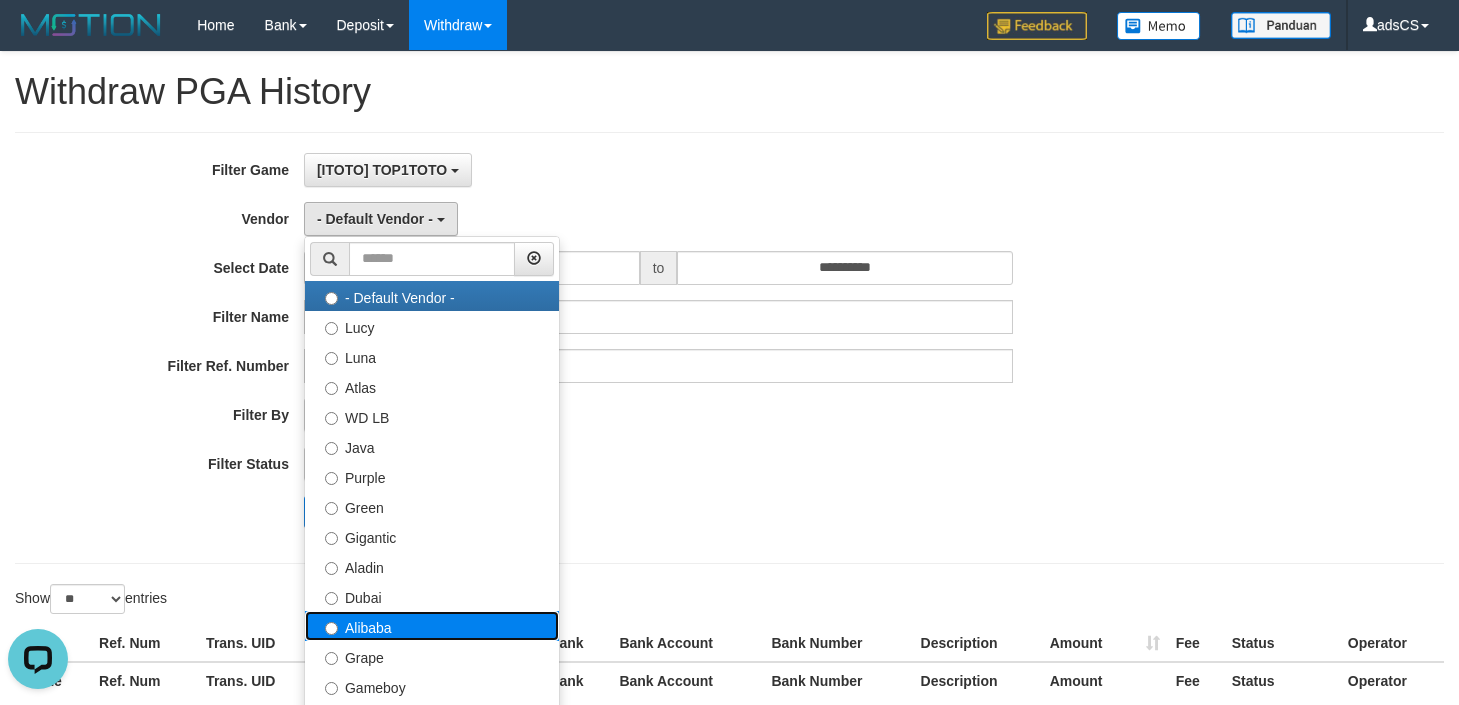 click on "Alibaba" at bounding box center [432, 626] 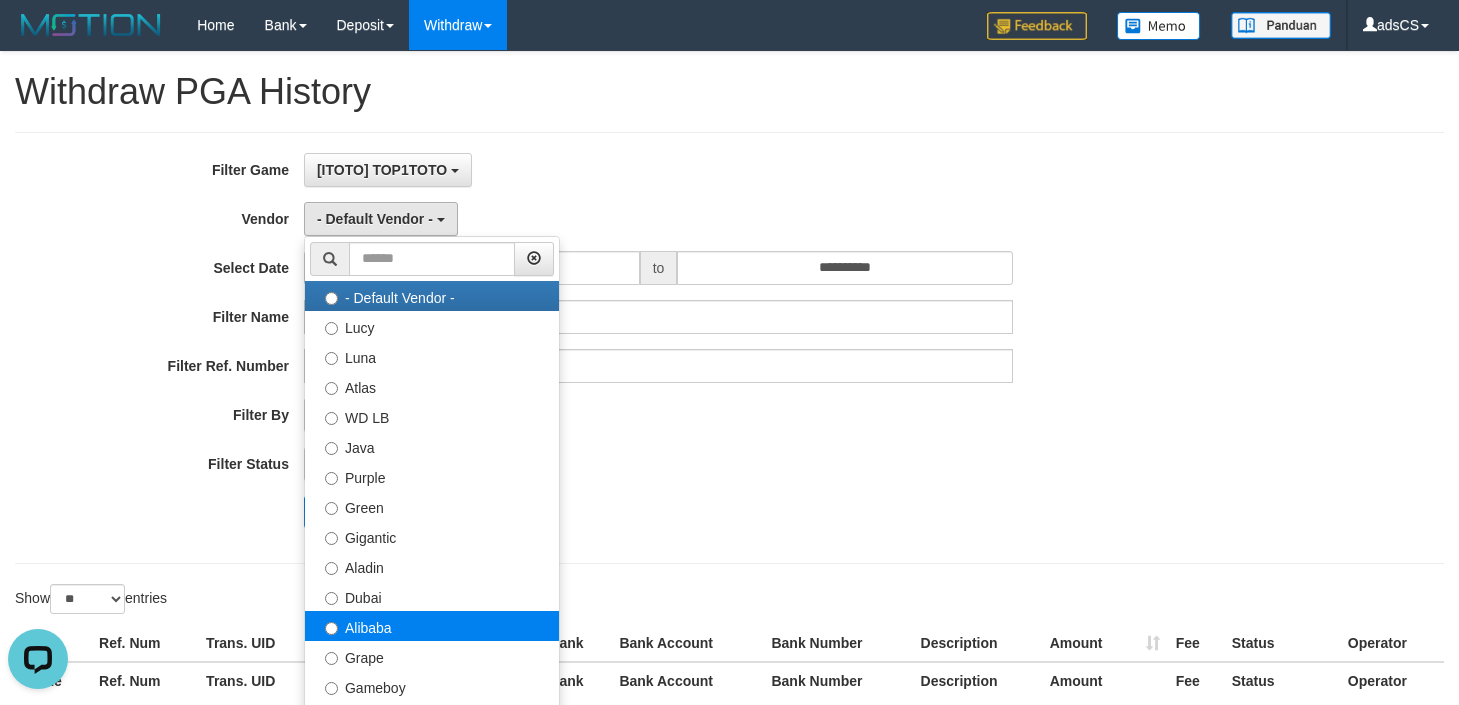 select on "**********" 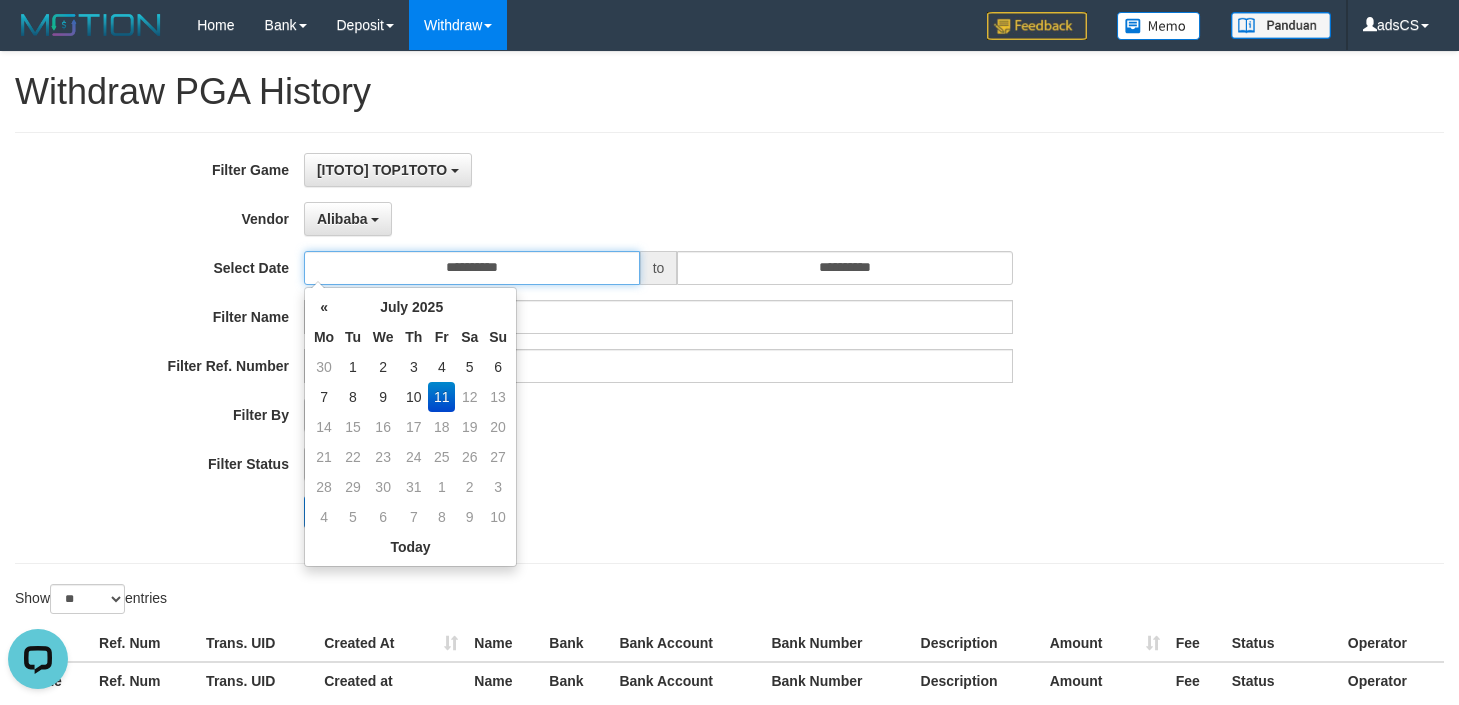 drag, startPoint x: 555, startPoint y: 270, endPoint x: 494, endPoint y: 339, distance: 92.09777 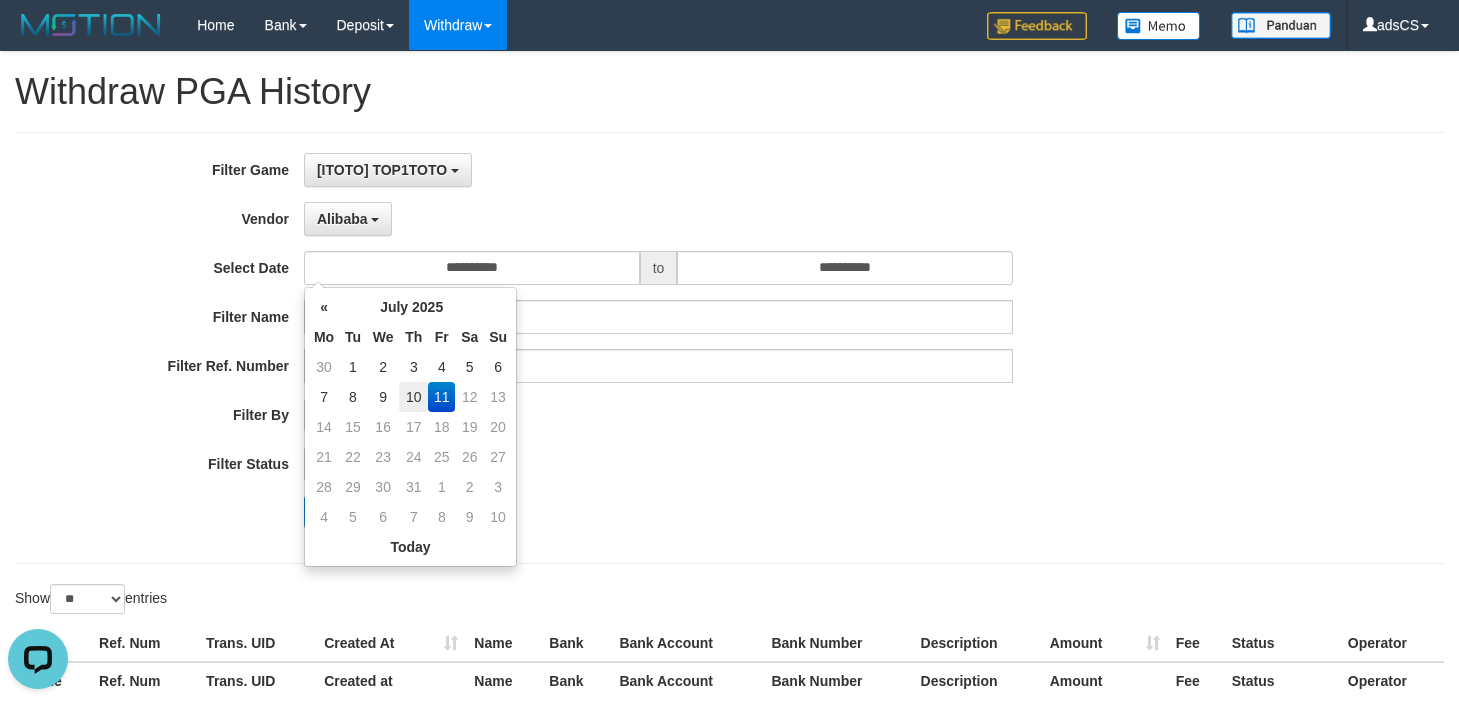 click on "10" at bounding box center (413, 397) 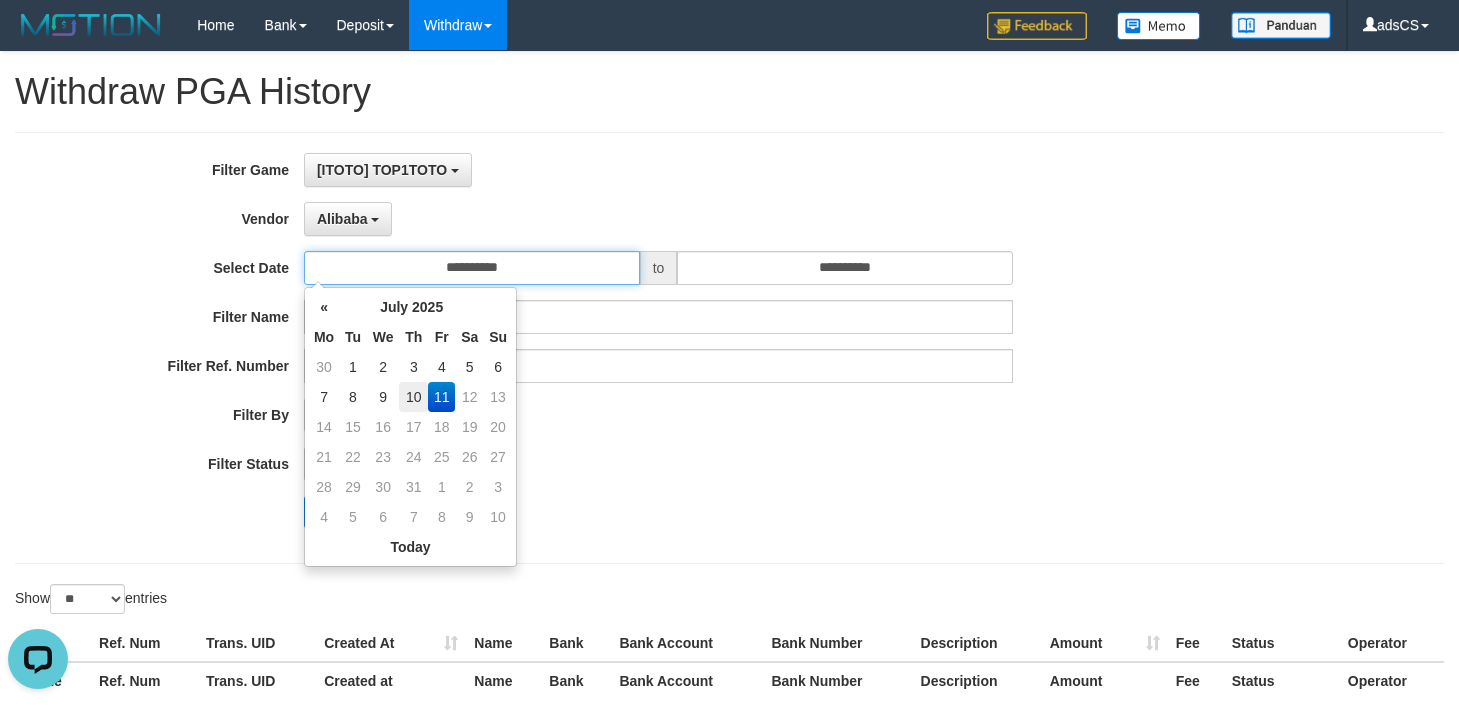 type on "**********" 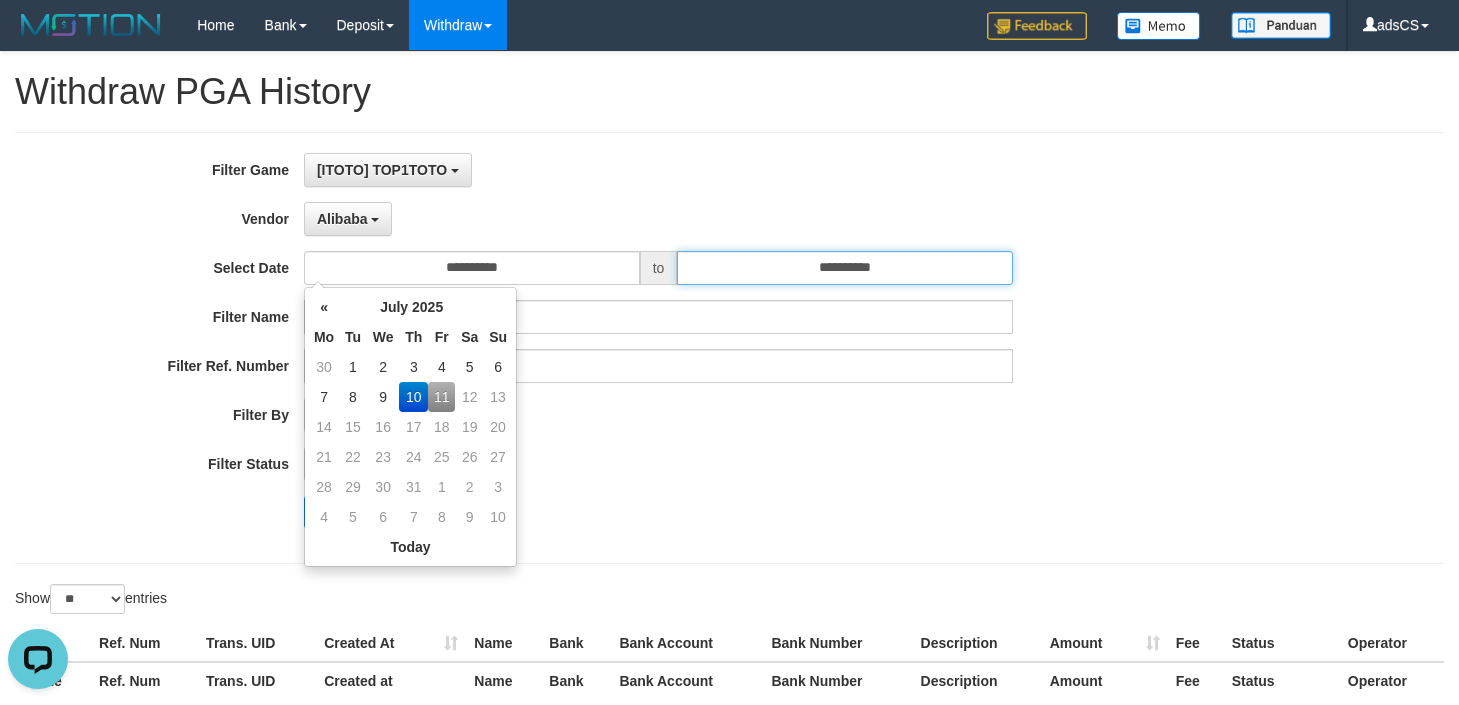 drag, startPoint x: 912, startPoint y: 279, endPoint x: 893, endPoint y: 289, distance: 21.470911 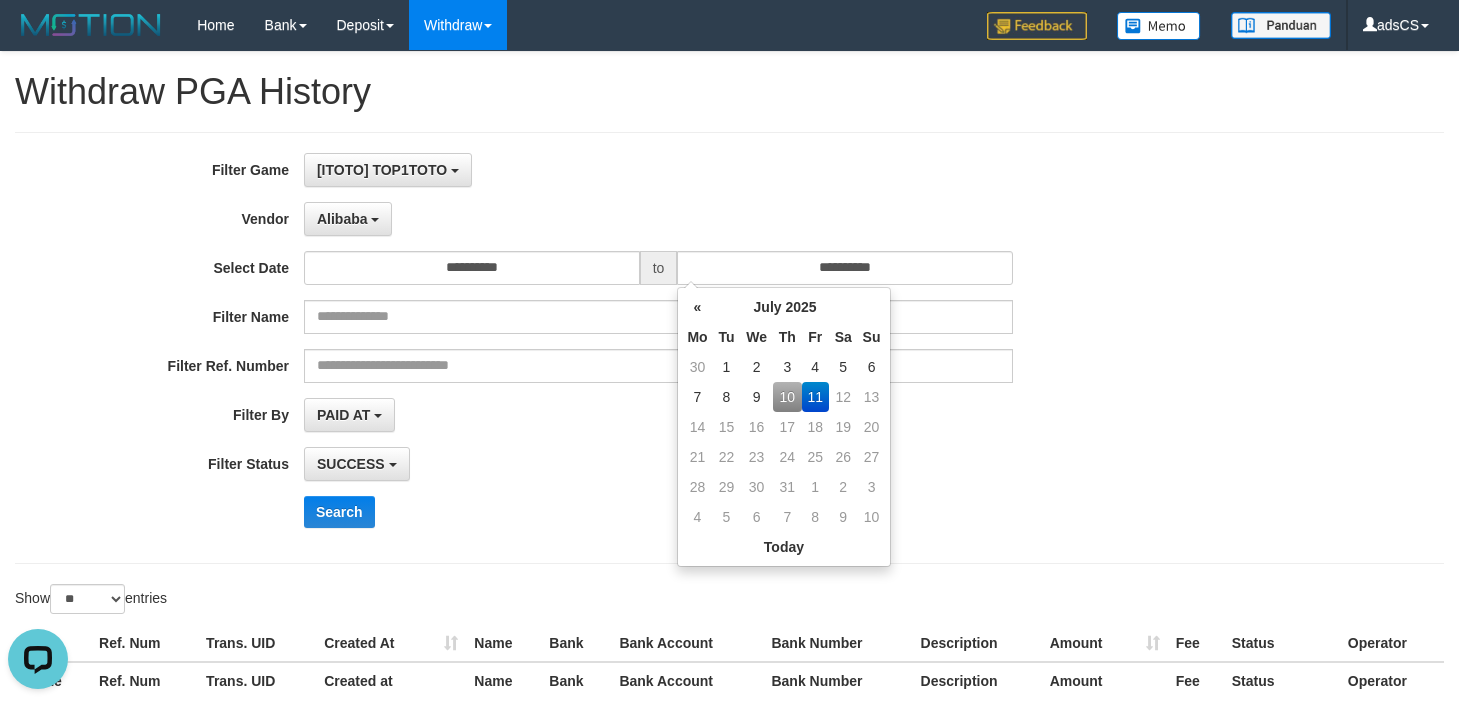 click on "10" at bounding box center [787, 397] 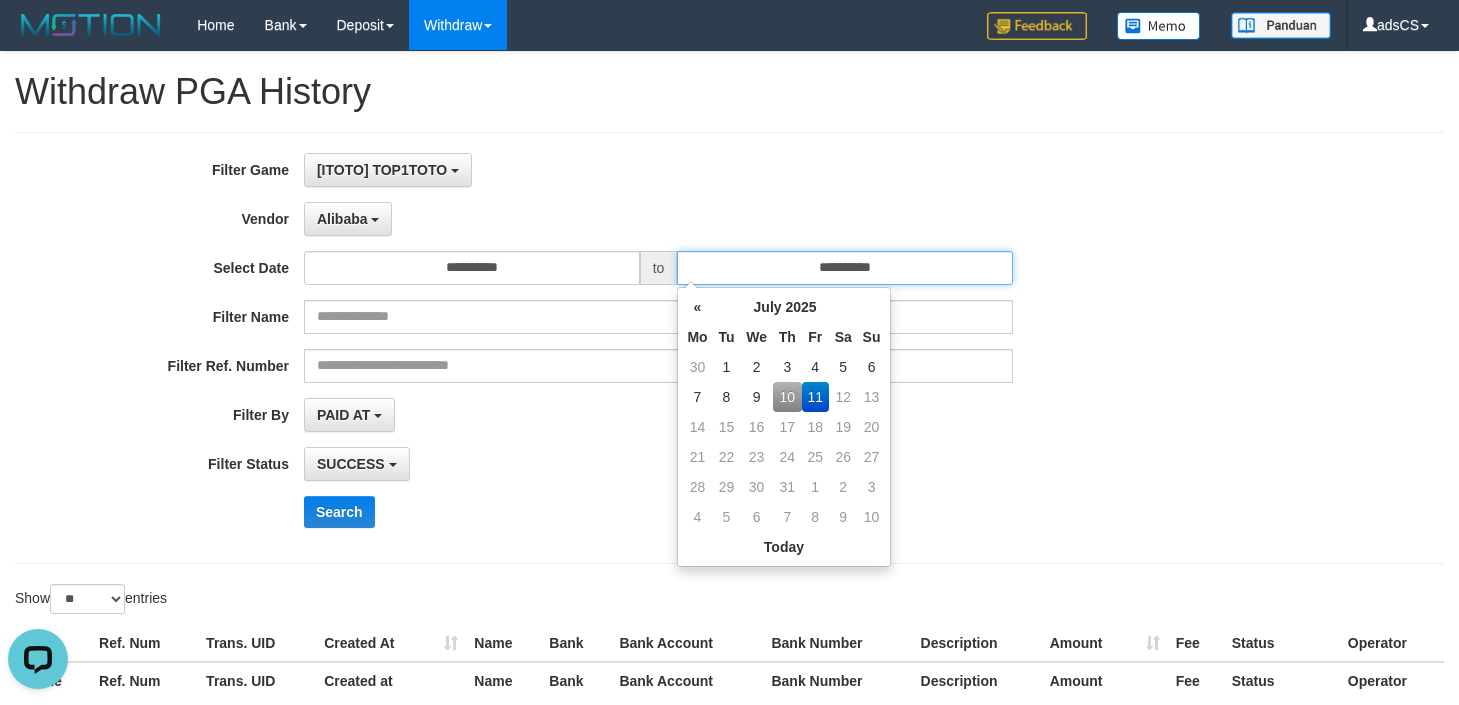 type on "**********" 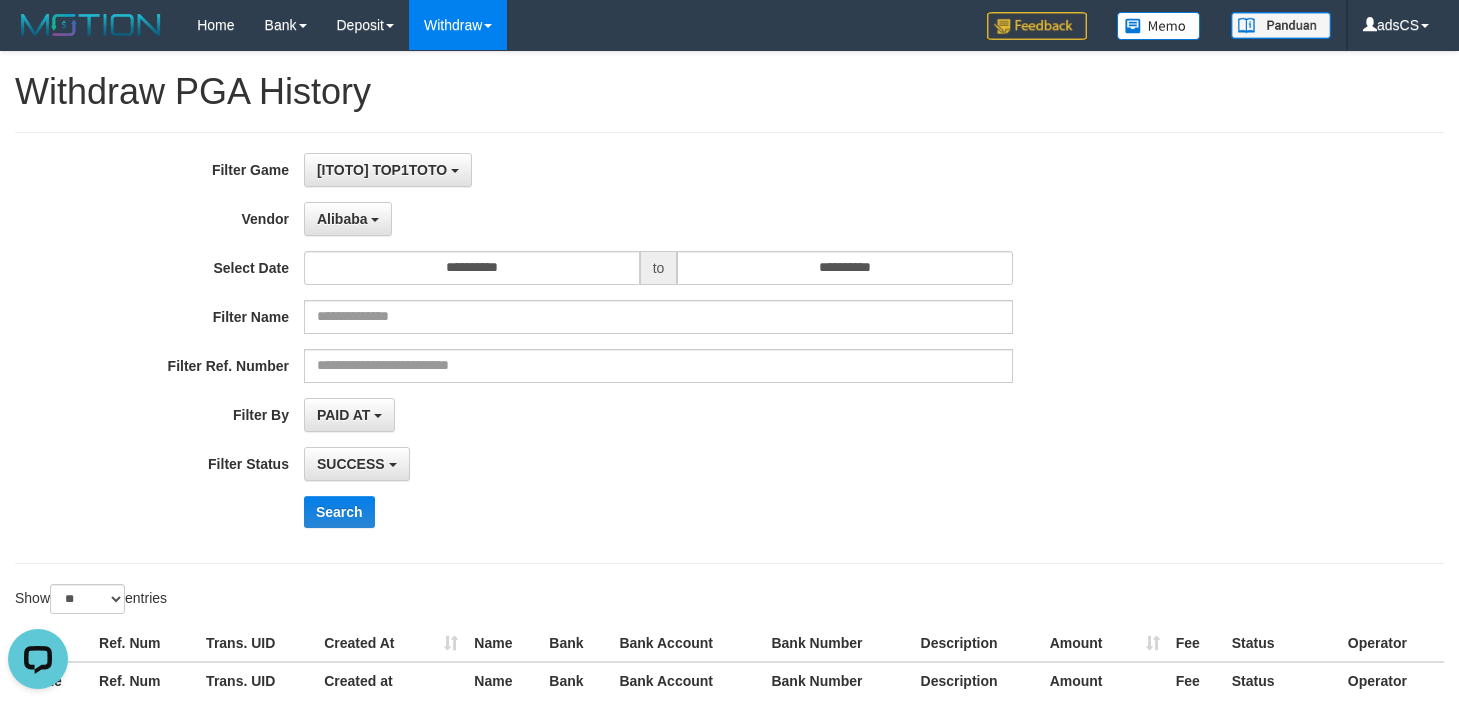 click on "**********" at bounding box center (608, 464) 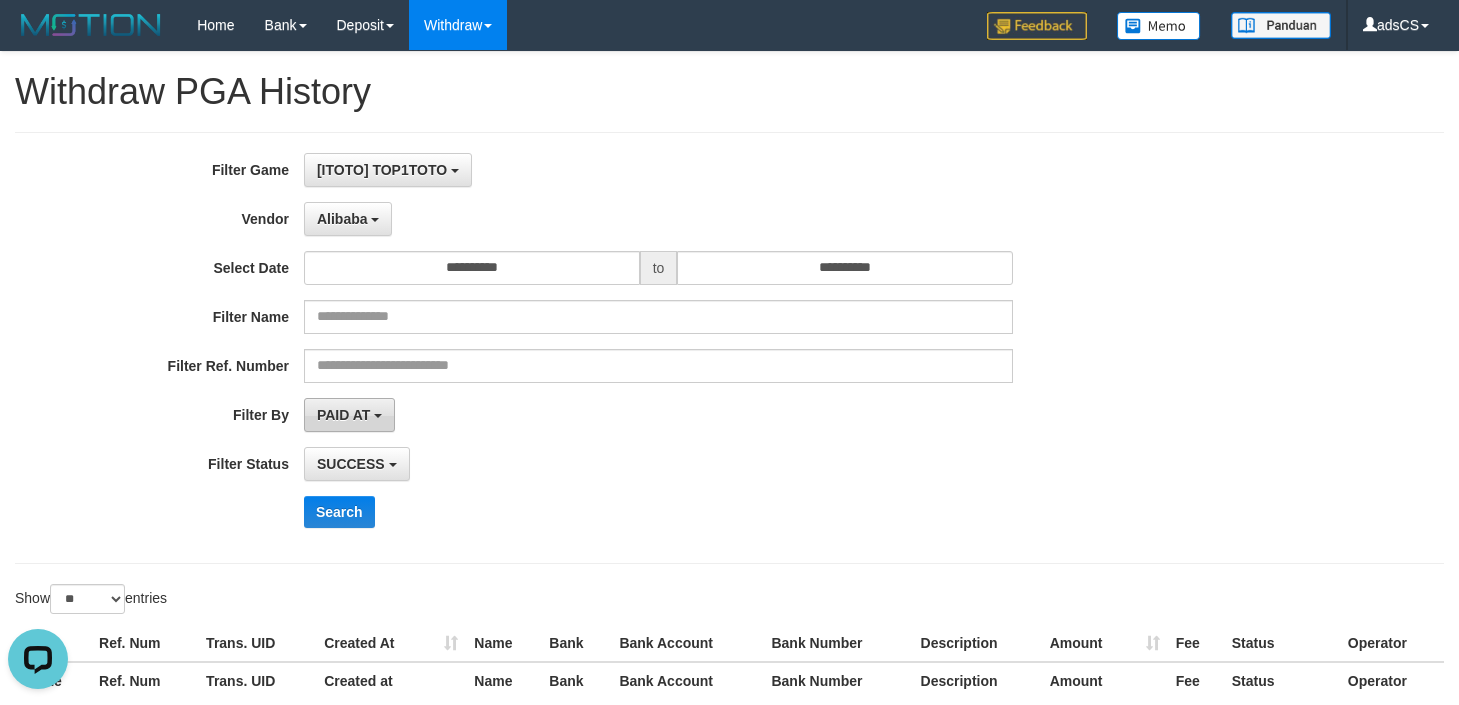 click on "PAID AT" at bounding box center (343, 415) 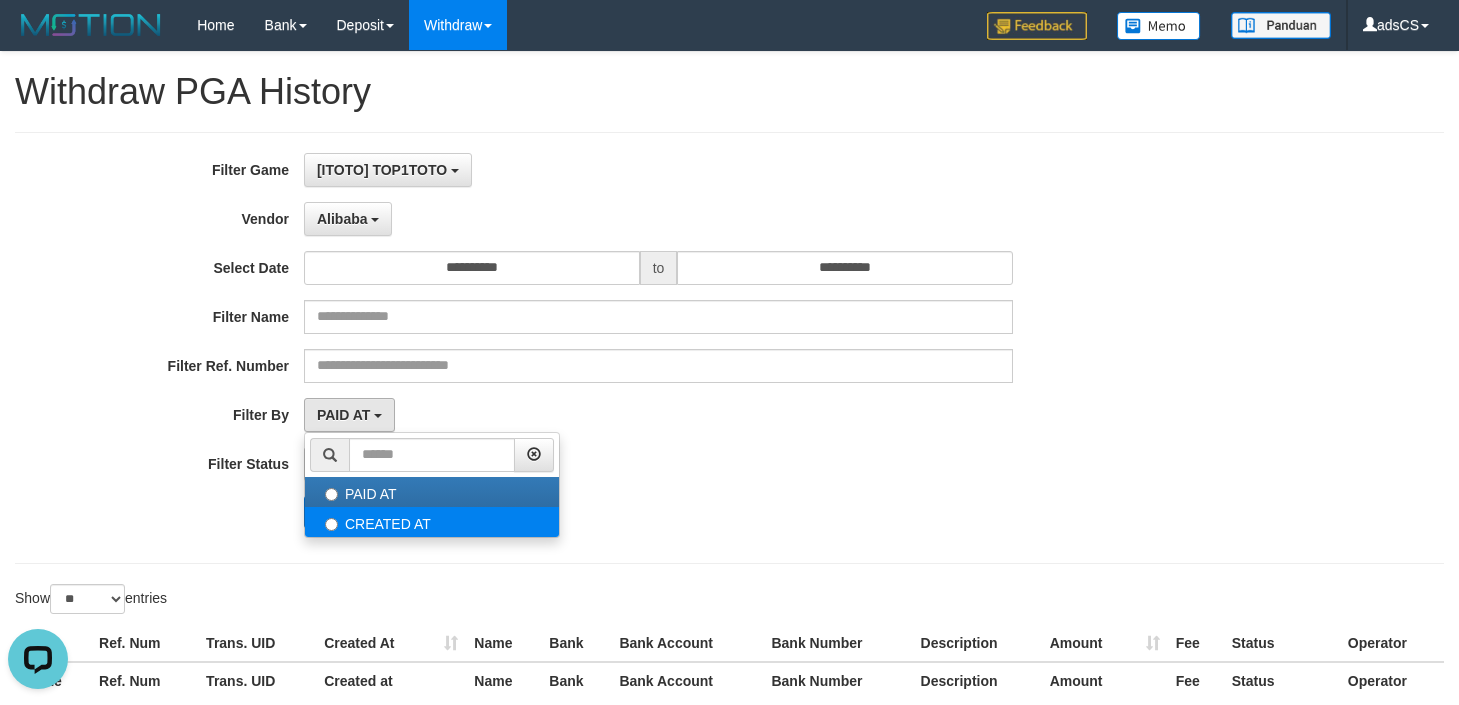 select on "*" 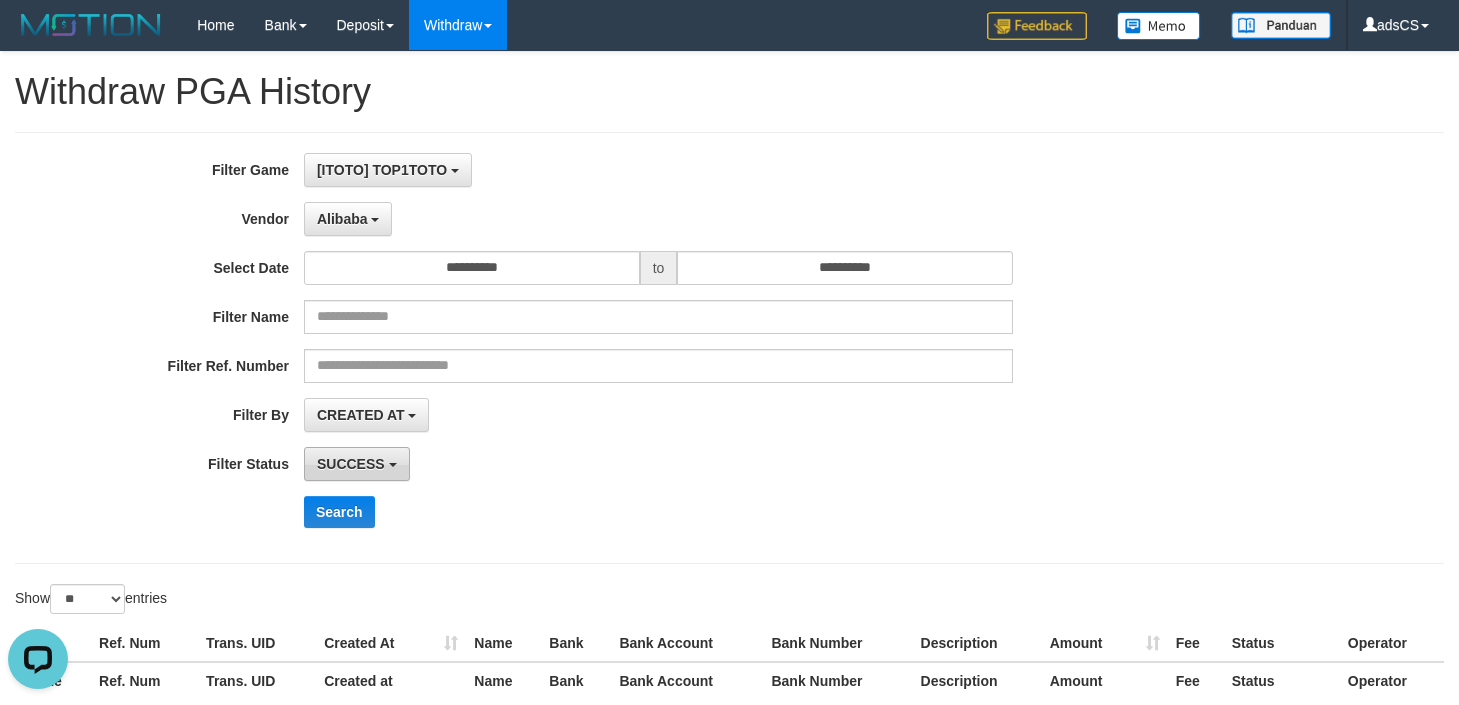 click on "SUCCESS" at bounding box center (351, 464) 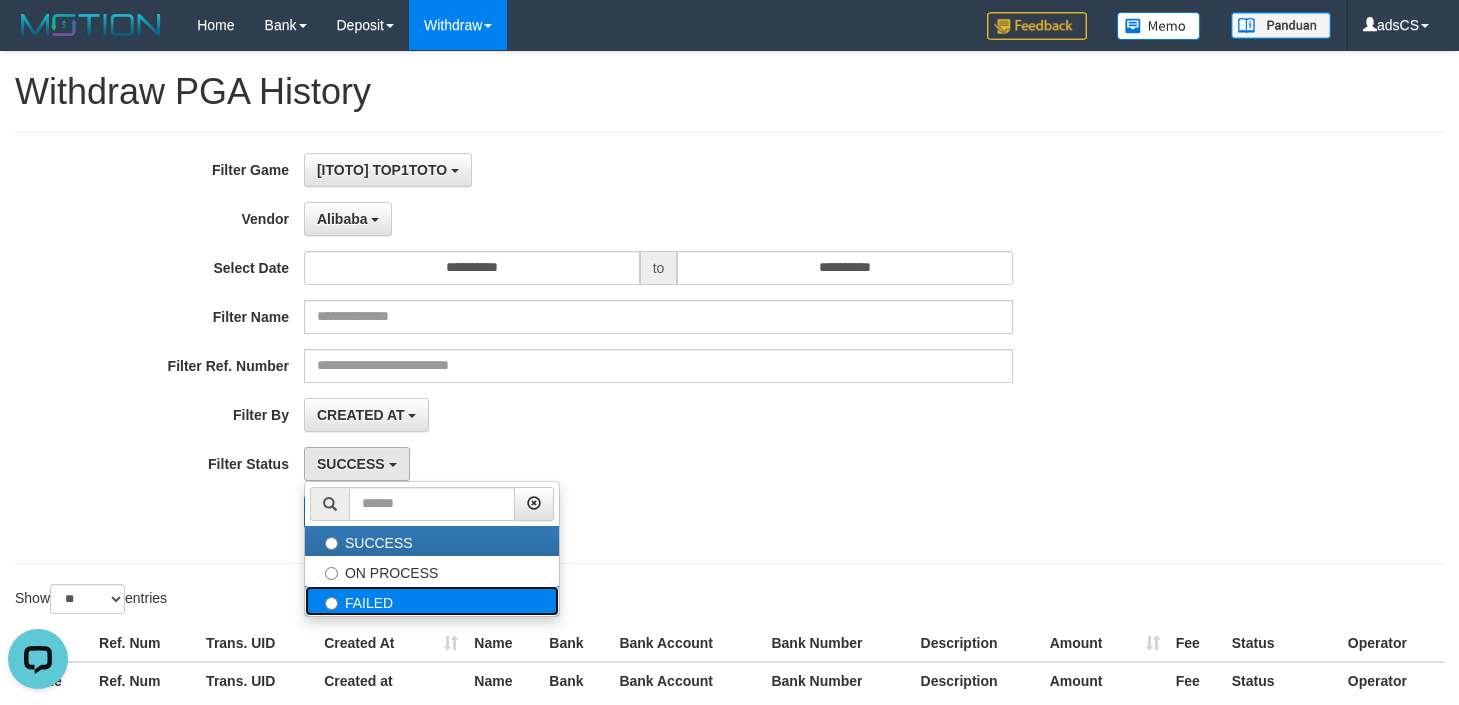 click on "FAILED" at bounding box center (432, 601) 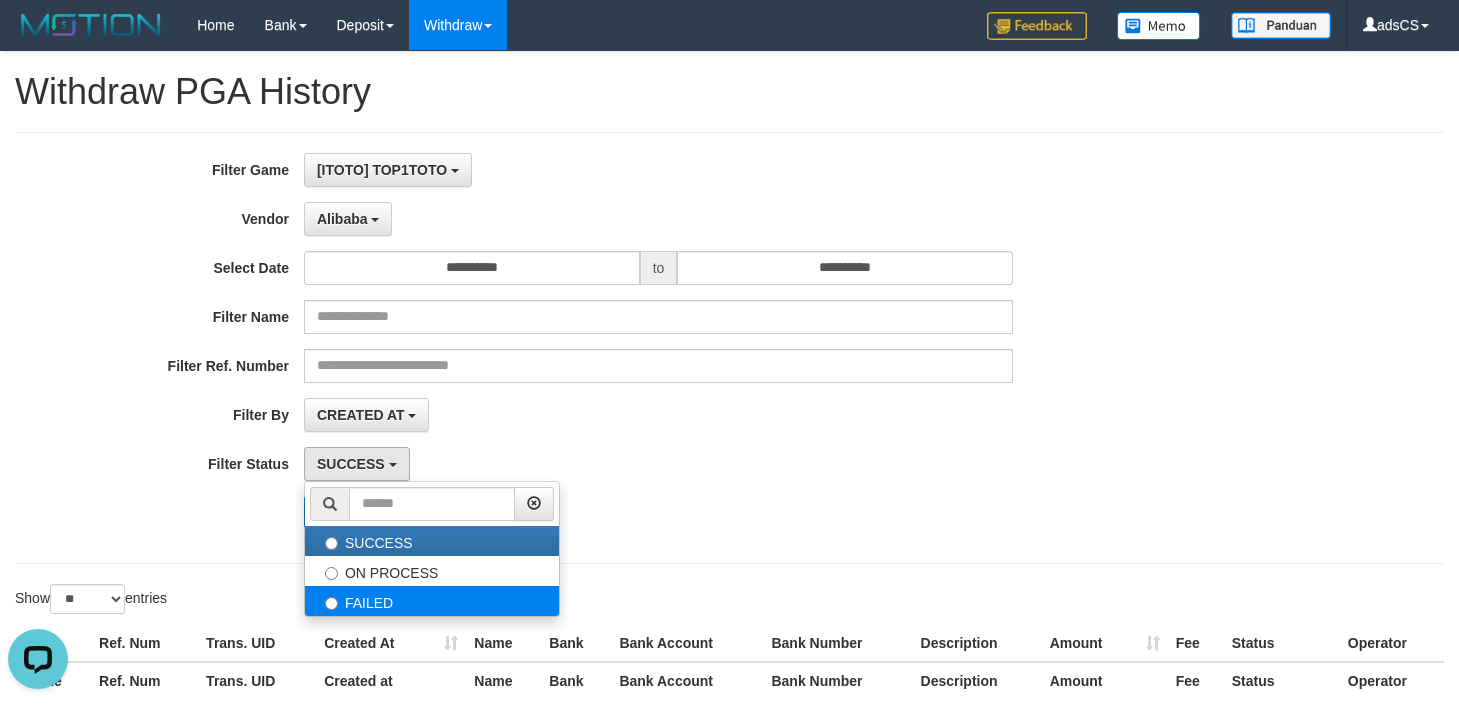select on "*" 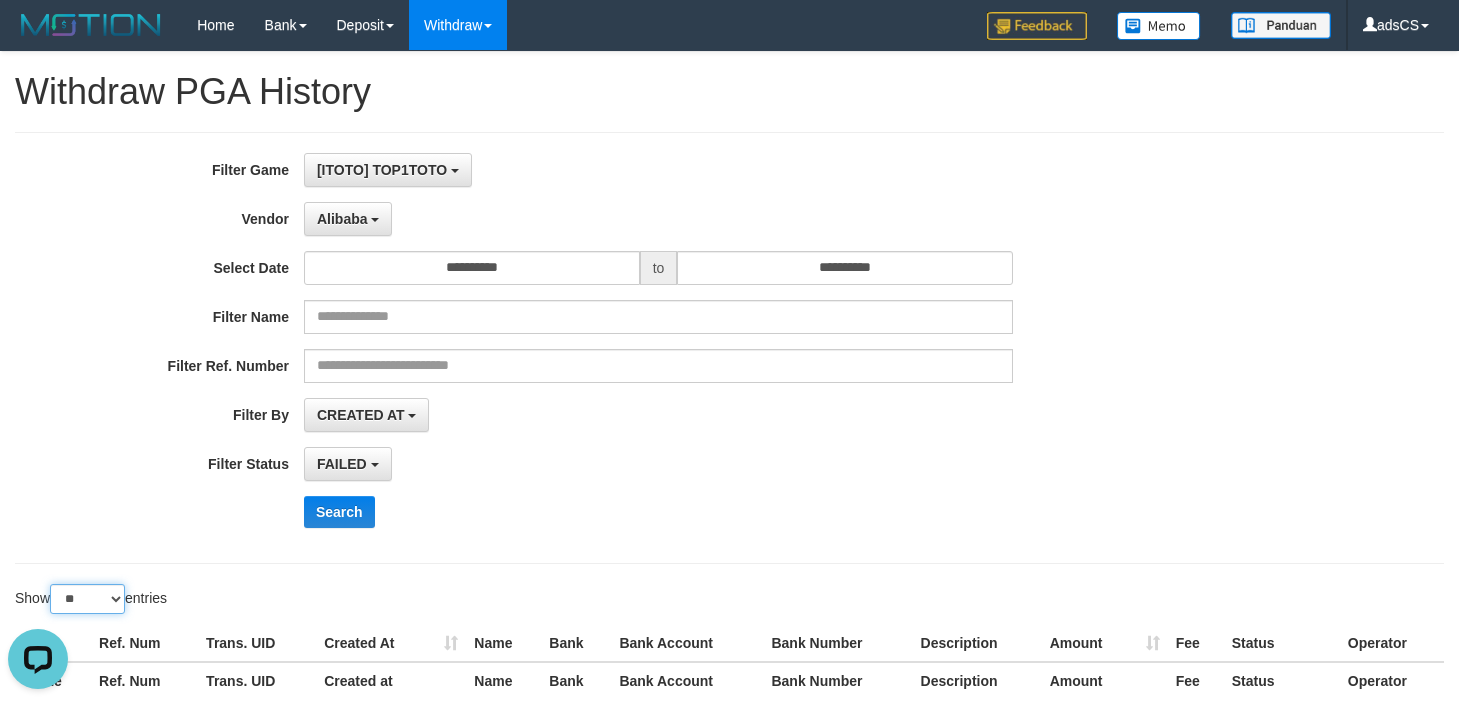 click on "** ** ** ***" at bounding box center (87, 599) 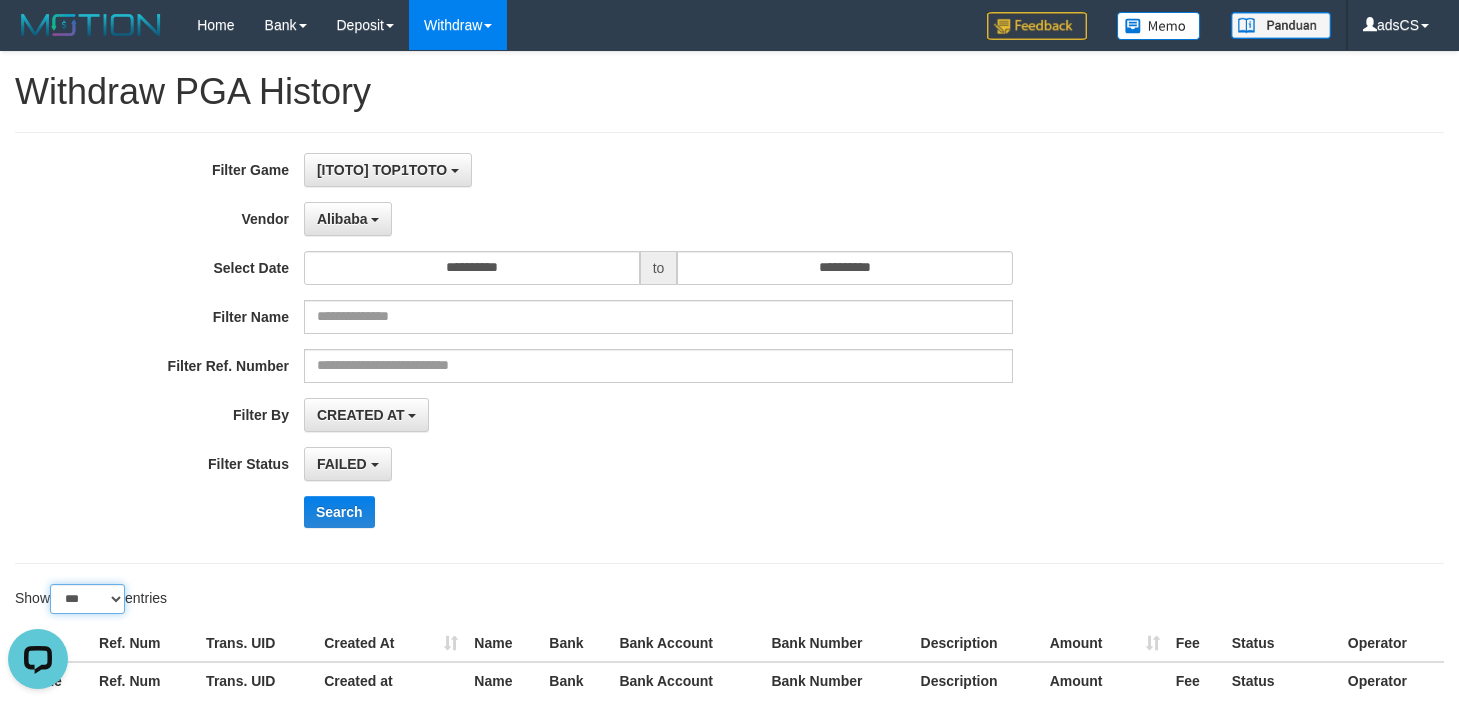 click on "** ** ** ***" at bounding box center [87, 599] 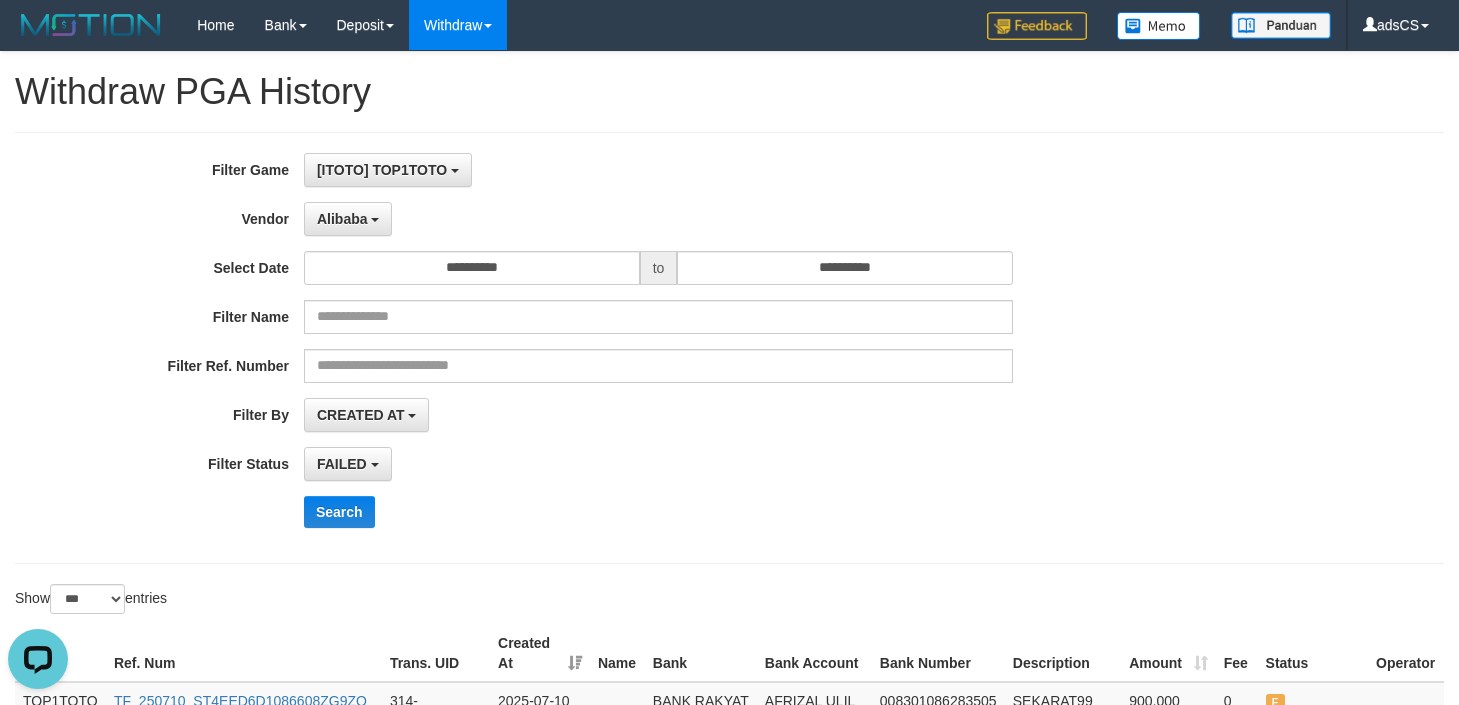 click on "Search" at bounding box center (760, 512) 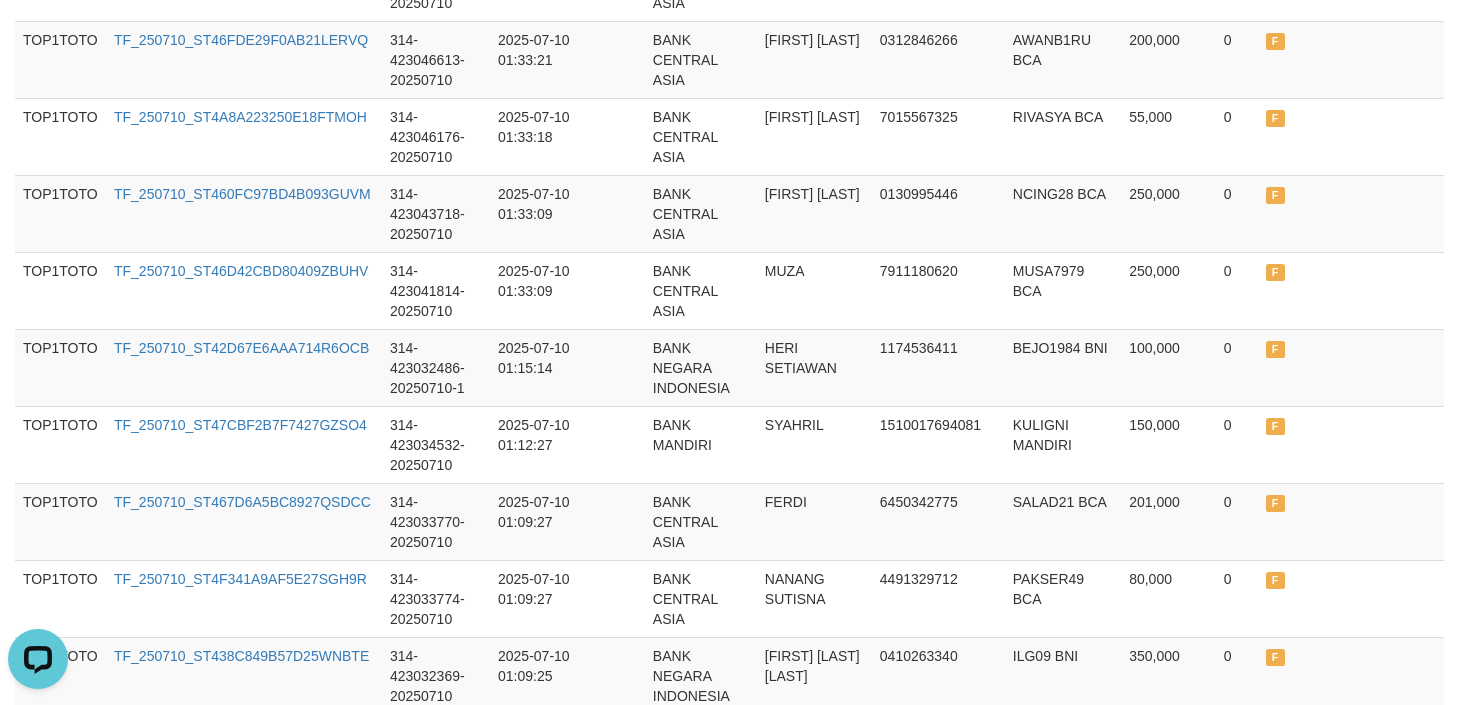 scroll, scrollTop: 2423, scrollLeft: 0, axis: vertical 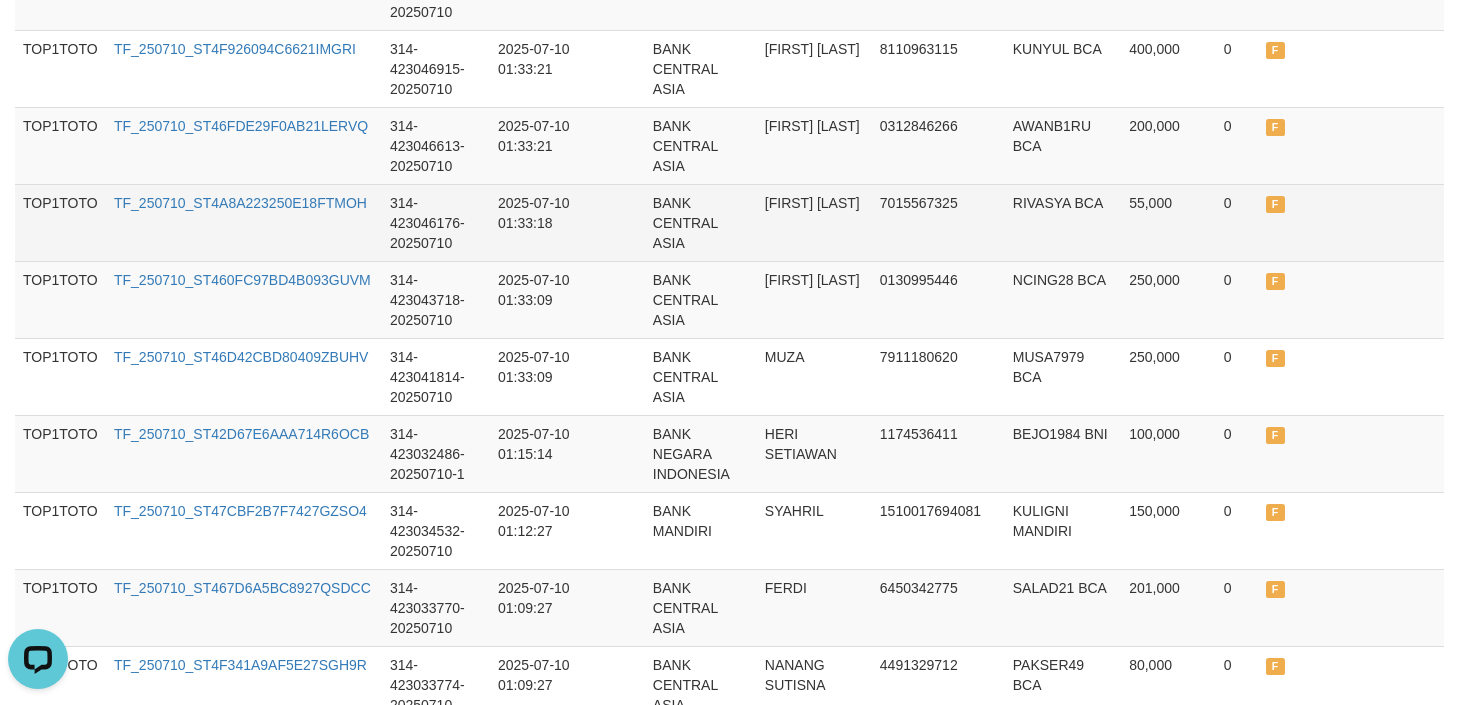 drag, startPoint x: 1351, startPoint y: 211, endPoint x: 1336, endPoint y: 211, distance: 15 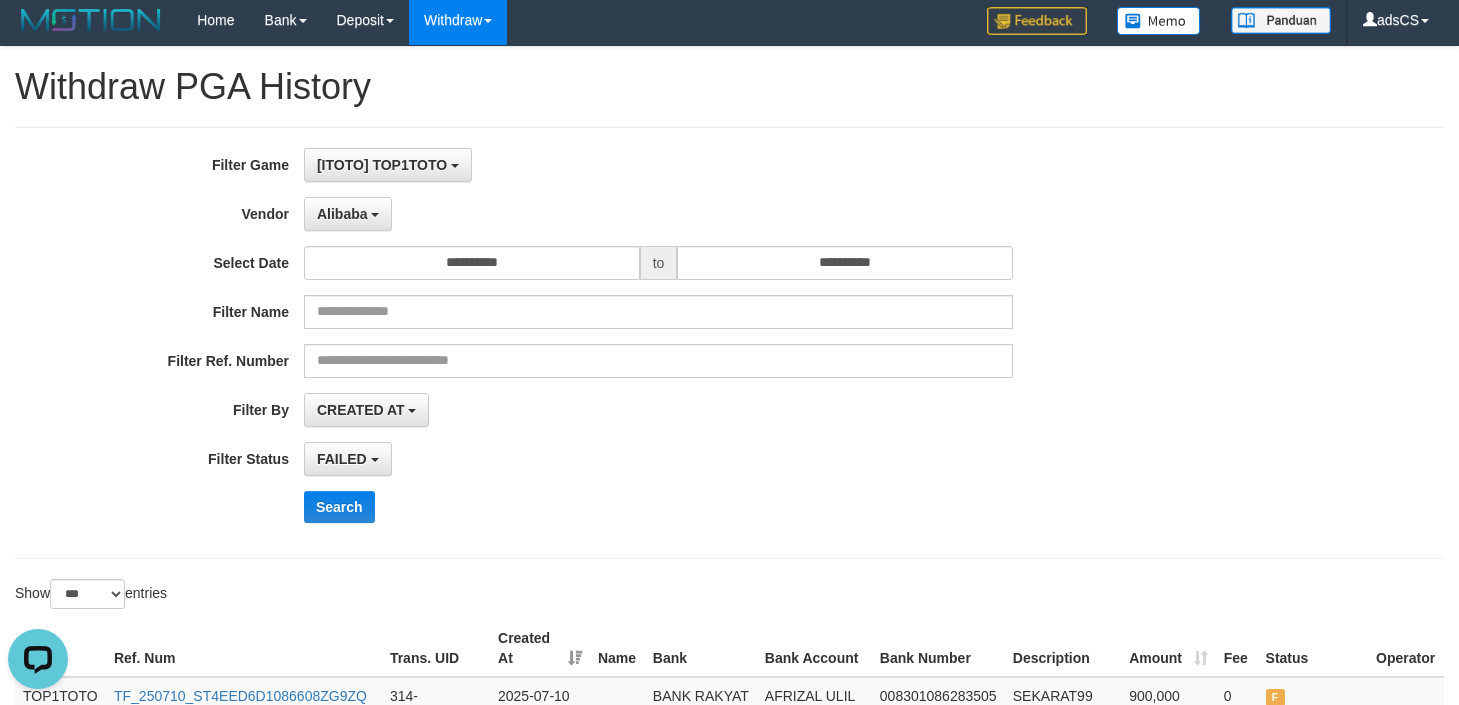 scroll, scrollTop: 0, scrollLeft: 0, axis: both 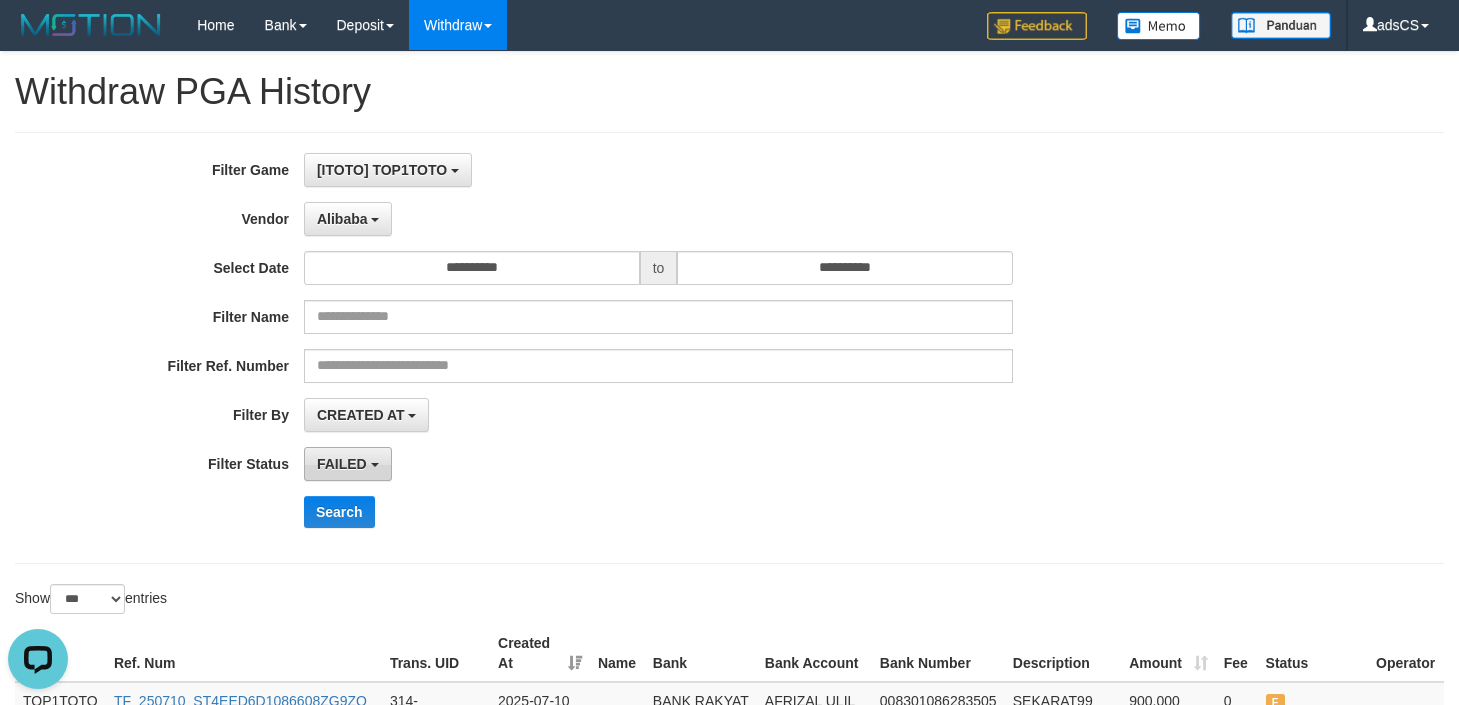 click on "FAILED" at bounding box center [348, 464] 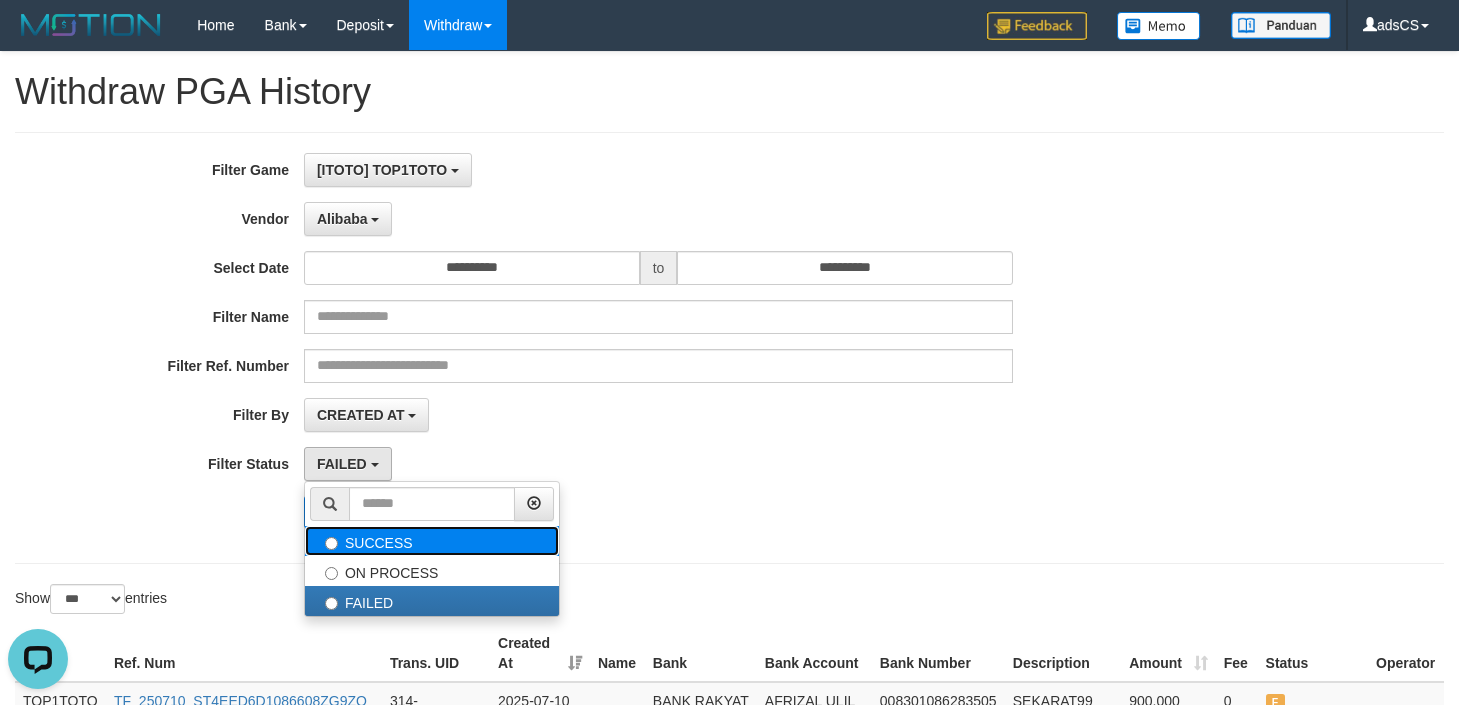 click on "SUCCESS" at bounding box center [432, 541] 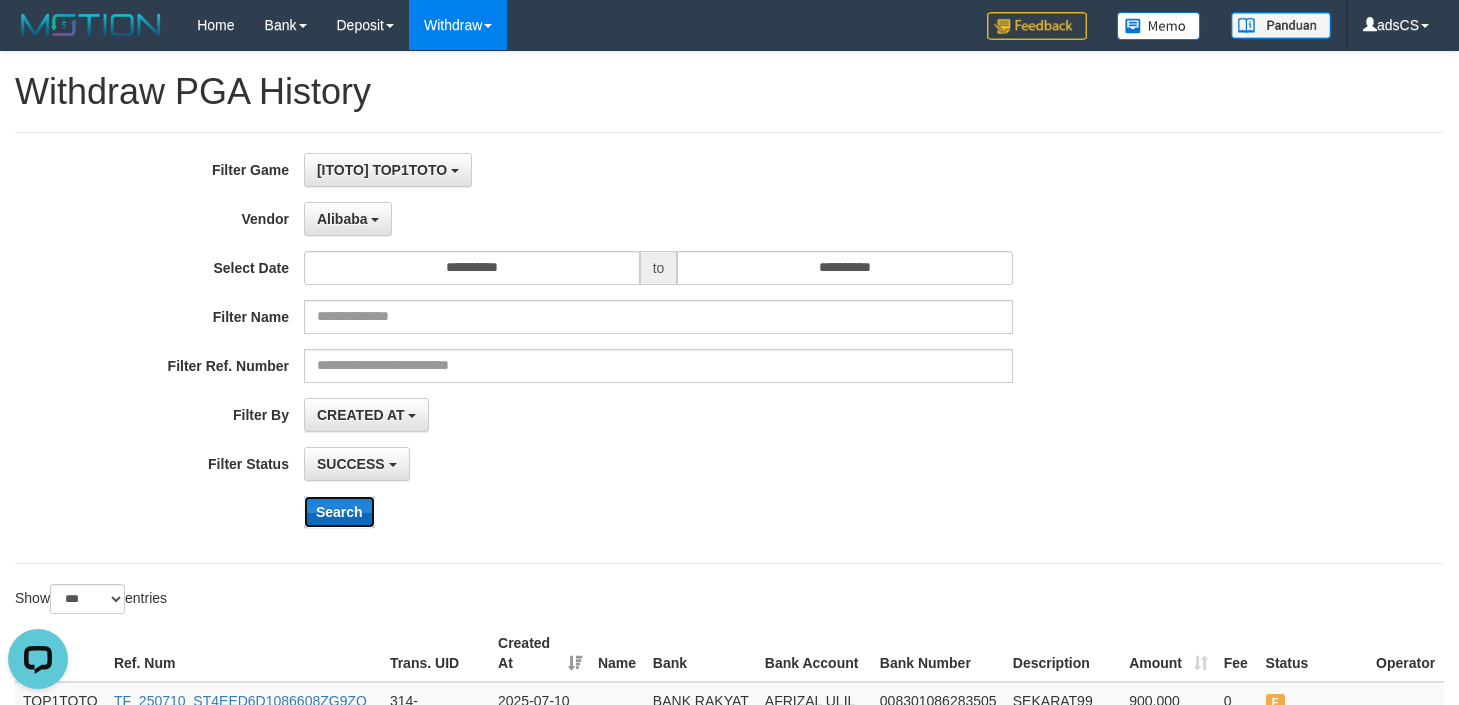 click on "Search" at bounding box center [339, 512] 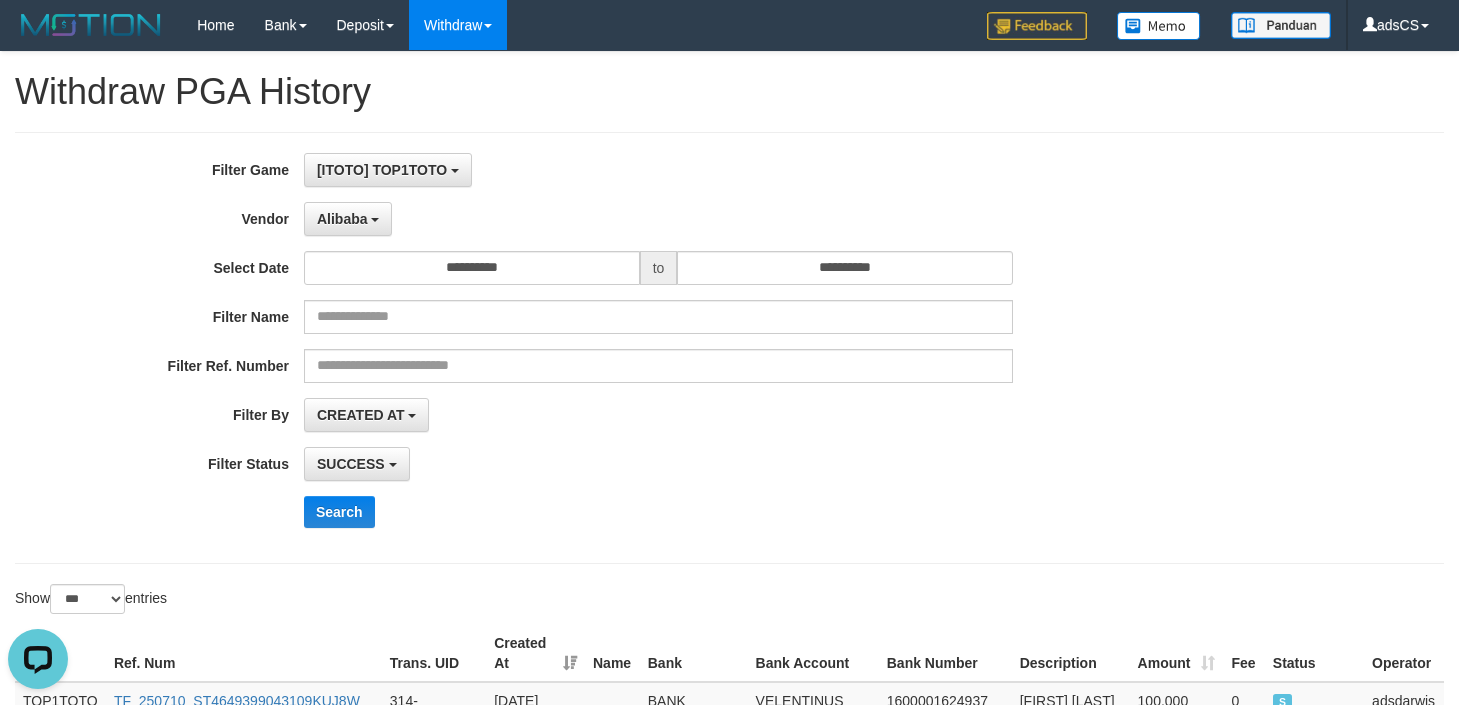 click on "SUCCESS
SUCCESS
ON PROCESS
FAILED" at bounding box center (658, 464) 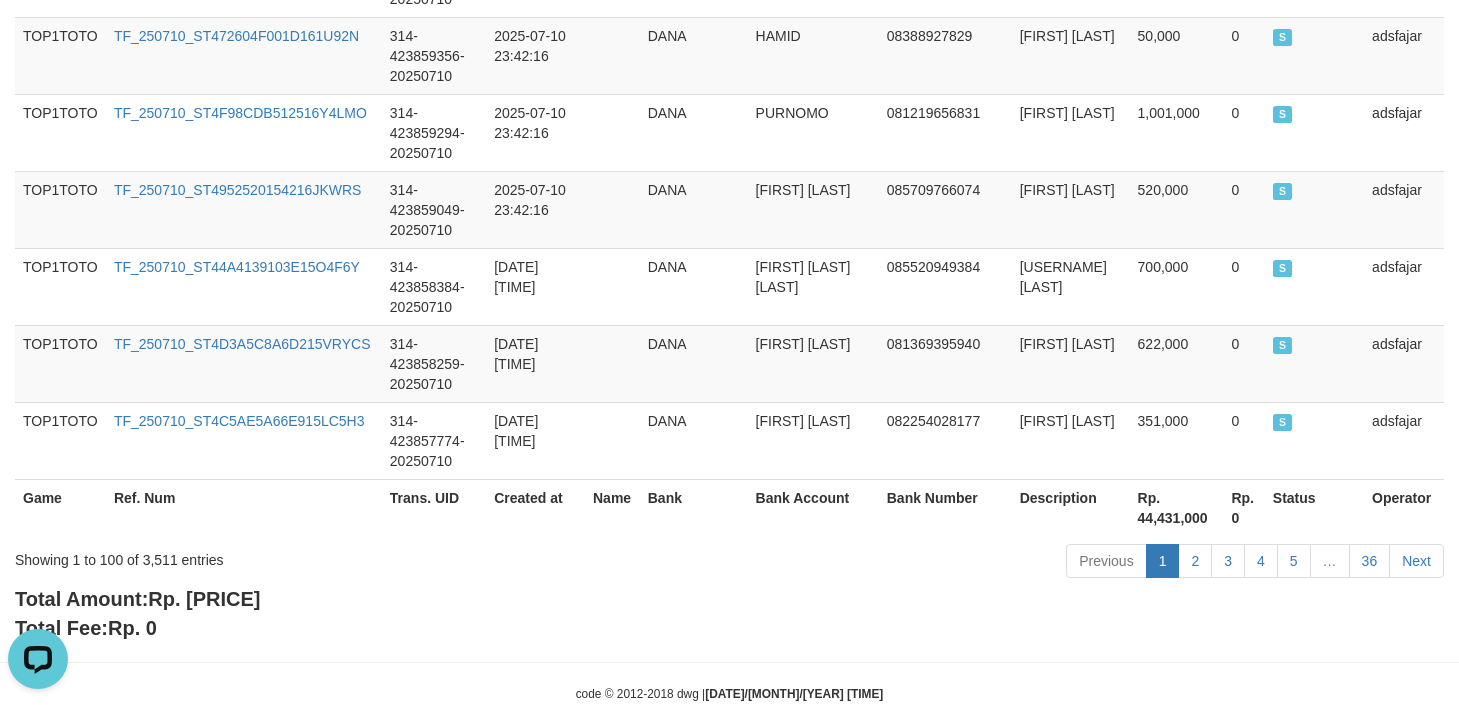 scroll, scrollTop: 7951, scrollLeft: 0, axis: vertical 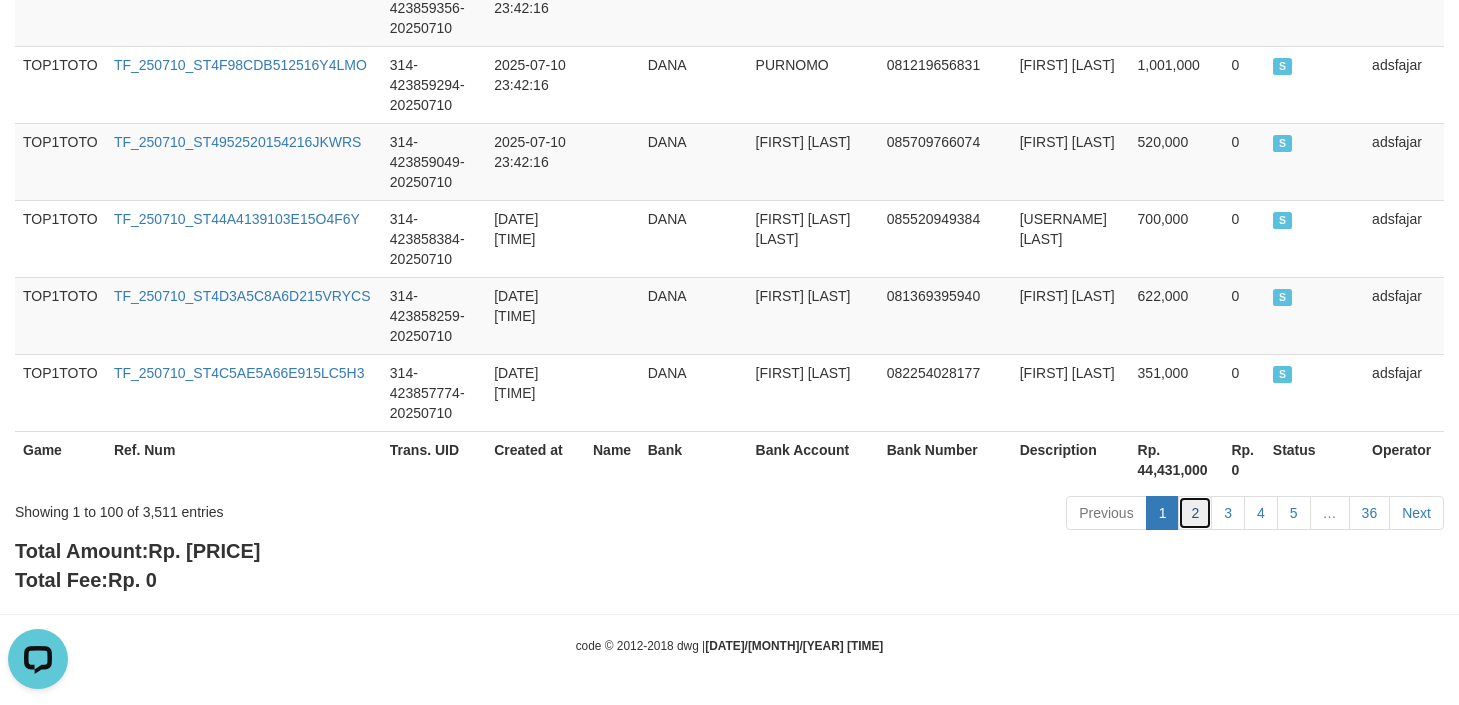 click on "2" at bounding box center [1195, 513] 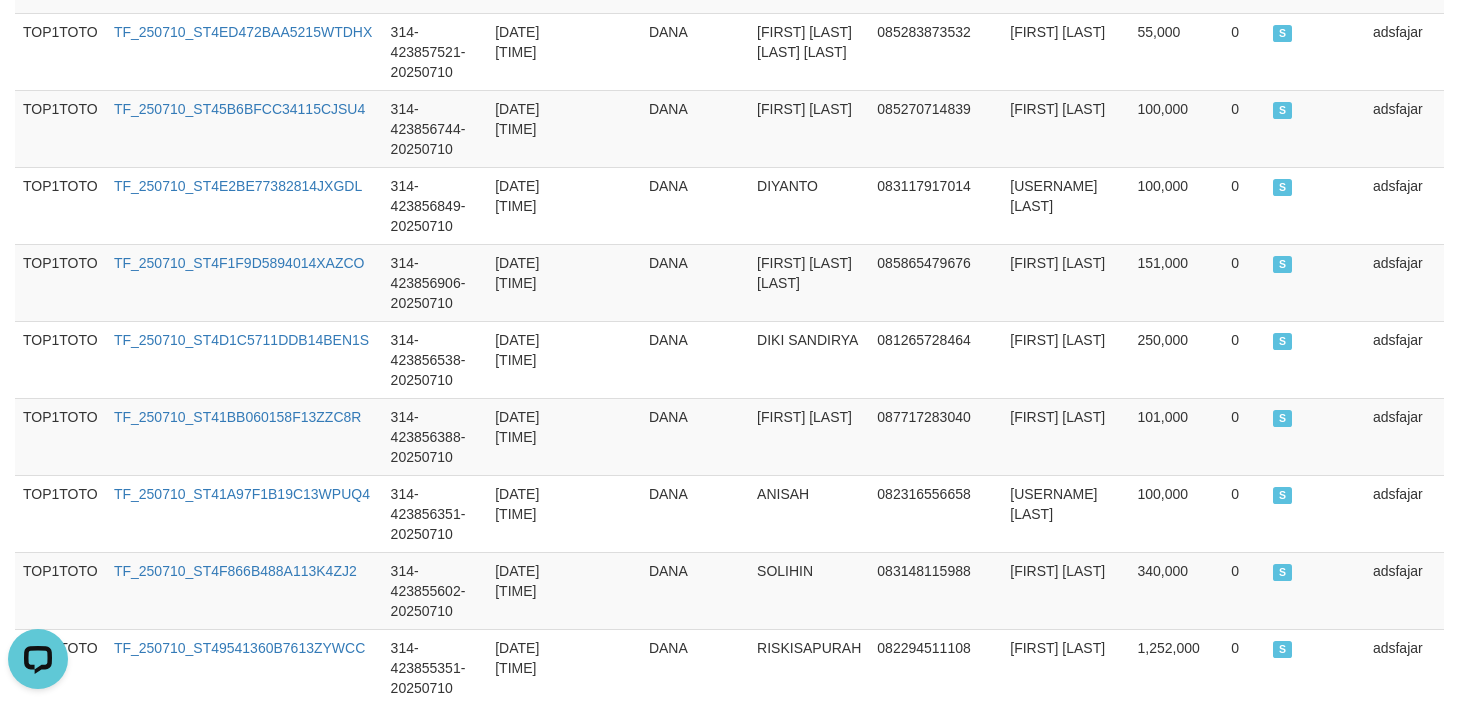 scroll, scrollTop: 7971, scrollLeft: 0, axis: vertical 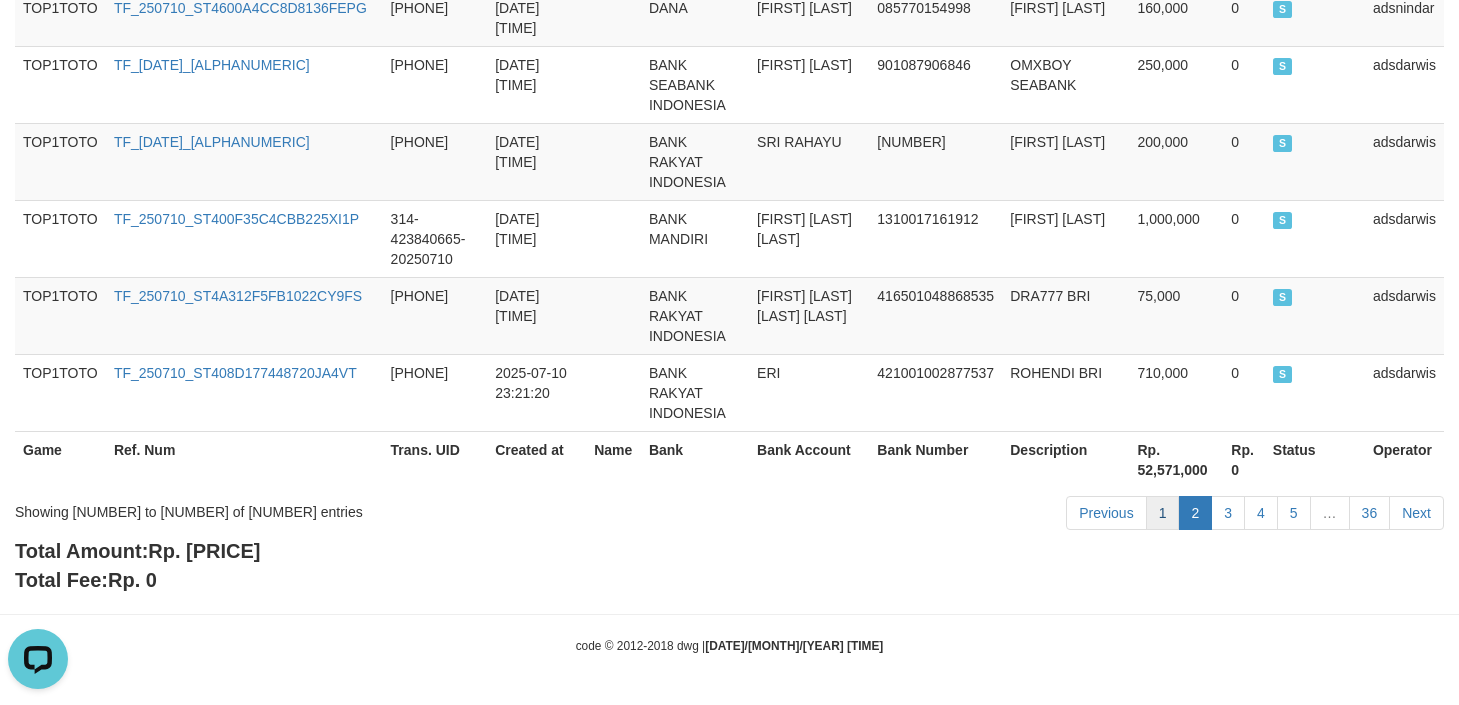 drag, startPoint x: 1260, startPoint y: 612, endPoint x: 1158, endPoint y: 507, distance: 146.38647 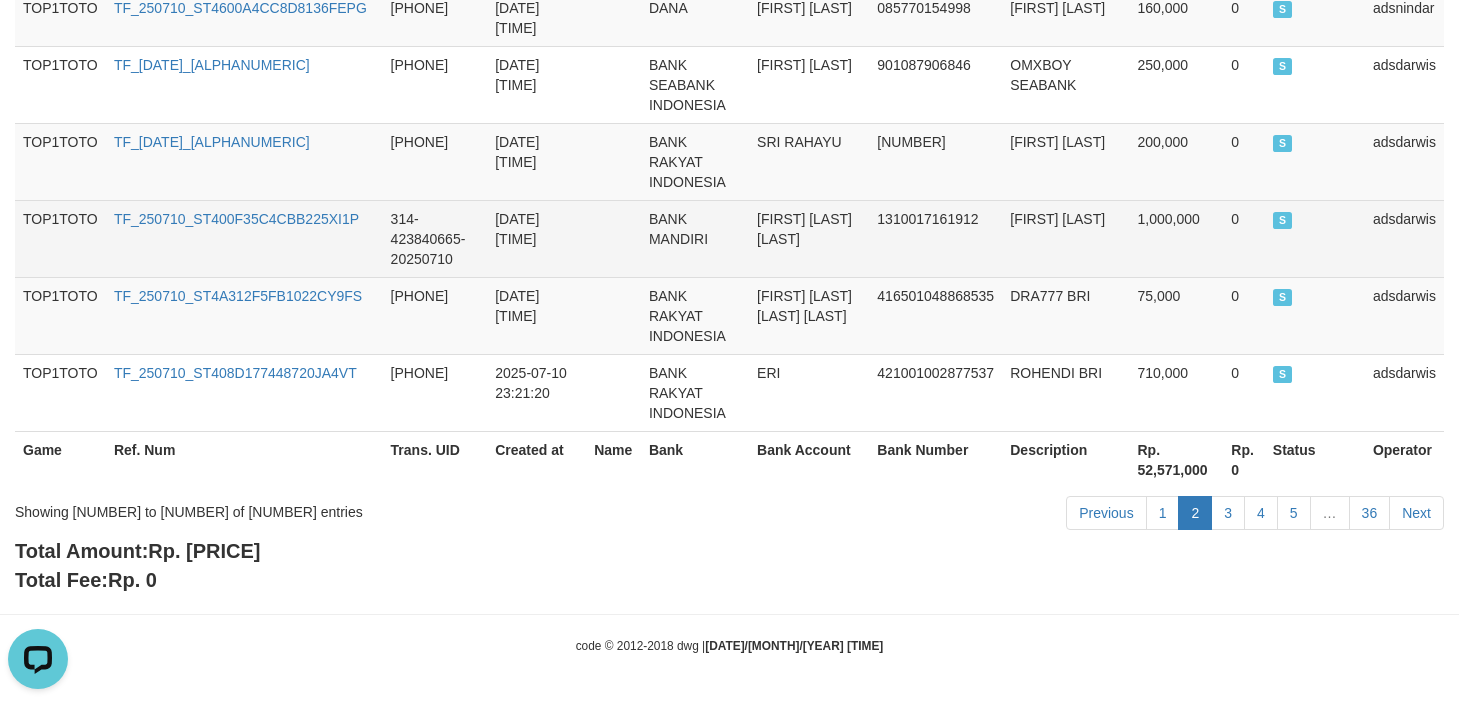 click on "1310017161912" at bounding box center [935, 238] 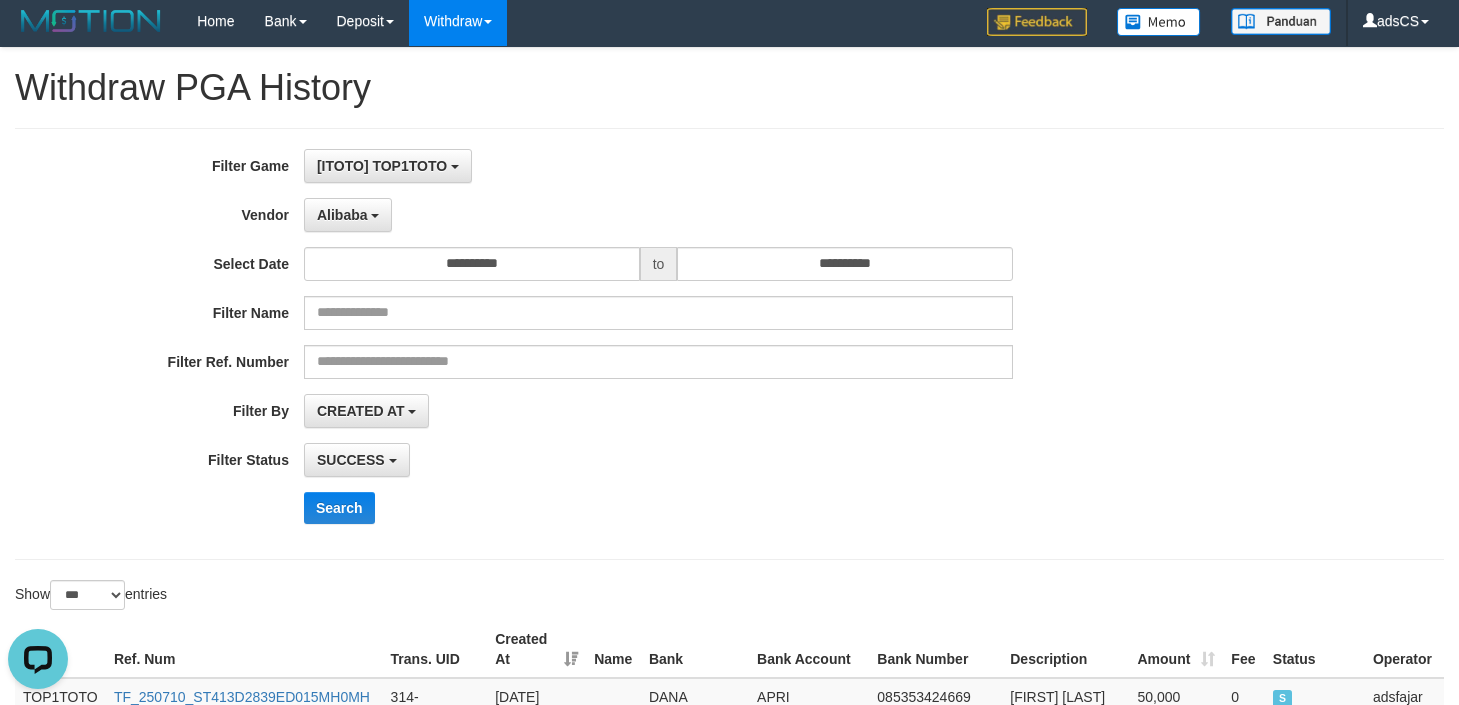 scroll, scrollTop: 0, scrollLeft: 0, axis: both 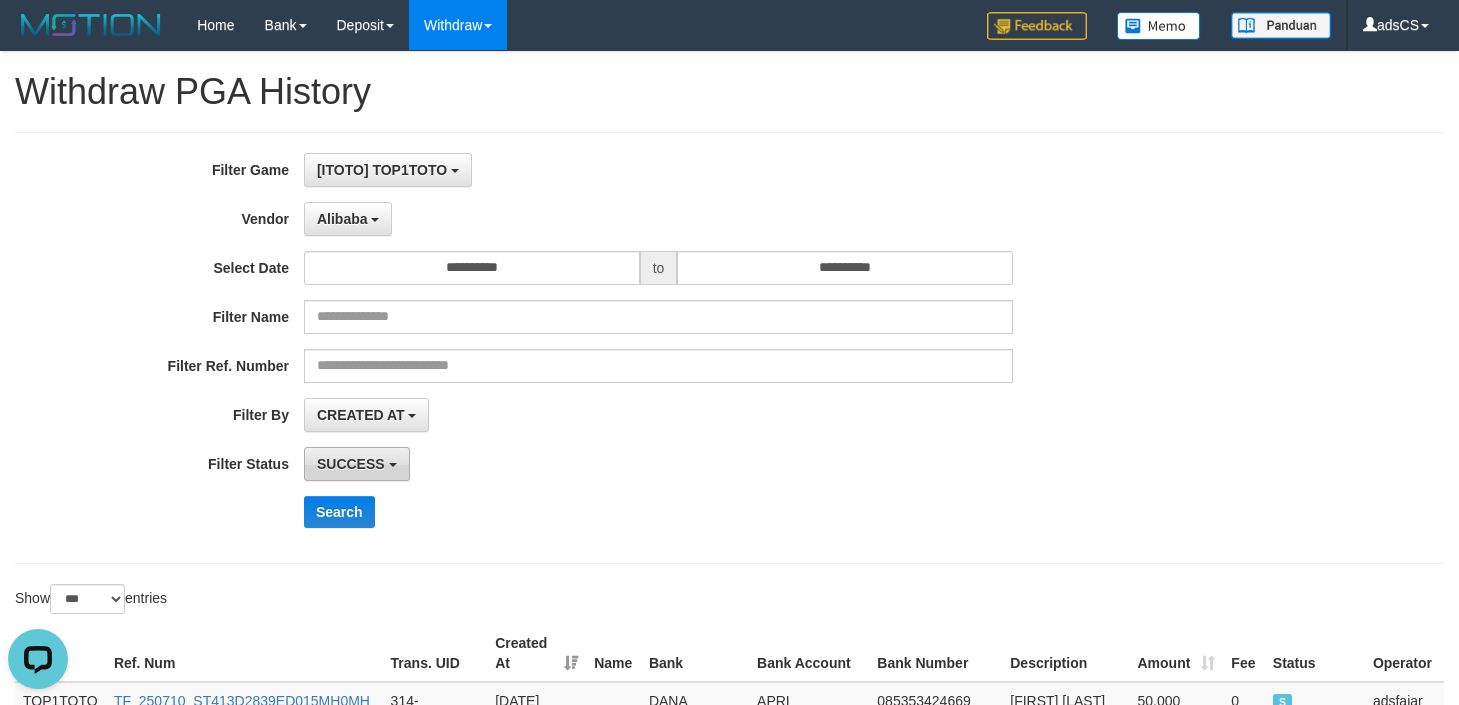 click on "SUCCESS" at bounding box center (351, 464) 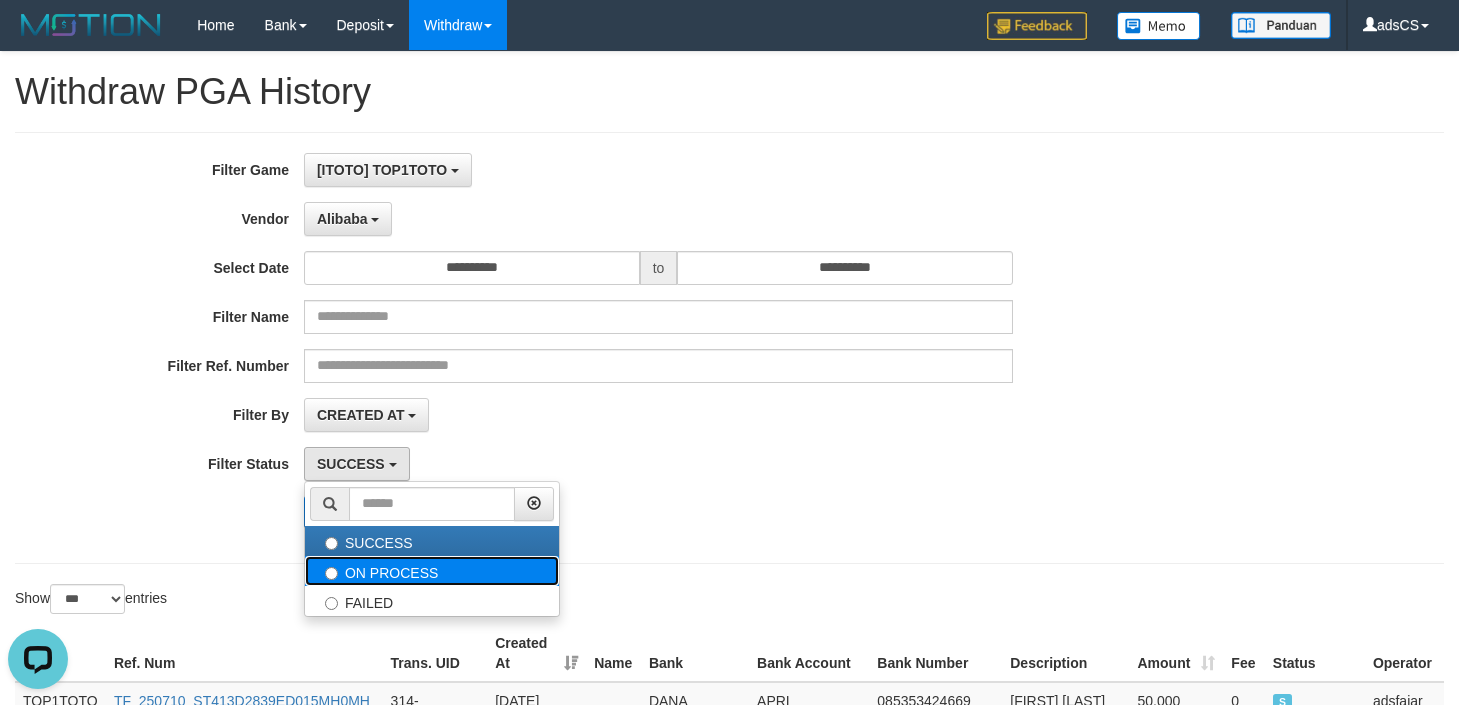click on "ON PROCESS" at bounding box center (432, 571) 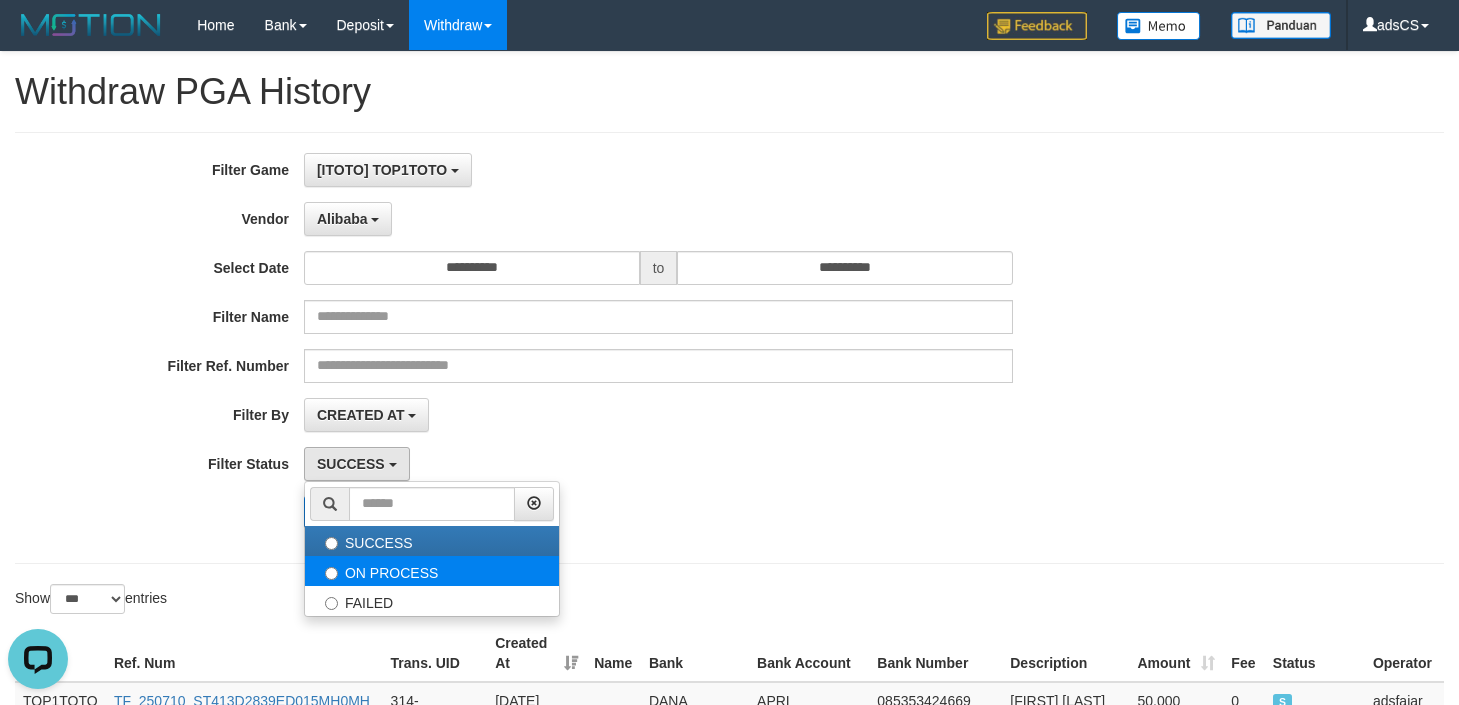select on "*" 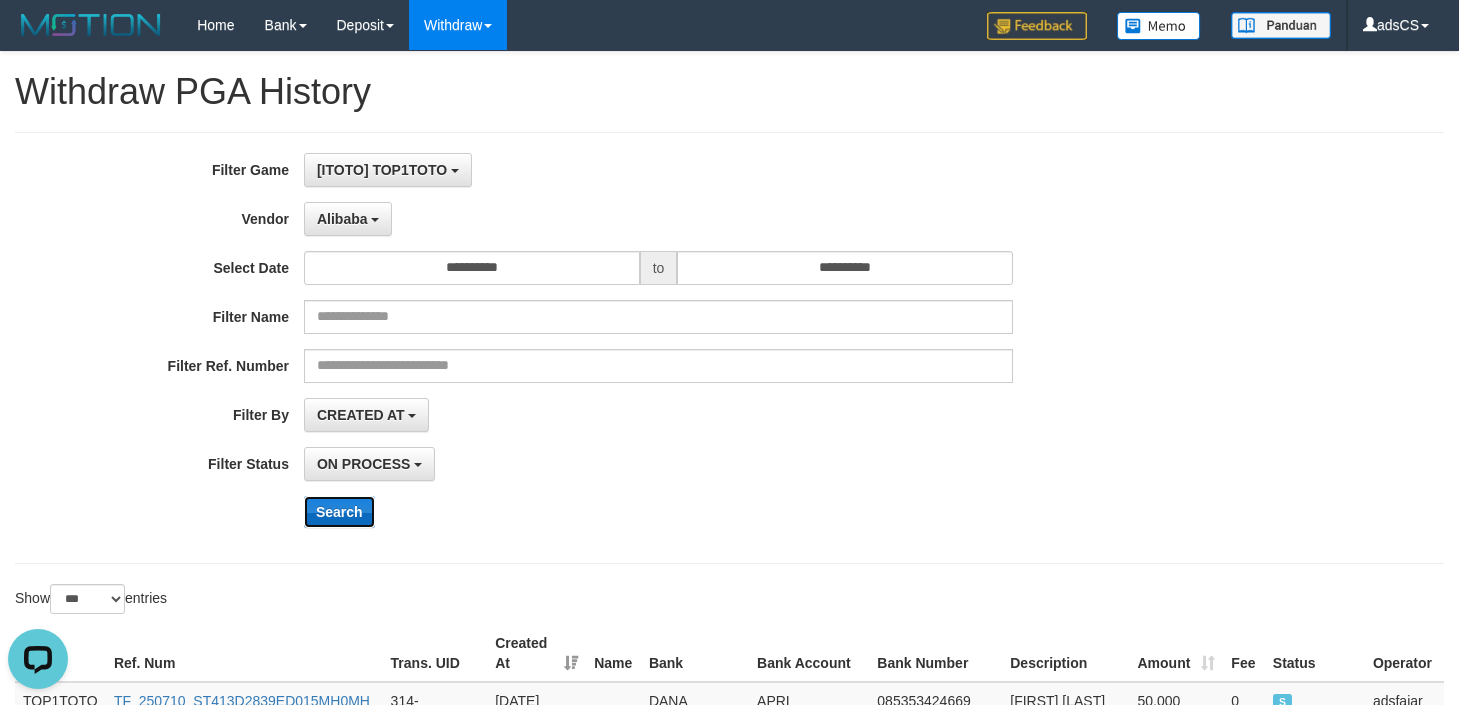 click on "Search" at bounding box center [339, 512] 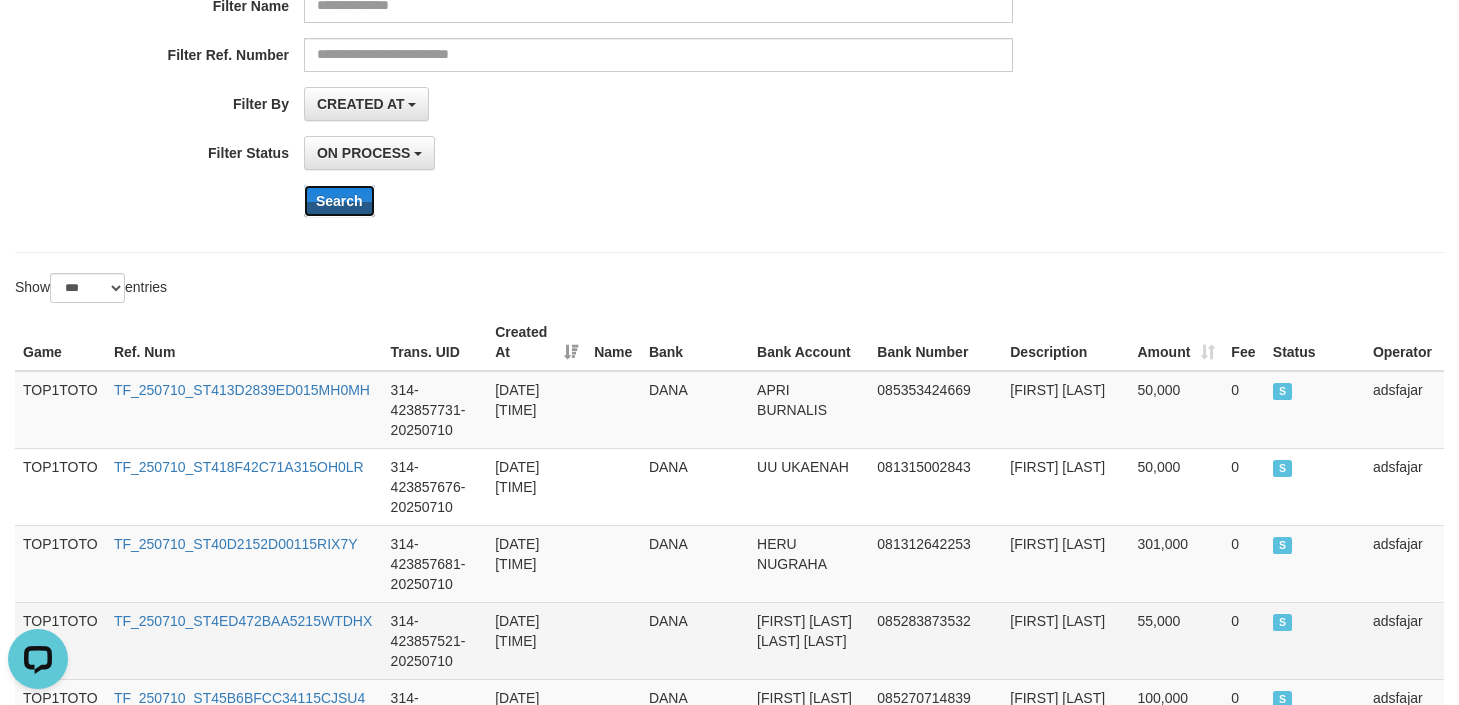 scroll, scrollTop: 300, scrollLeft: 0, axis: vertical 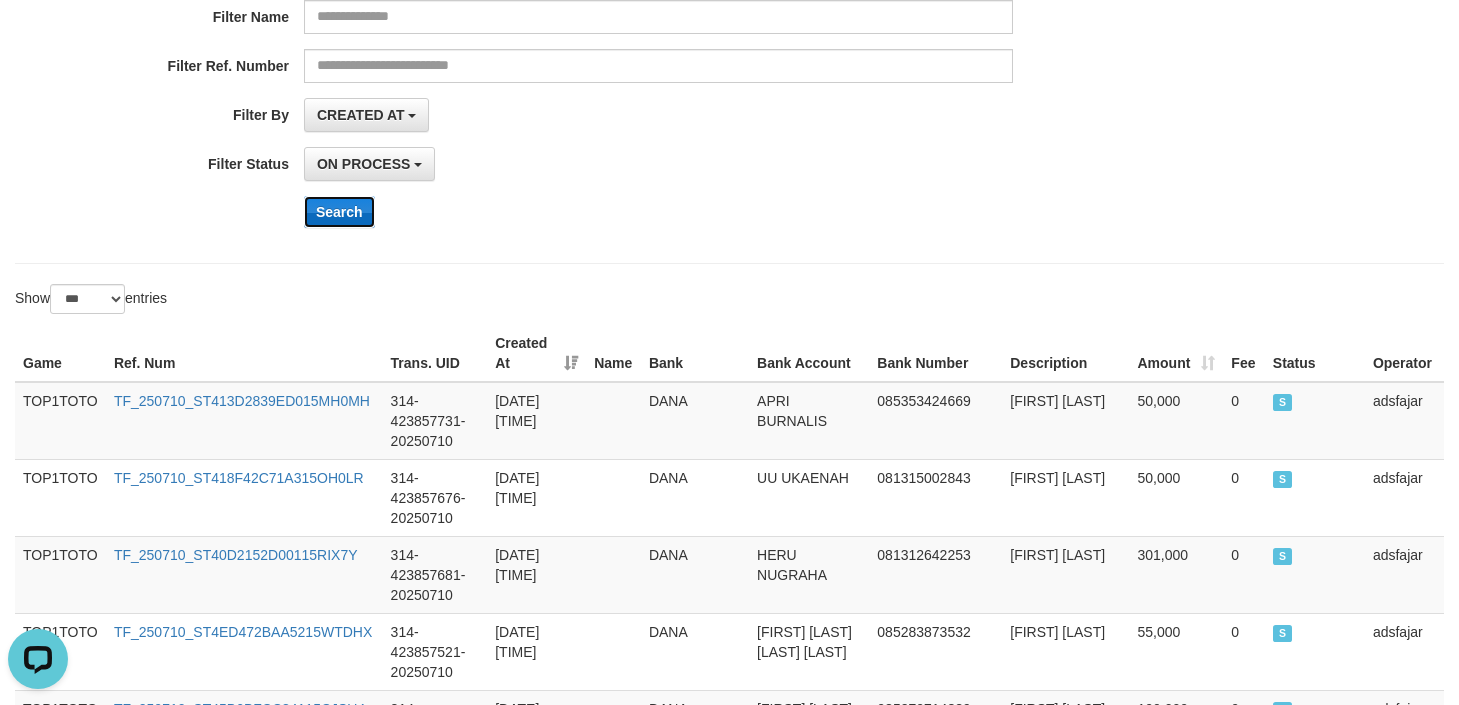 click on "Search" at bounding box center [339, 212] 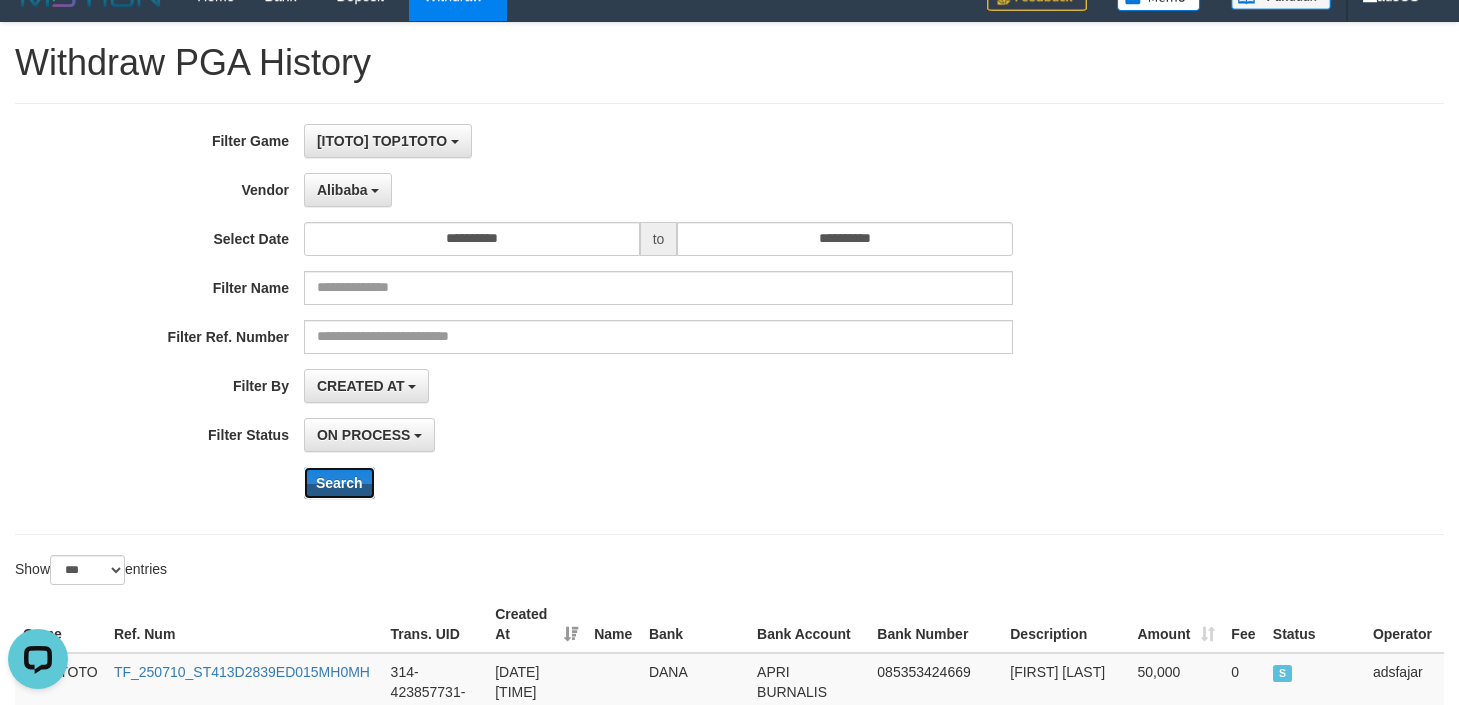 scroll, scrollTop: 0, scrollLeft: 0, axis: both 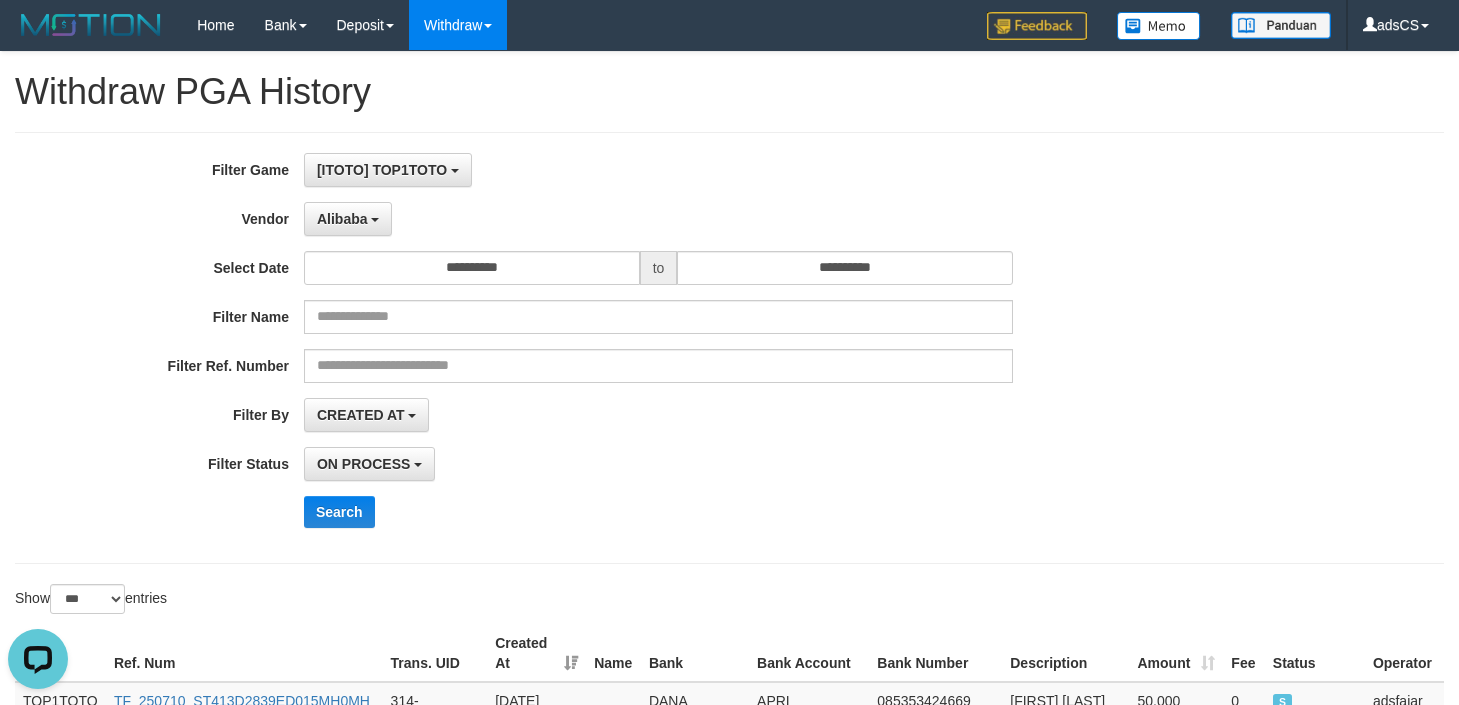 click on "CREATED AT
PAID AT
CREATED AT" at bounding box center (658, 415) 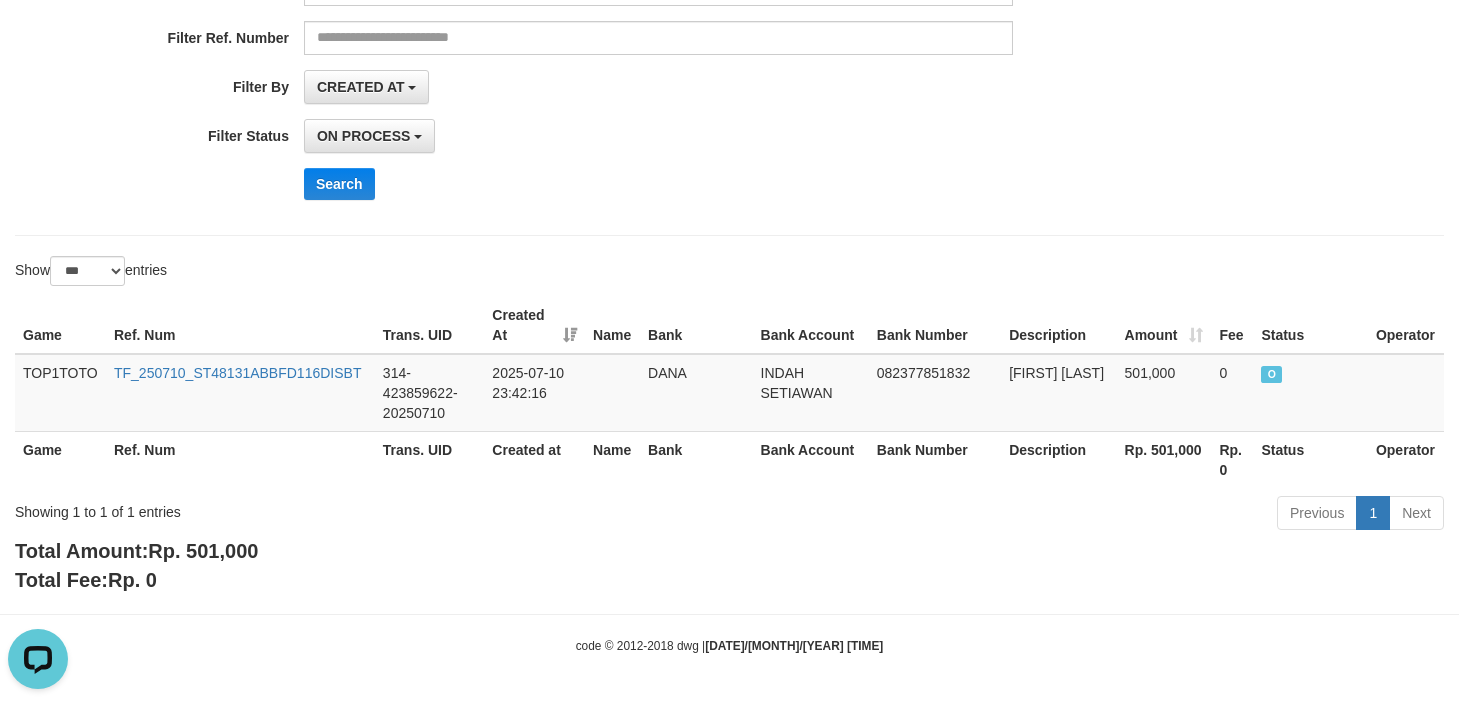 scroll, scrollTop: 28, scrollLeft: 0, axis: vertical 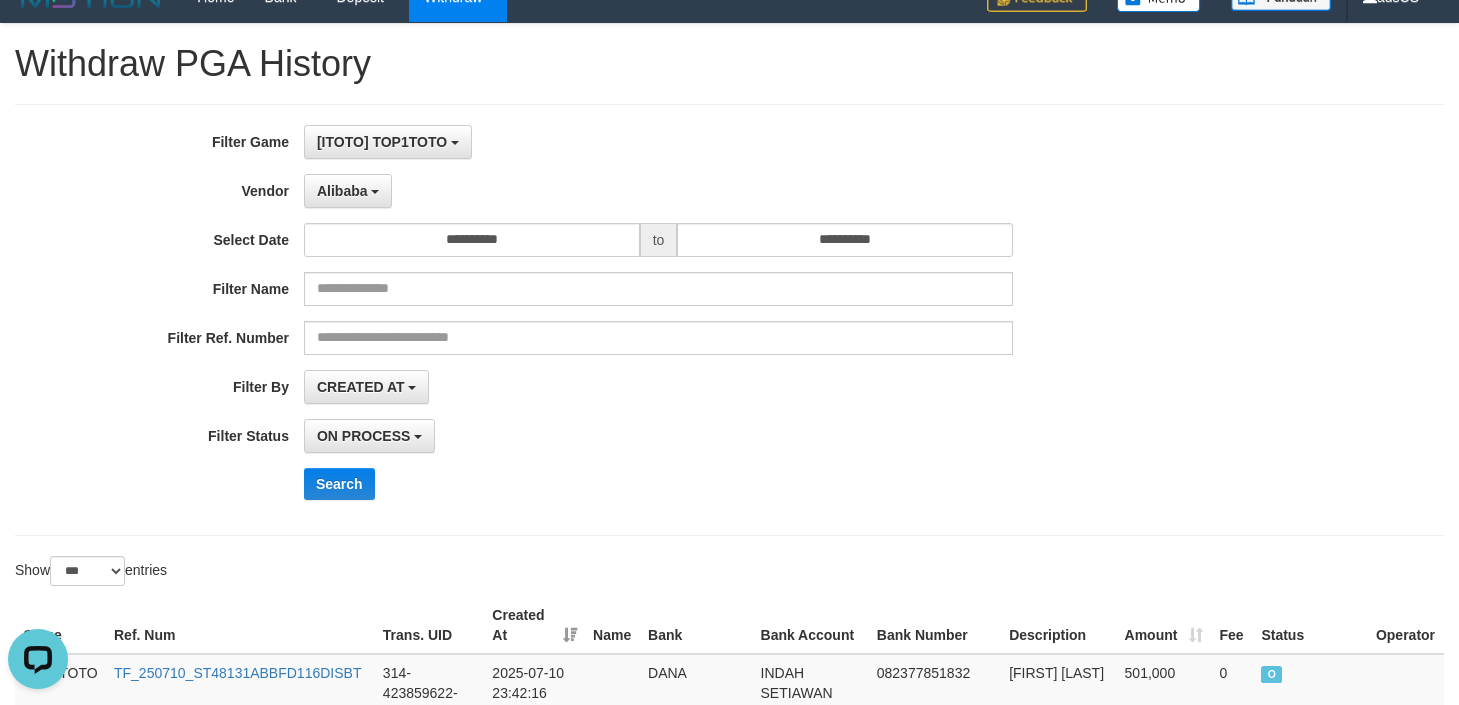 click on "Search" at bounding box center (760, 484) 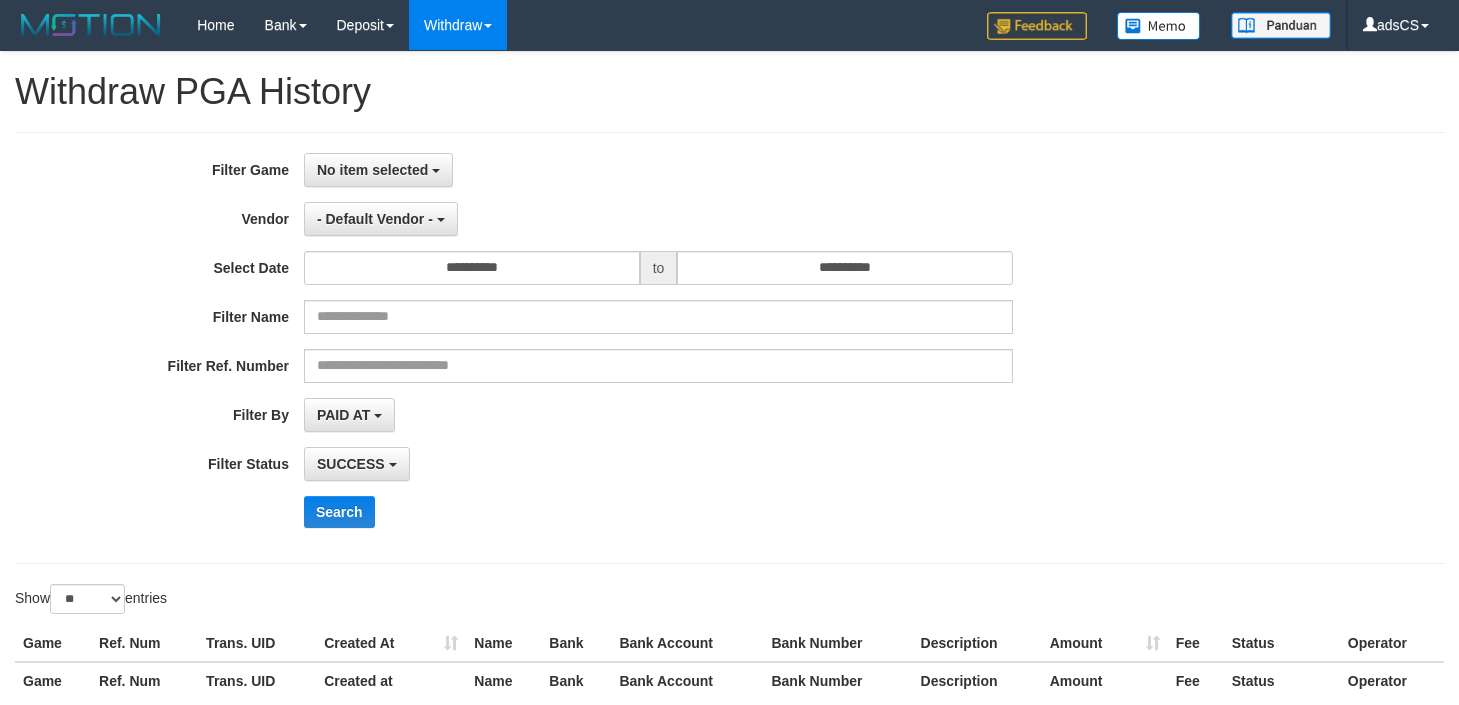 select 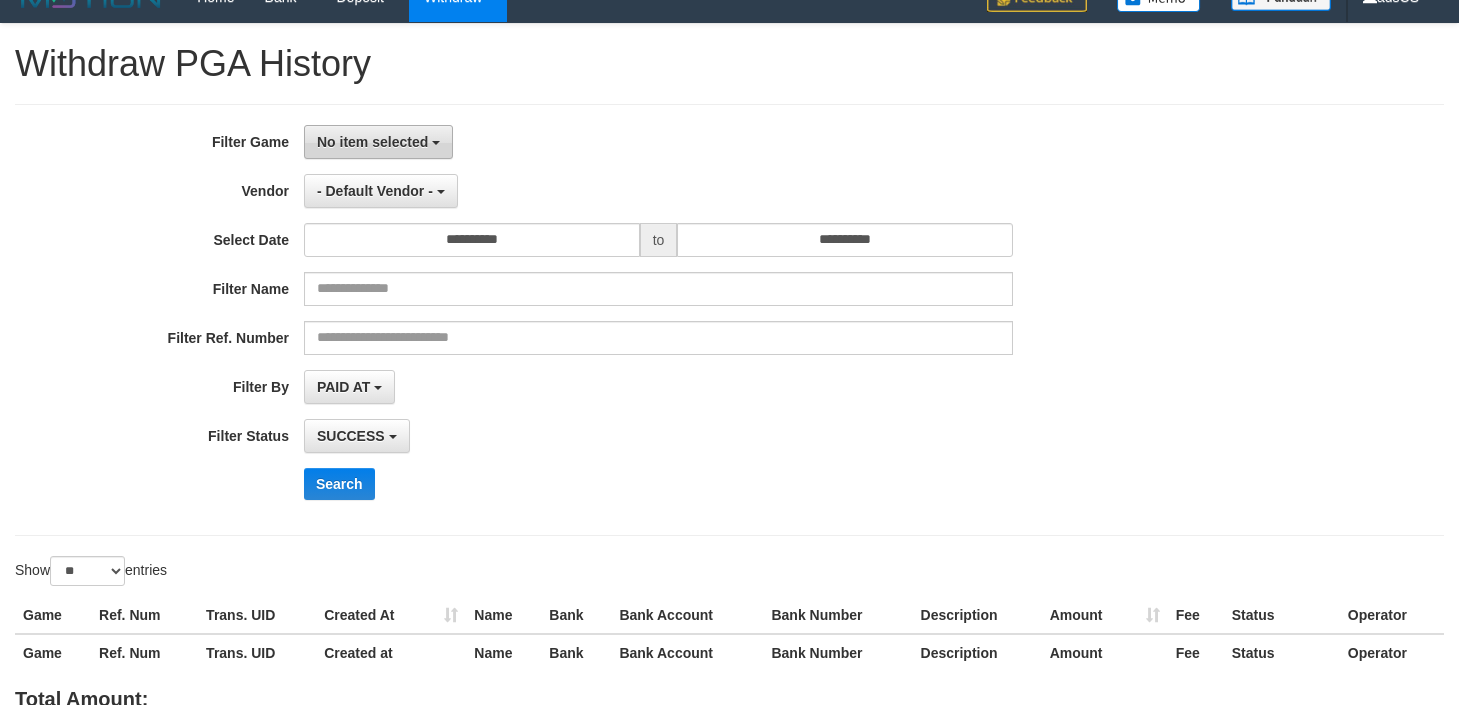 click on "No item selected" at bounding box center [378, 142] 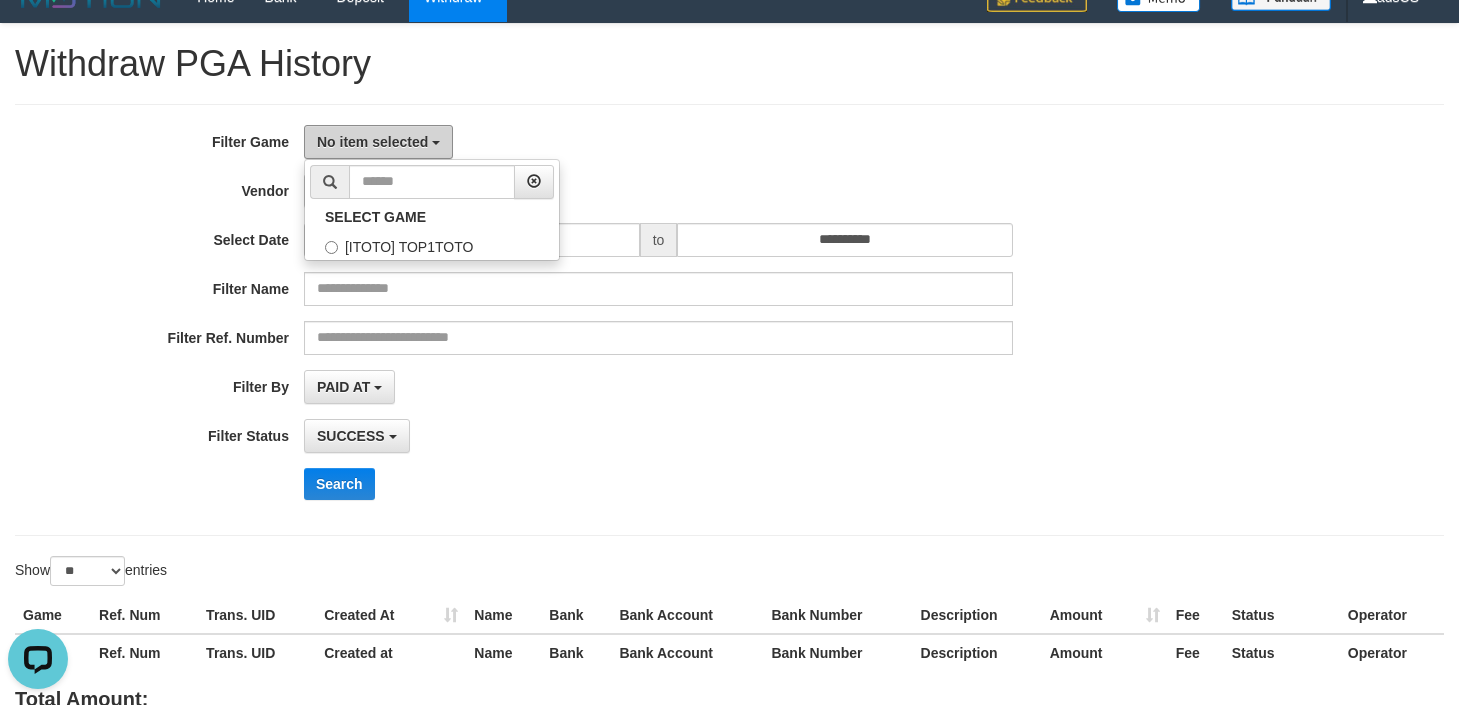 scroll, scrollTop: 0, scrollLeft: 0, axis: both 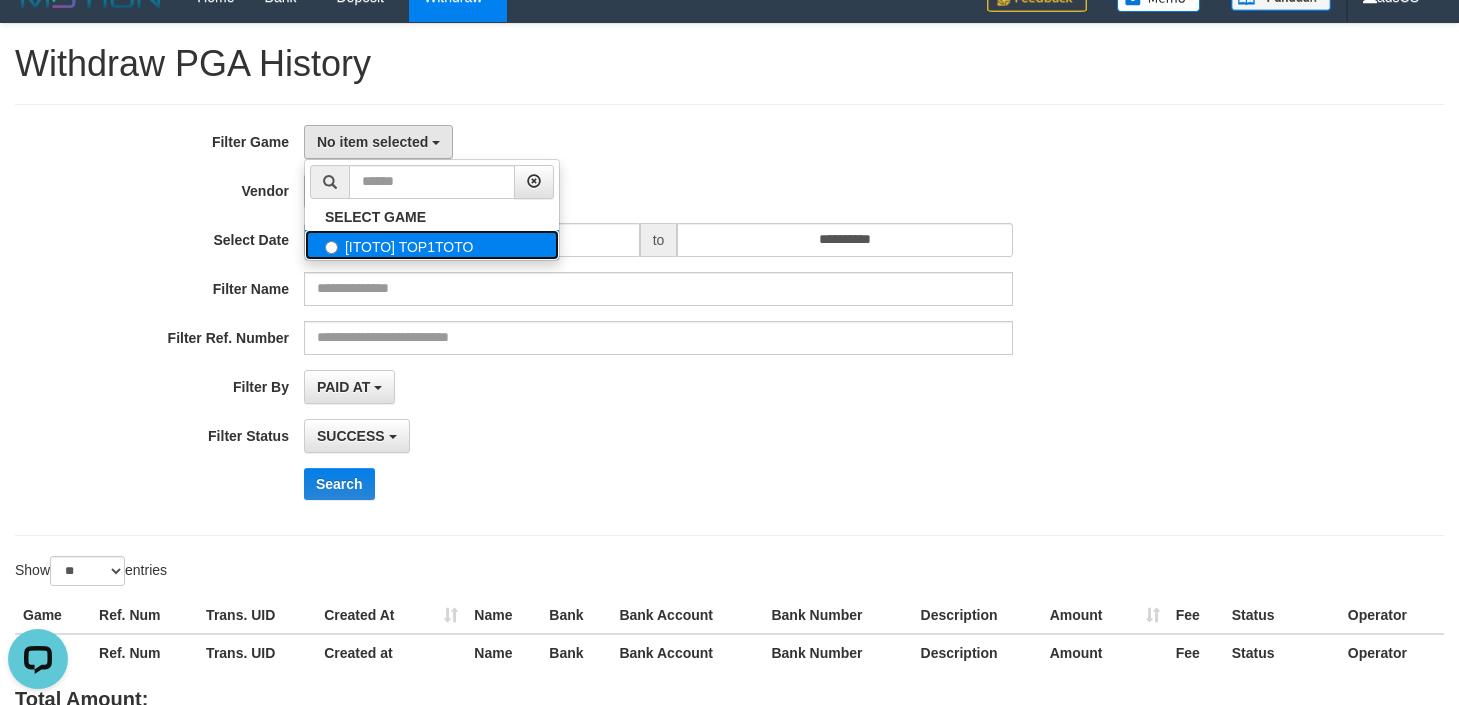 click on "[ITOTO] TOP1TOTO" at bounding box center [432, 245] 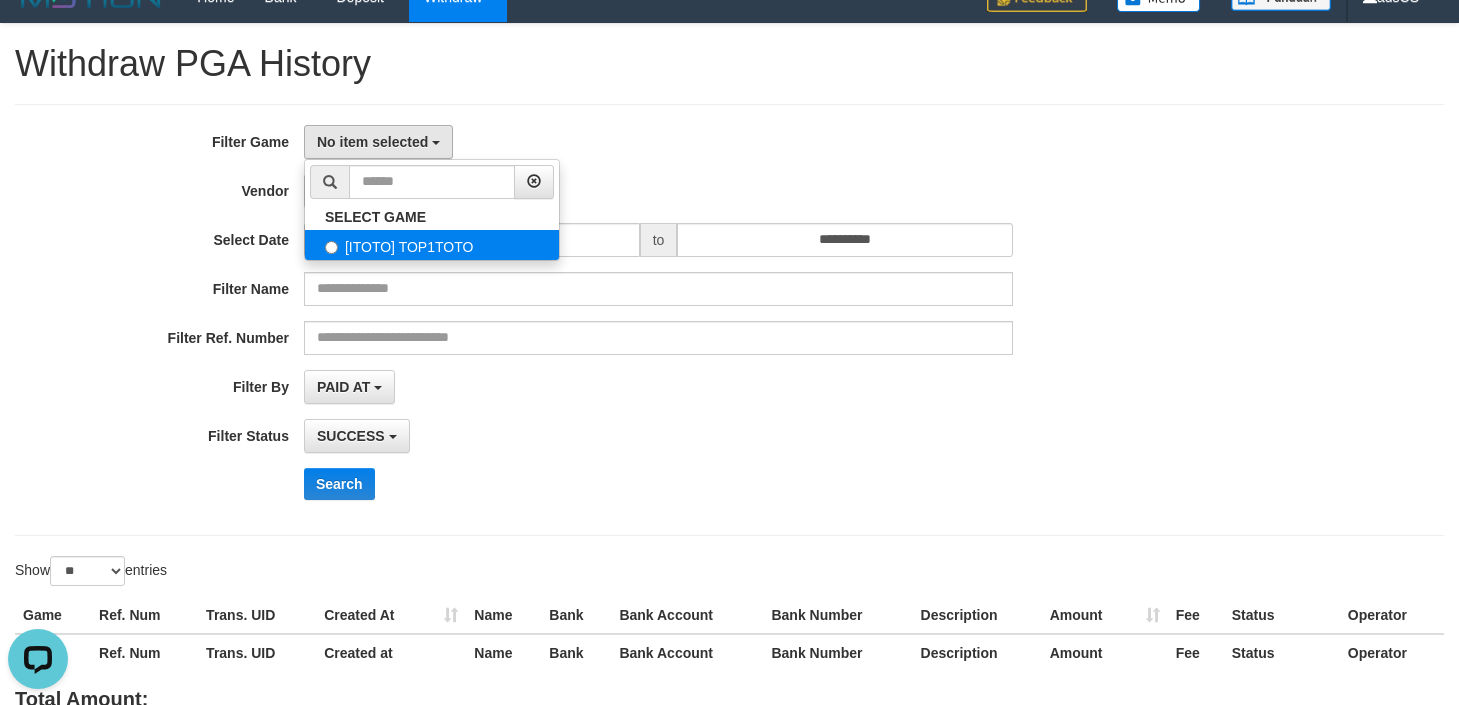 select on "***" 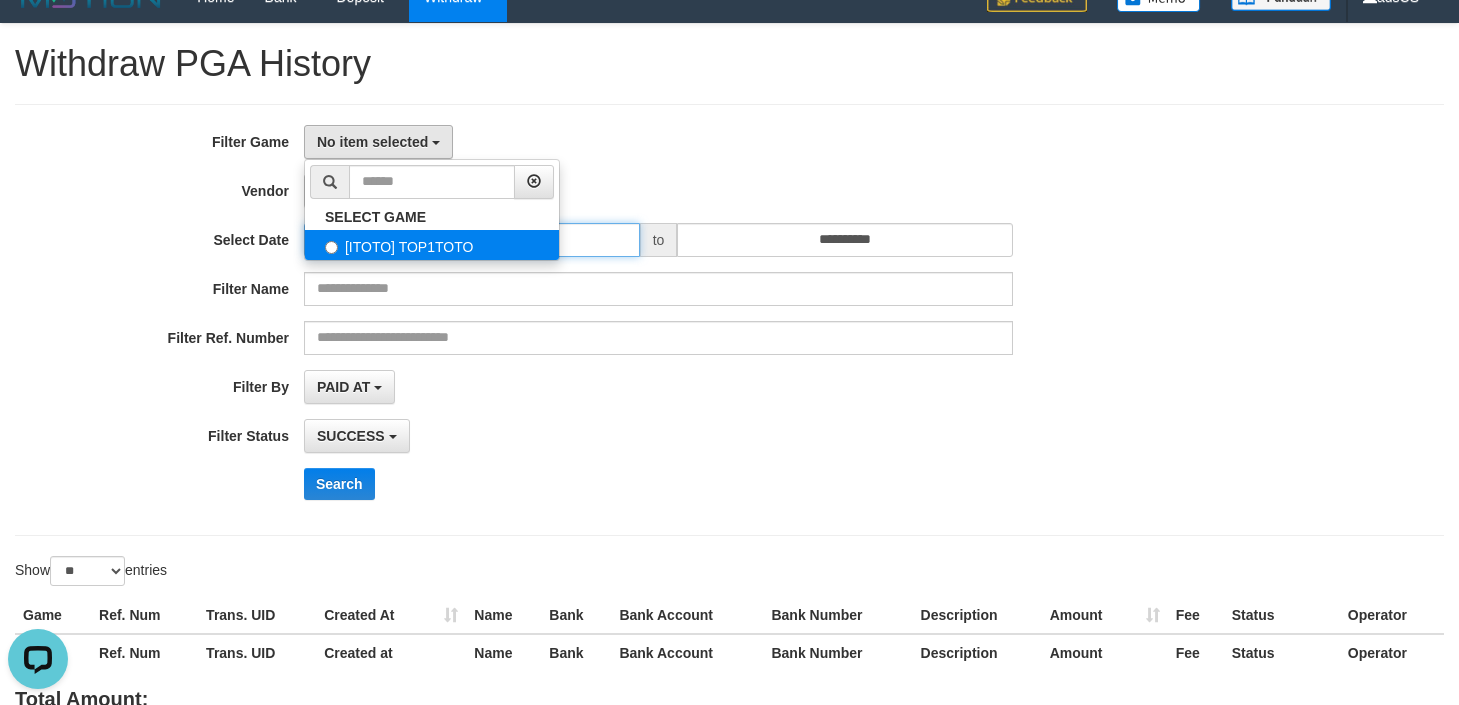 drag, startPoint x: 382, startPoint y: 242, endPoint x: 382, endPoint y: 231, distance: 11 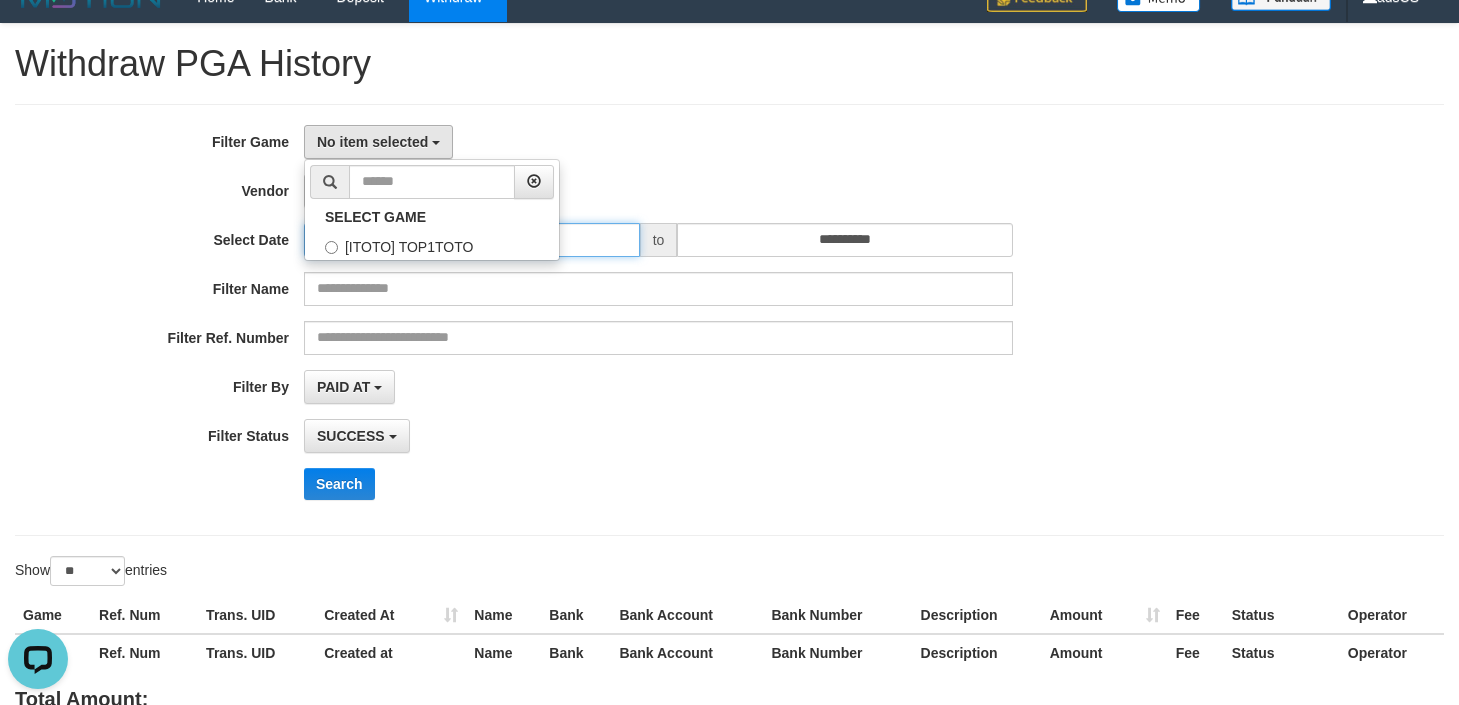 scroll, scrollTop: 18, scrollLeft: 0, axis: vertical 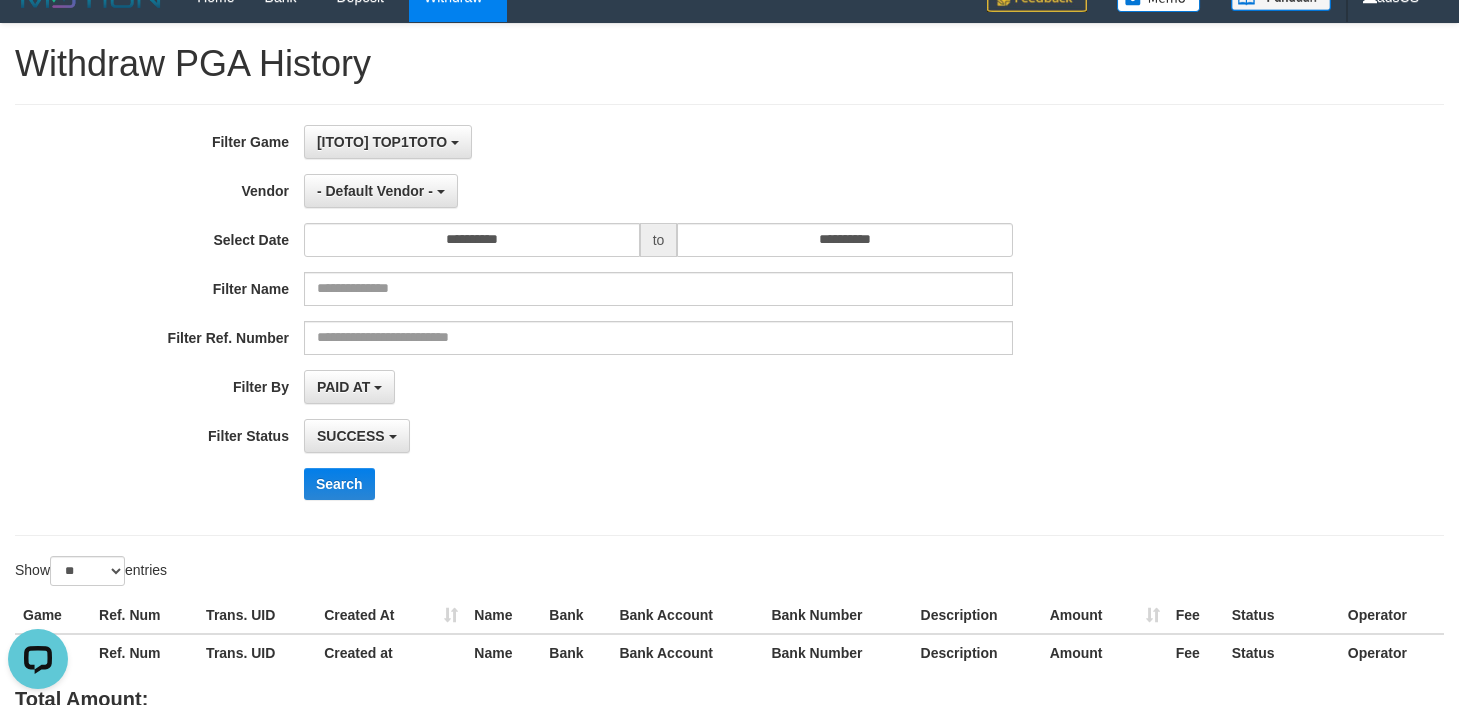 drag, startPoint x: 764, startPoint y: 427, endPoint x: 537, endPoint y: 303, distance: 258.66 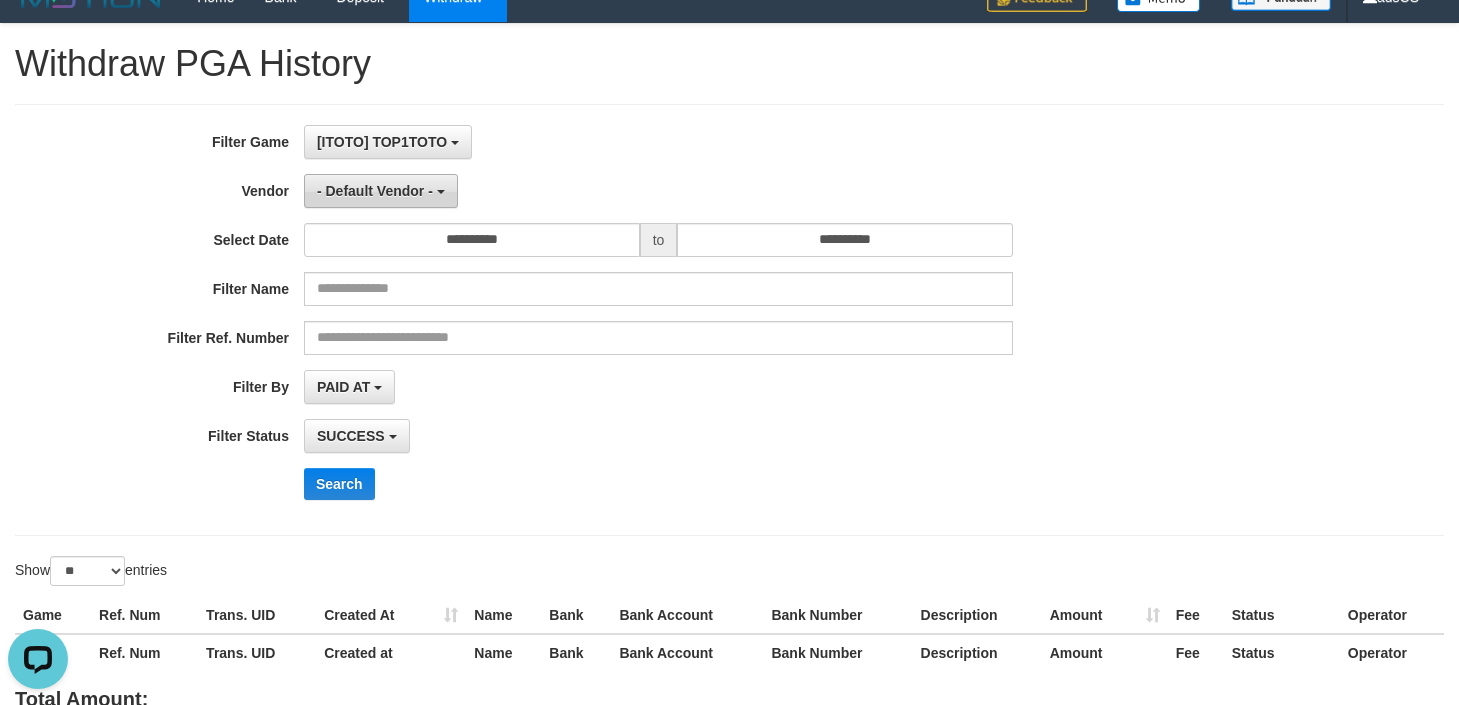 click on "- Default Vendor -" at bounding box center [375, 191] 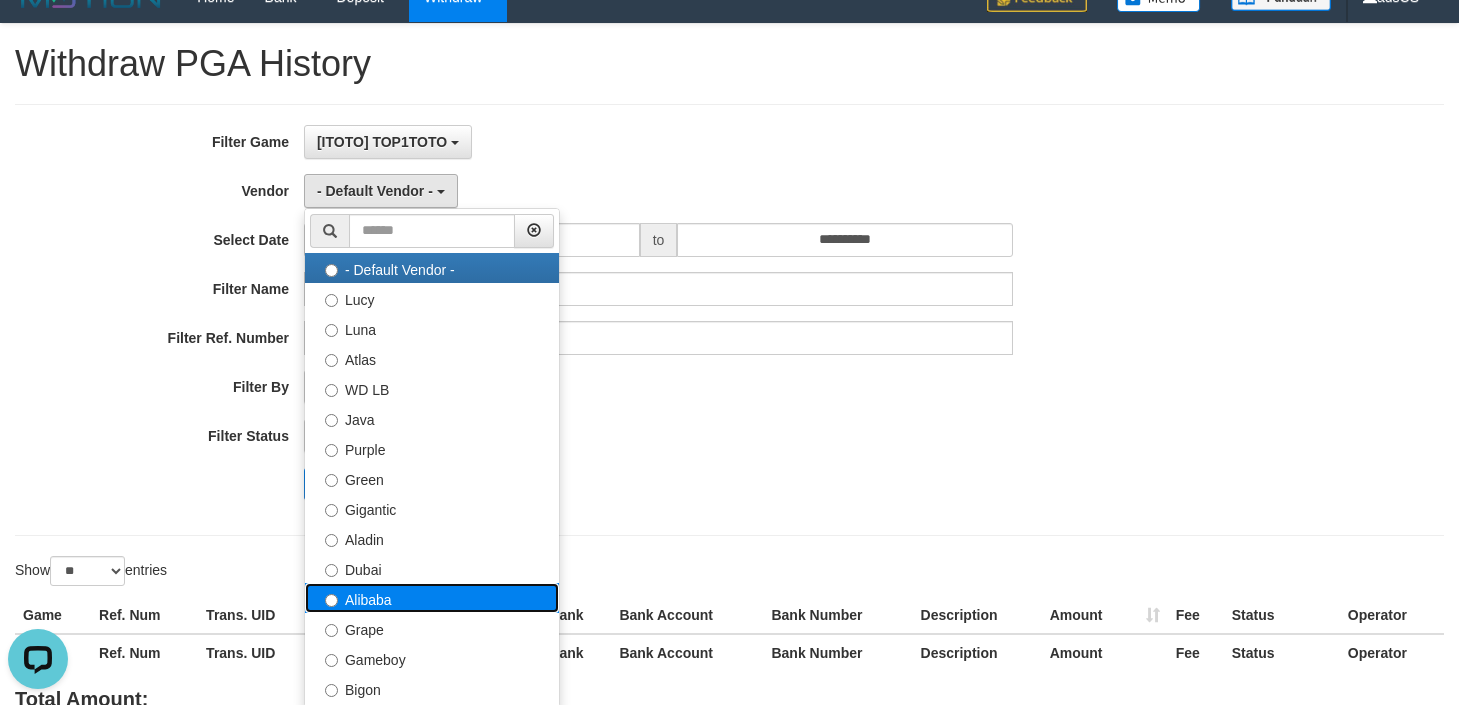 click on "Alibaba" at bounding box center [432, 598] 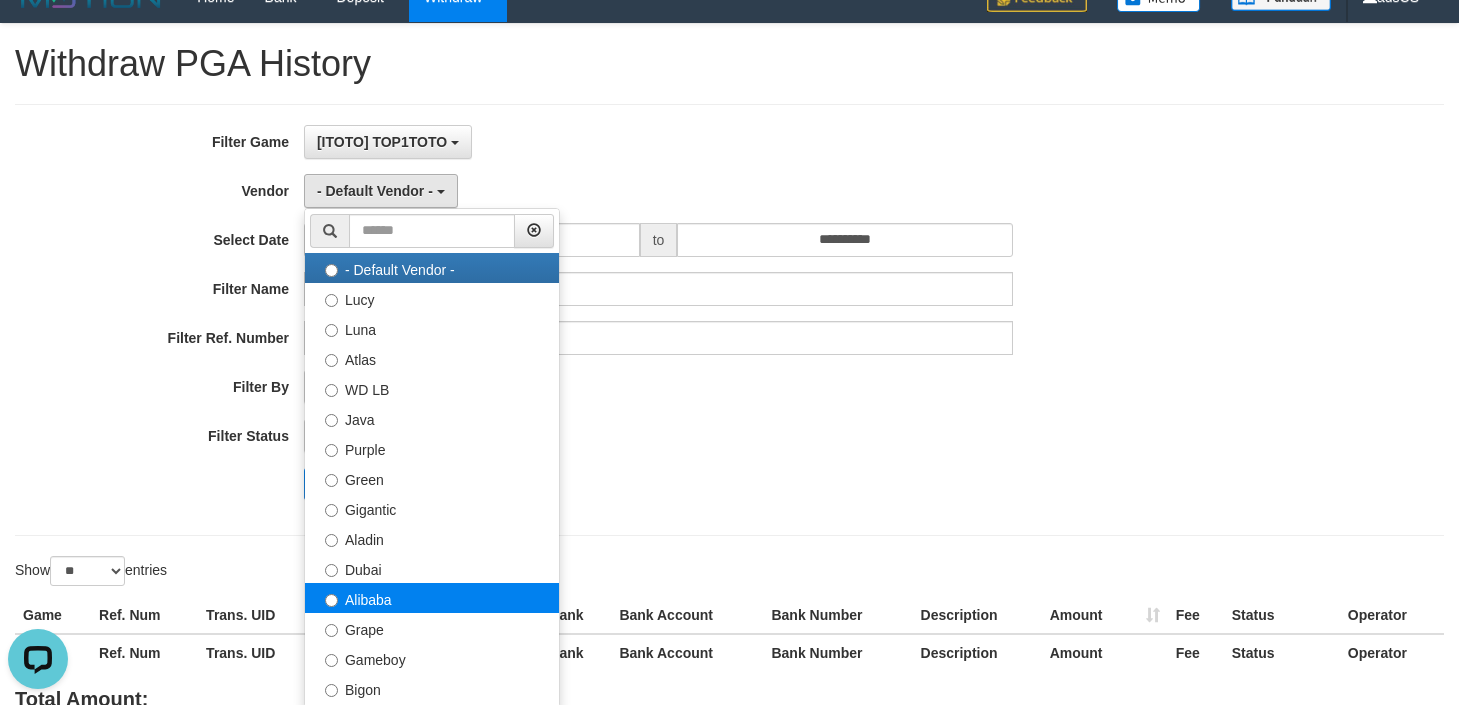select on "**********" 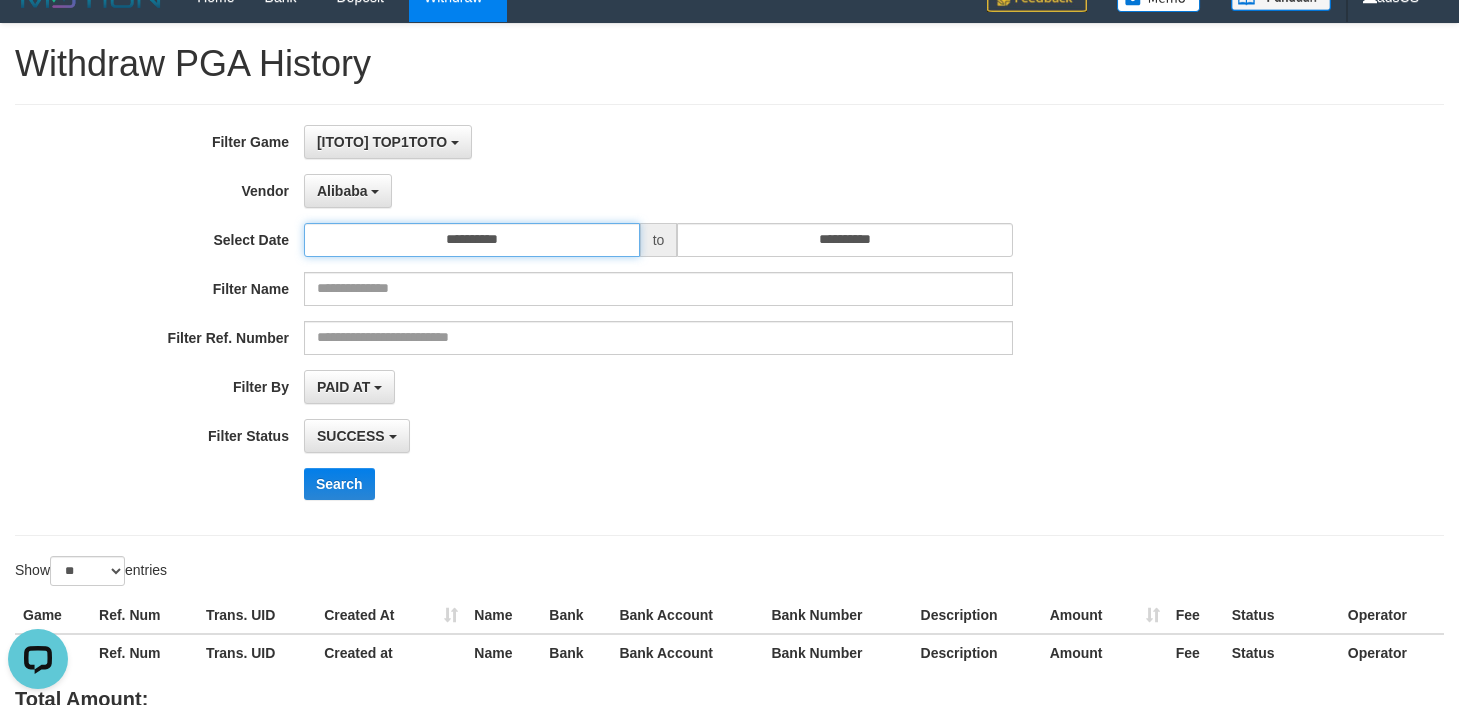 drag, startPoint x: 522, startPoint y: 235, endPoint x: 525, endPoint y: 248, distance: 13.341664 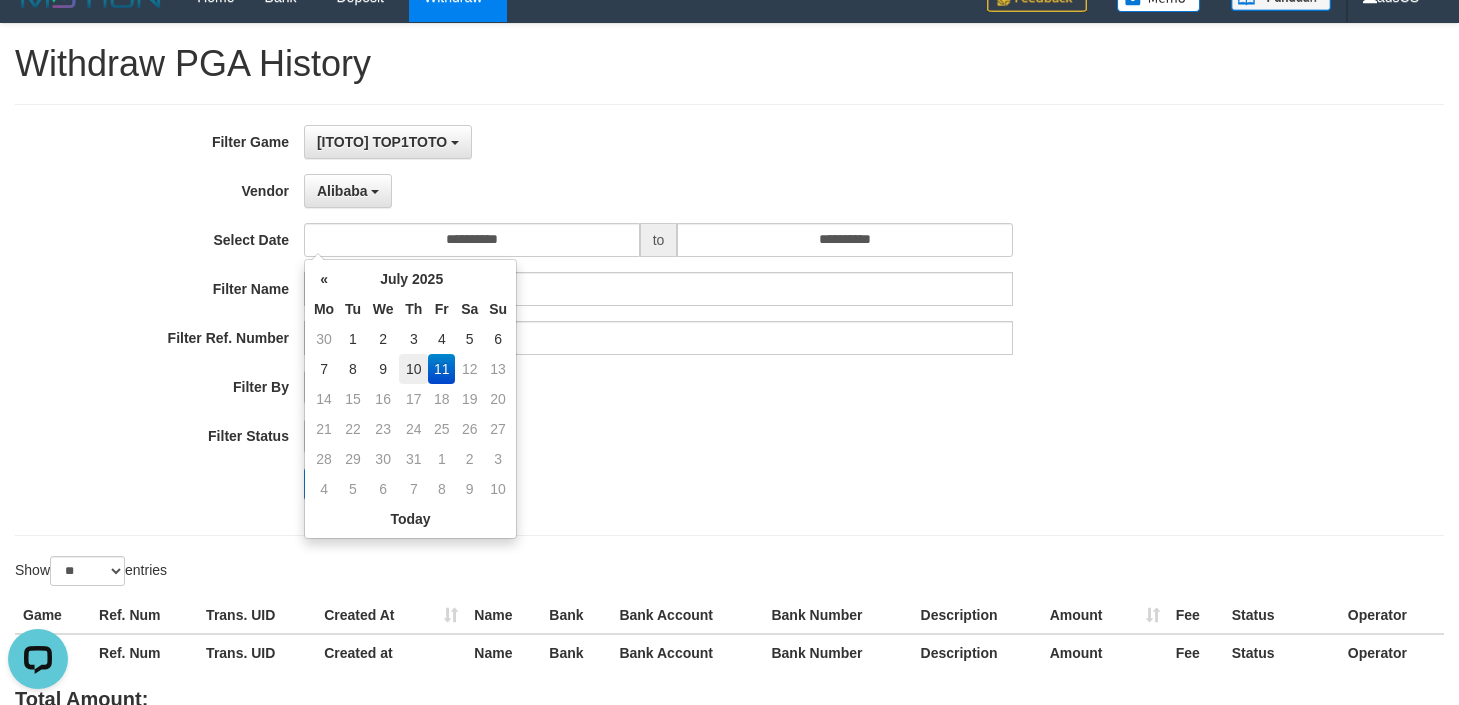 click on "10" at bounding box center (413, 369) 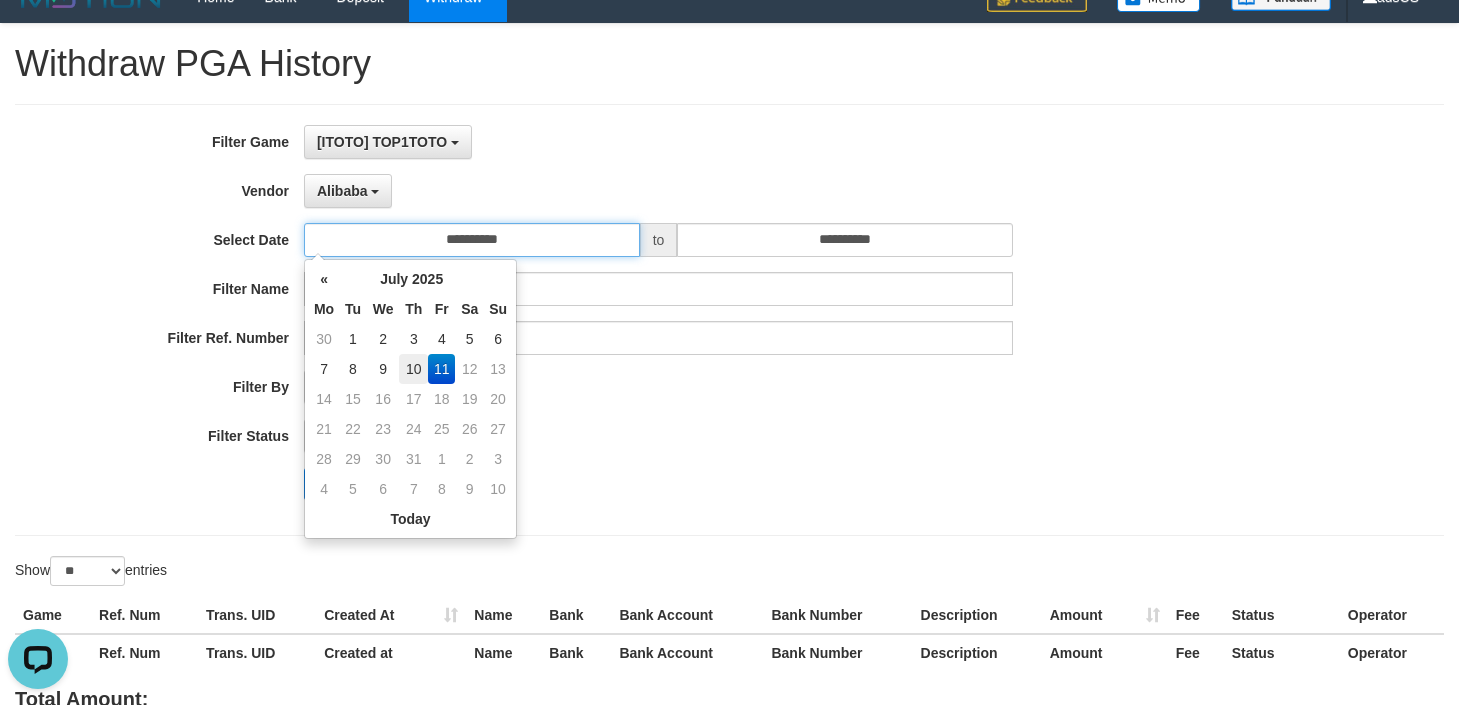 type on "**********" 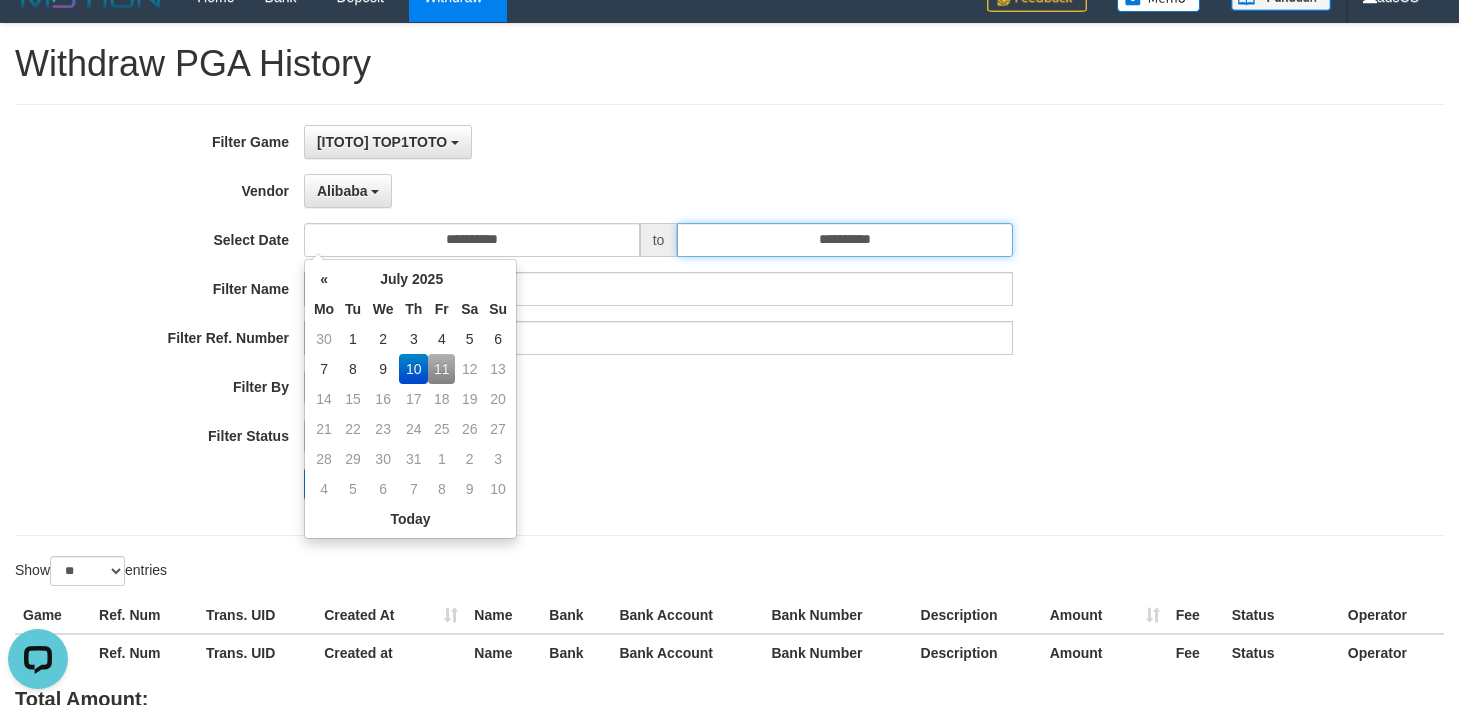 click on "**********" at bounding box center [845, 240] 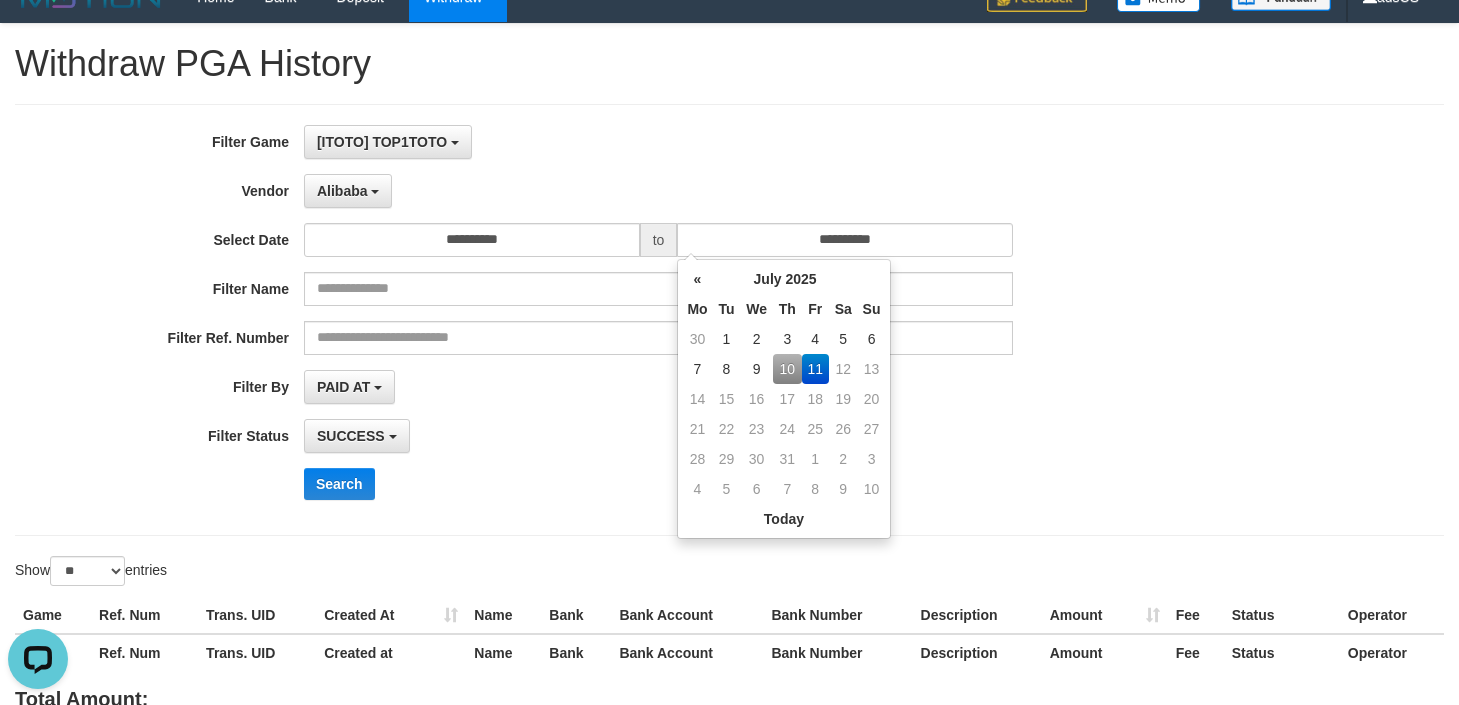 click on "10" at bounding box center (787, 369) 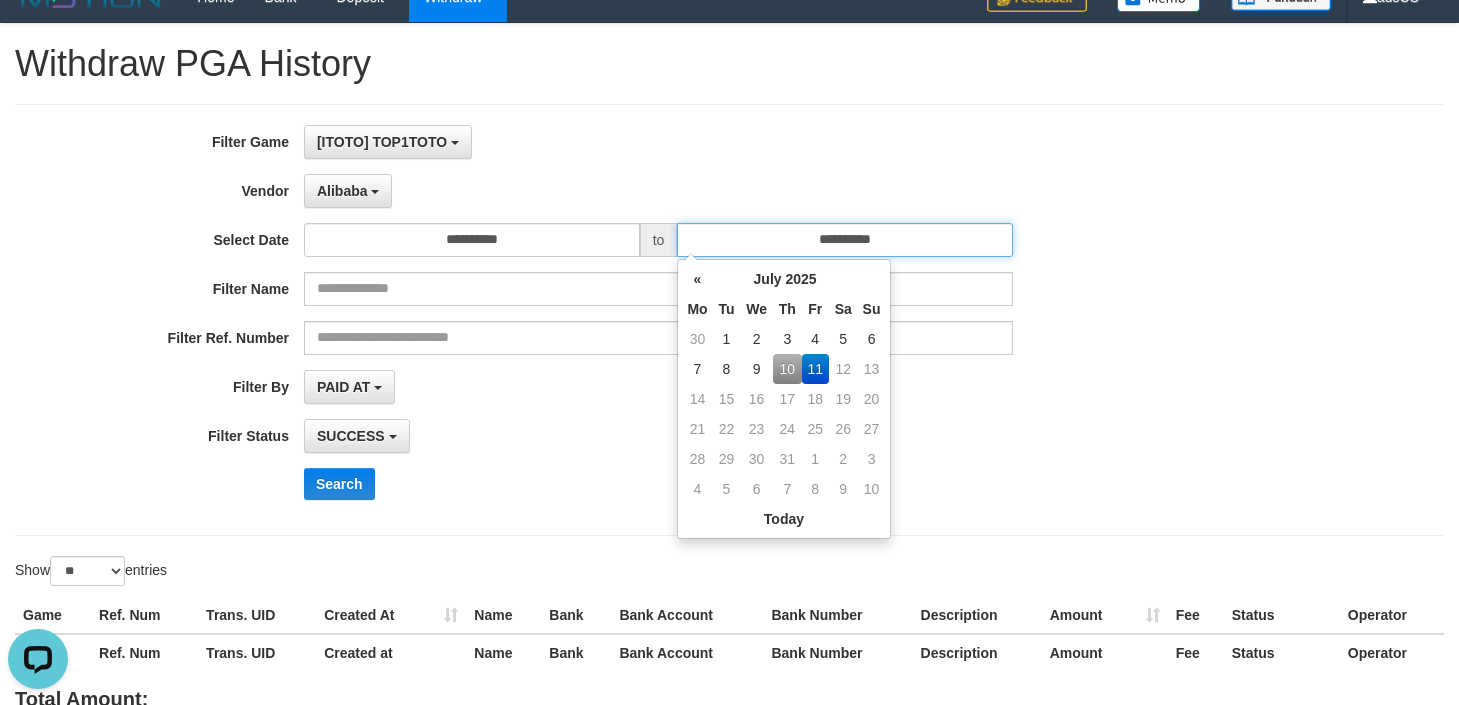 type on "**********" 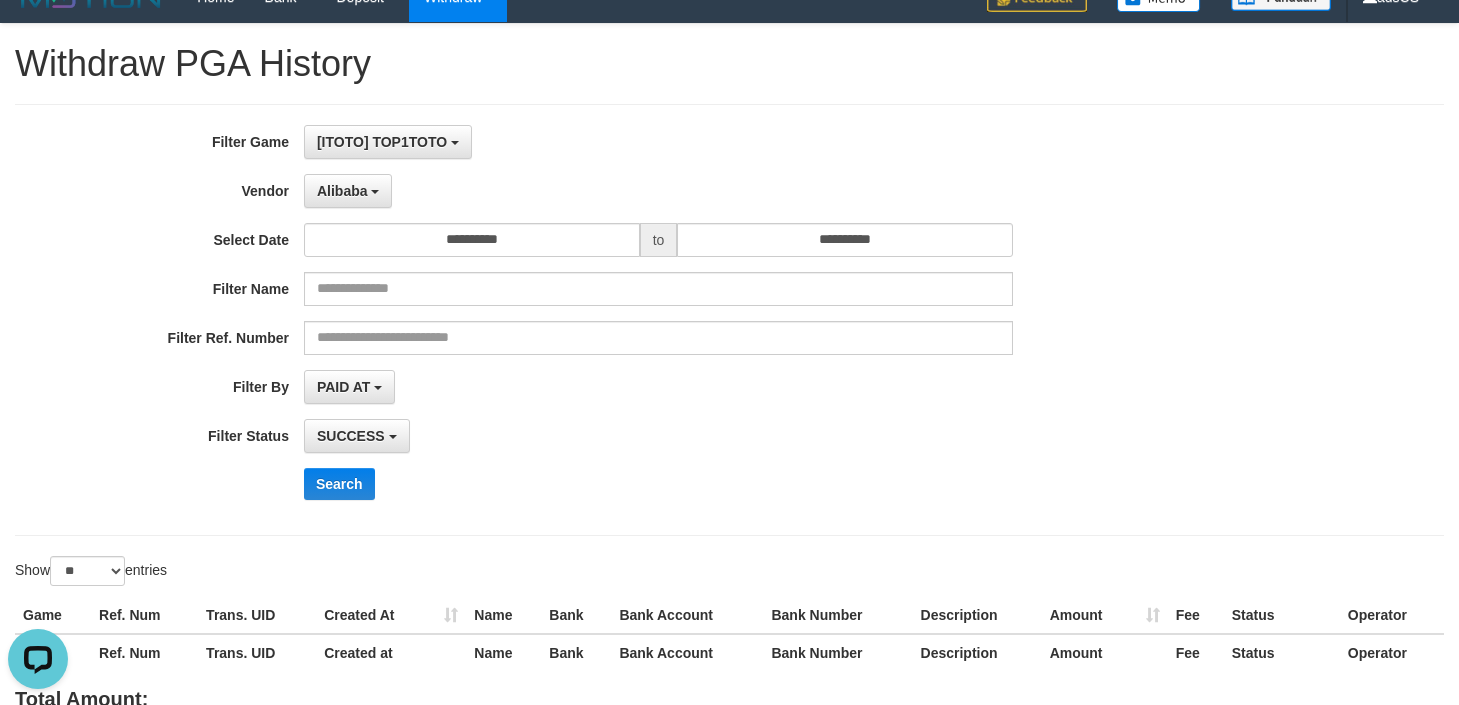 click on "**********" at bounding box center [608, 320] 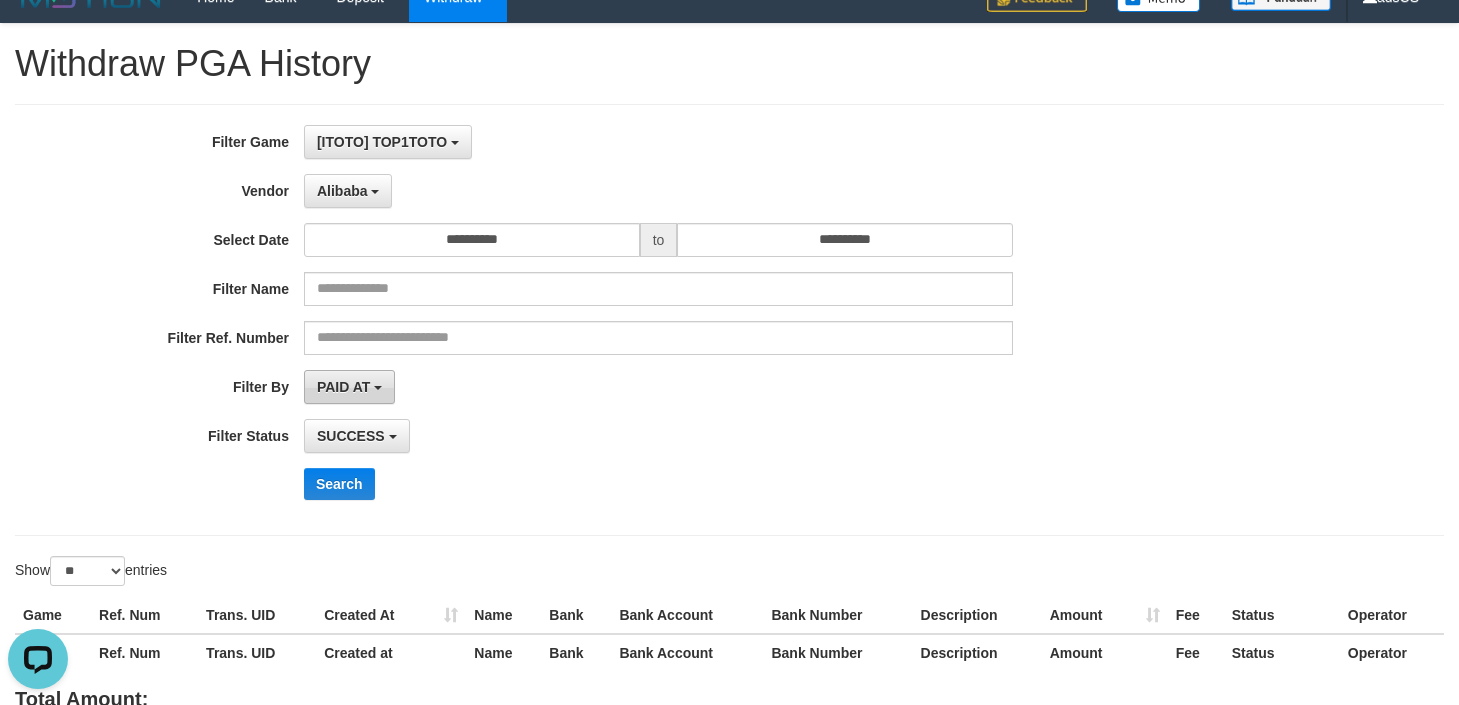 click on "PAID AT" at bounding box center (349, 387) 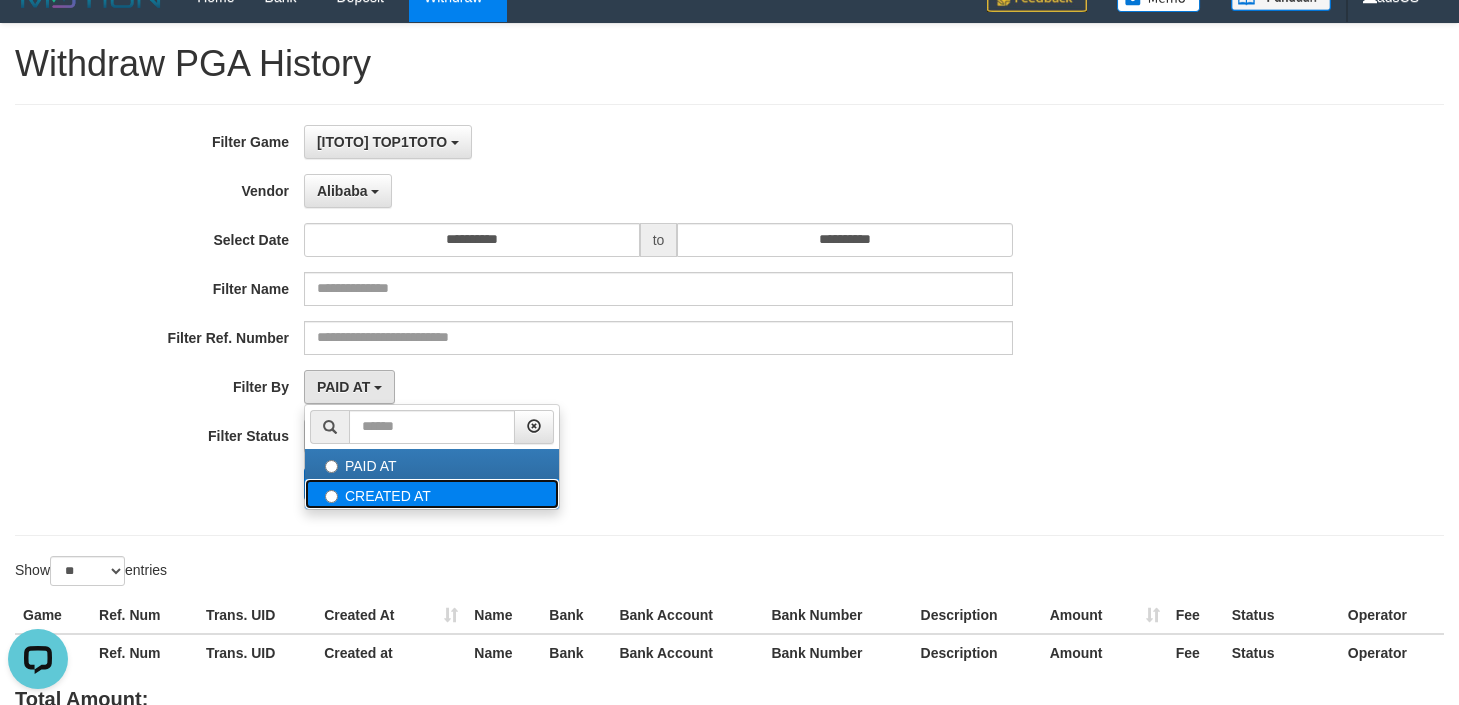 click on "CREATED AT" at bounding box center [432, 494] 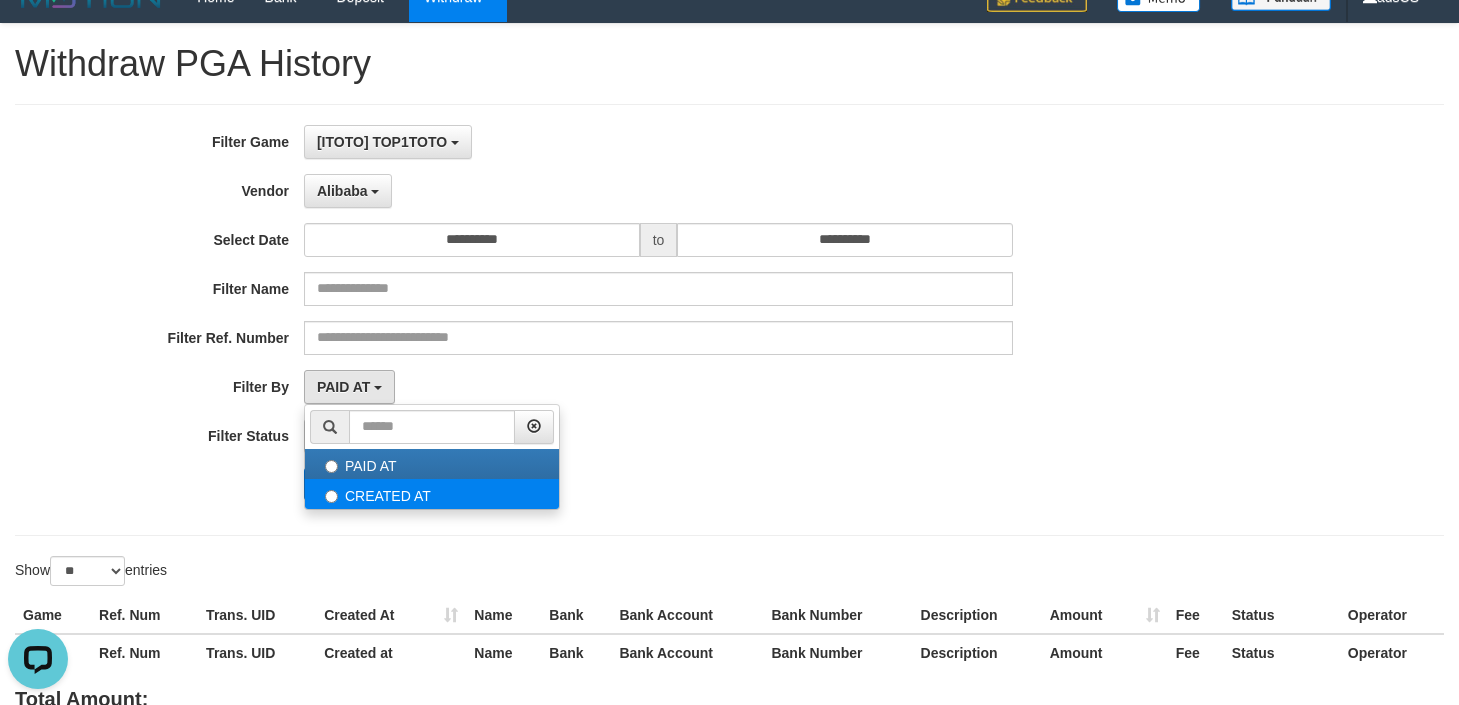 select on "*" 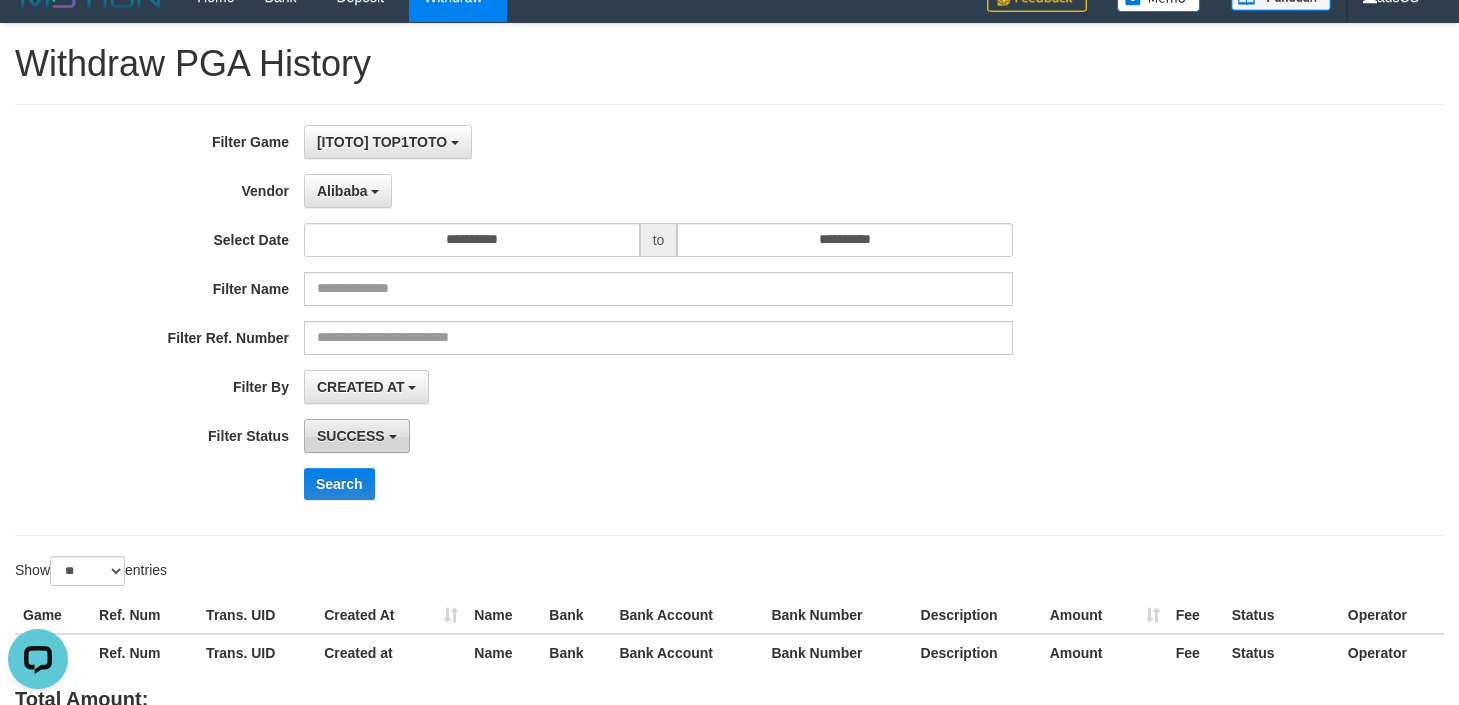 click on "SUCCESS" at bounding box center (351, 436) 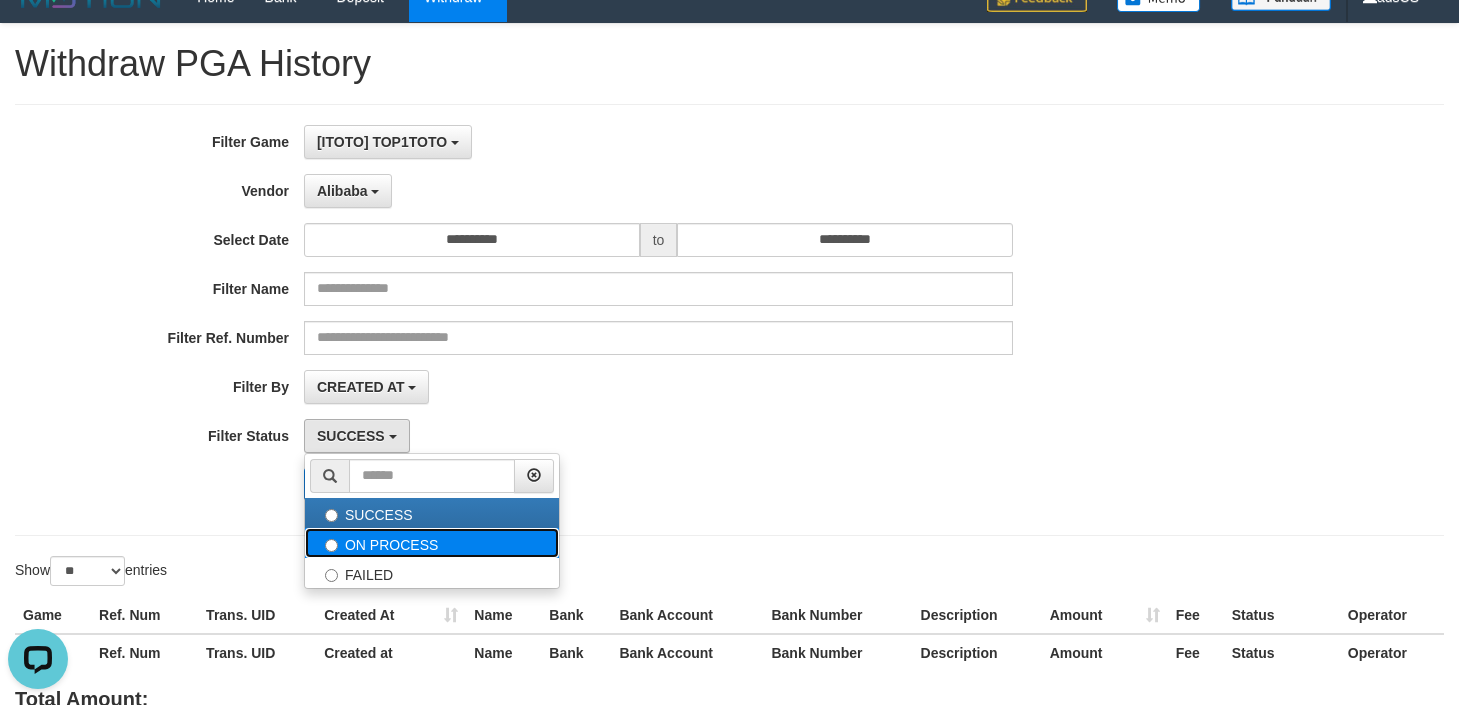 click on "ON PROCESS" at bounding box center [432, 543] 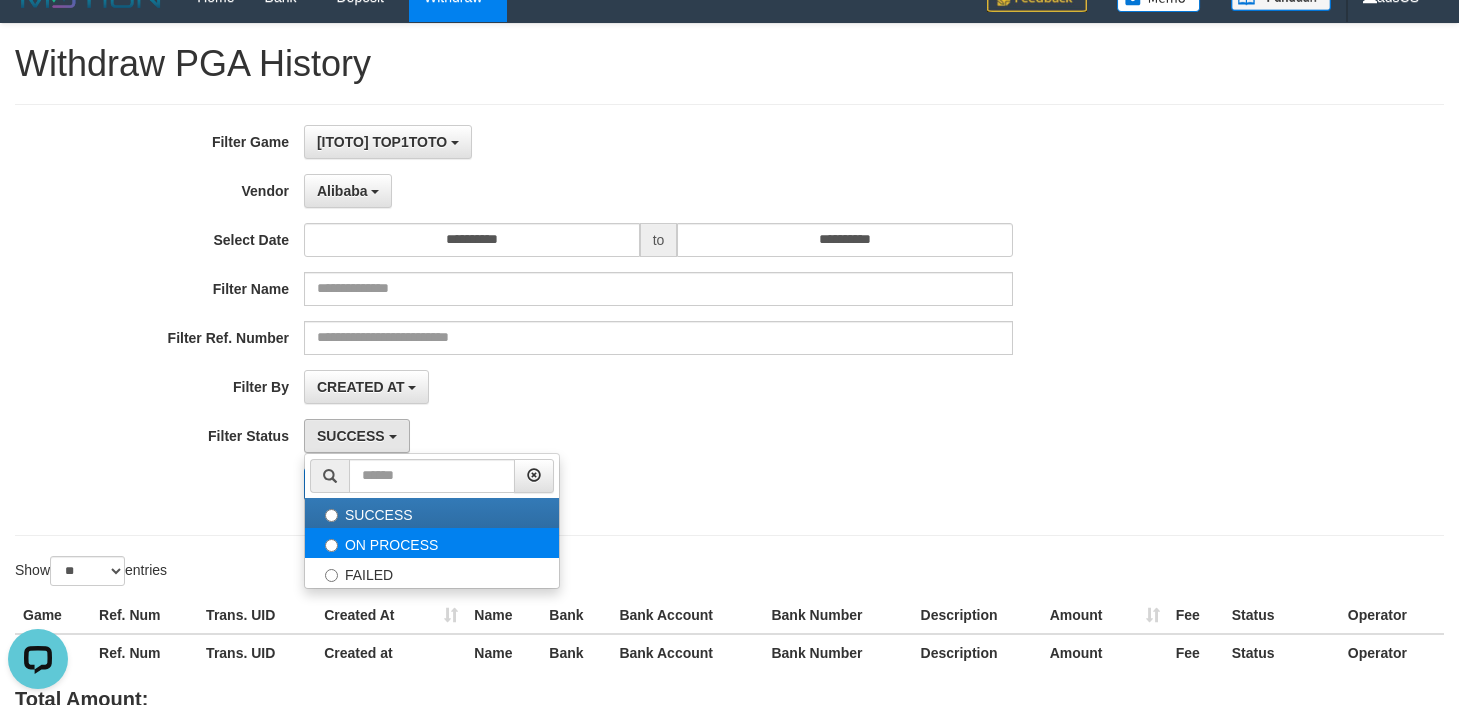 select on "*" 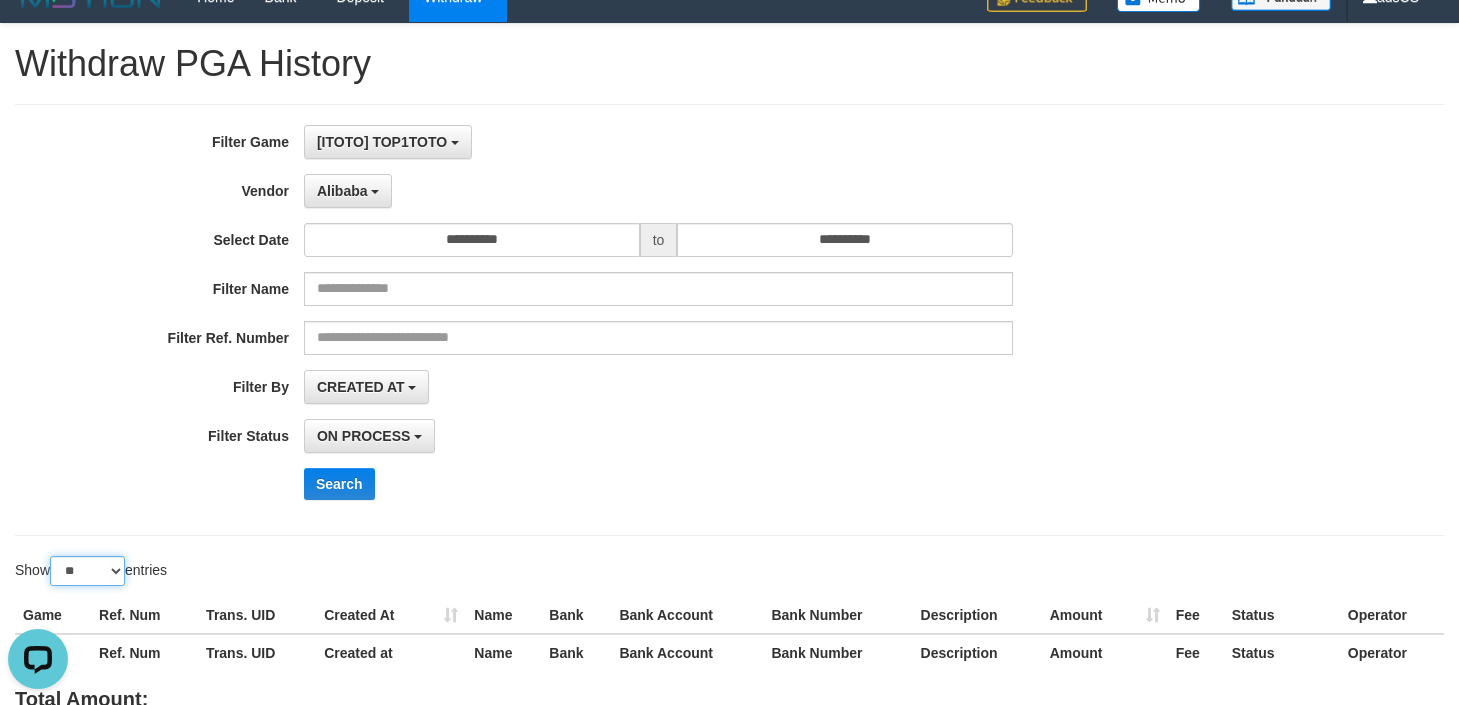 click on "** ** ** ***" at bounding box center [87, 571] 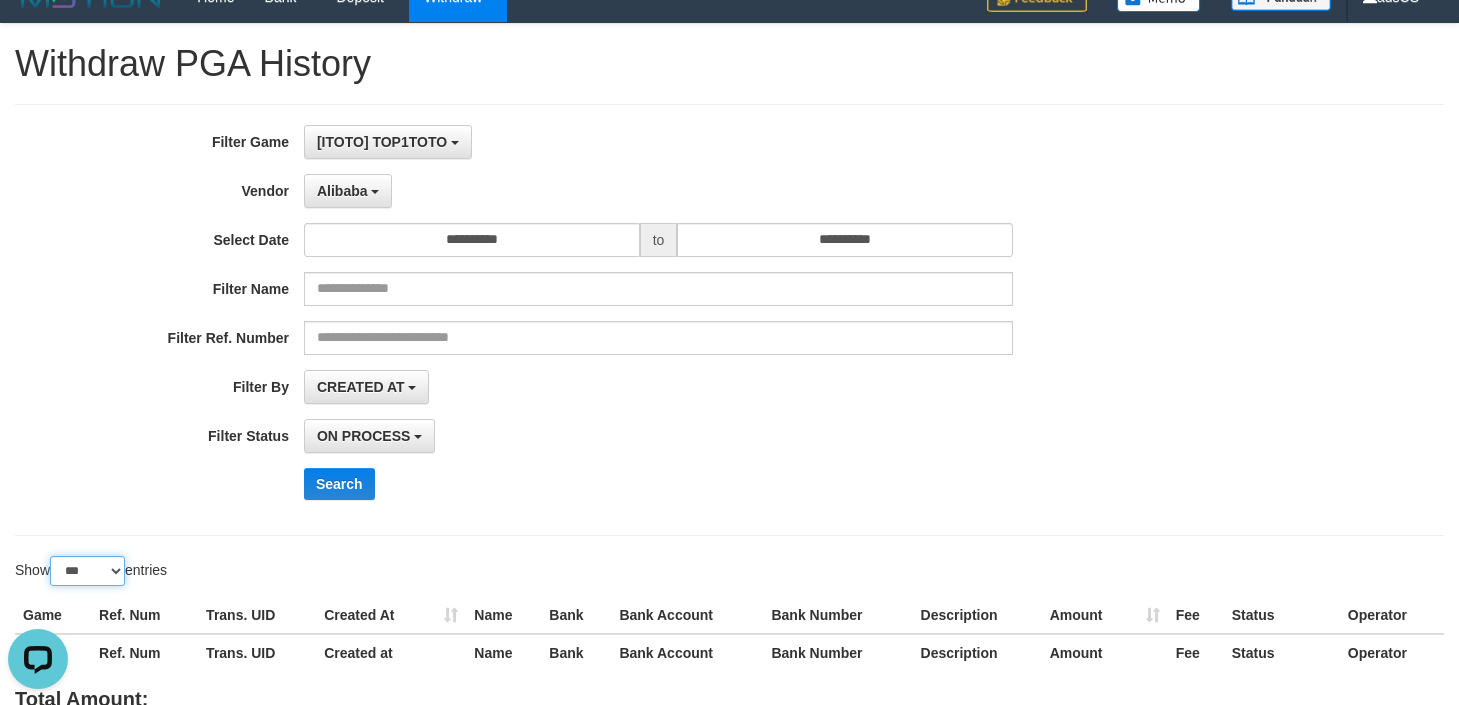 click on "** ** ** ***" at bounding box center [87, 571] 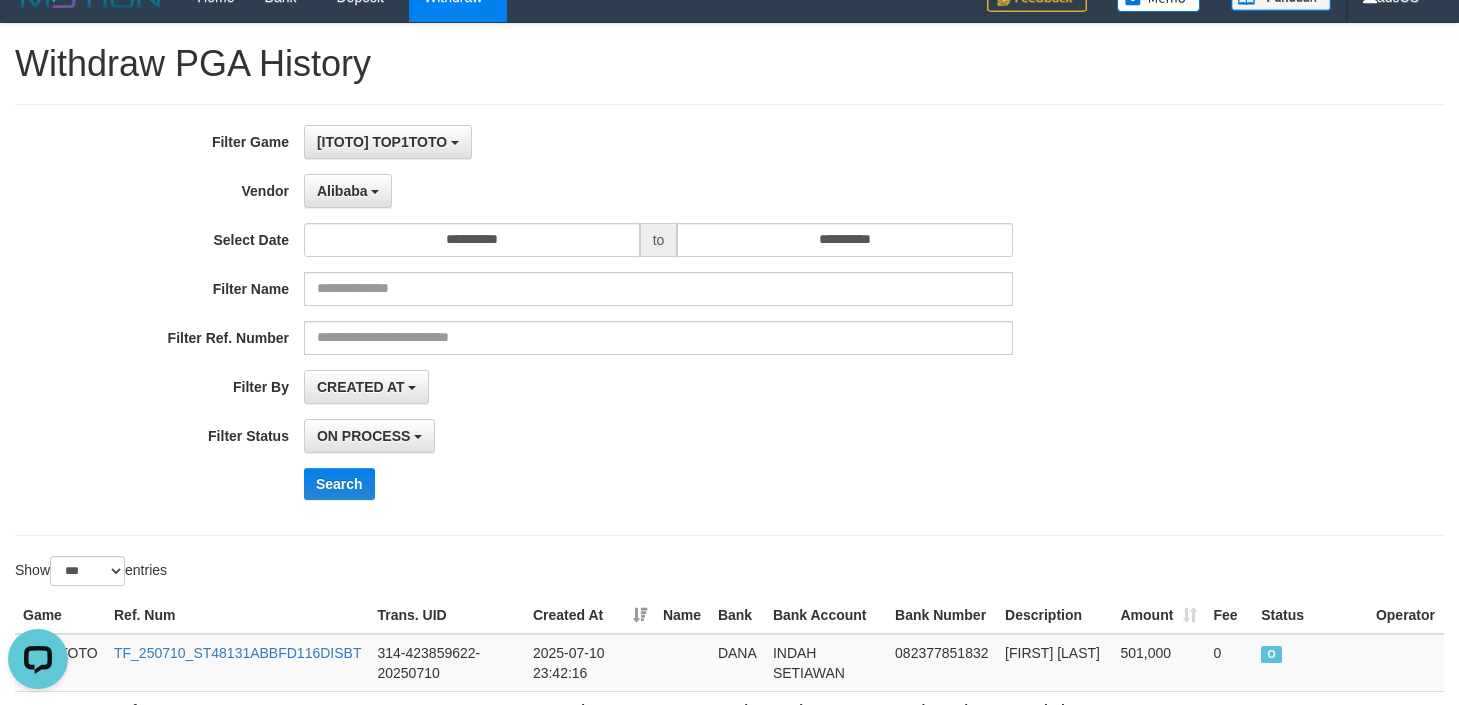 click on "Search" at bounding box center [760, 484] 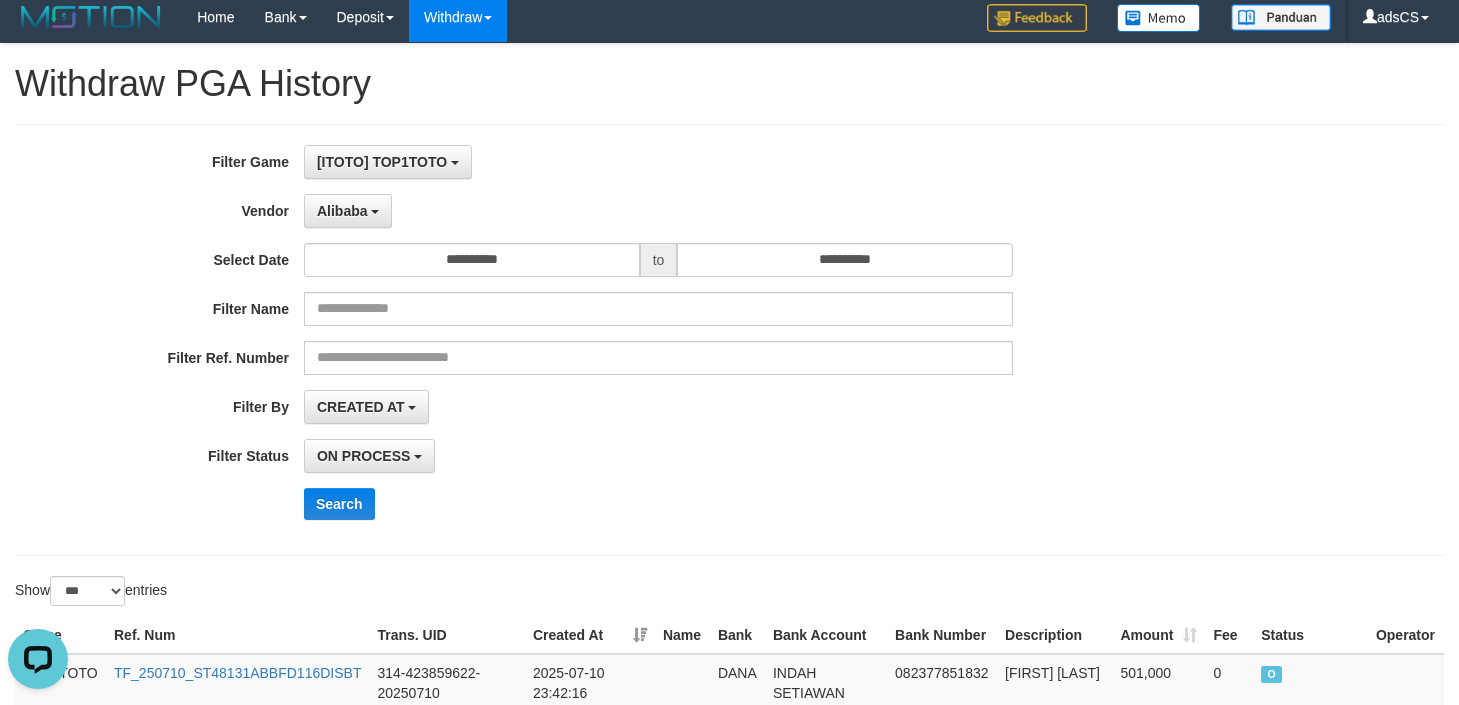 scroll, scrollTop: 0, scrollLeft: 0, axis: both 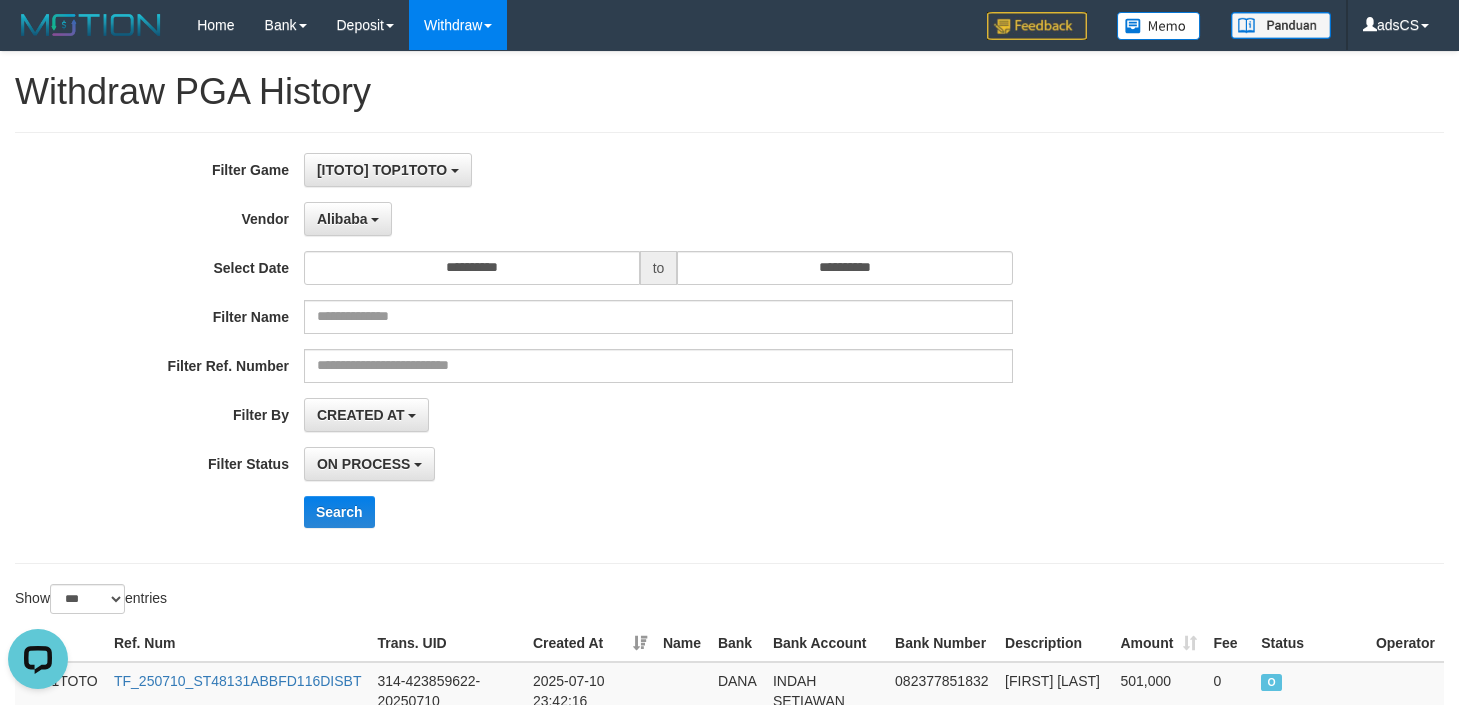 drag, startPoint x: 1341, startPoint y: 450, endPoint x: 1300, endPoint y: 450, distance: 41 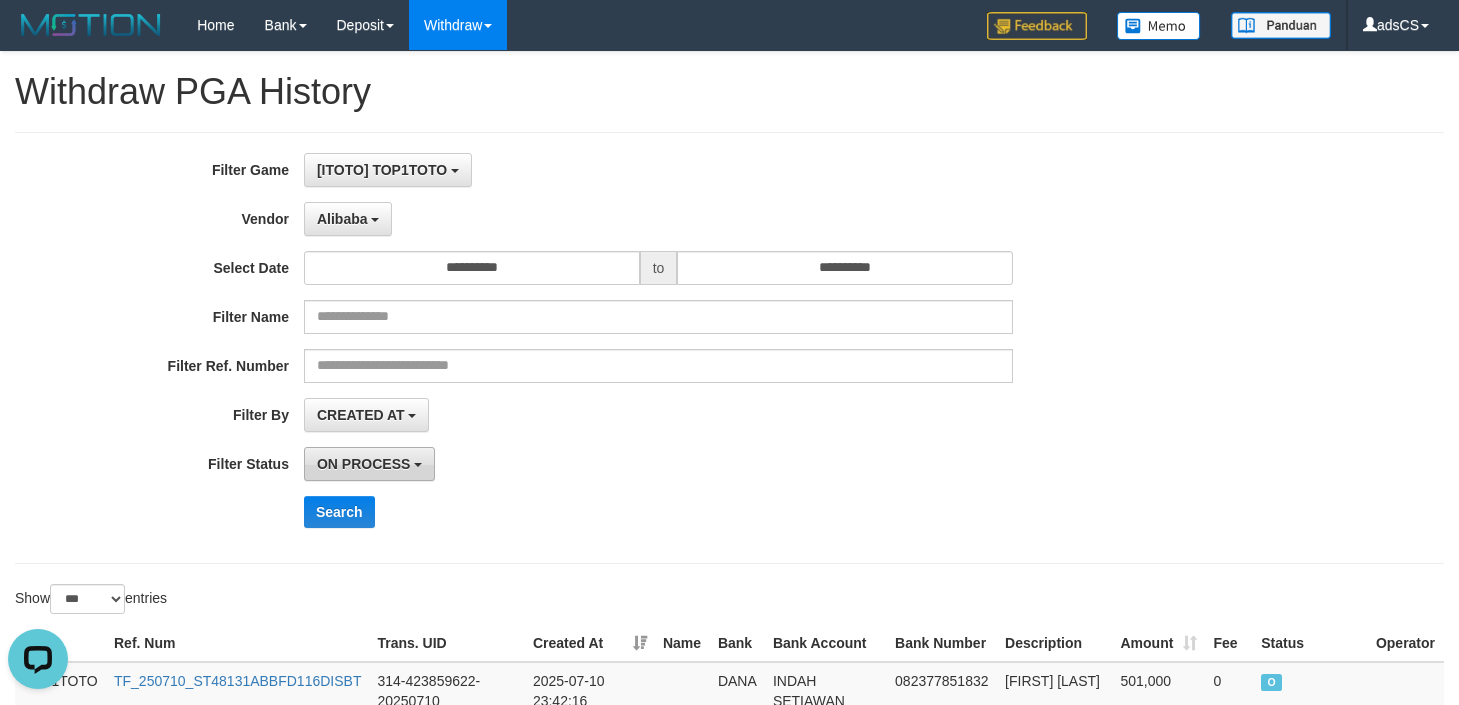 click on "ON PROCESS" at bounding box center (363, 464) 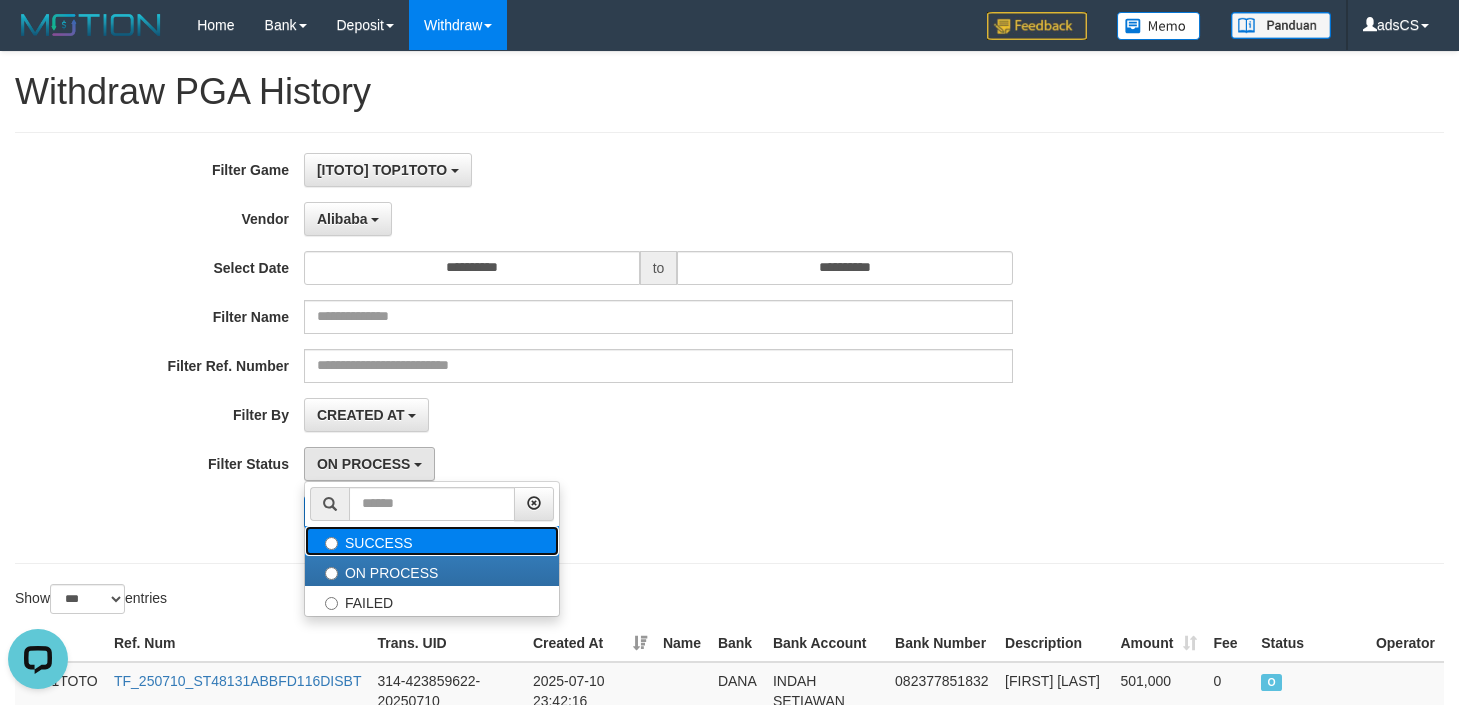 click on "SUCCESS" at bounding box center (432, 541) 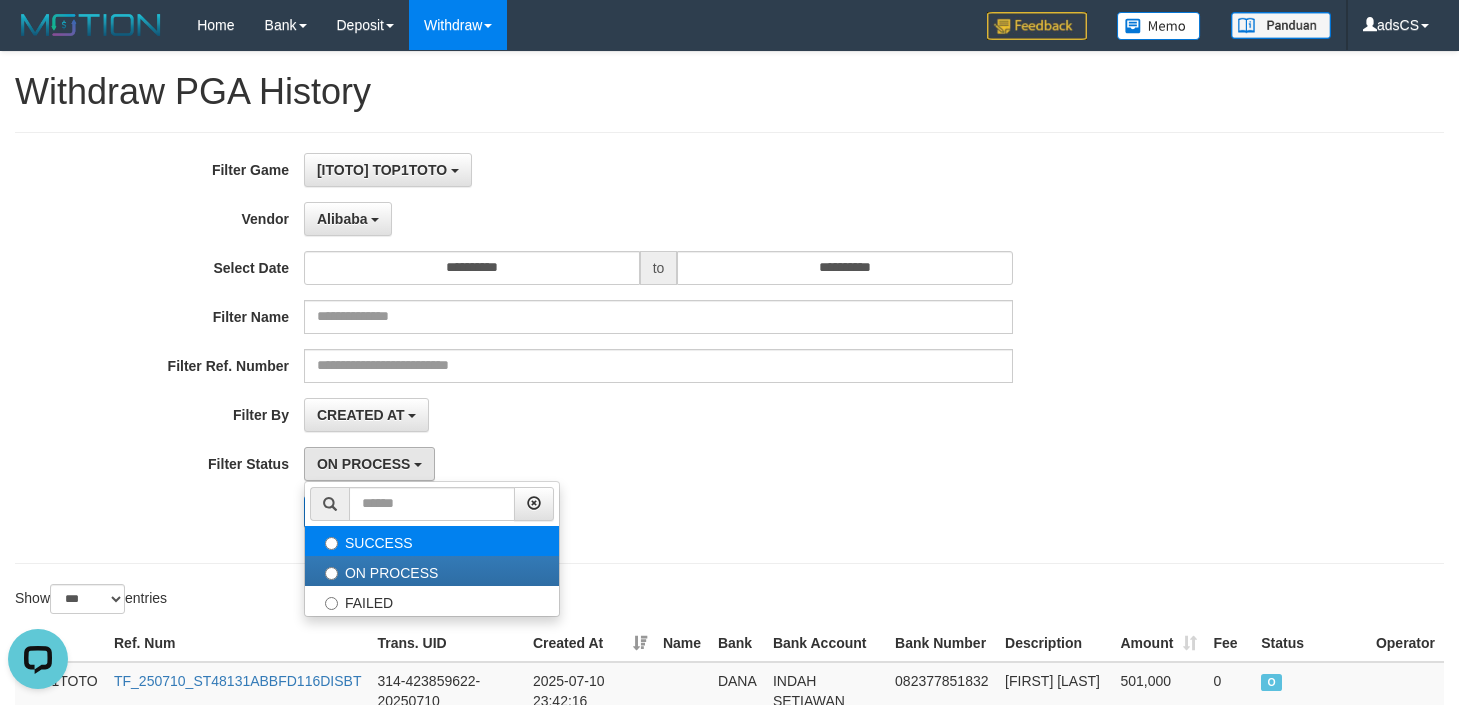 select on "*" 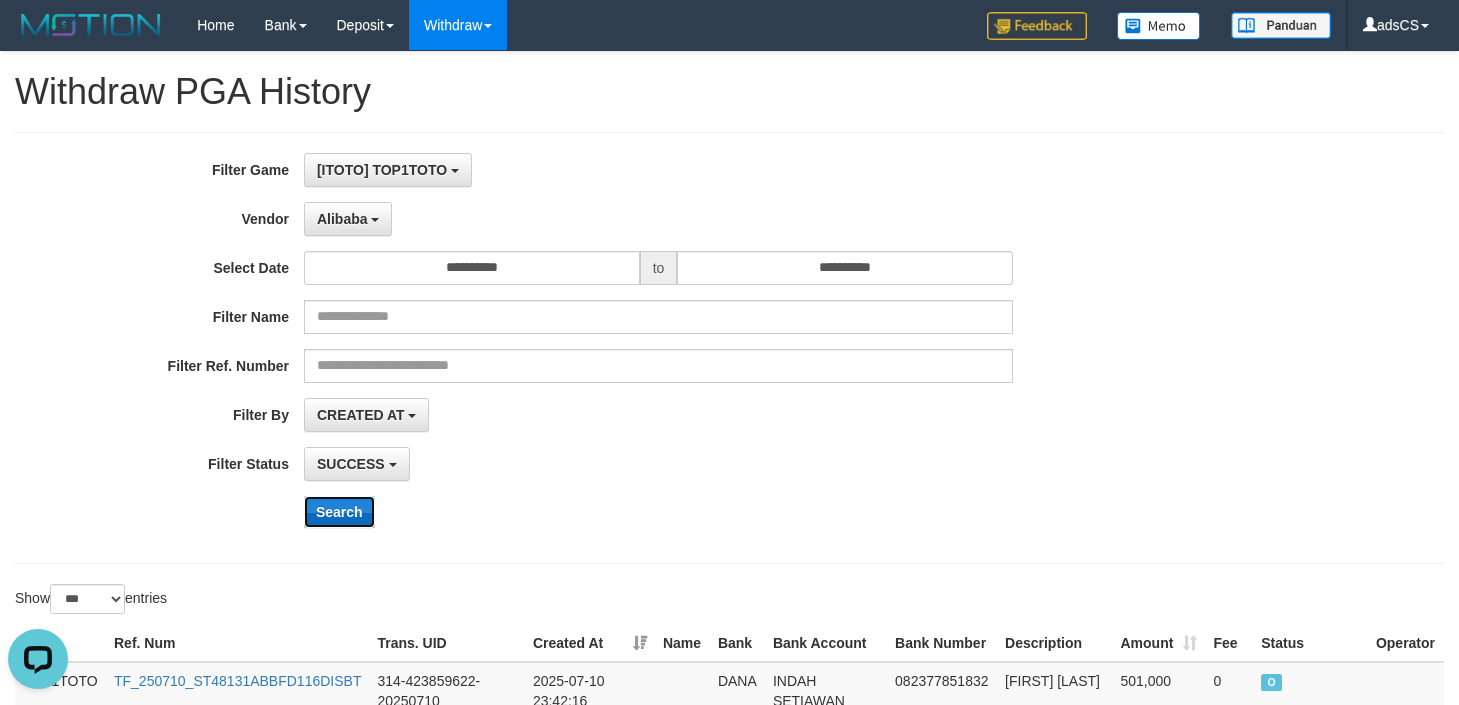 click on "Search" at bounding box center [339, 512] 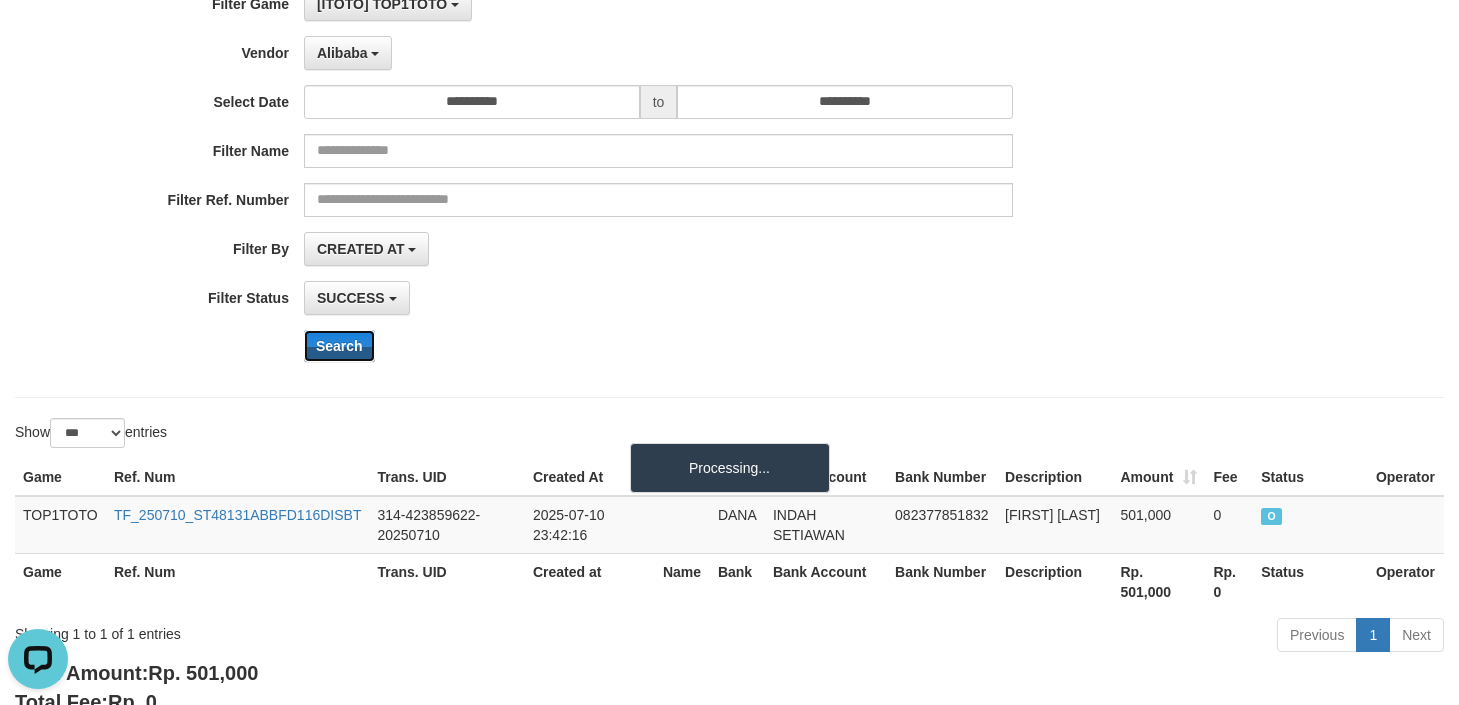 scroll, scrollTop: 288, scrollLeft: 0, axis: vertical 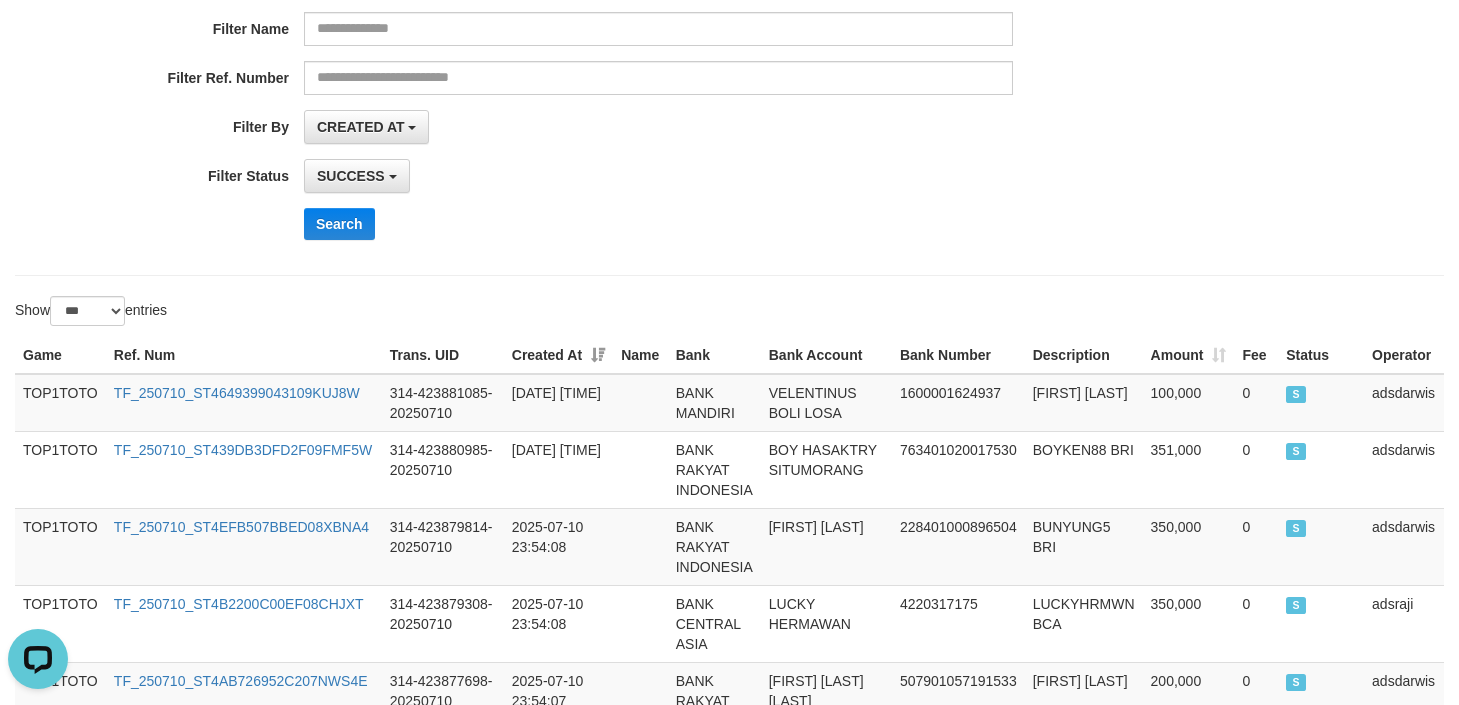 click on "Search" at bounding box center [760, 224] 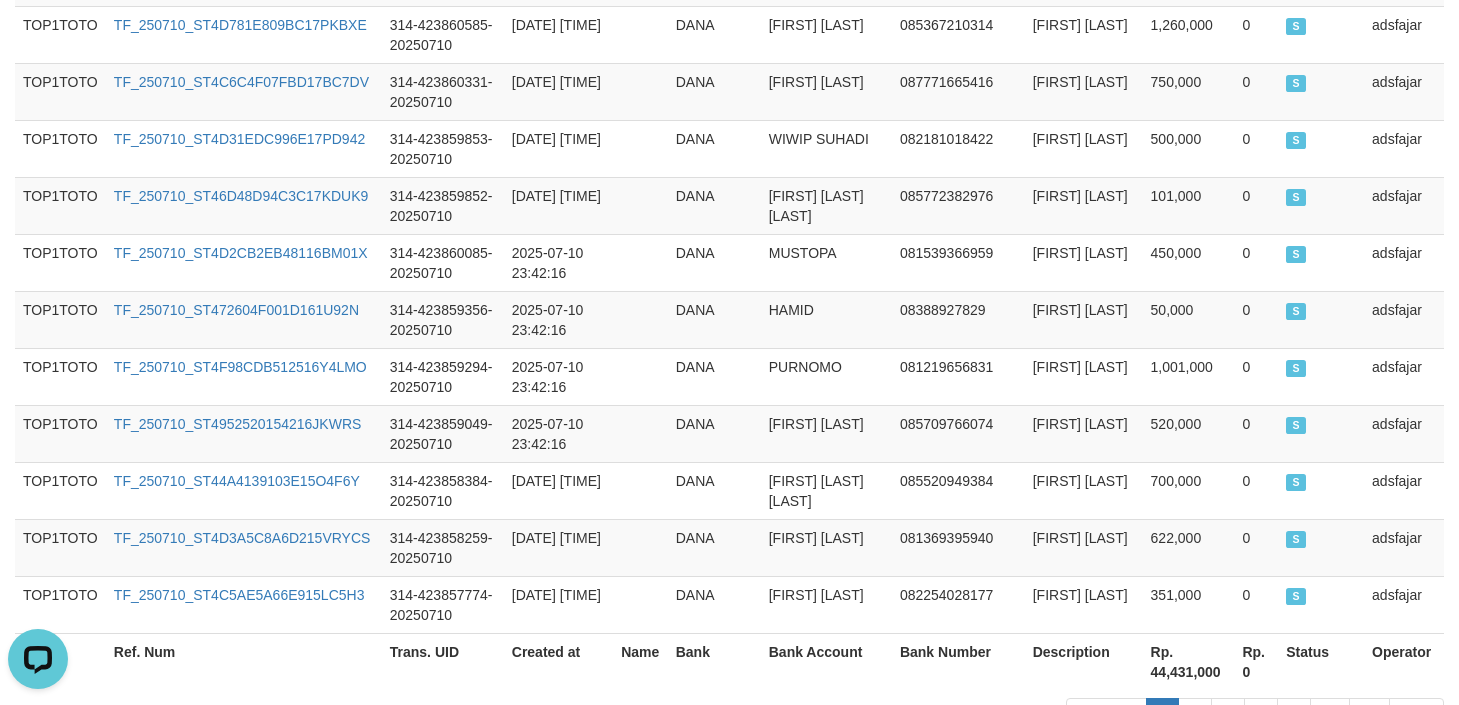scroll, scrollTop: 5945, scrollLeft: 0, axis: vertical 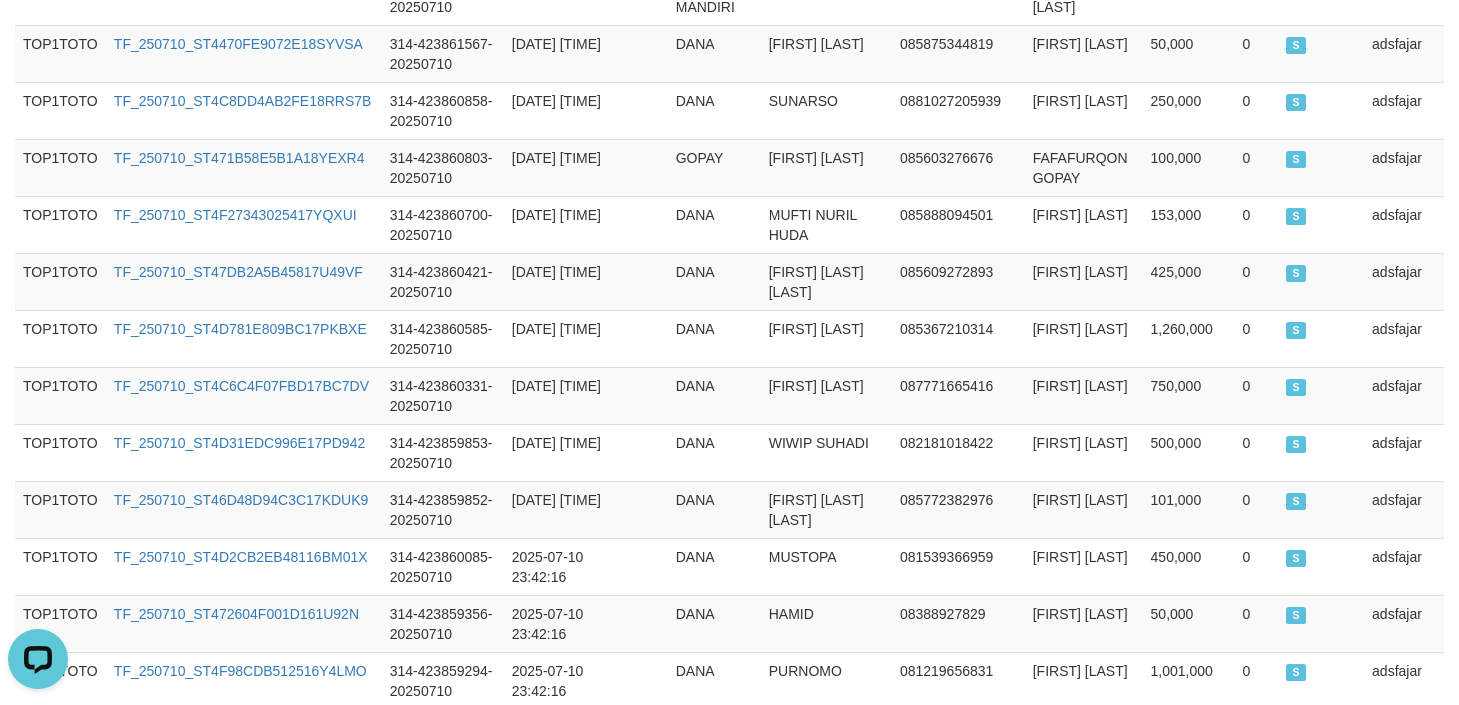 drag, startPoint x: 1308, startPoint y: 238, endPoint x: 861, endPoint y: 233, distance: 447.02795 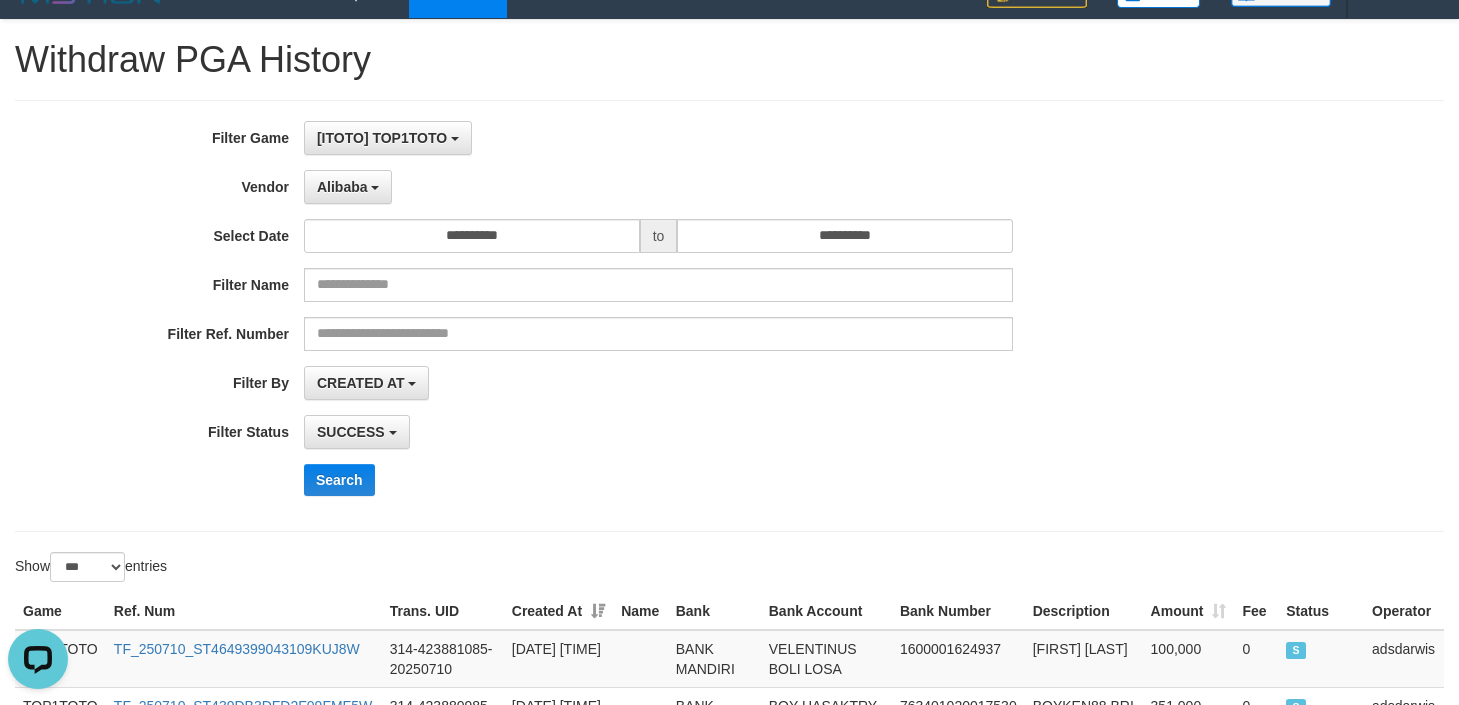 scroll, scrollTop: 0, scrollLeft: 0, axis: both 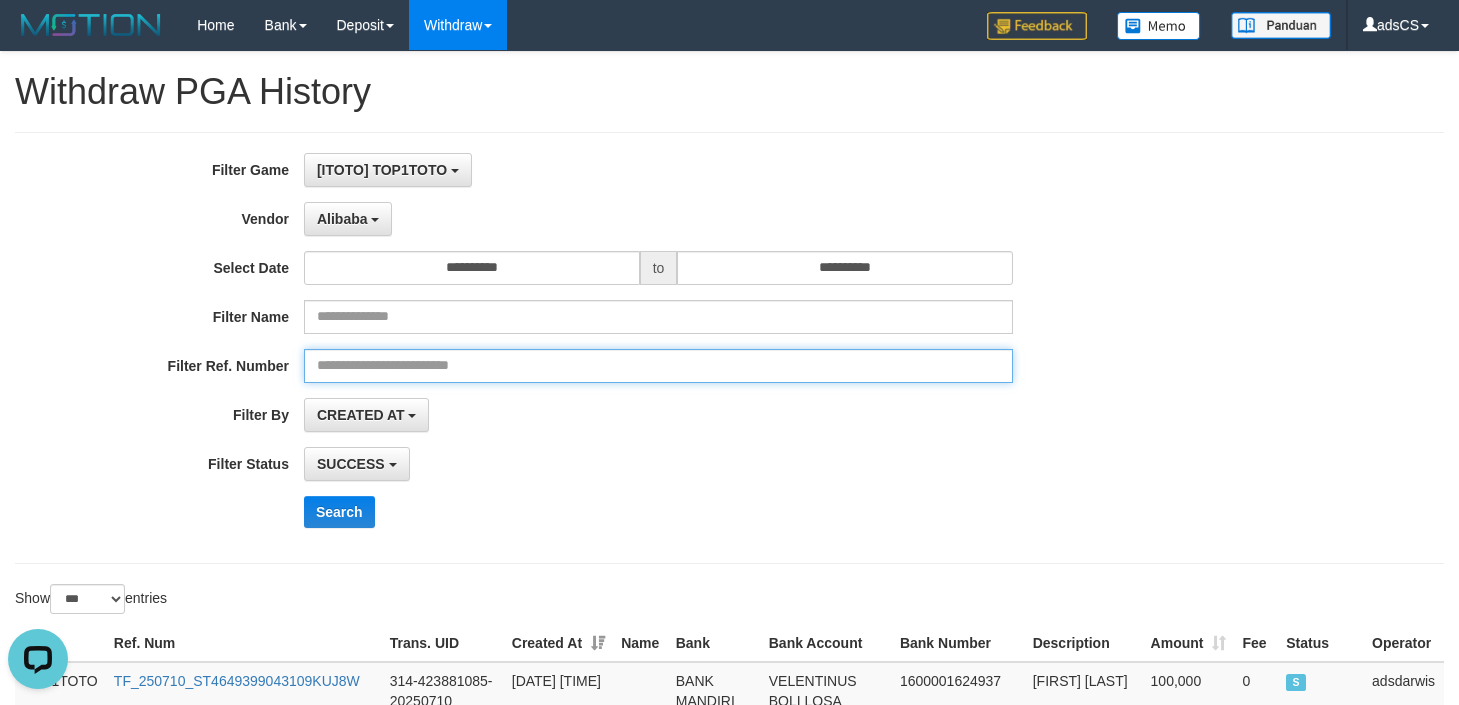 click at bounding box center (658, 366) 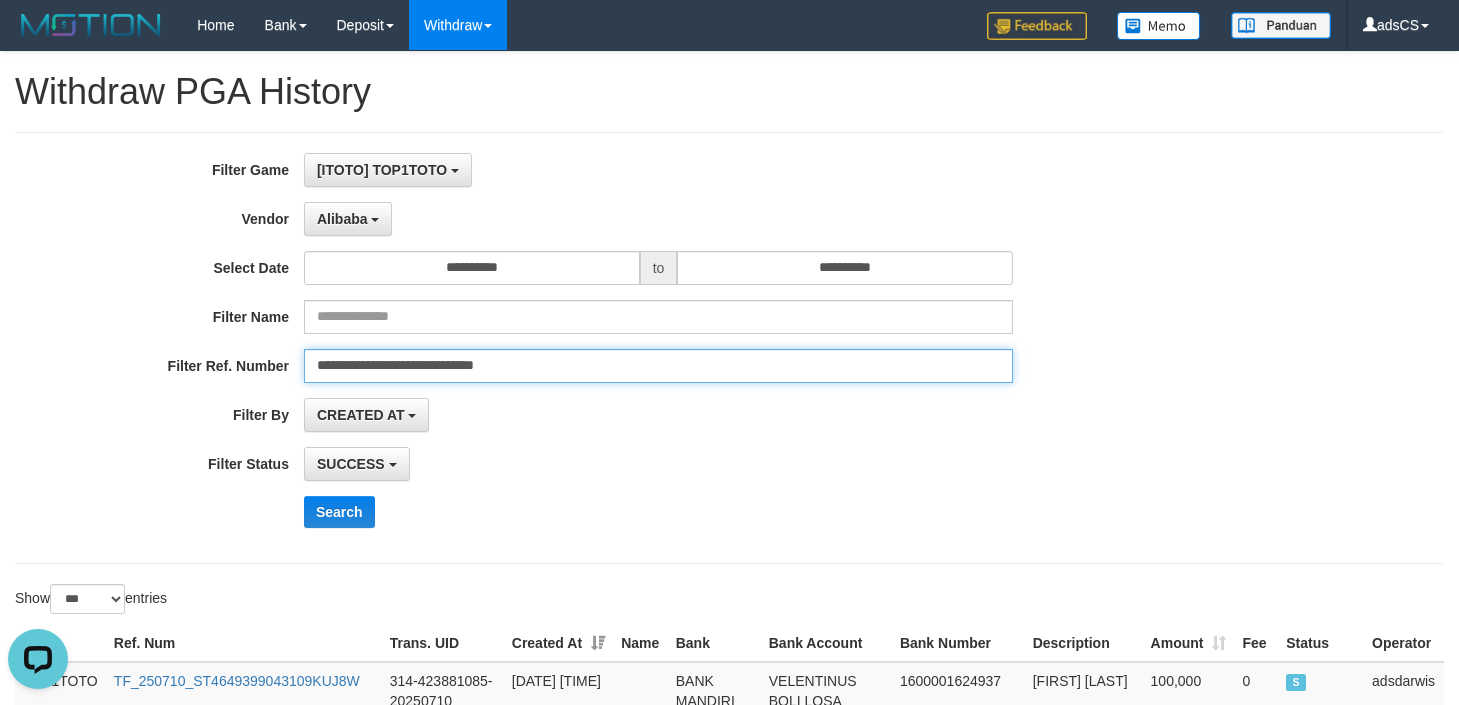 type on "**********" 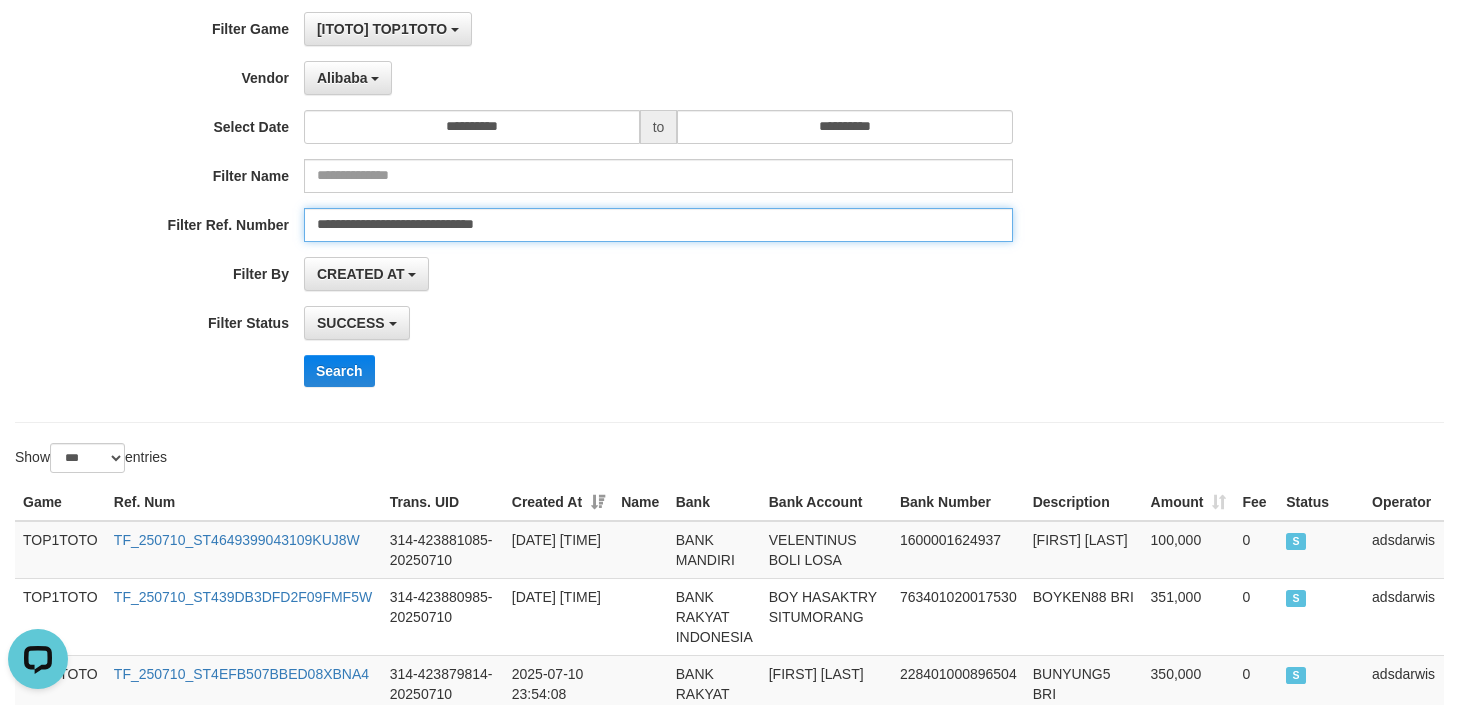 scroll, scrollTop: 0, scrollLeft: 0, axis: both 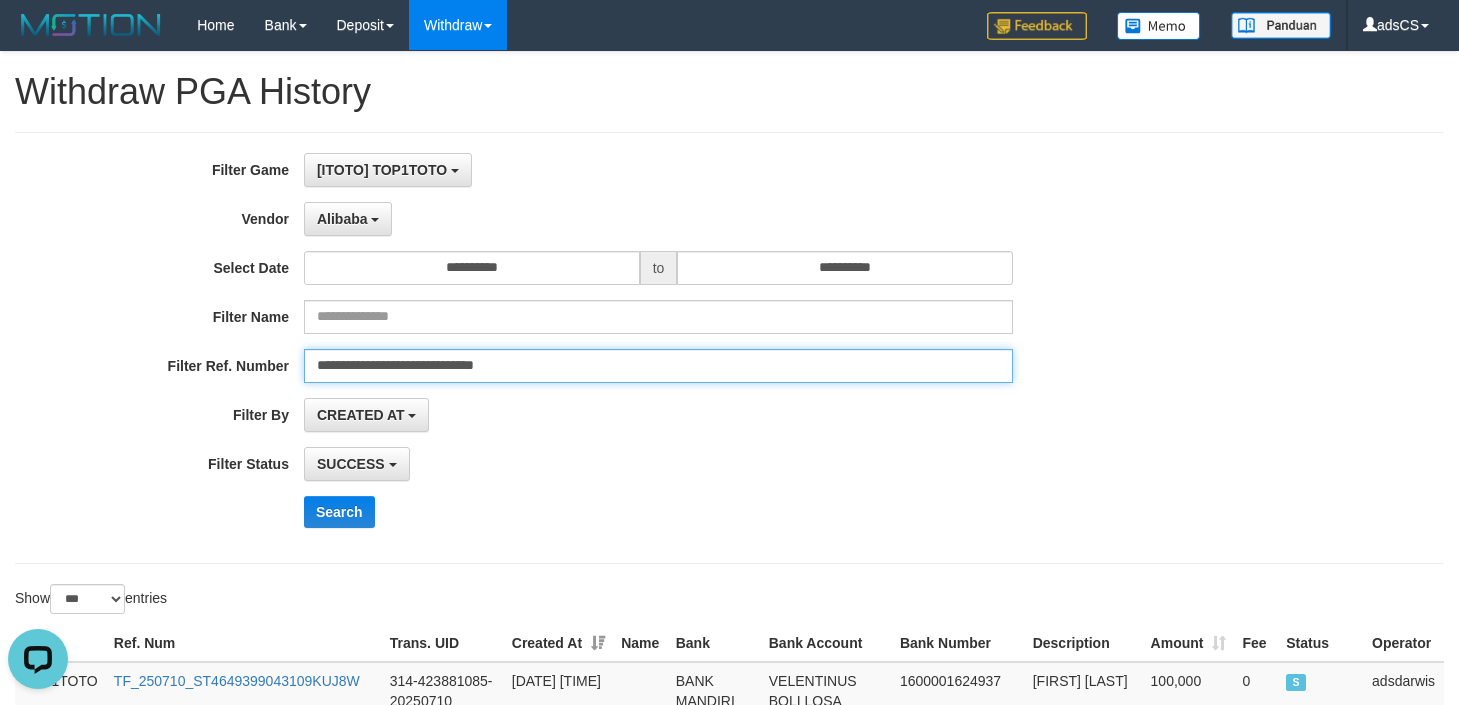 click on "**********" at bounding box center [658, 366] 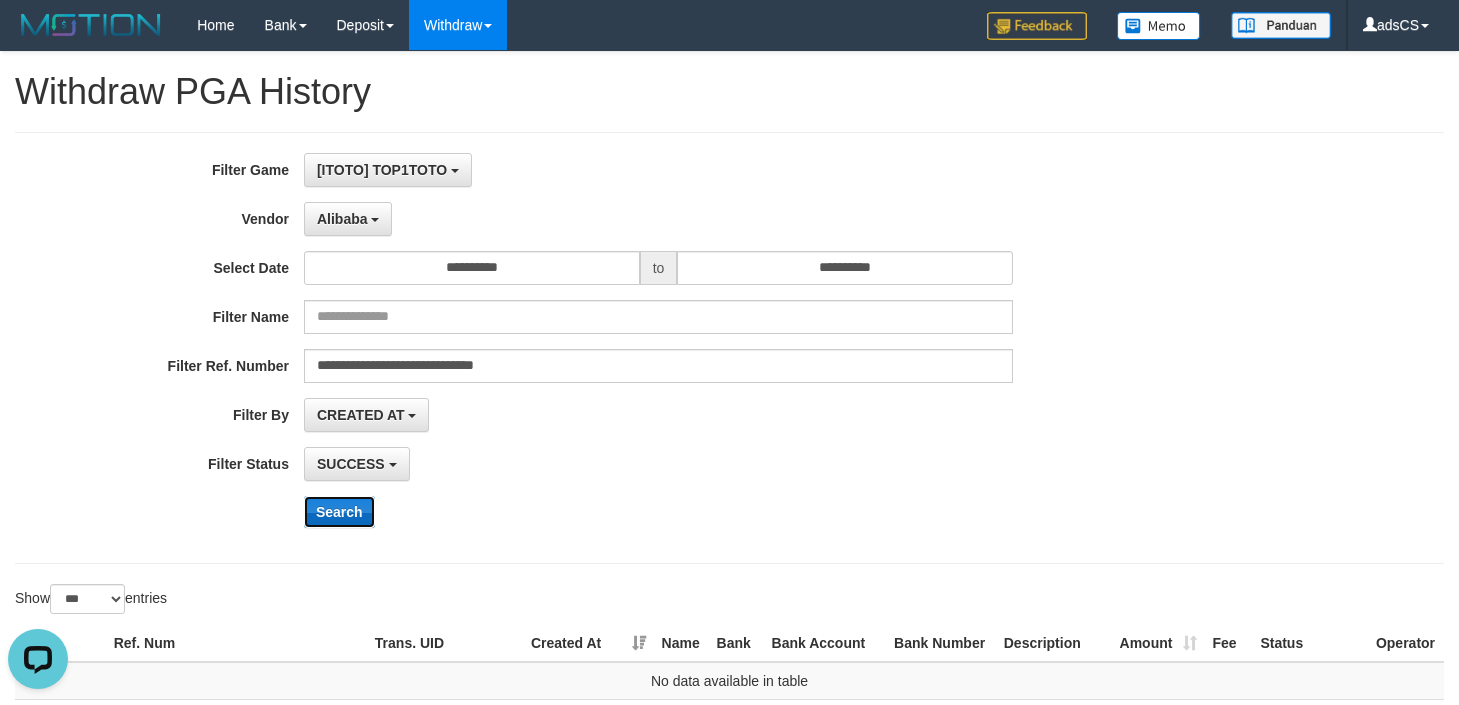 click on "Search" at bounding box center (339, 512) 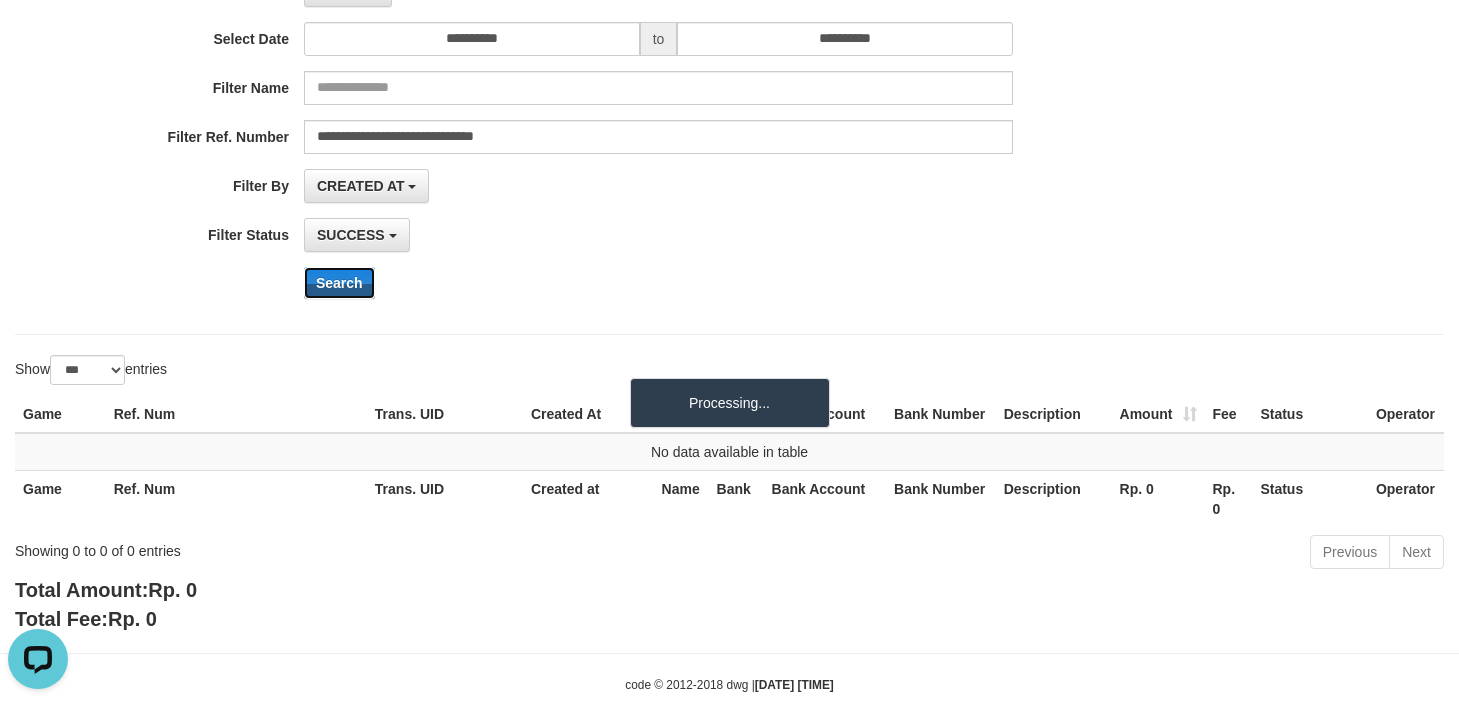 scroll, scrollTop: 268, scrollLeft: 0, axis: vertical 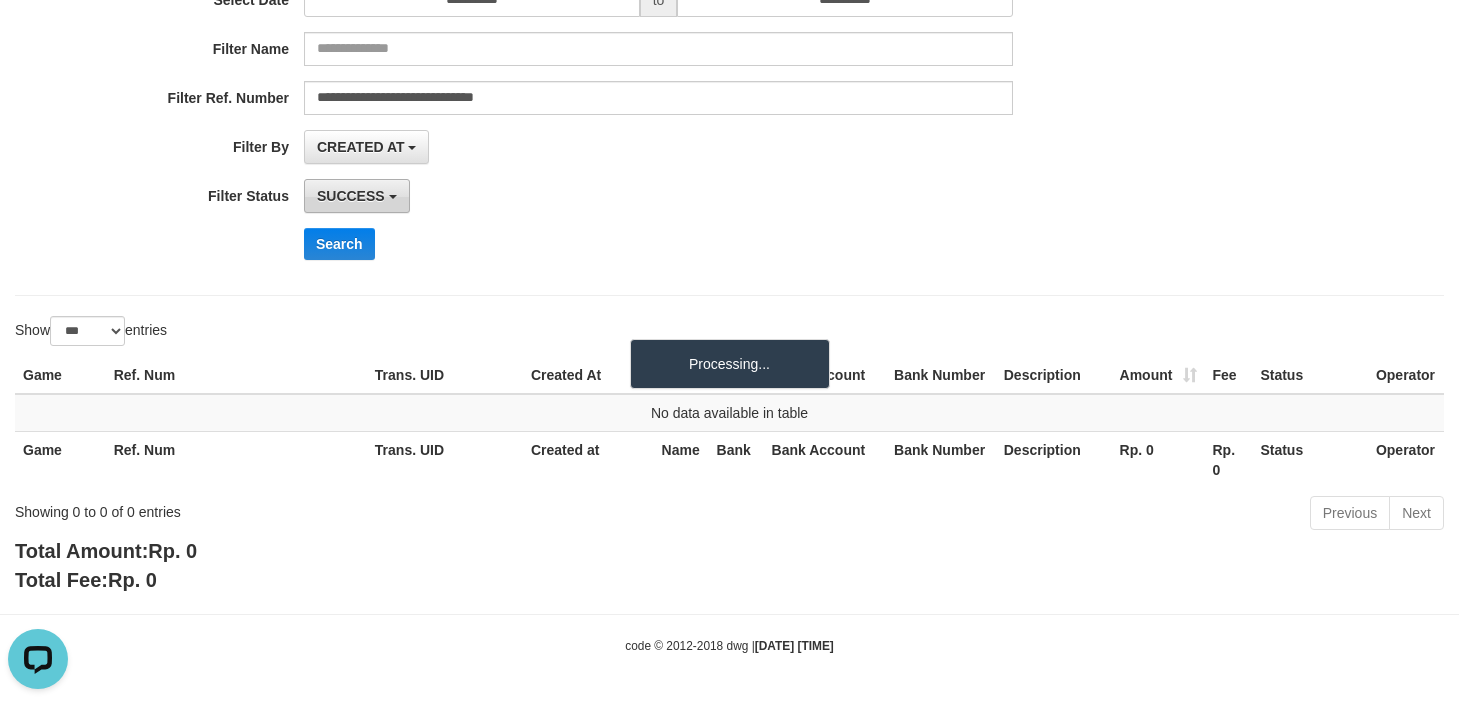 click on "SUCCESS" at bounding box center [357, 196] 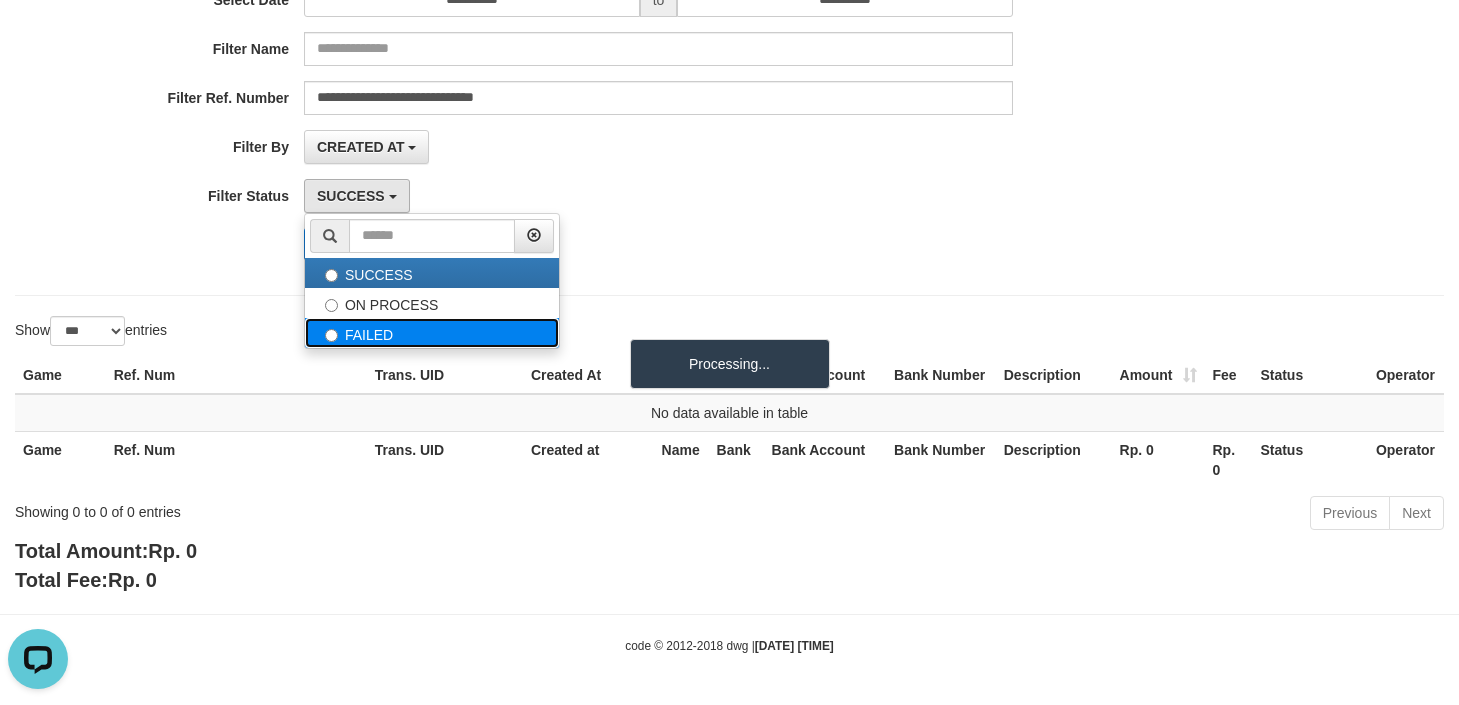 click on "FAILED" at bounding box center [432, 333] 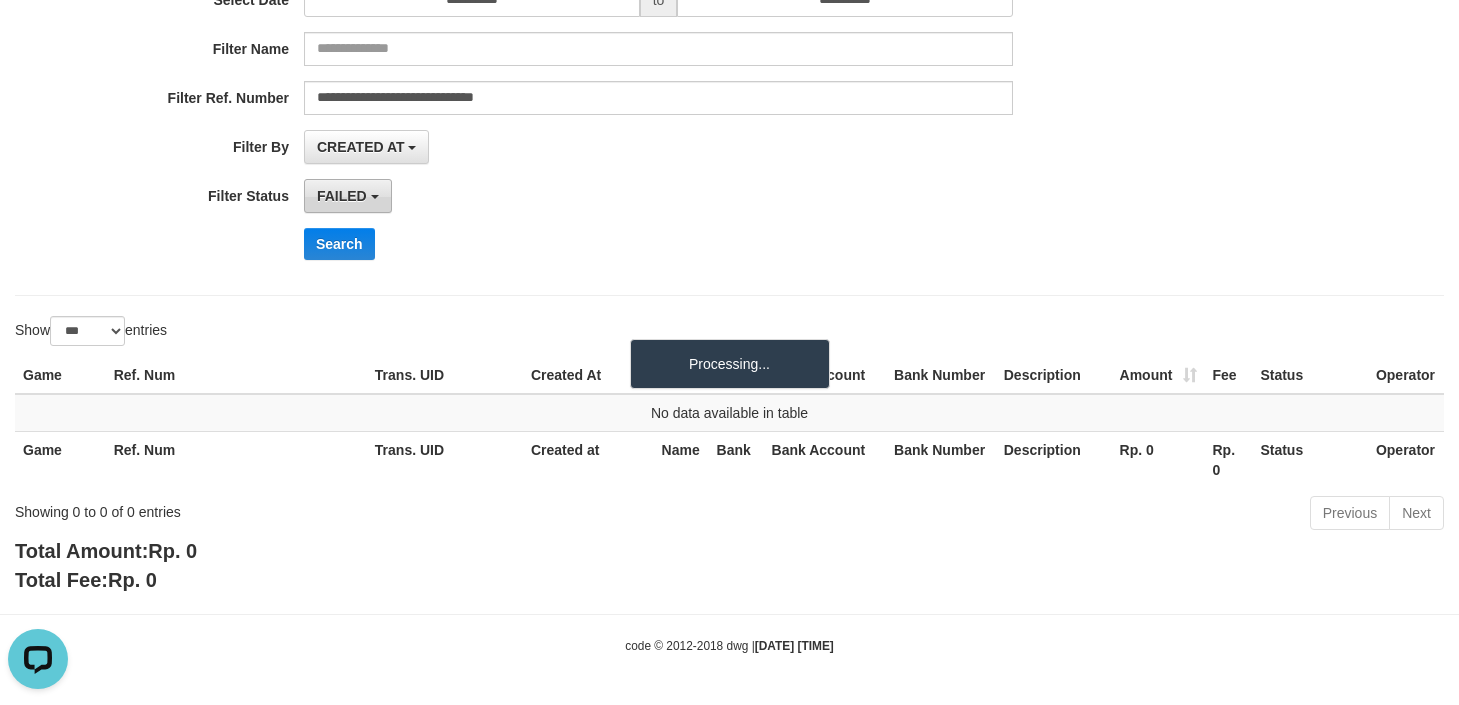 click on "FAILED" at bounding box center [342, 196] 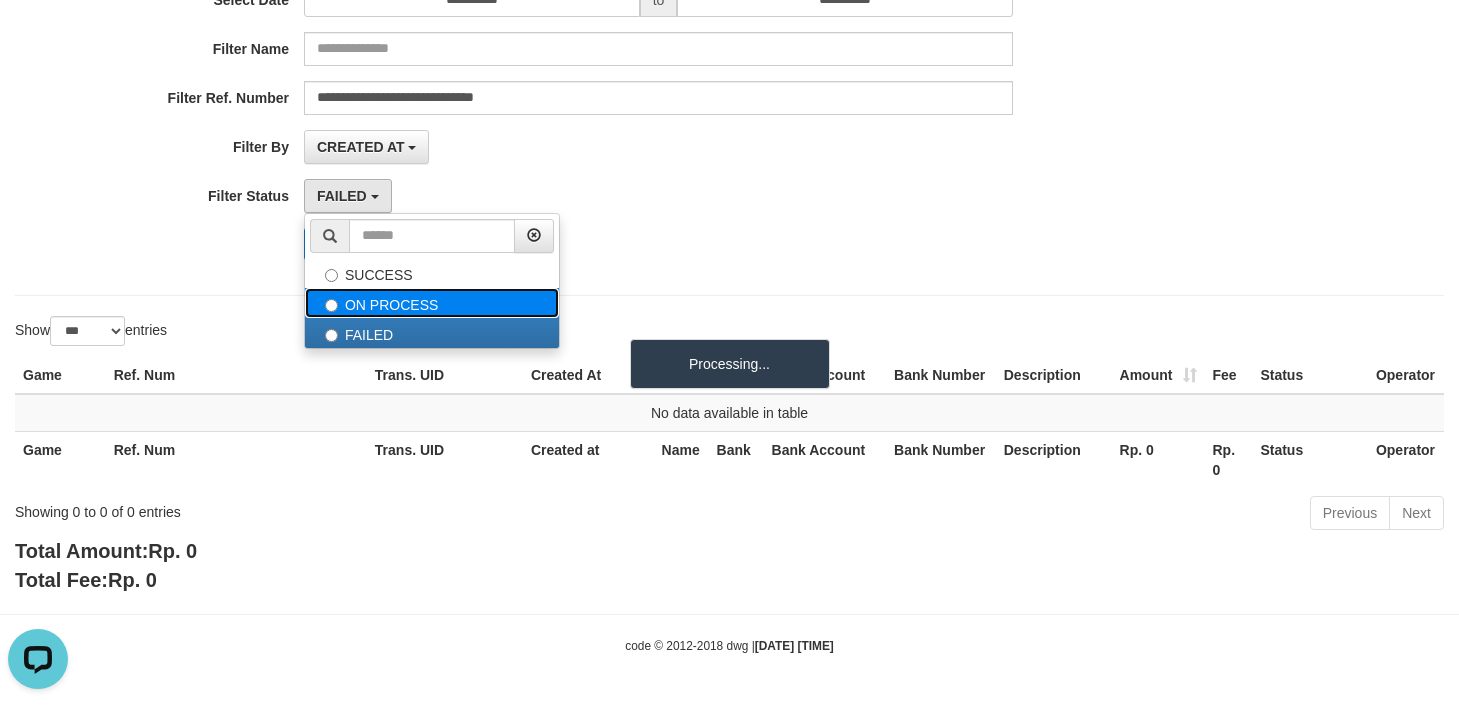 click on "ON PROCESS" at bounding box center [432, 303] 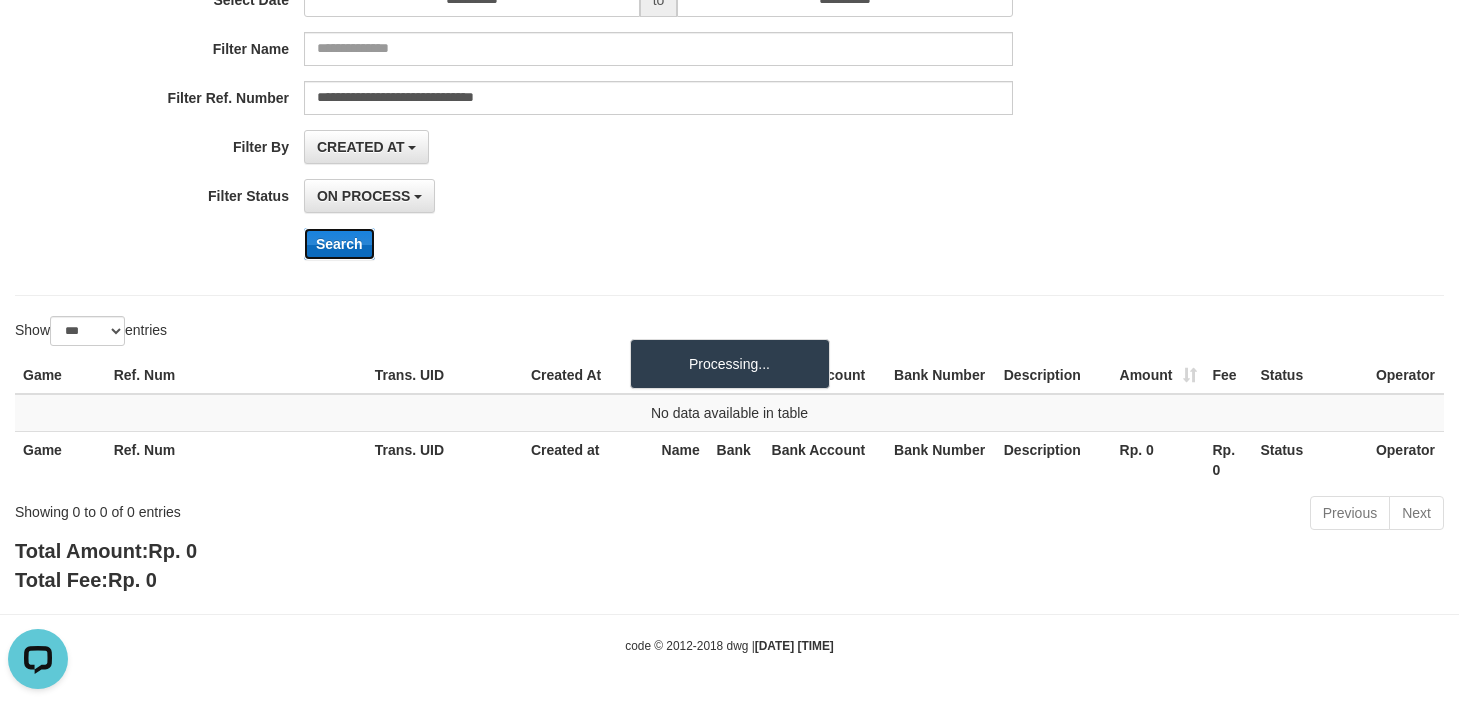 click on "Search" at bounding box center [339, 244] 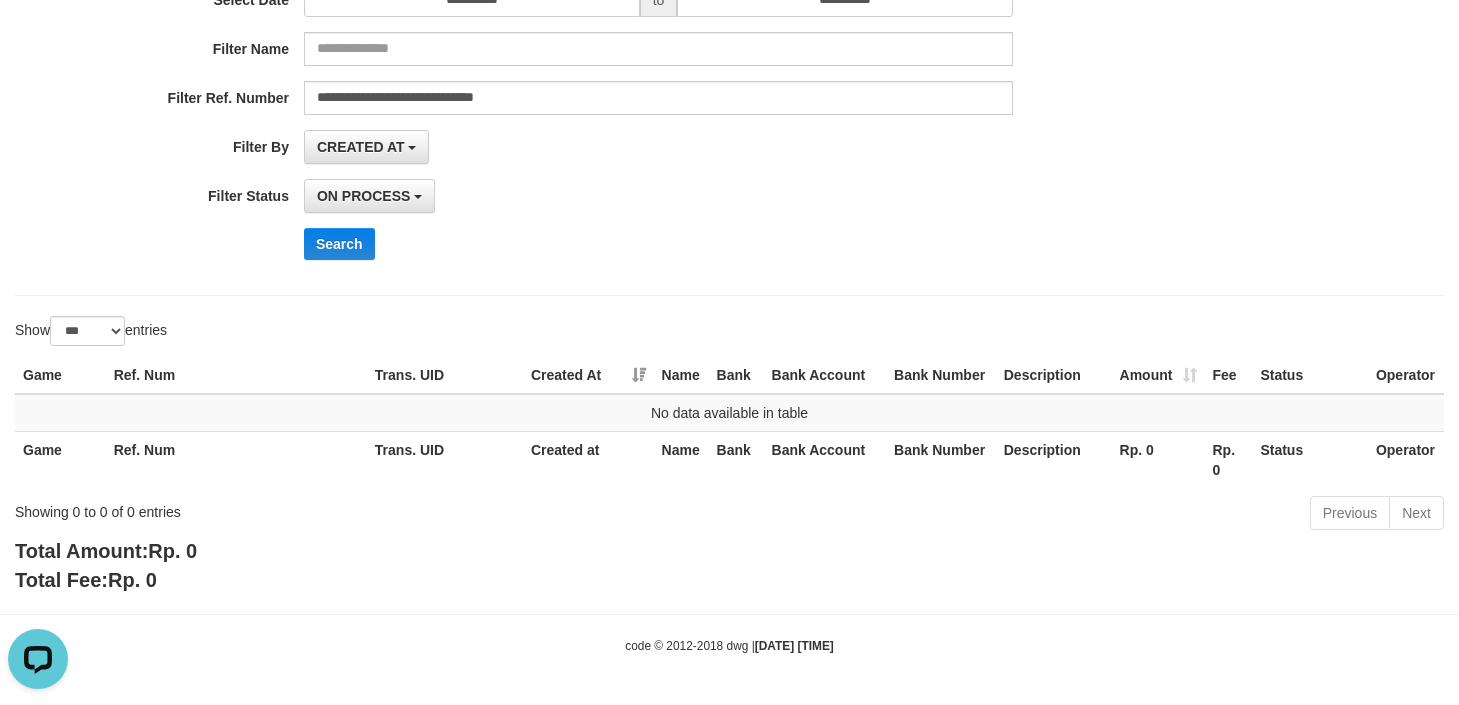scroll, scrollTop: 0, scrollLeft: 0, axis: both 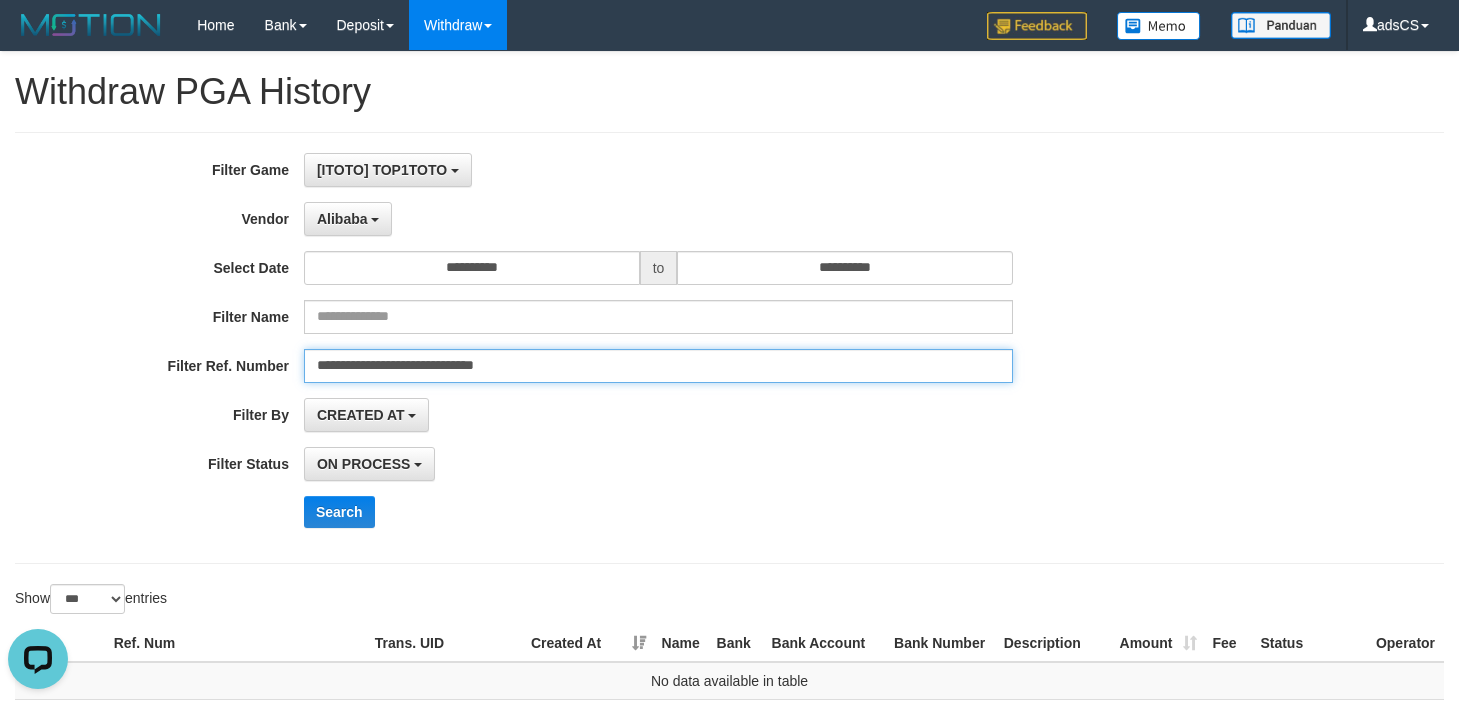 click on "**********" at bounding box center [658, 366] 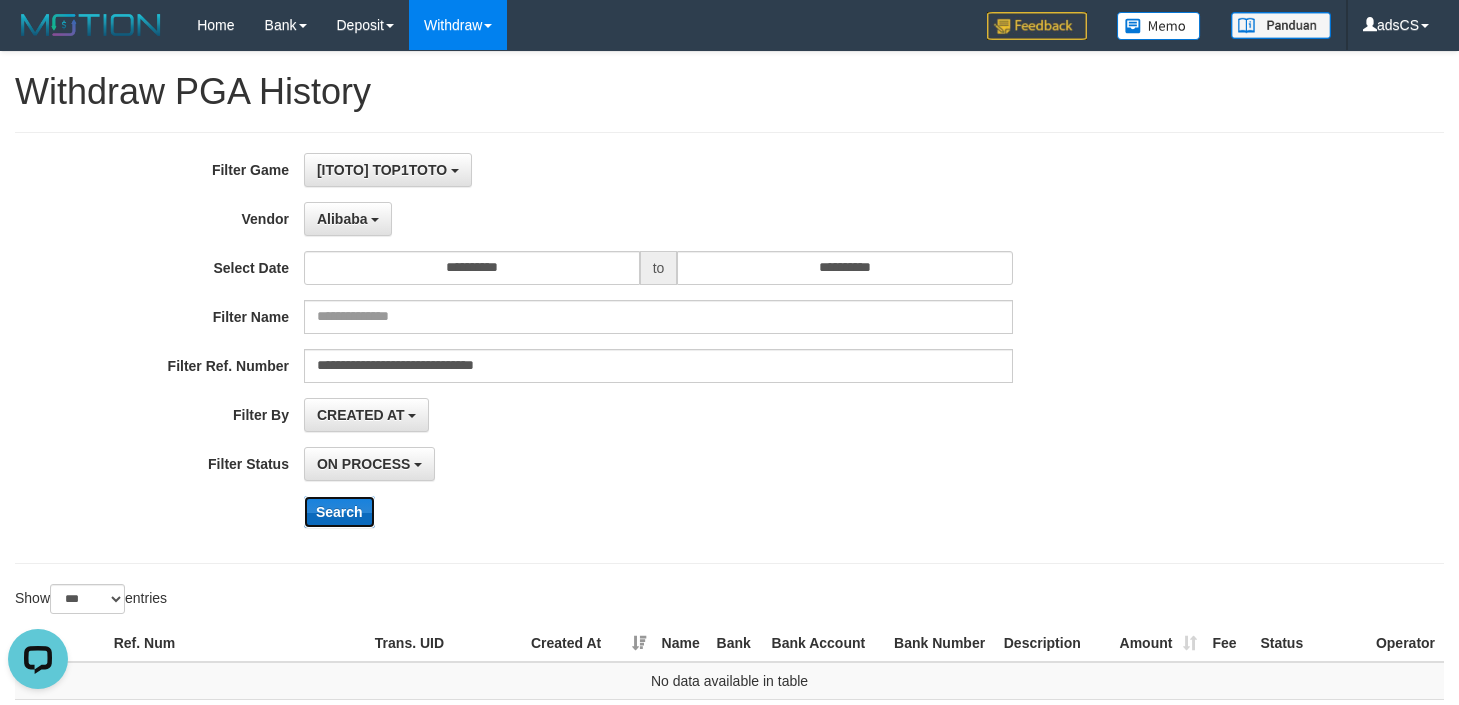 click on "Search" at bounding box center (339, 512) 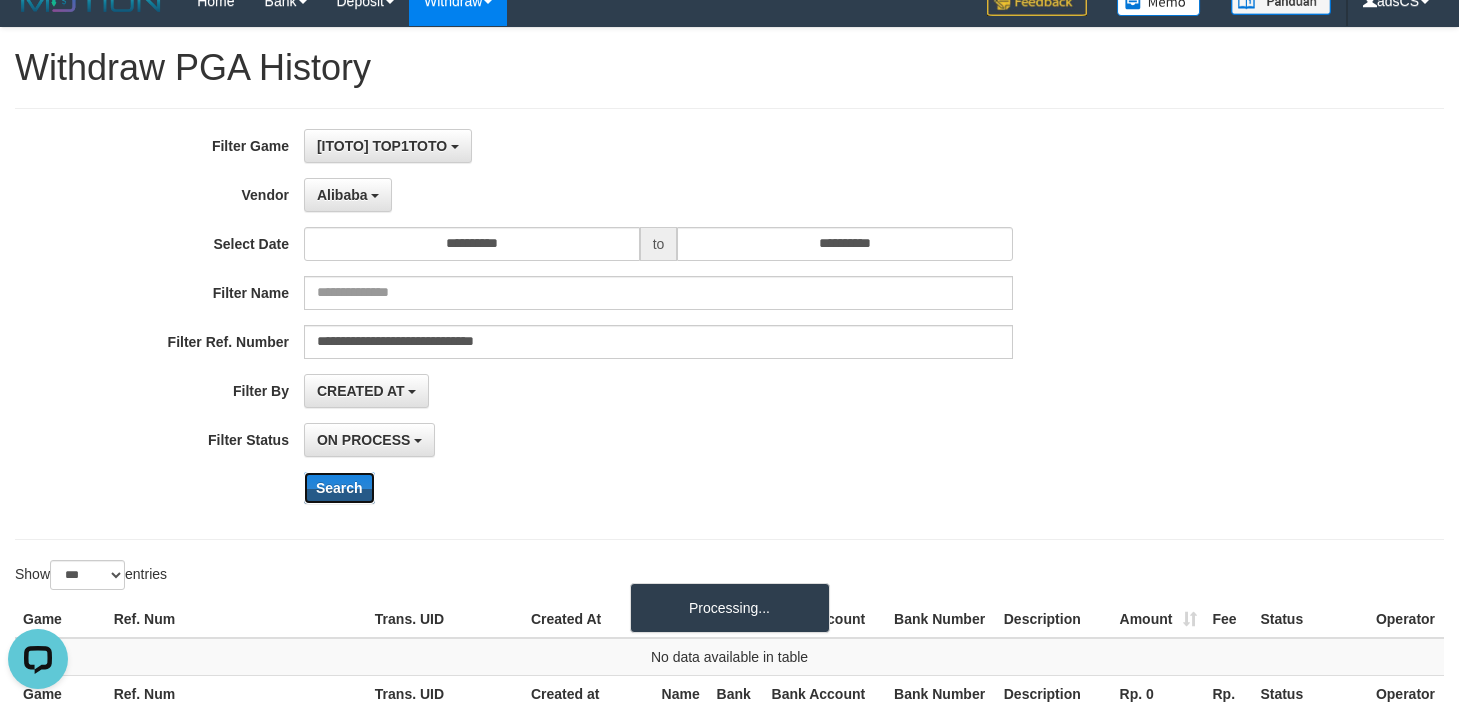 scroll, scrollTop: 268, scrollLeft: 0, axis: vertical 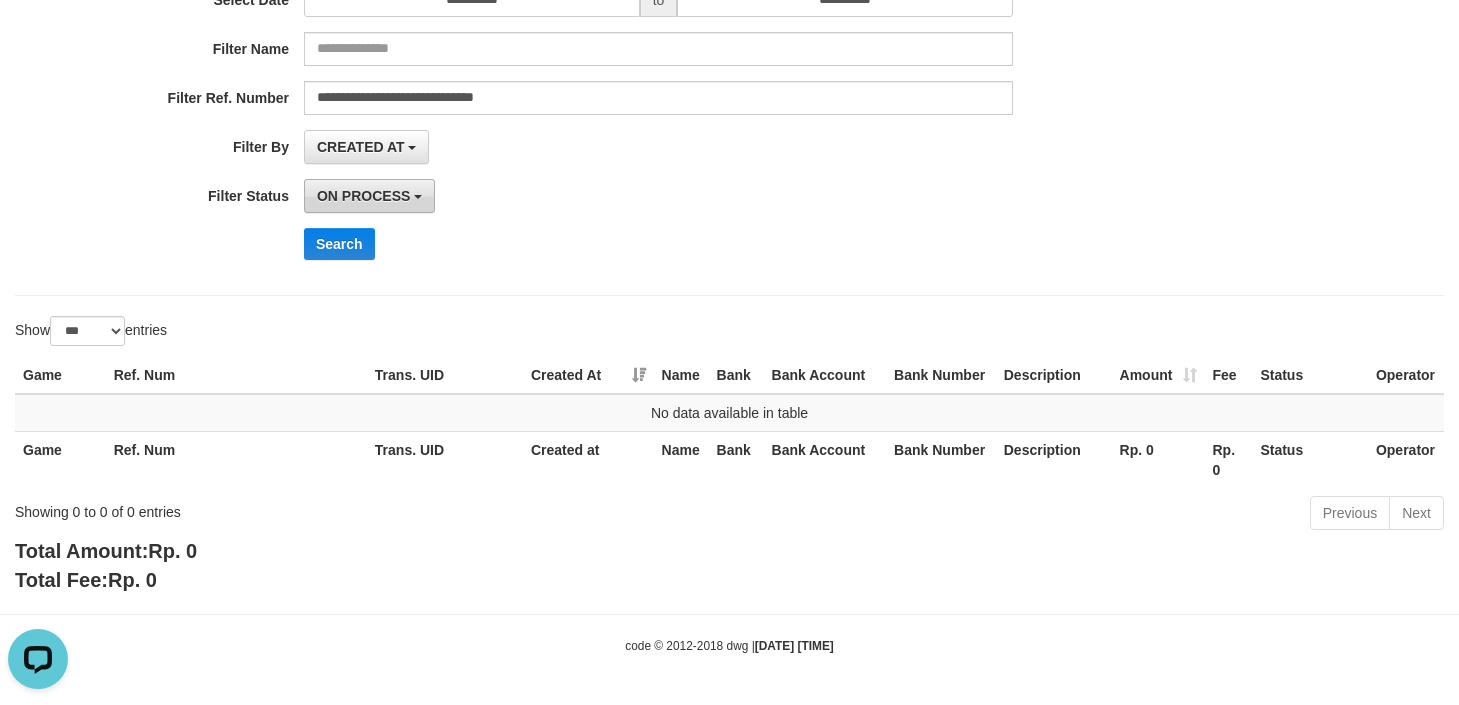 click on "ON PROCESS" at bounding box center (369, 196) 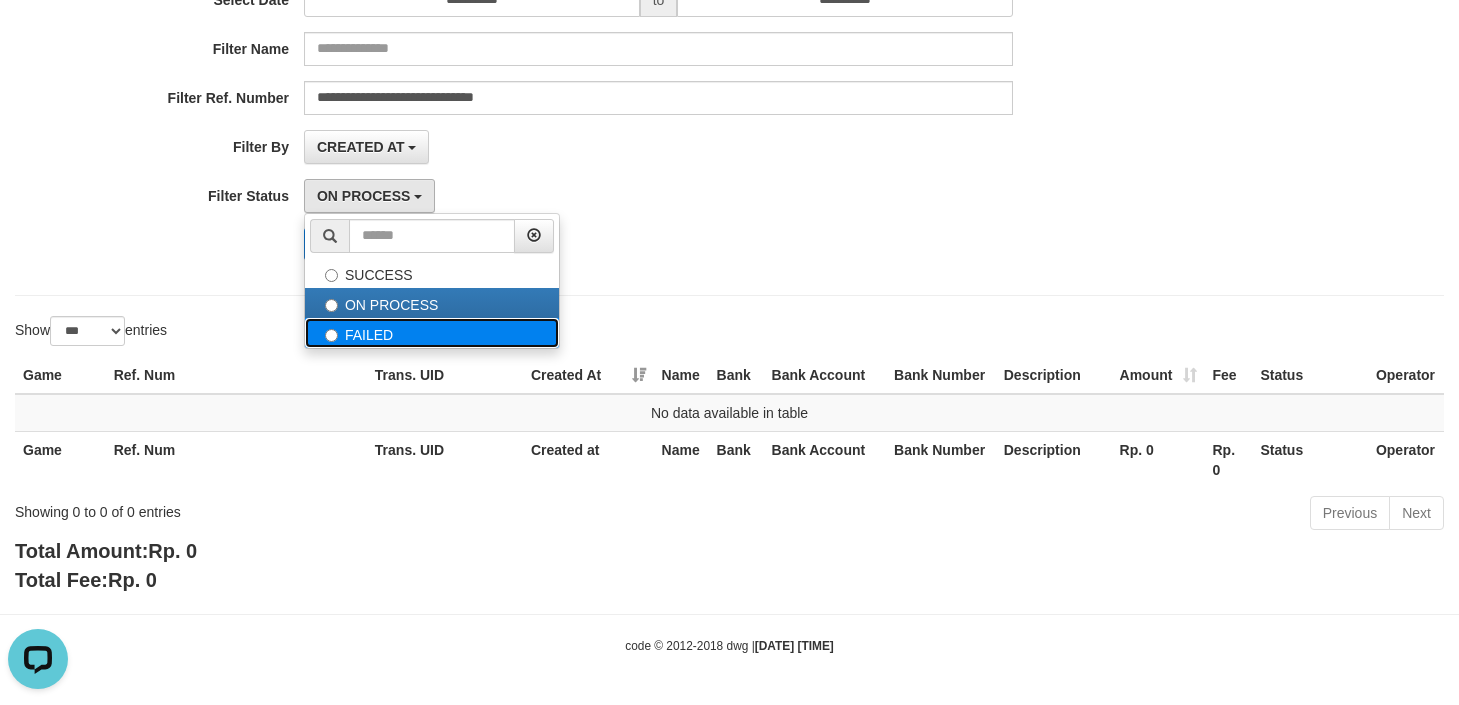 click on "FAILED" at bounding box center (432, 333) 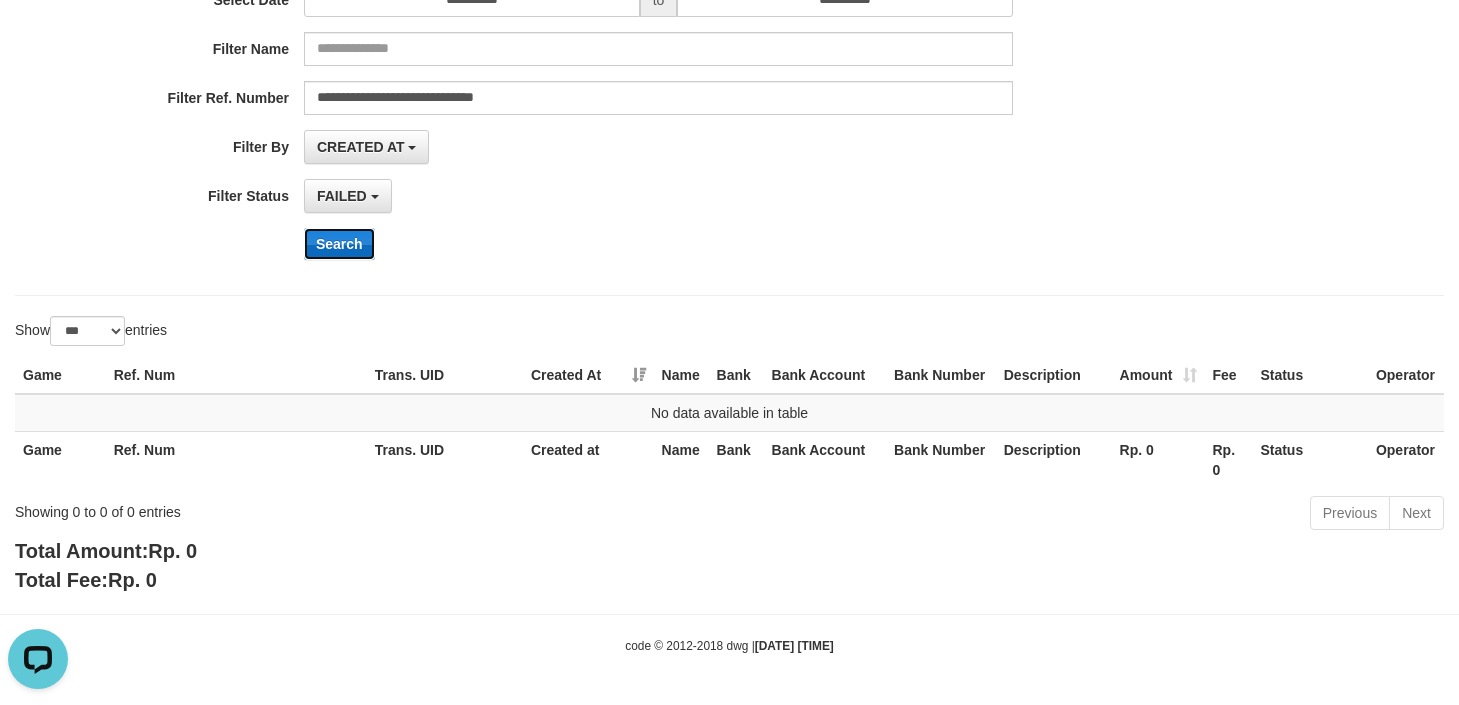 click on "Search" at bounding box center [339, 244] 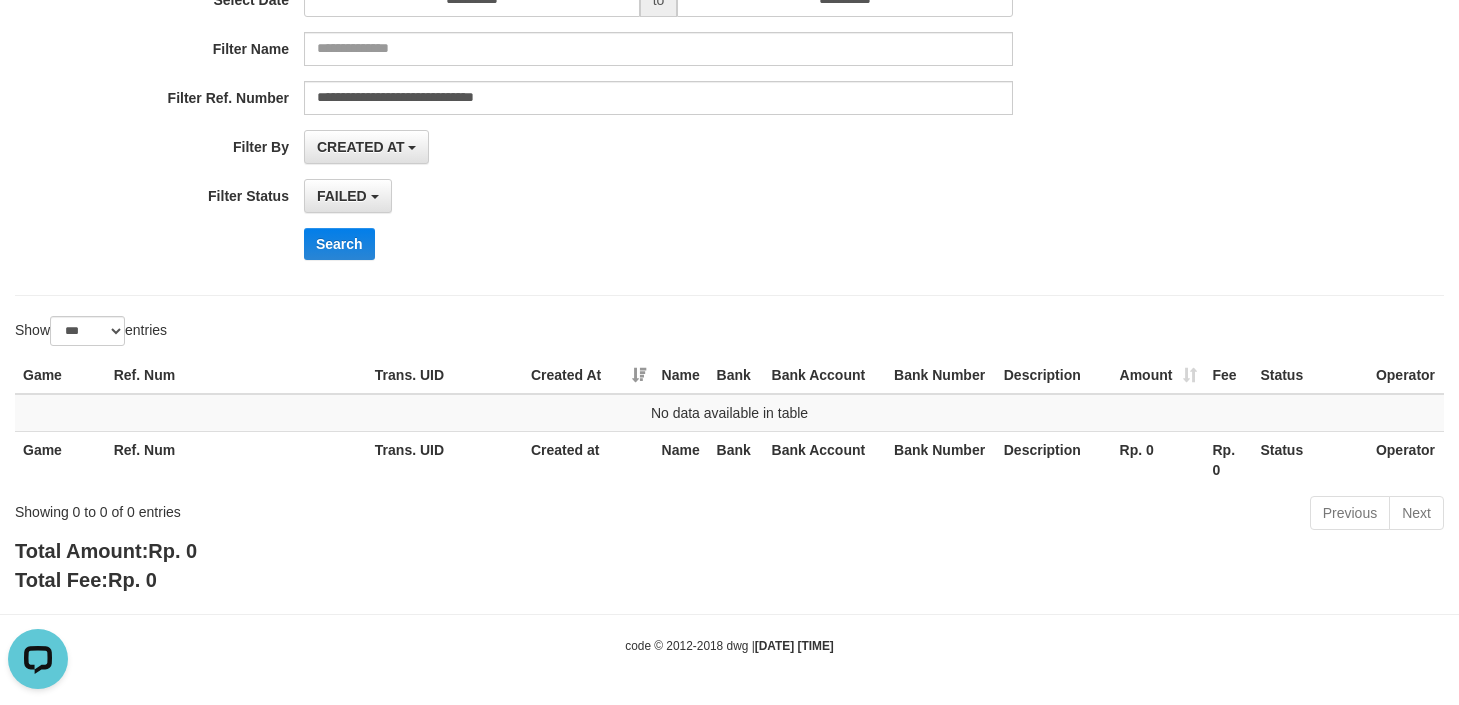 scroll, scrollTop: 0, scrollLeft: 0, axis: both 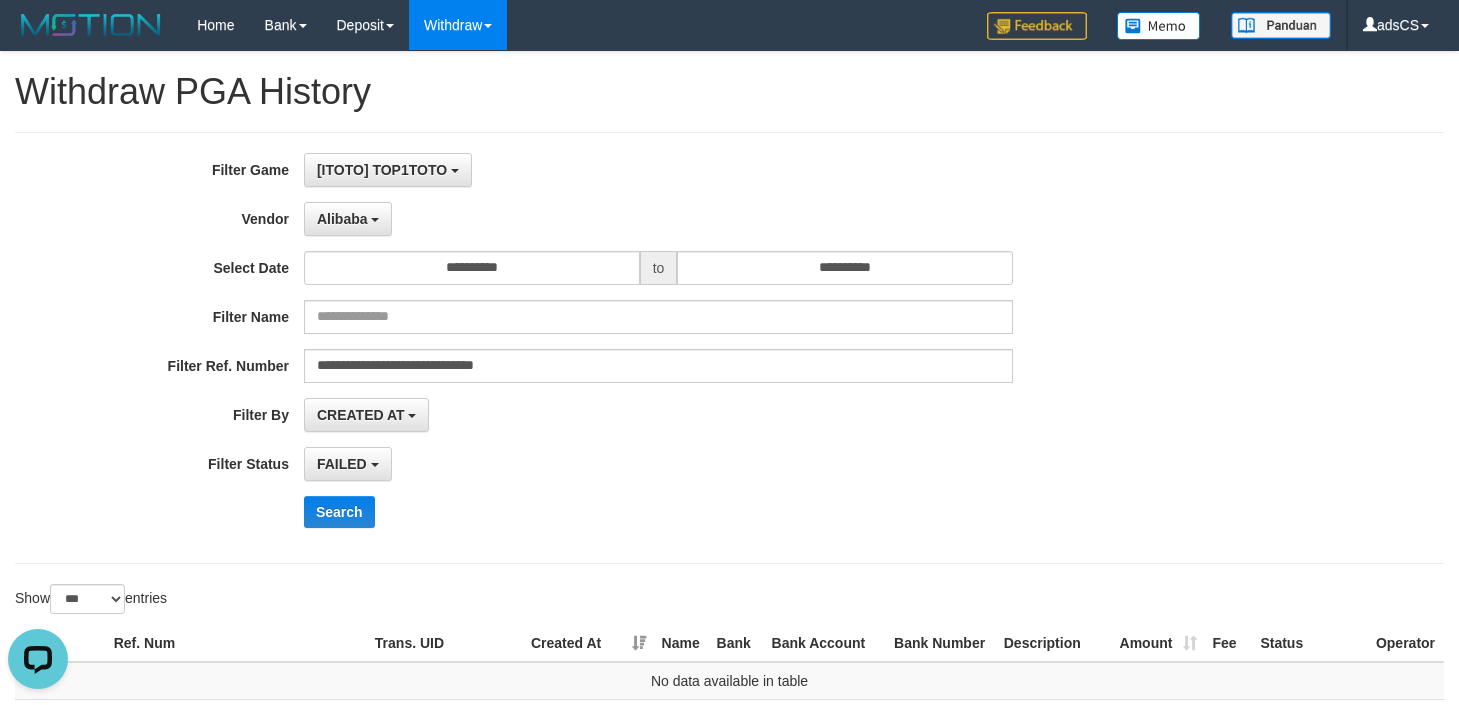 click on "**********" at bounding box center [729, 348] 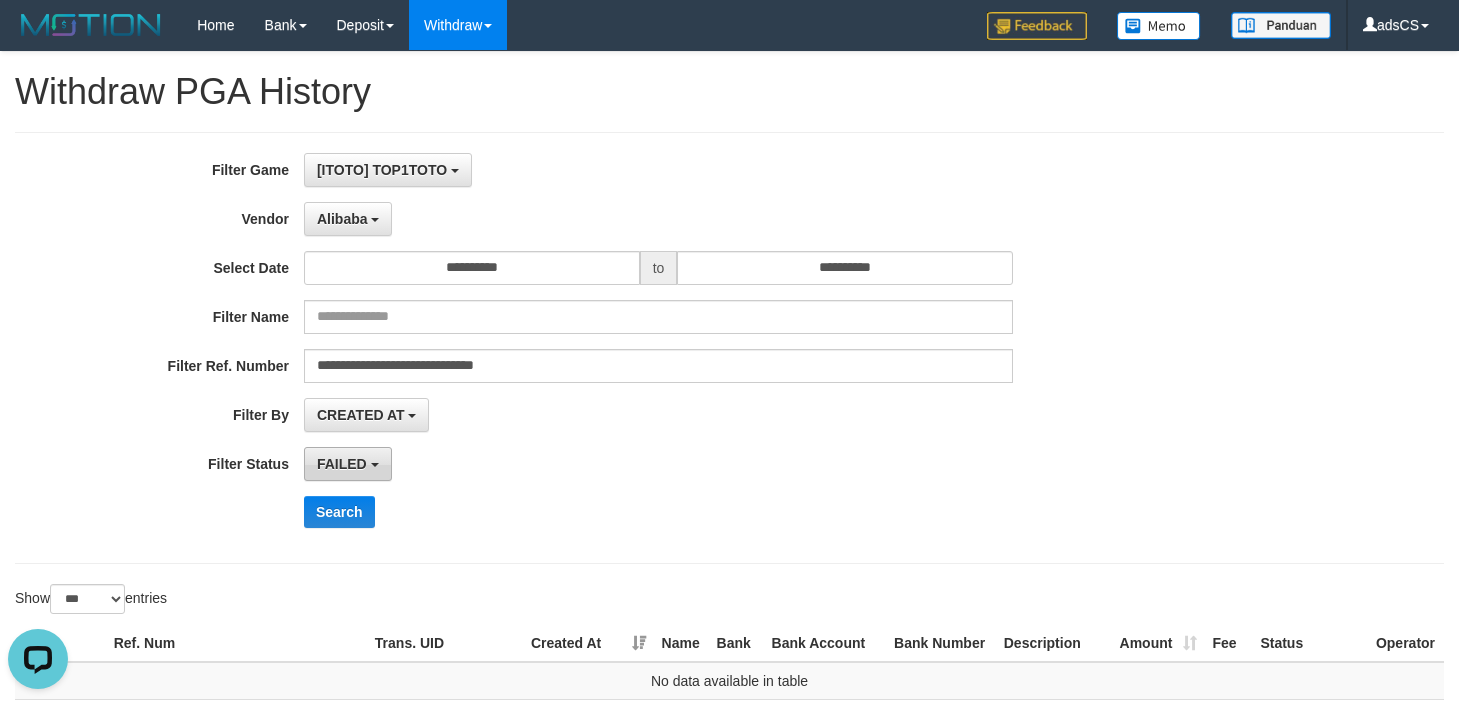 click on "FAILED" at bounding box center [342, 464] 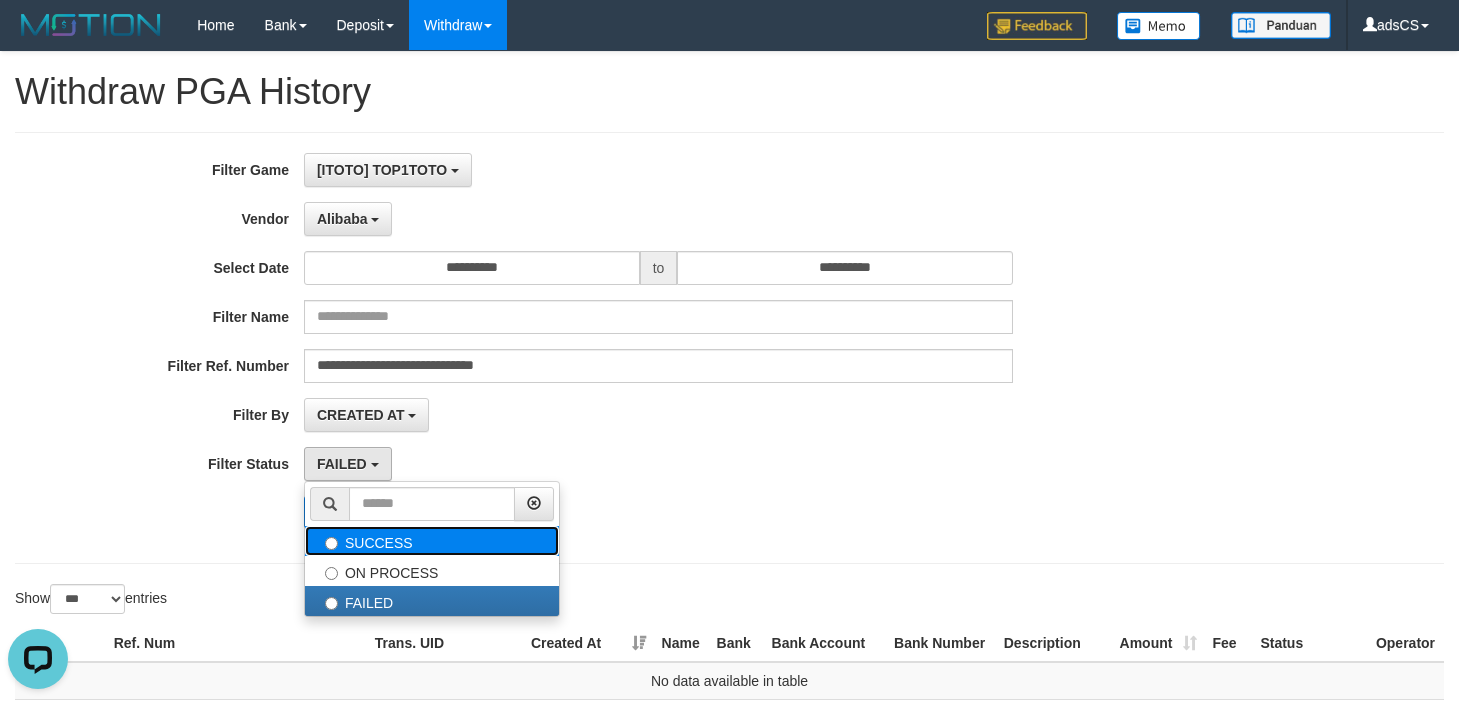click on "SUCCESS" at bounding box center (432, 541) 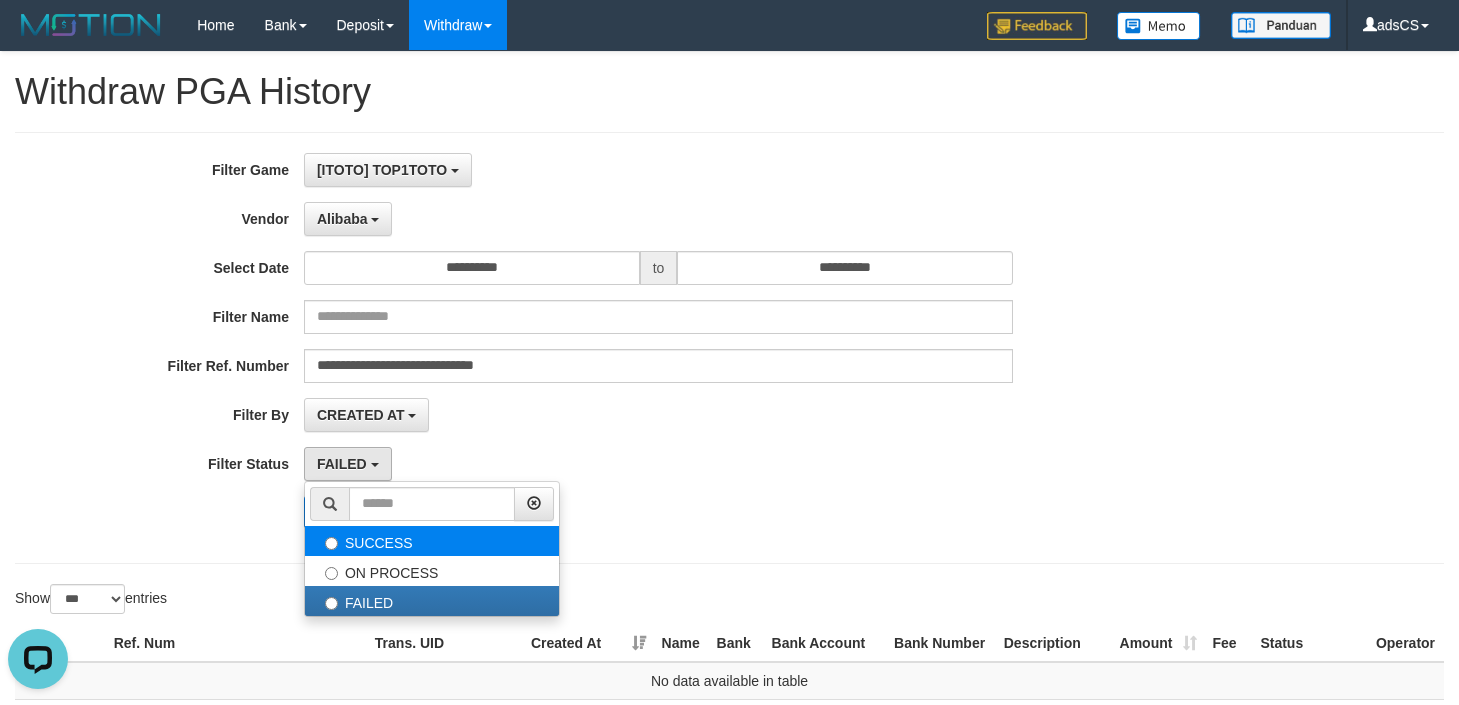 select on "*" 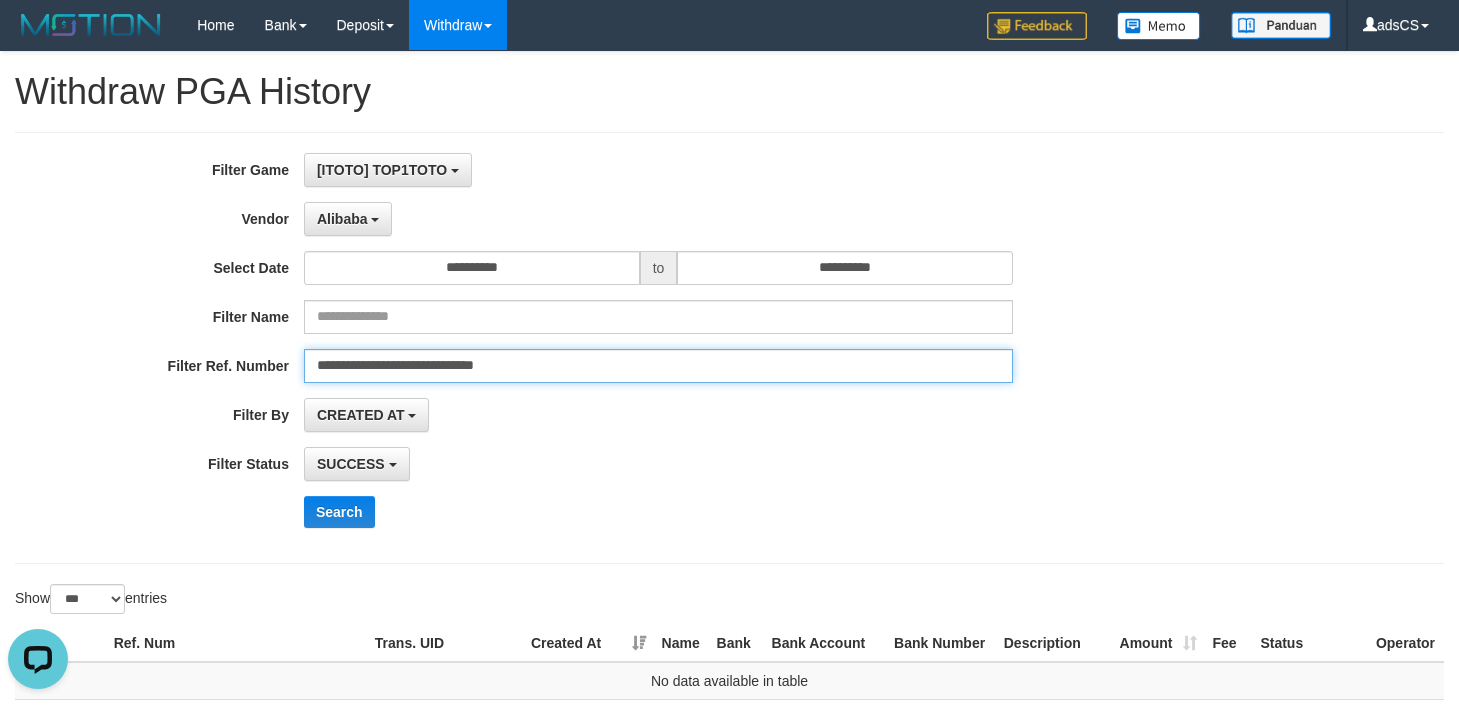 drag, startPoint x: 590, startPoint y: 365, endPoint x: -162, endPoint y: 319, distance: 753.4056 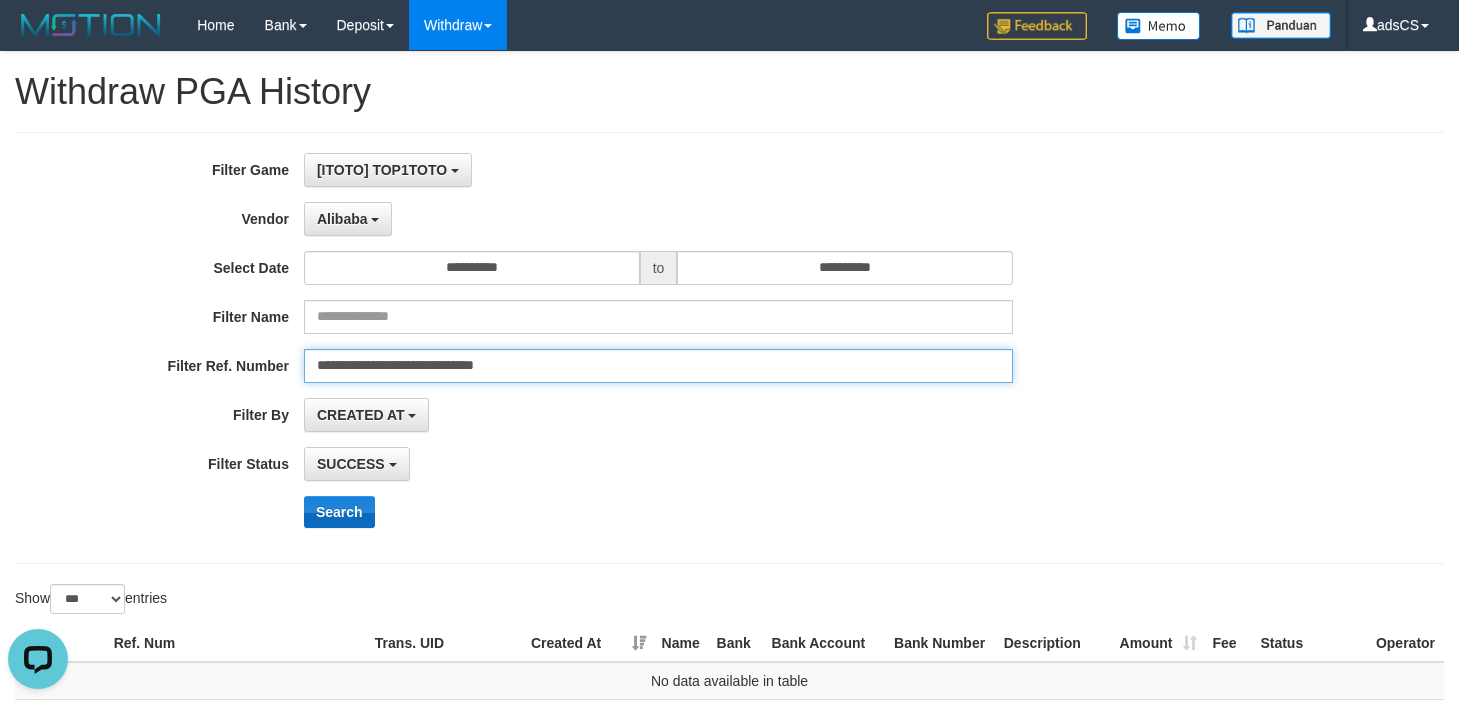 type on "**********" 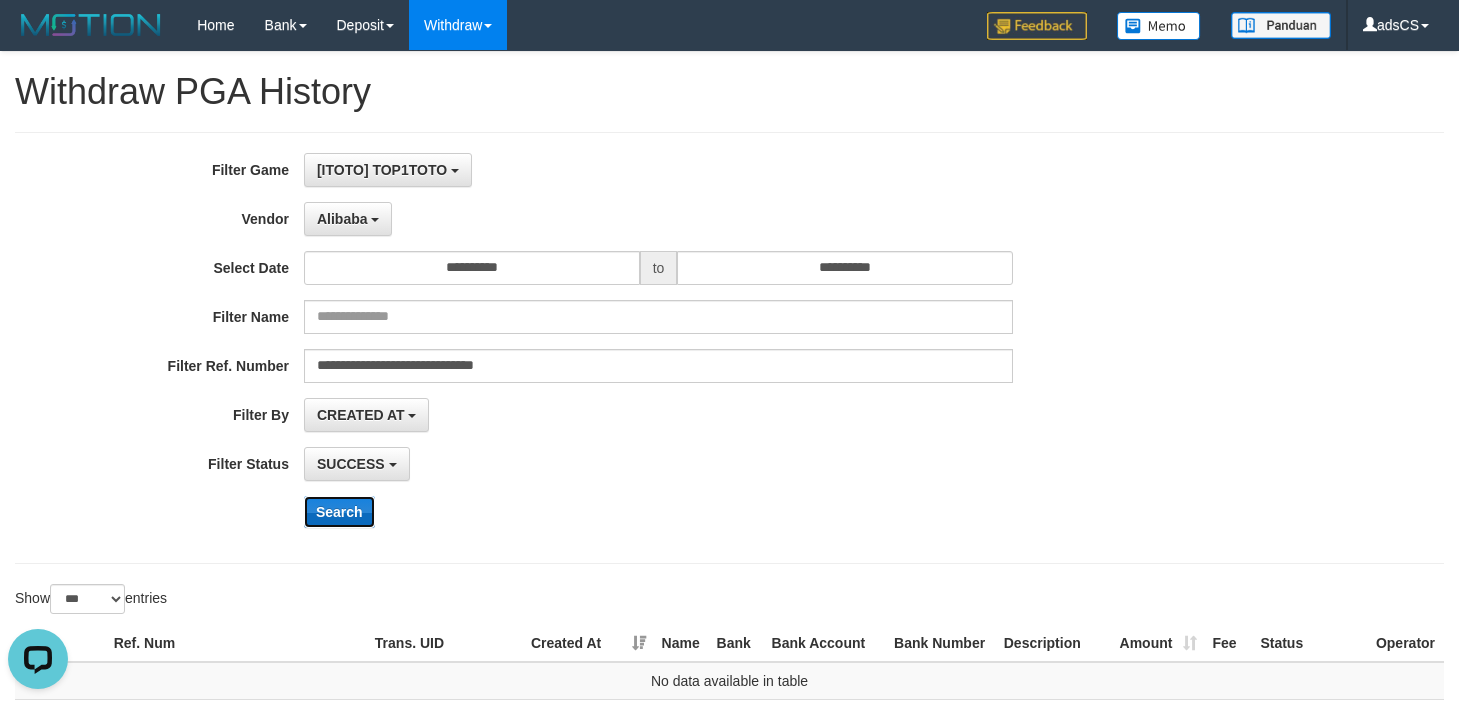 click on "Search" at bounding box center [339, 512] 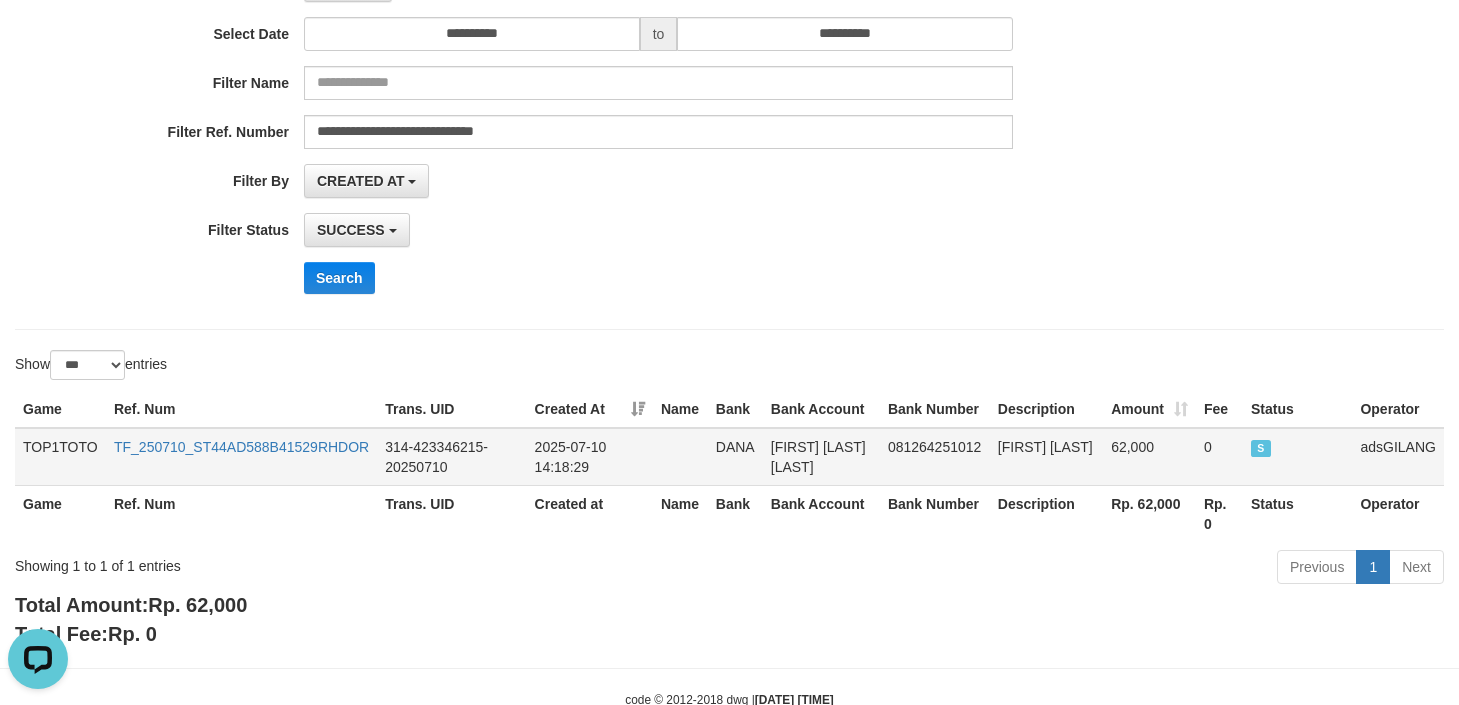 scroll, scrollTop: 300, scrollLeft: 0, axis: vertical 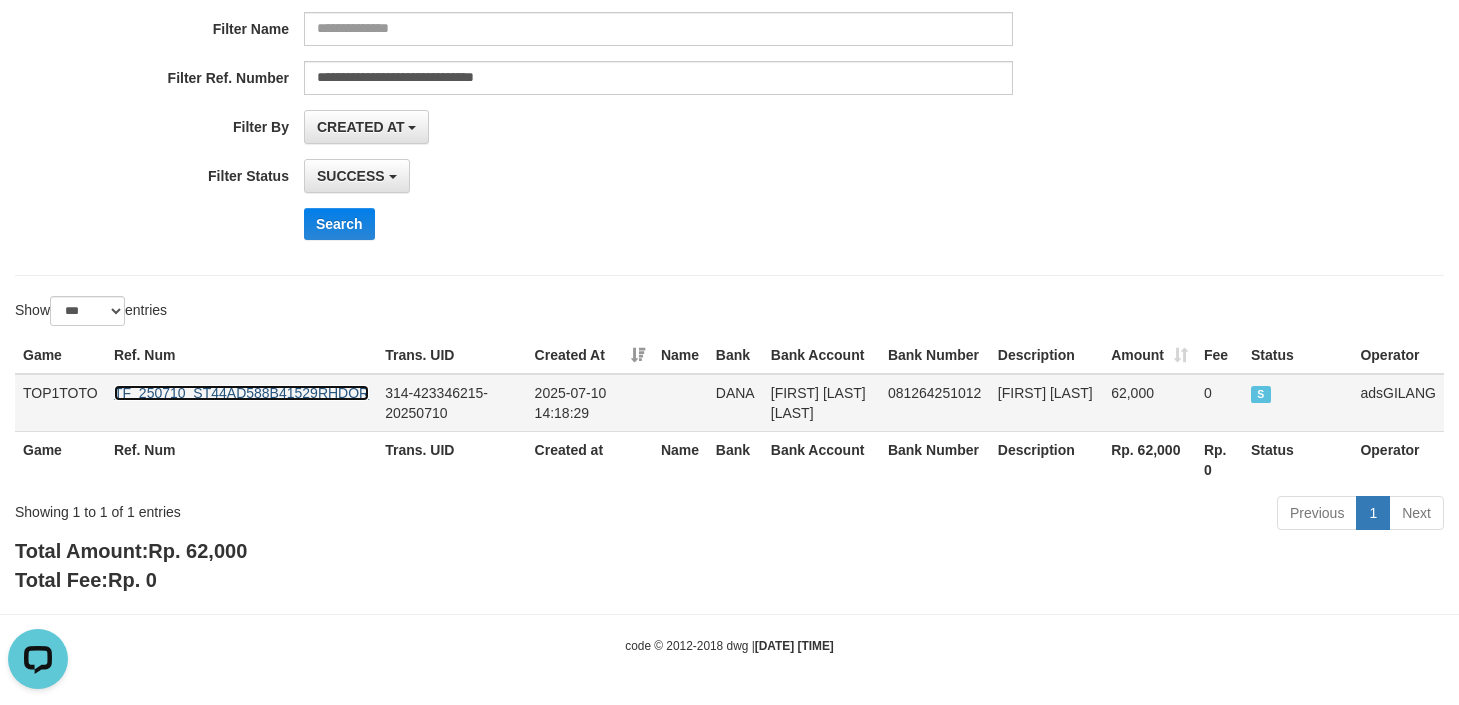 click on "TF_250710_ST44AD588B41529RHDOR" at bounding box center (241, 393) 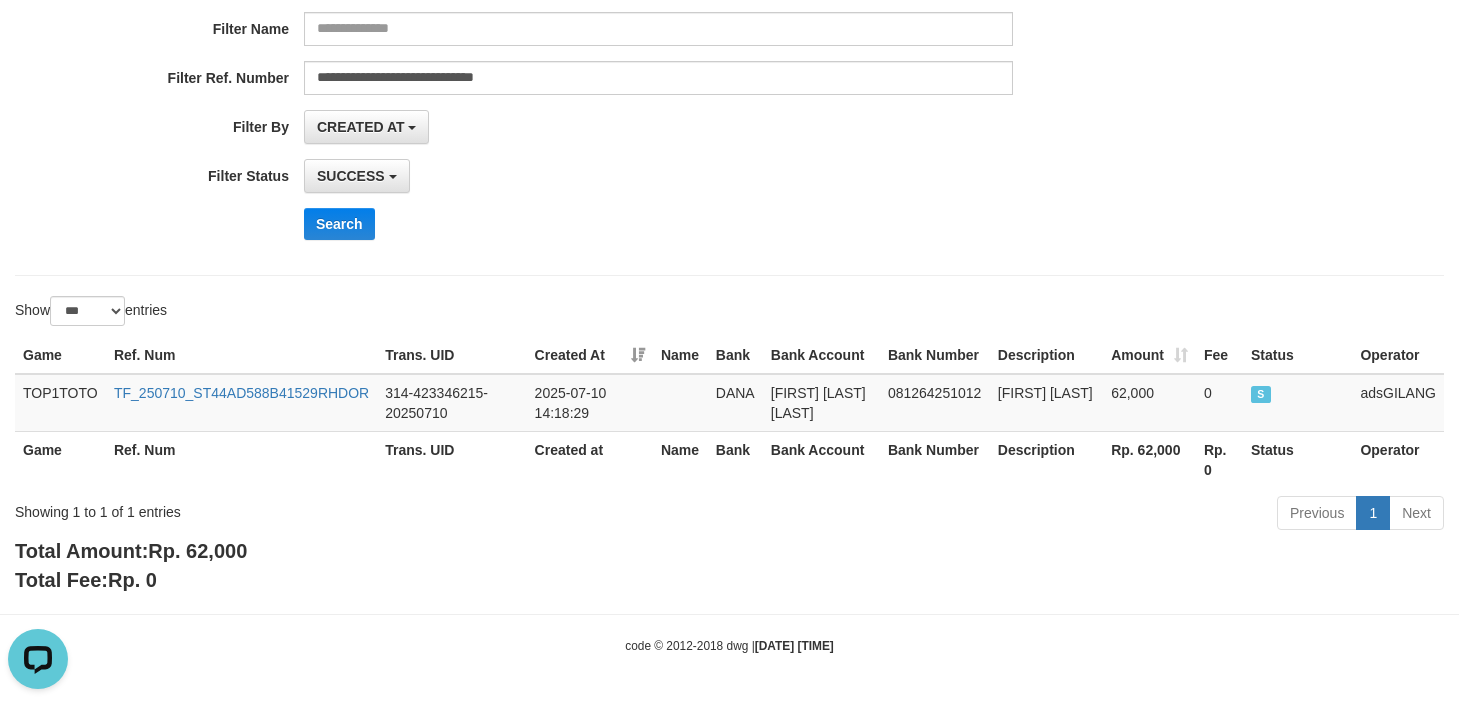 click on "Search" at bounding box center [760, 224] 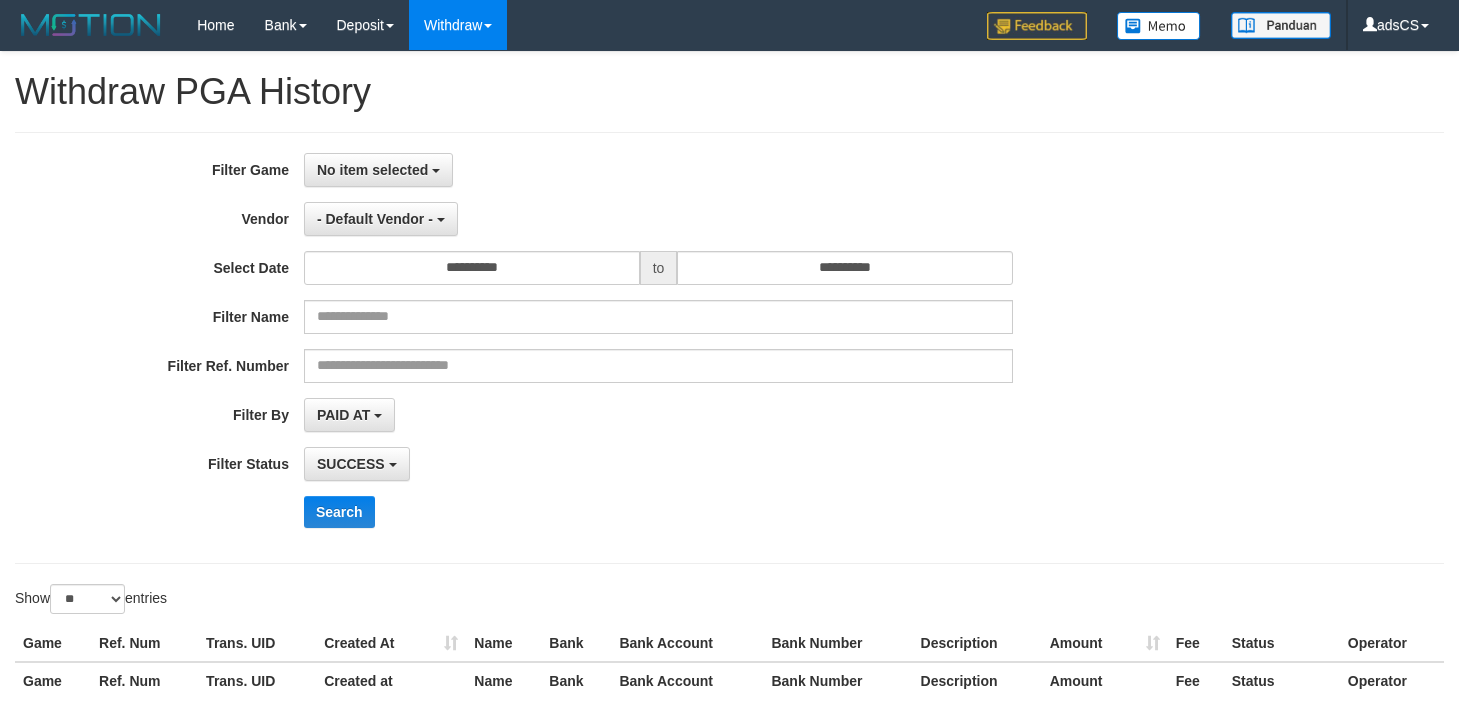 select 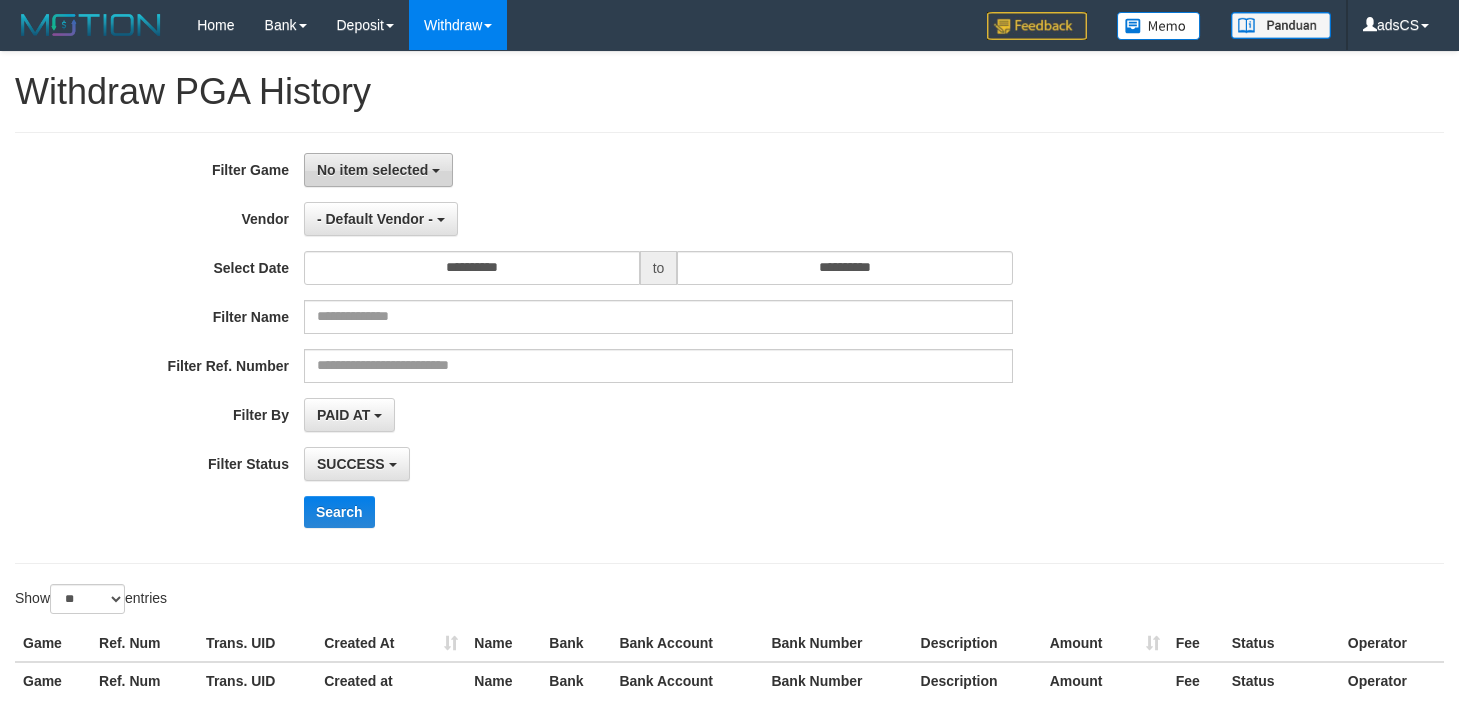scroll, scrollTop: 176, scrollLeft: 0, axis: vertical 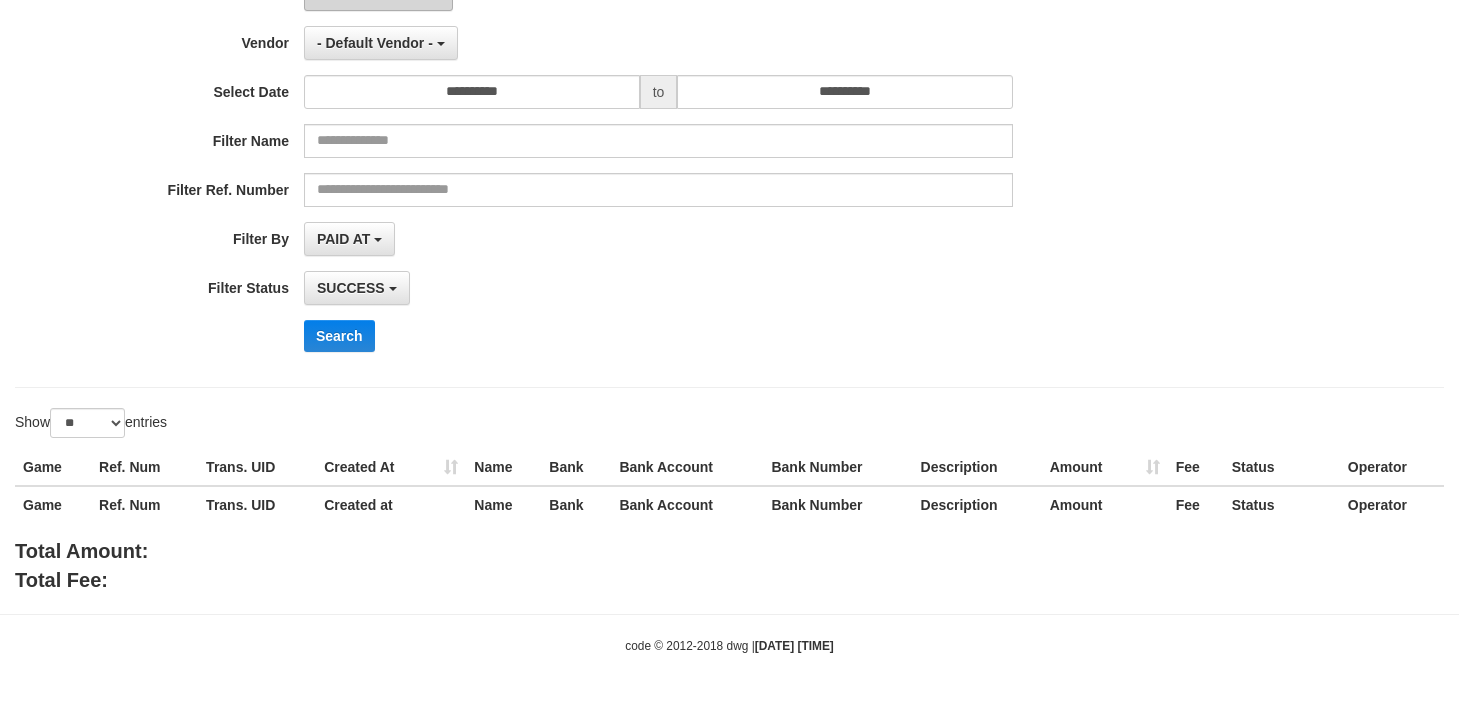 click on "**********" at bounding box center [608, 172] 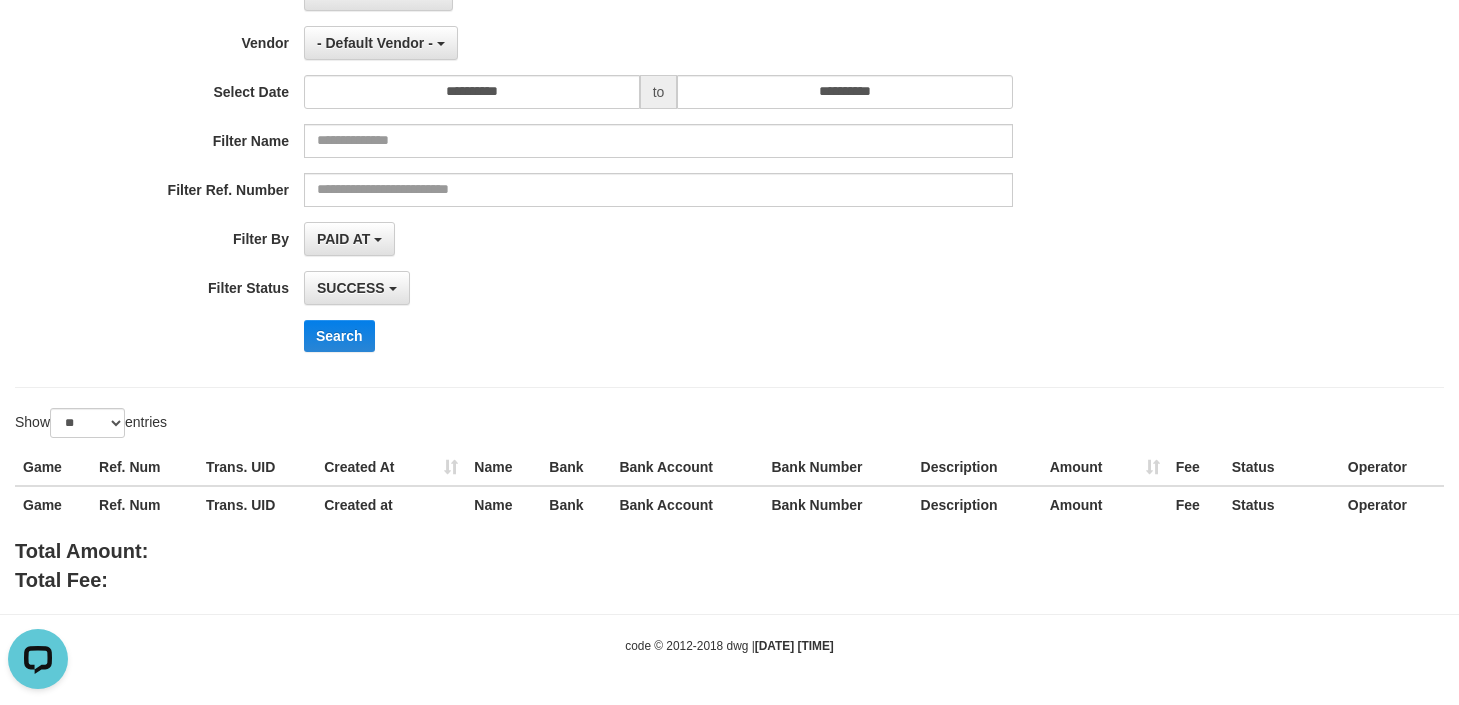 scroll, scrollTop: 0, scrollLeft: 0, axis: both 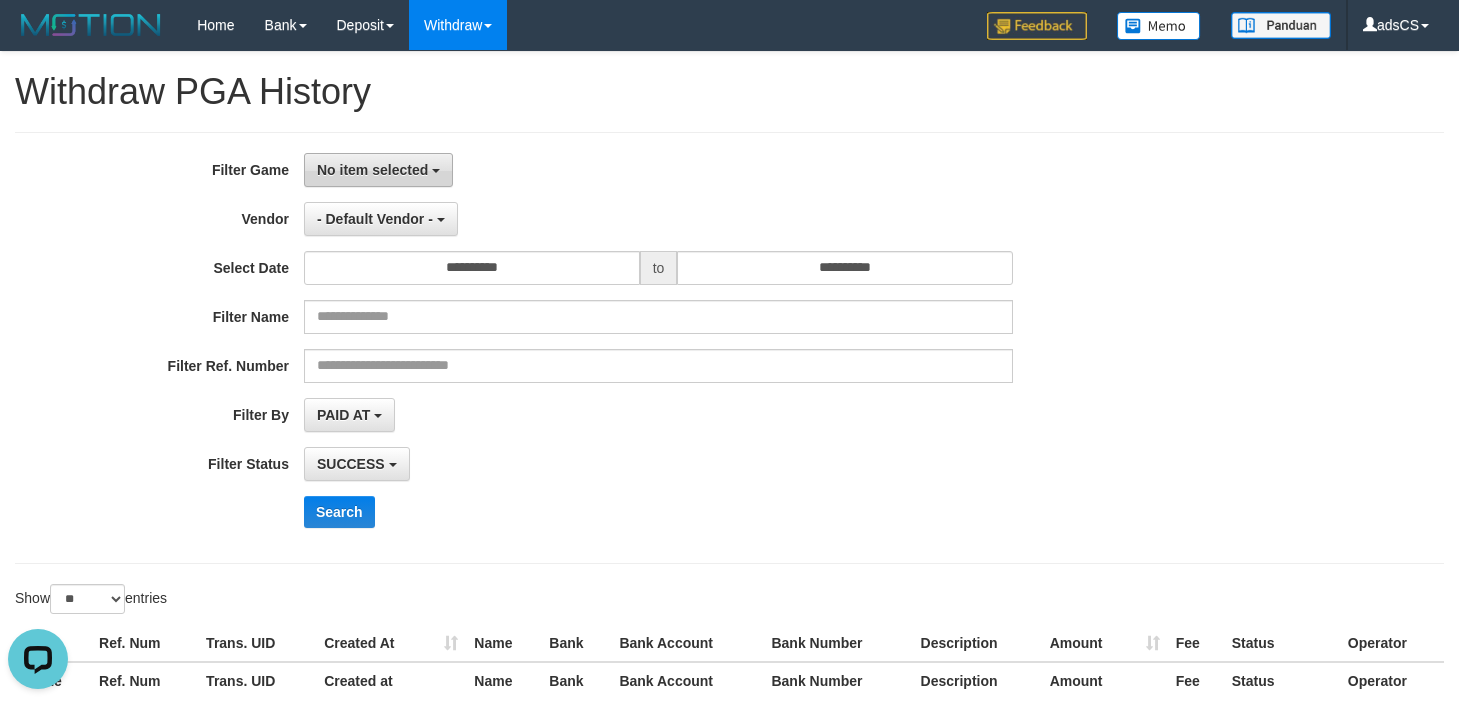 click on "No item selected" at bounding box center [378, 170] 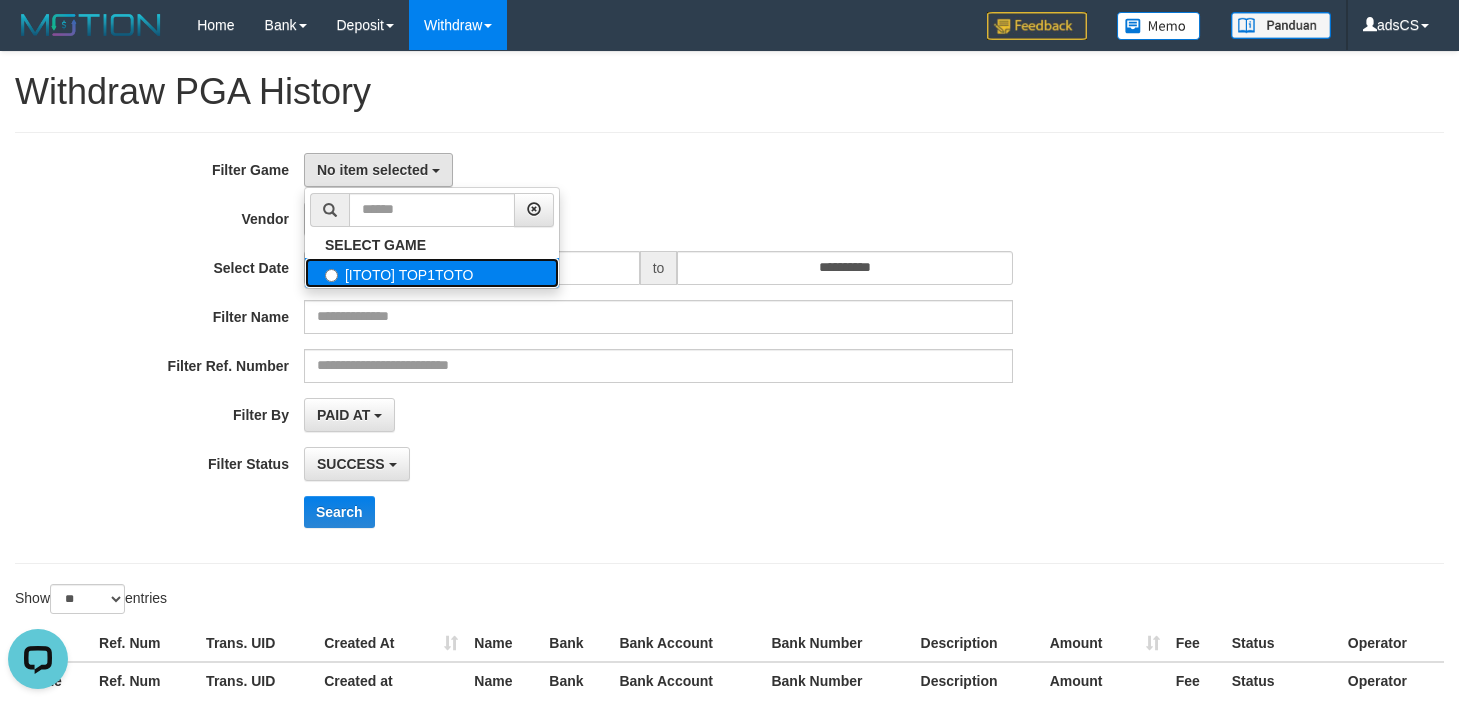 click on "[ITOTO] TOP1TOTO" at bounding box center (432, 273) 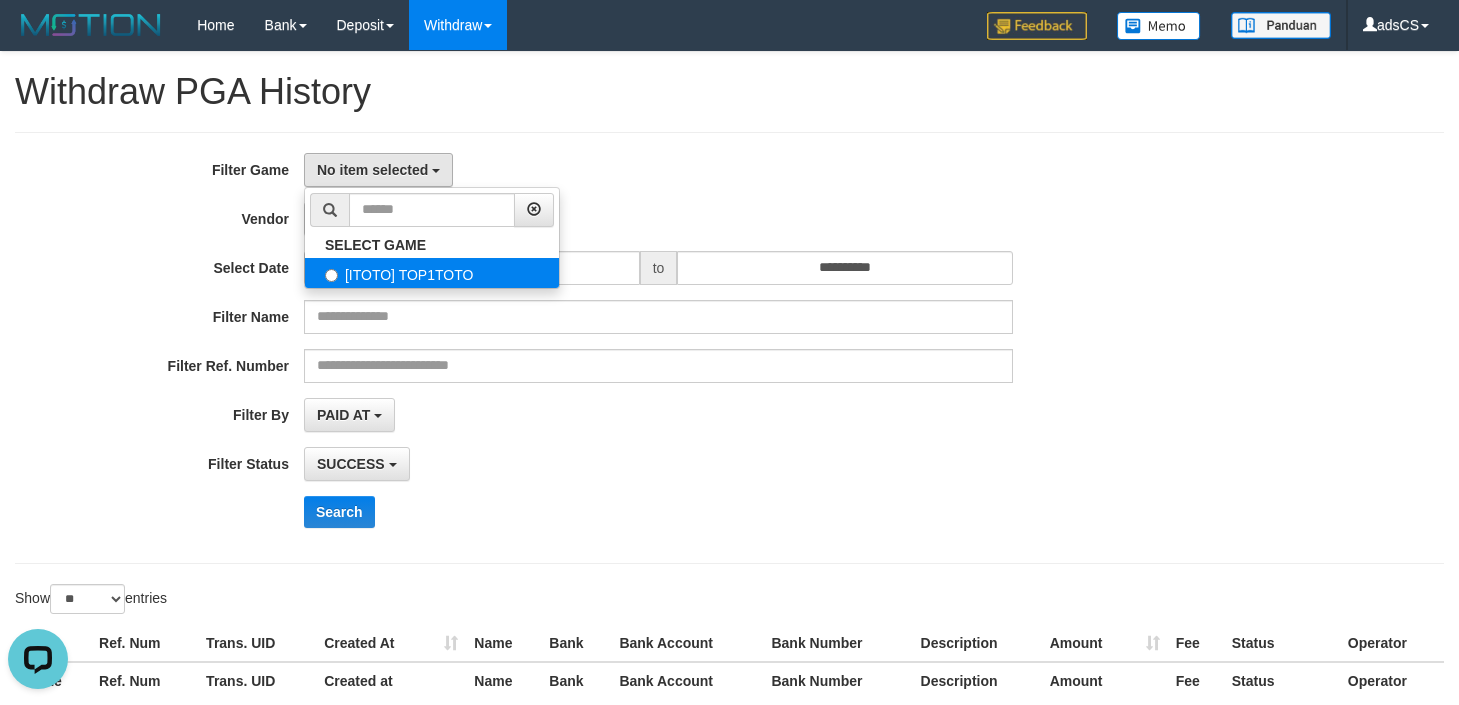 select on "***" 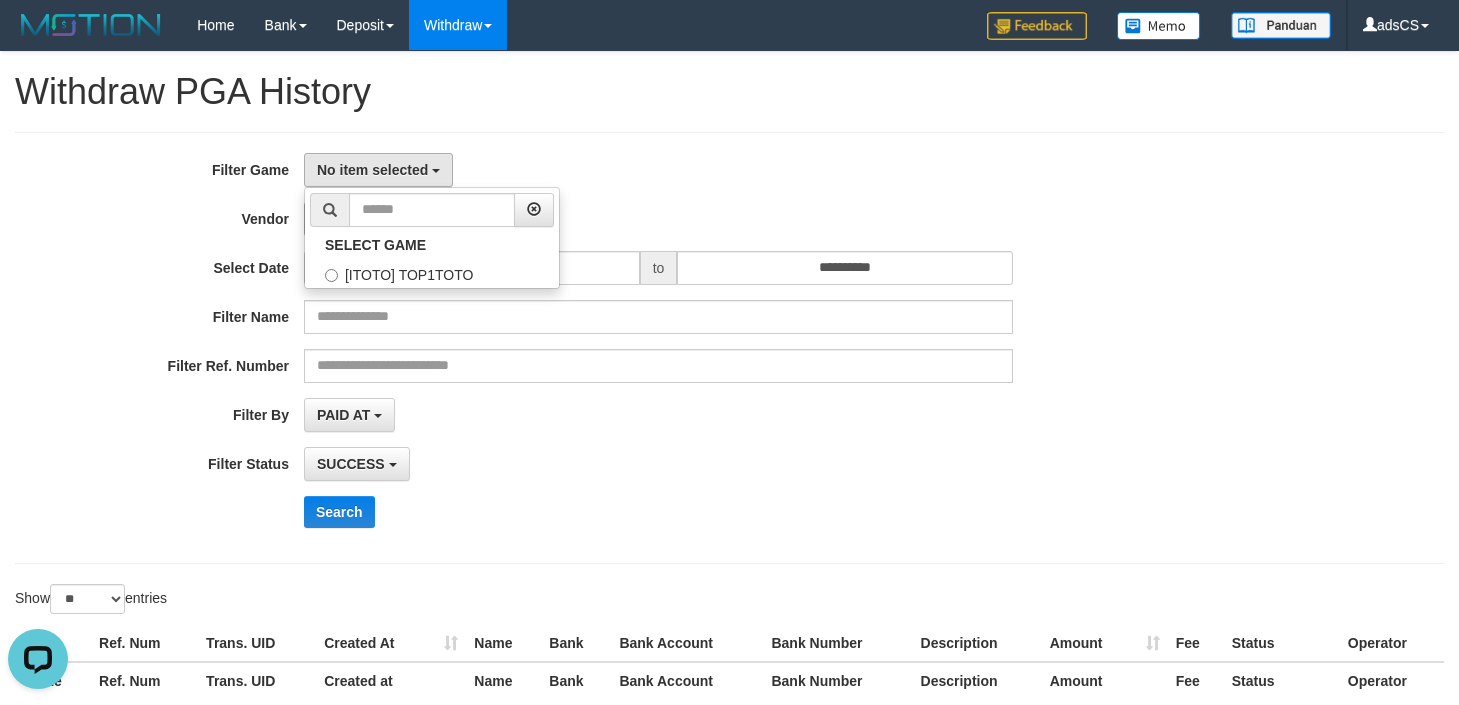 scroll, scrollTop: 18, scrollLeft: 0, axis: vertical 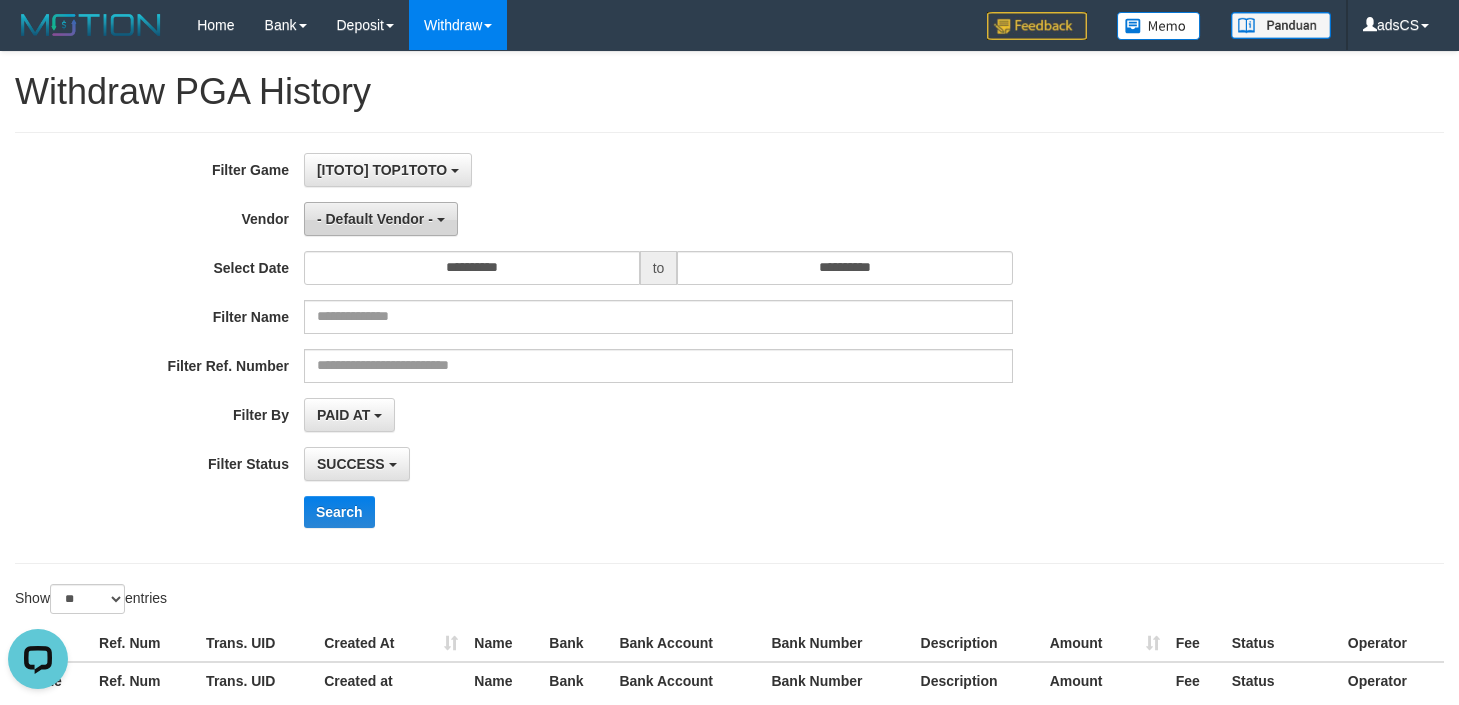 click on "- Default Vendor -" at bounding box center (381, 219) 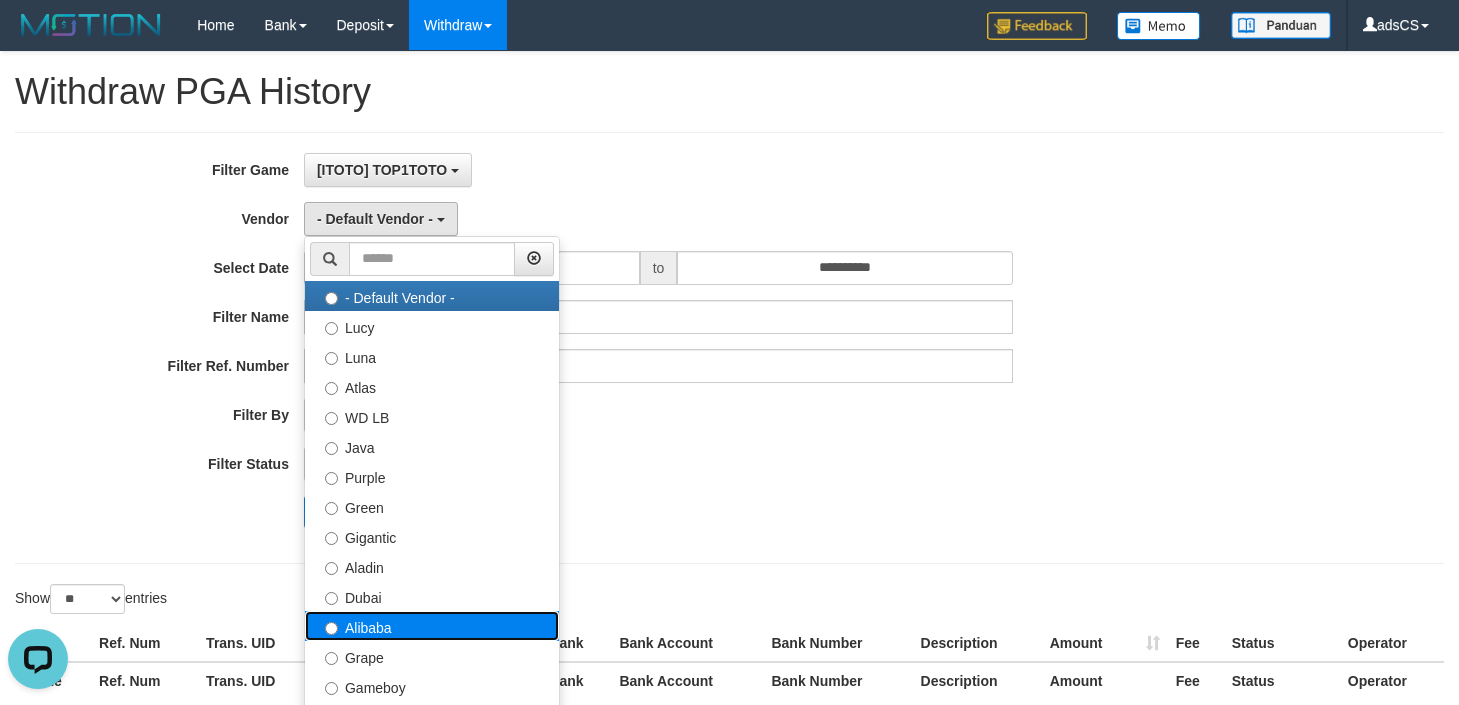click on "Alibaba" at bounding box center (432, 626) 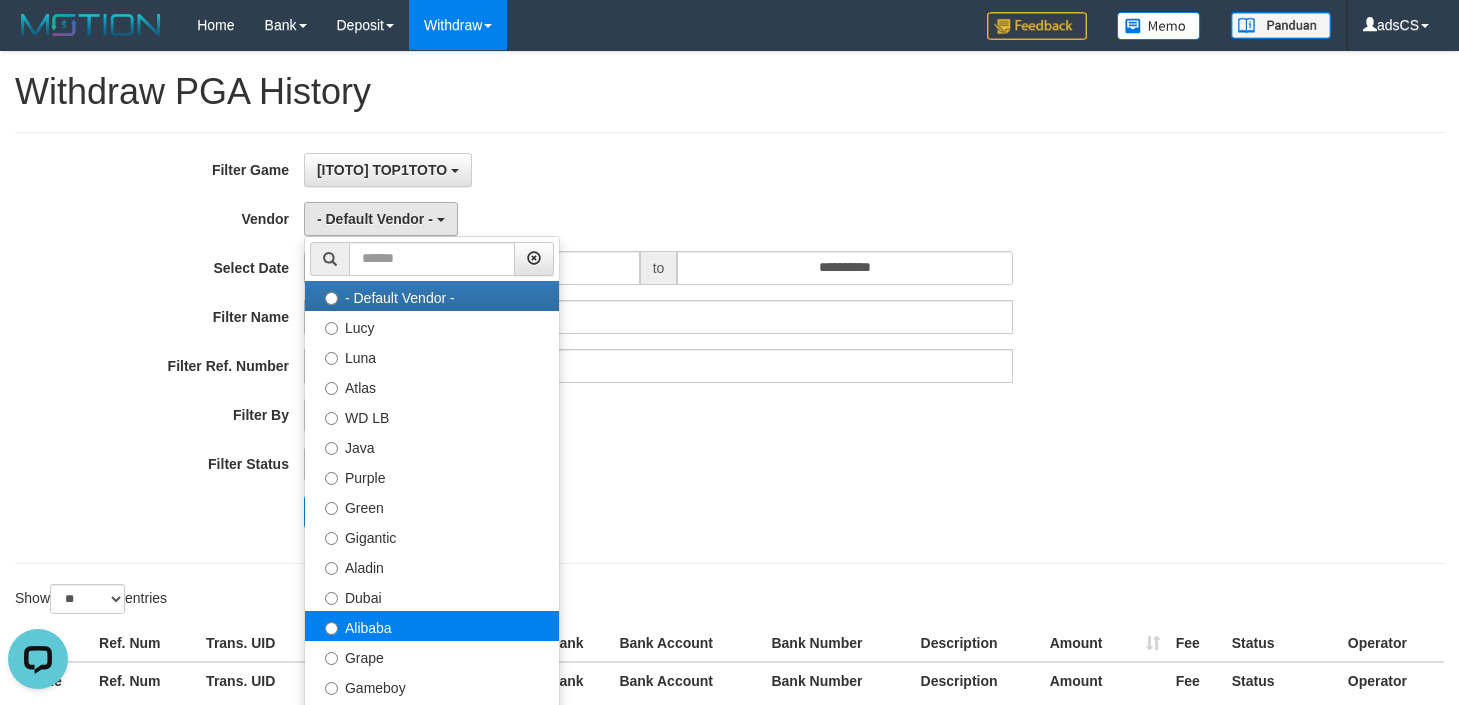 select on "**********" 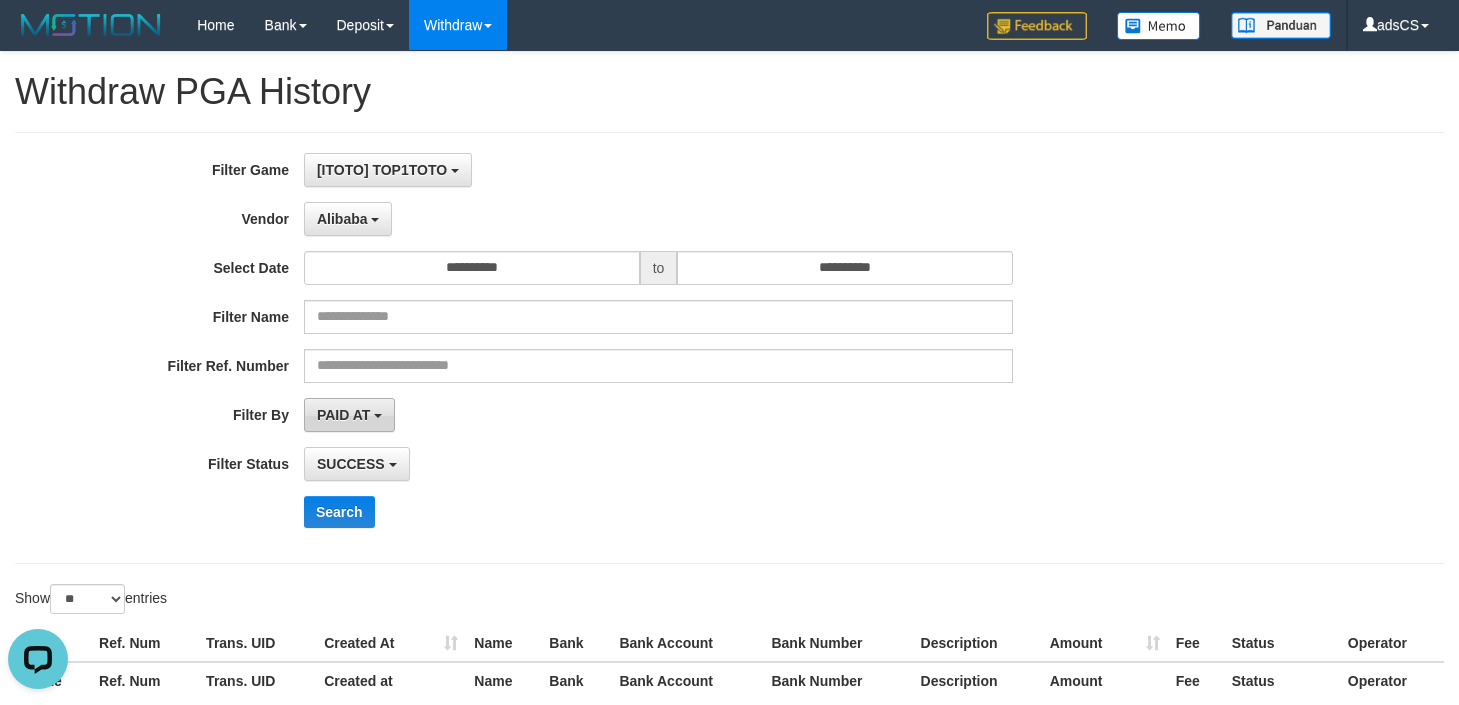 click on "PAID AT" at bounding box center [343, 415] 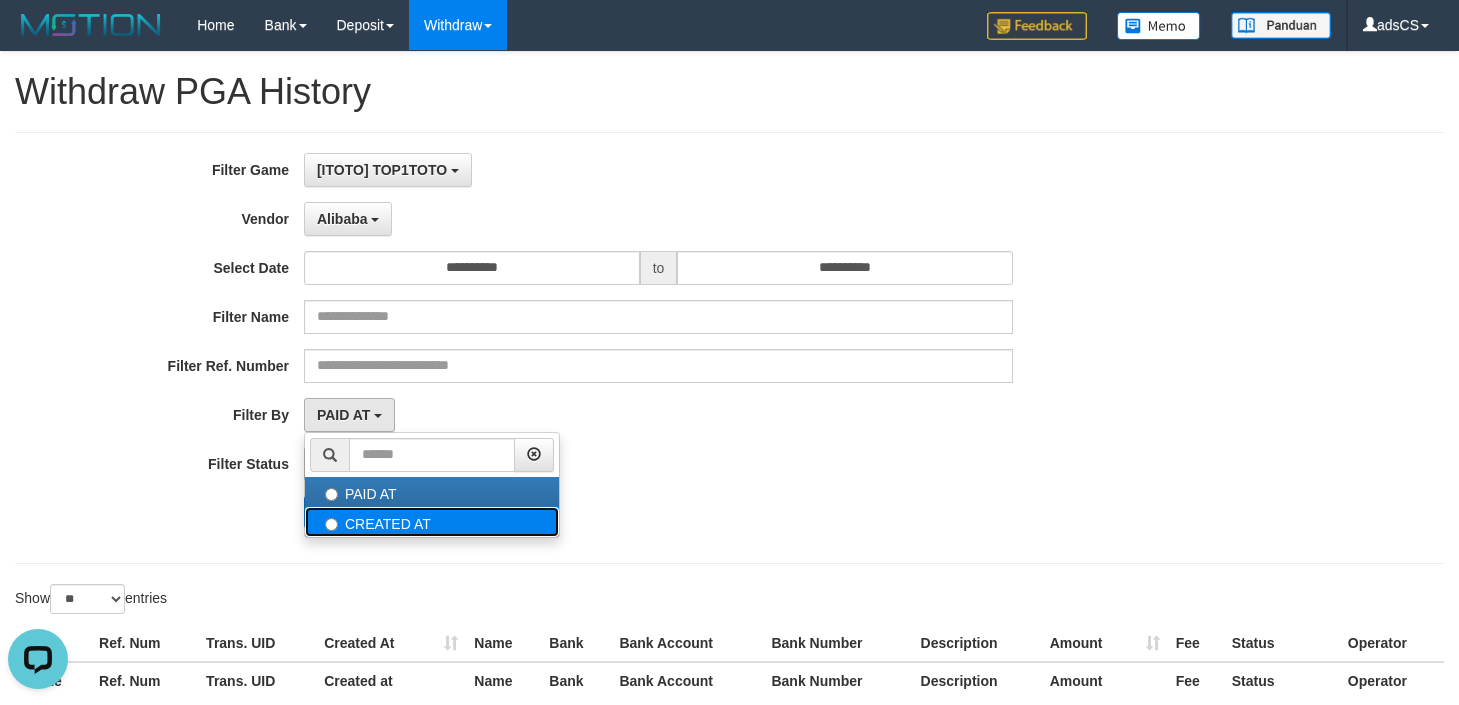 click on "CREATED AT" at bounding box center [432, 522] 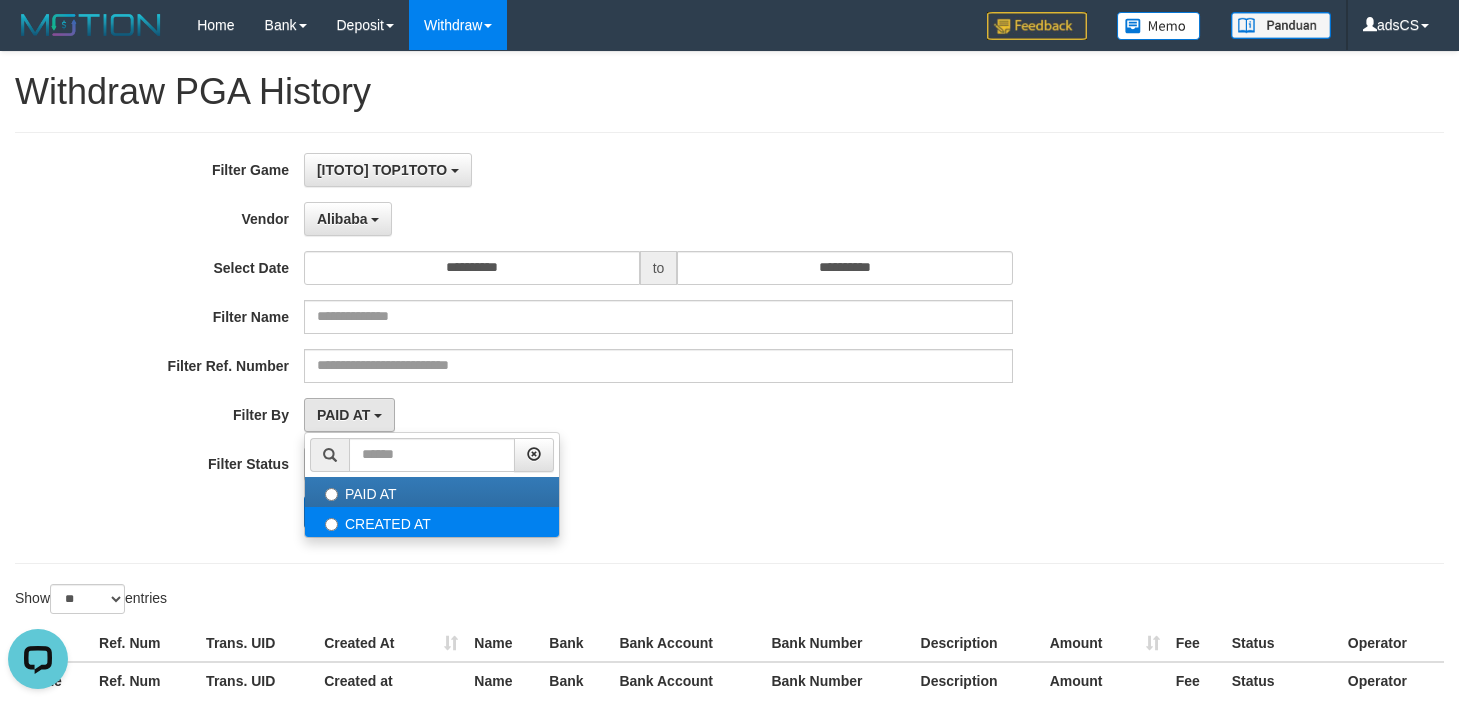 select on "*" 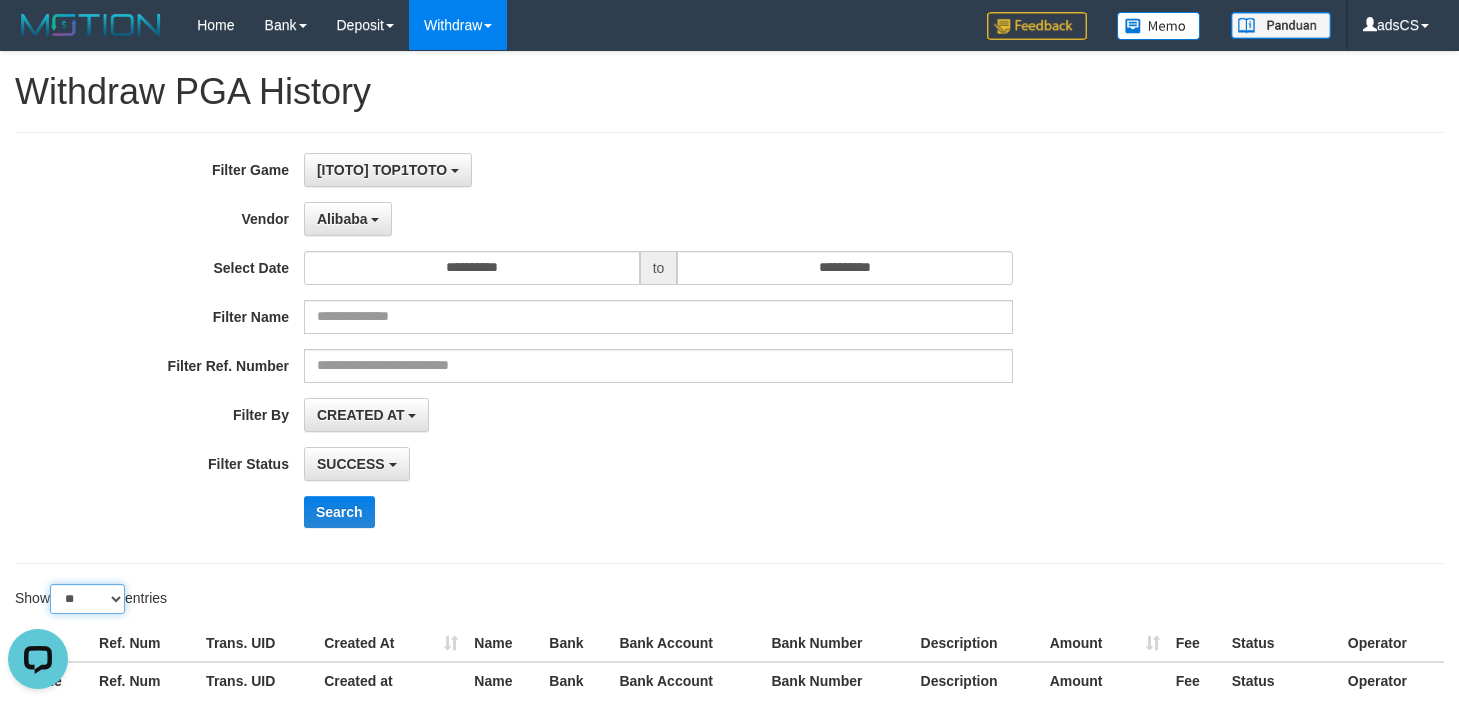 click on "** ** ** ***" at bounding box center (87, 599) 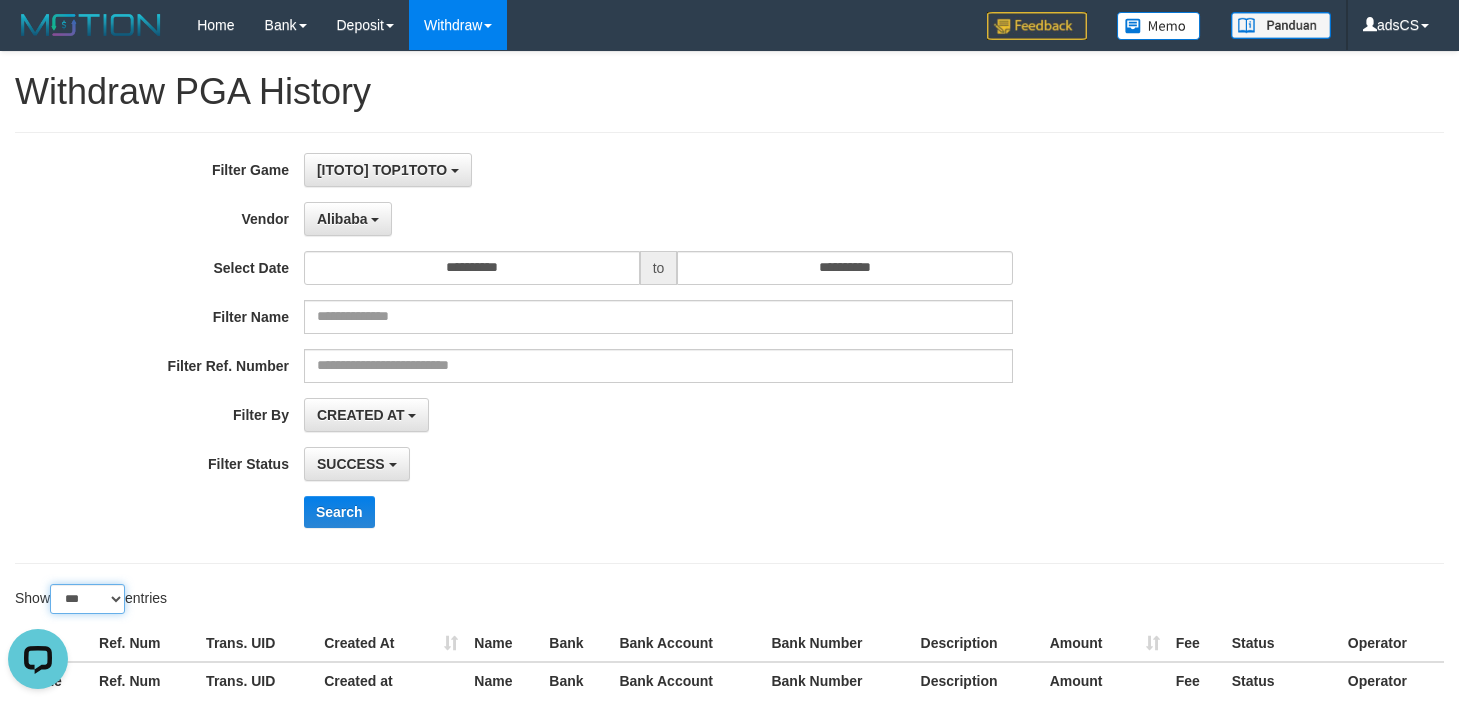 click on "** ** ** ***" at bounding box center [87, 599] 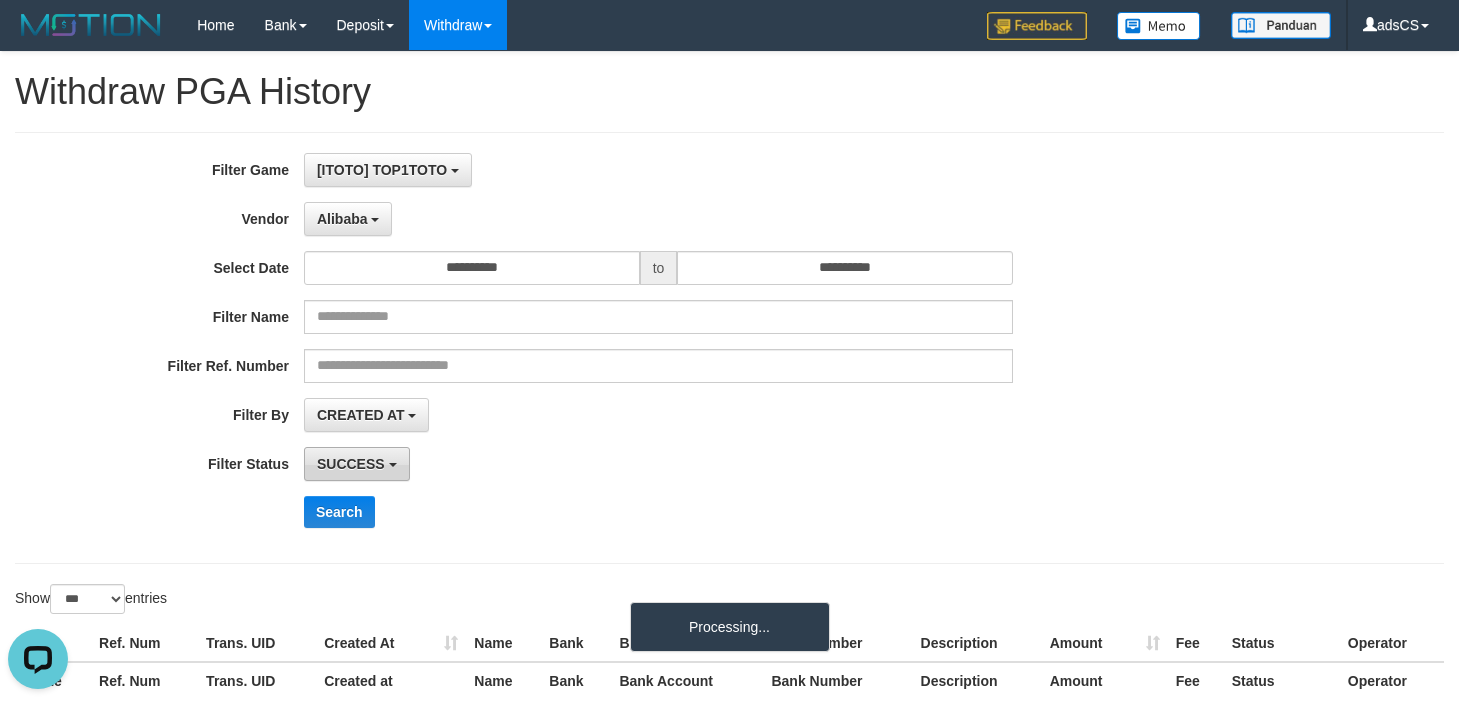 click on "SUCCESS" at bounding box center (351, 464) 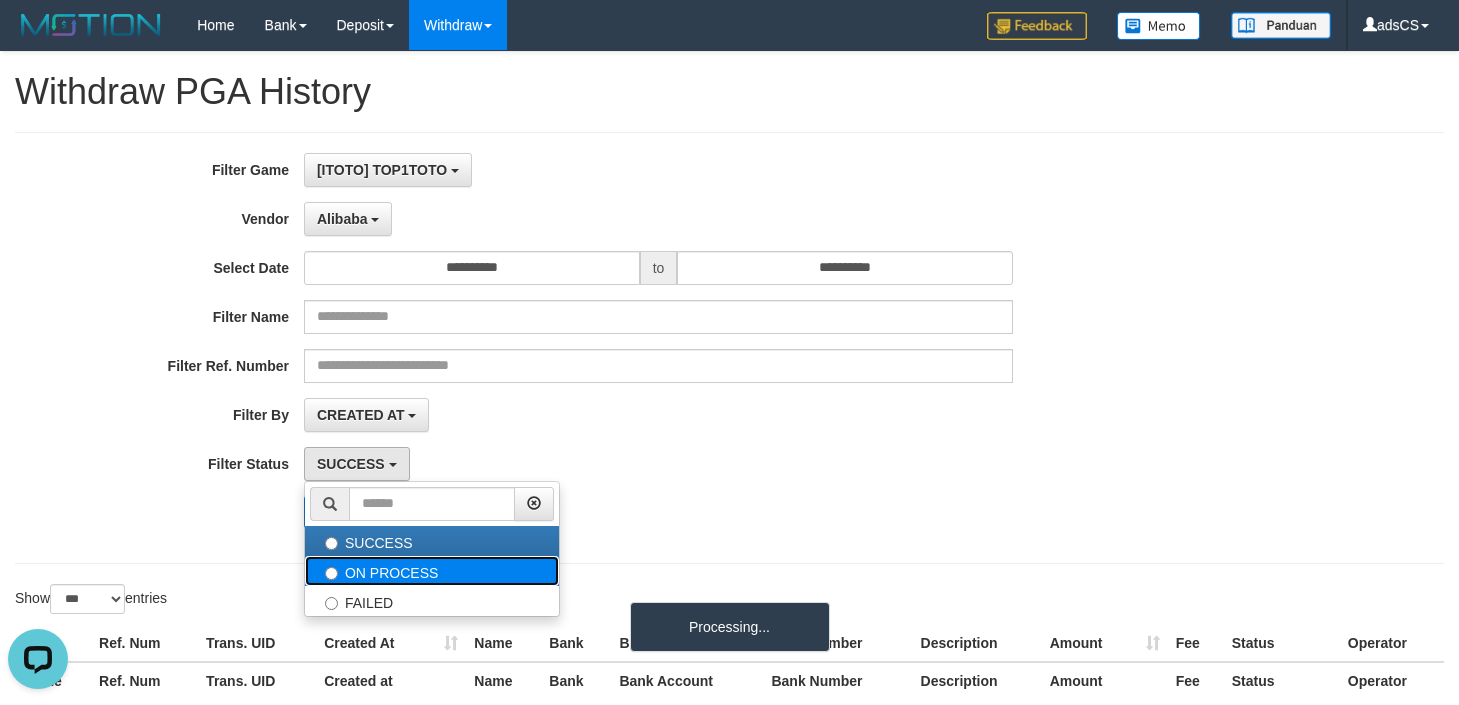 click on "ON PROCESS" at bounding box center [432, 571] 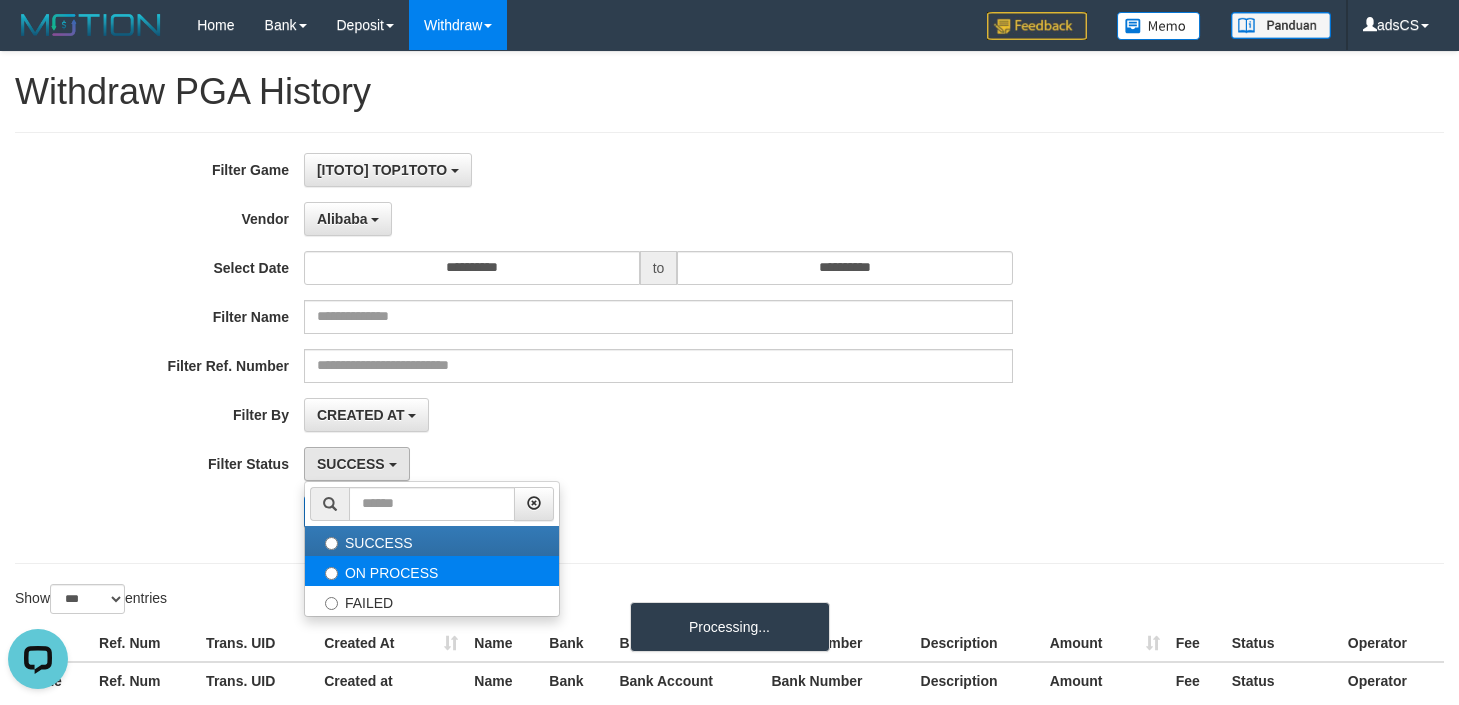 select on "*" 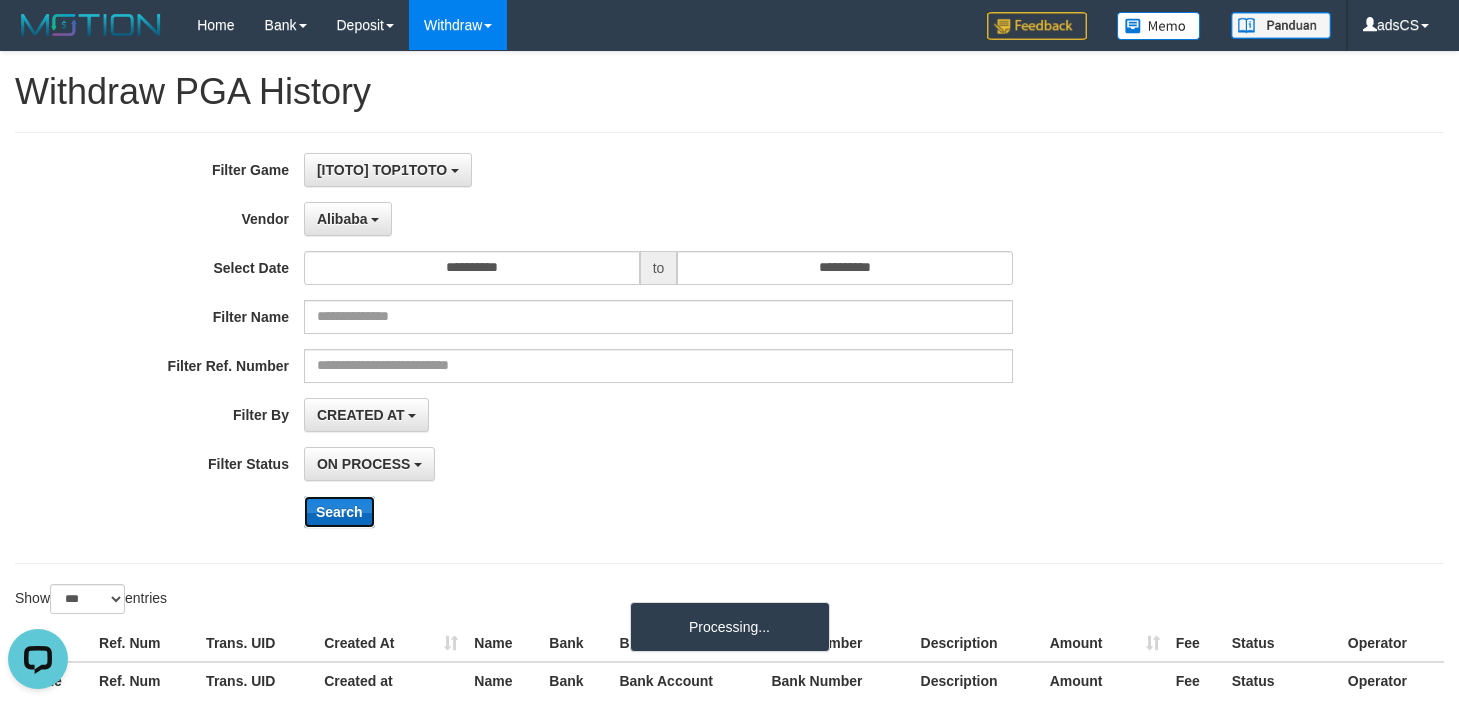 click on "Search" at bounding box center [339, 512] 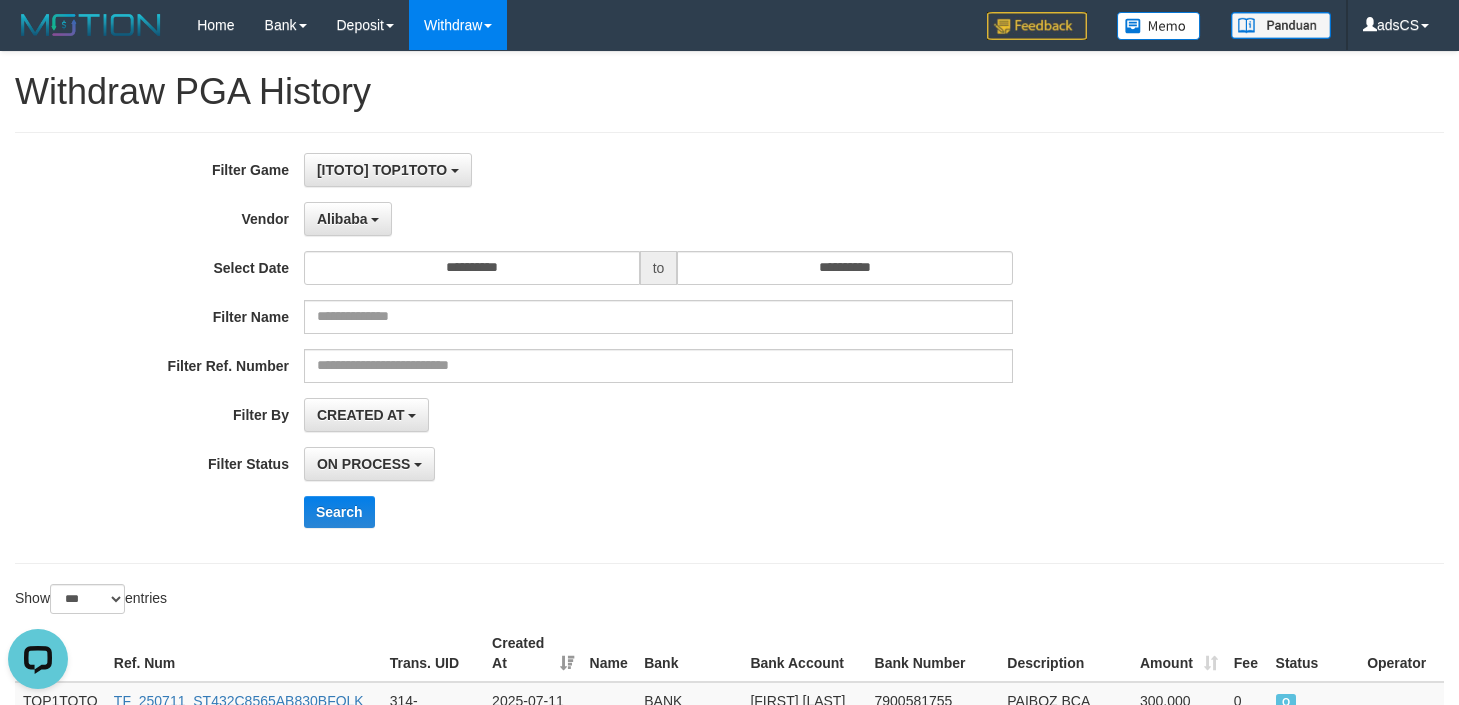click on "**********" at bounding box center [608, 348] 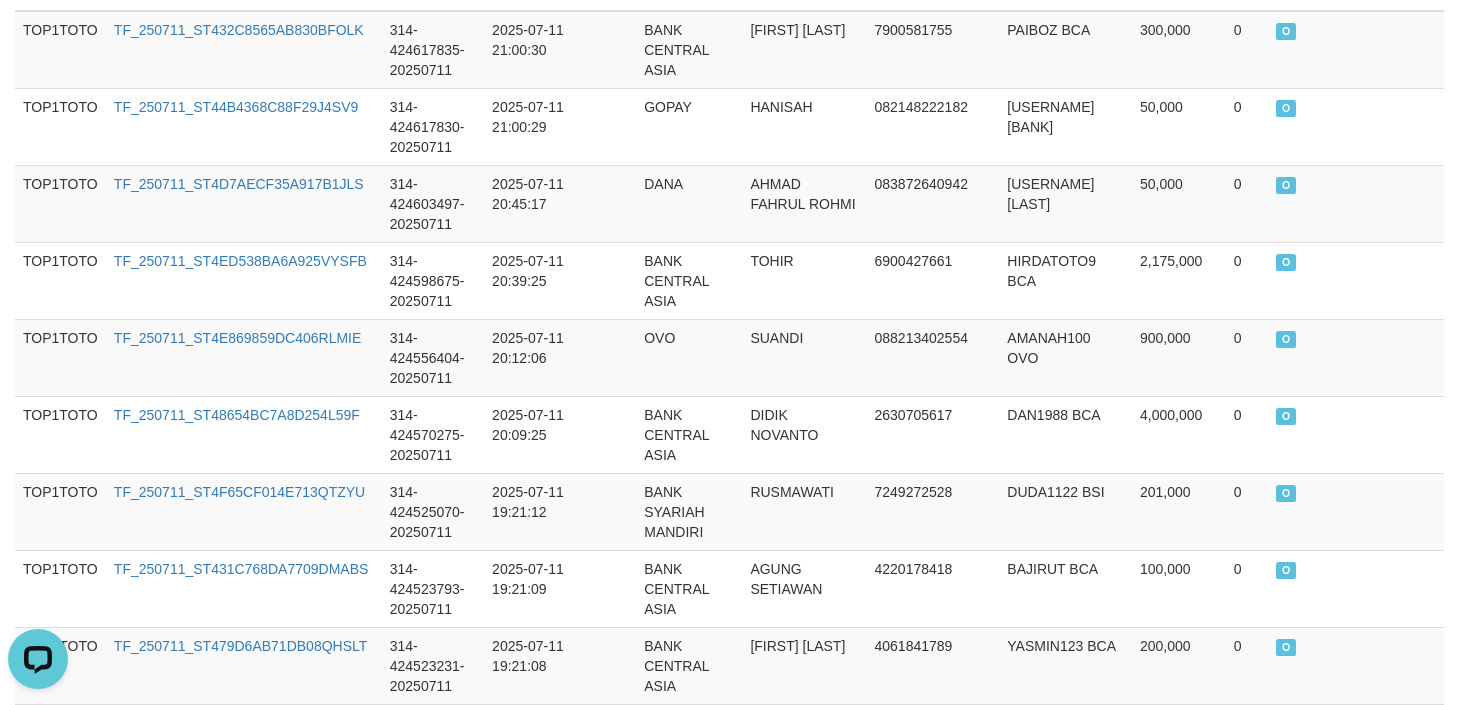 scroll, scrollTop: 165, scrollLeft: 0, axis: vertical 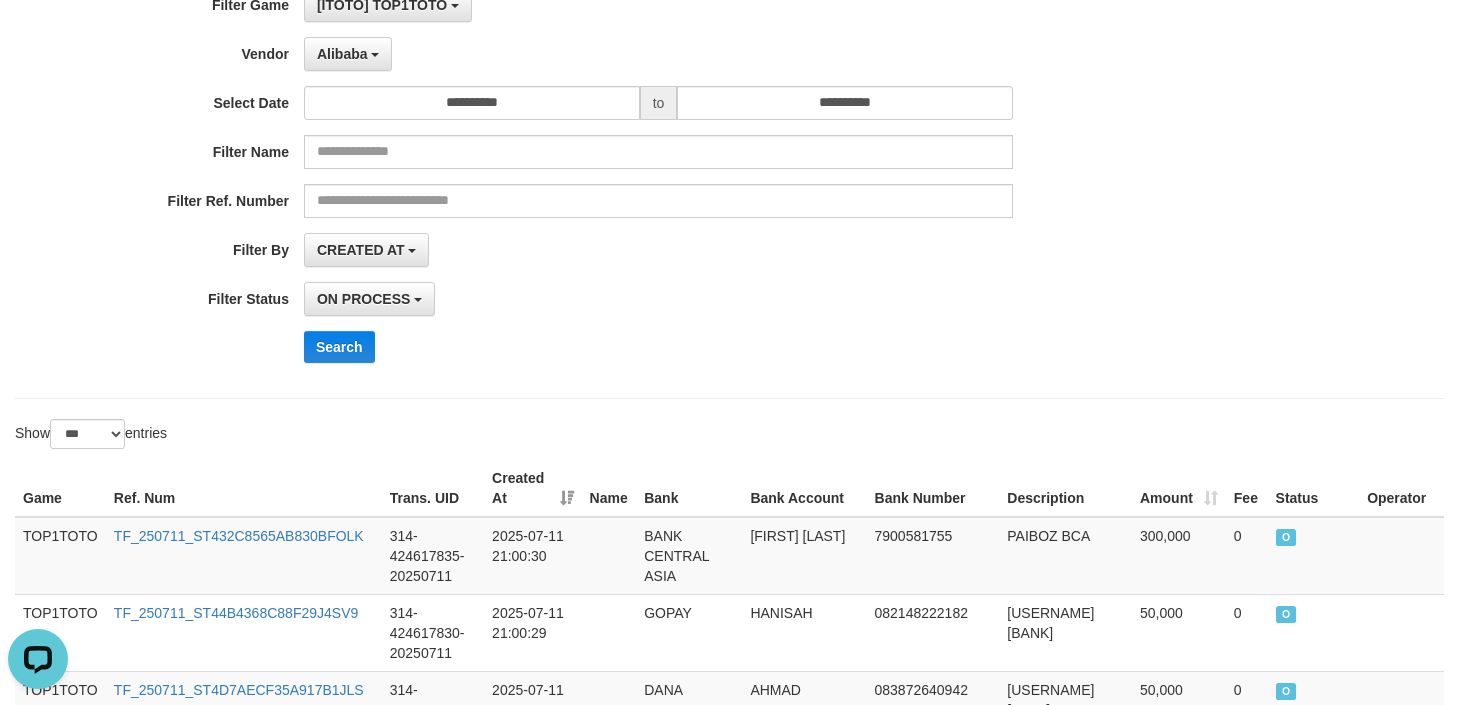 click on "**********" at bounding box center [608, 183] 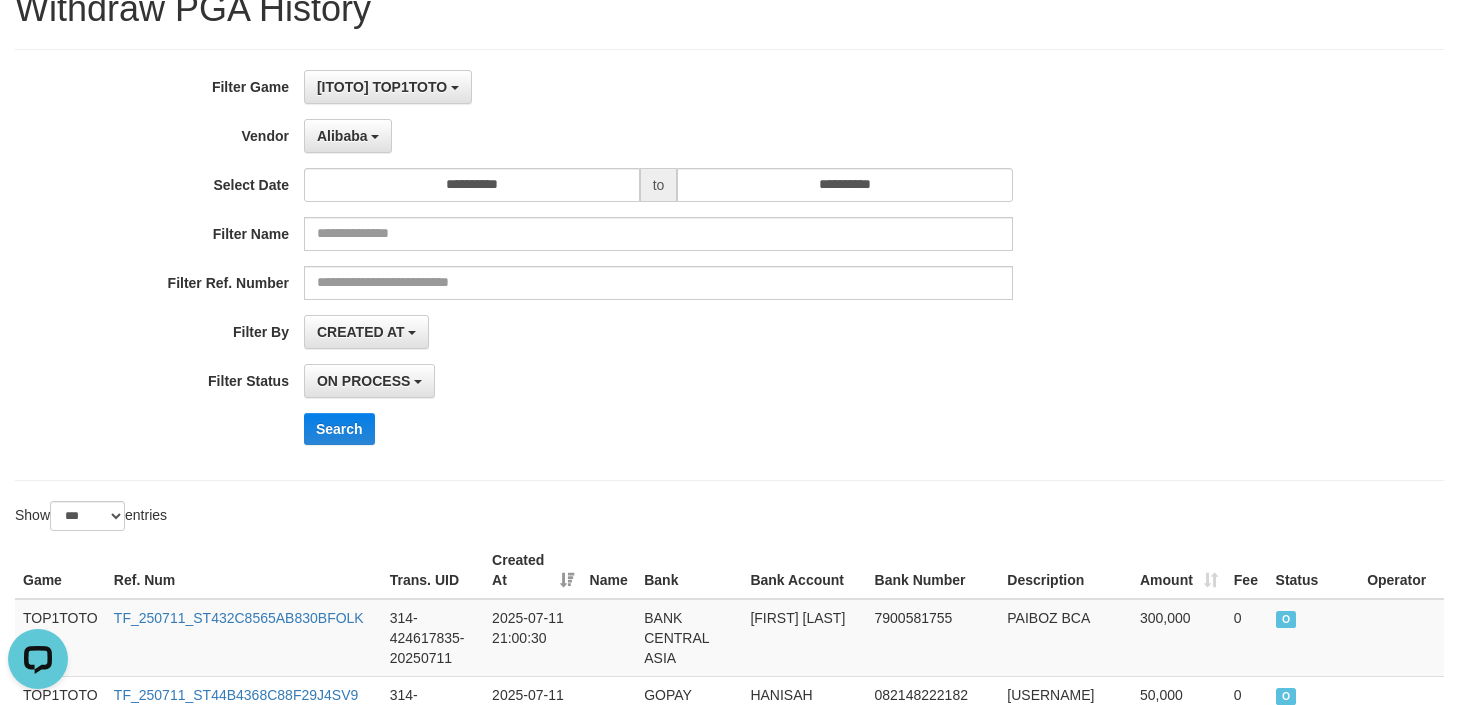 scroll, scrollTop: 0, scrollLeft: 0, axis: both 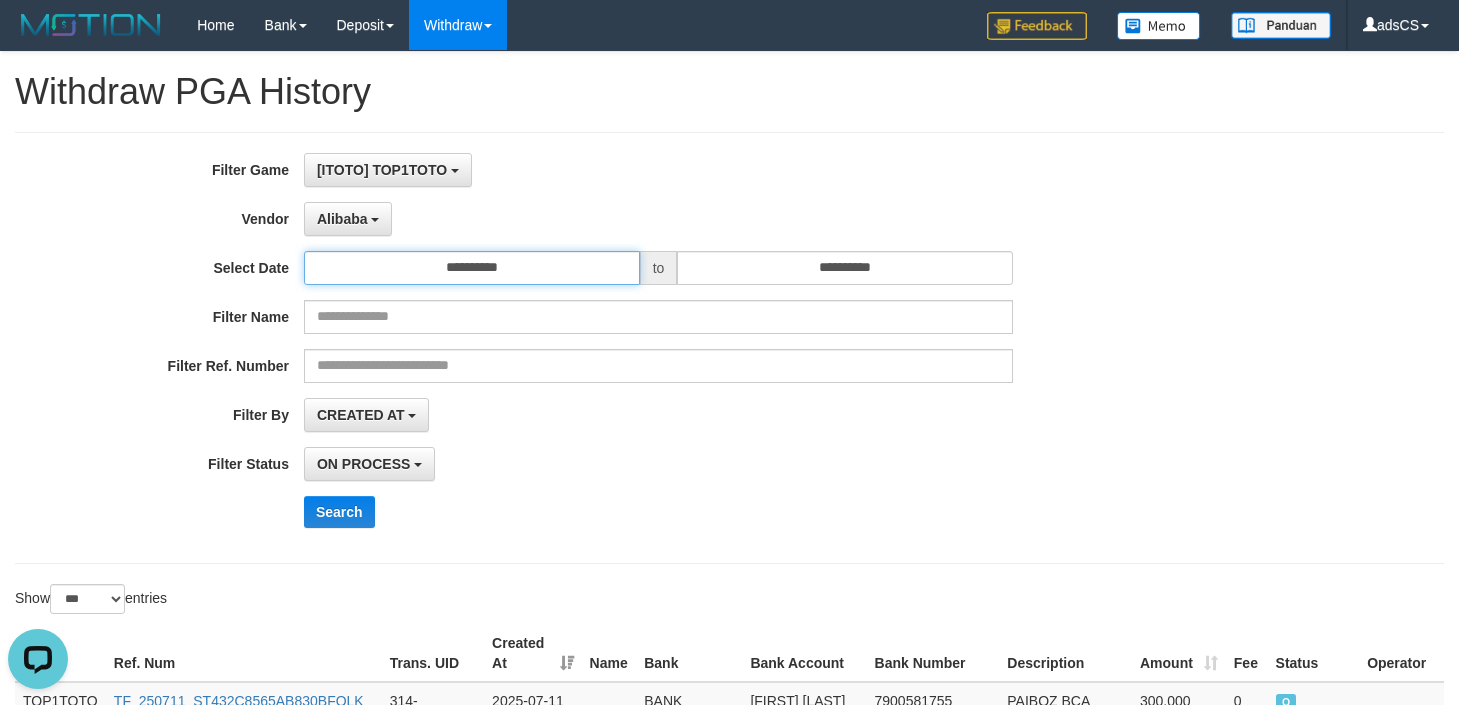 drag, startPoint x: 577, startPoint y: 276, endPoint x: 577, endPoint y: 291, distance: 15 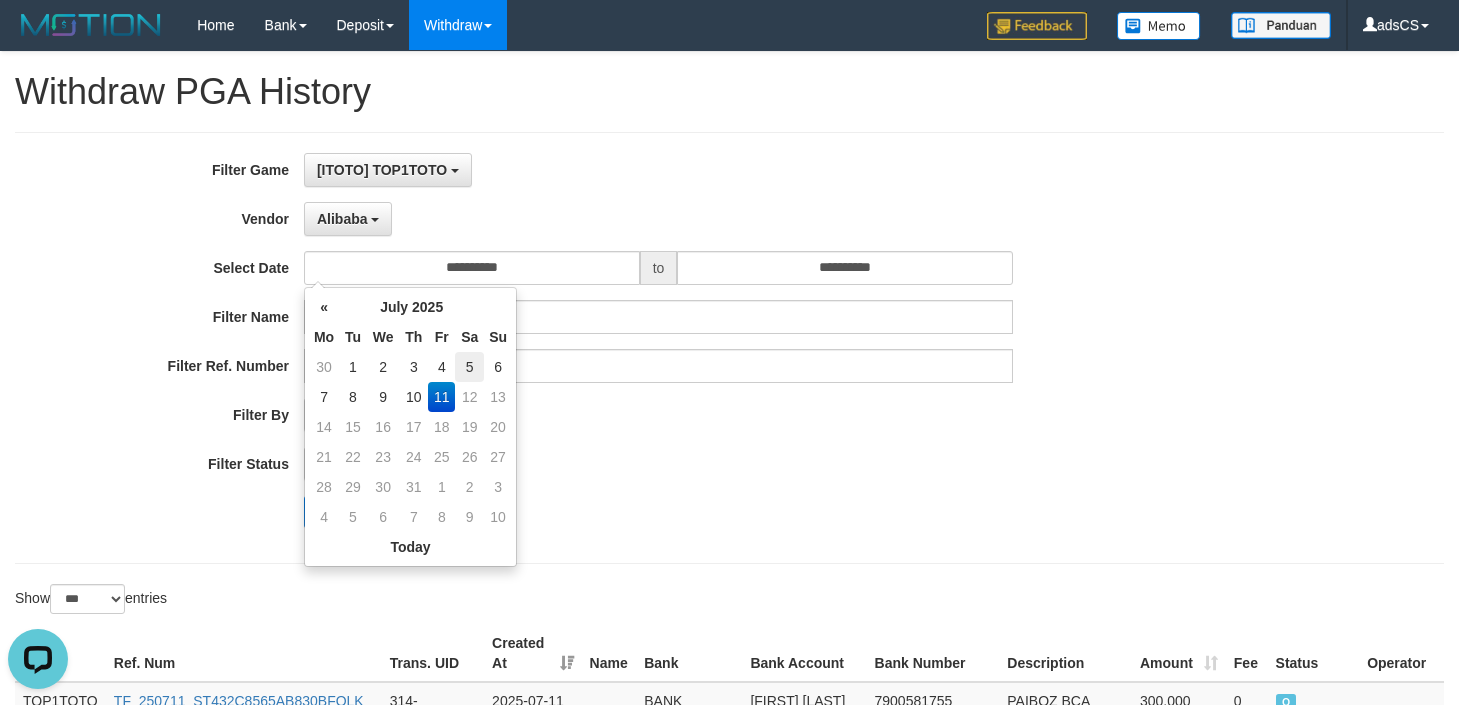 click on "5" at bounding box center (469, 367) 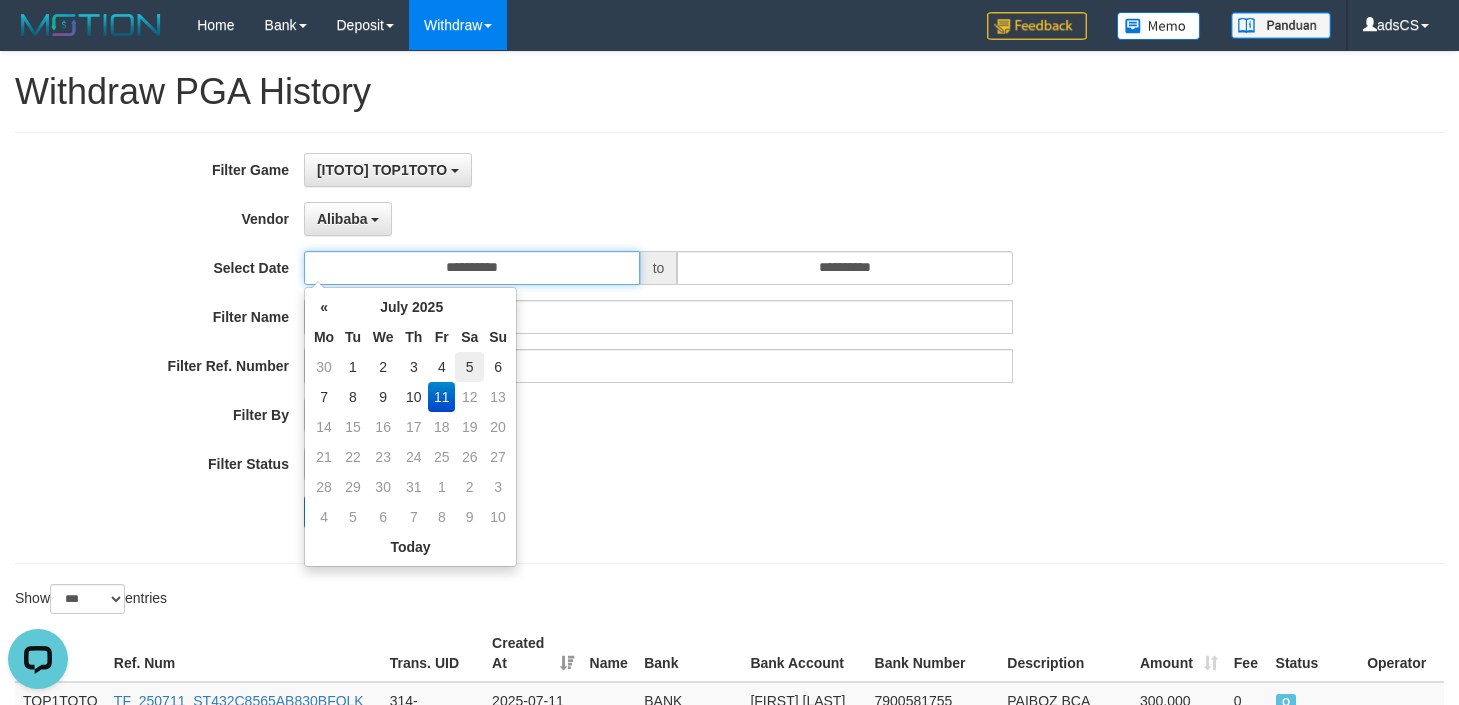 type on "**********" 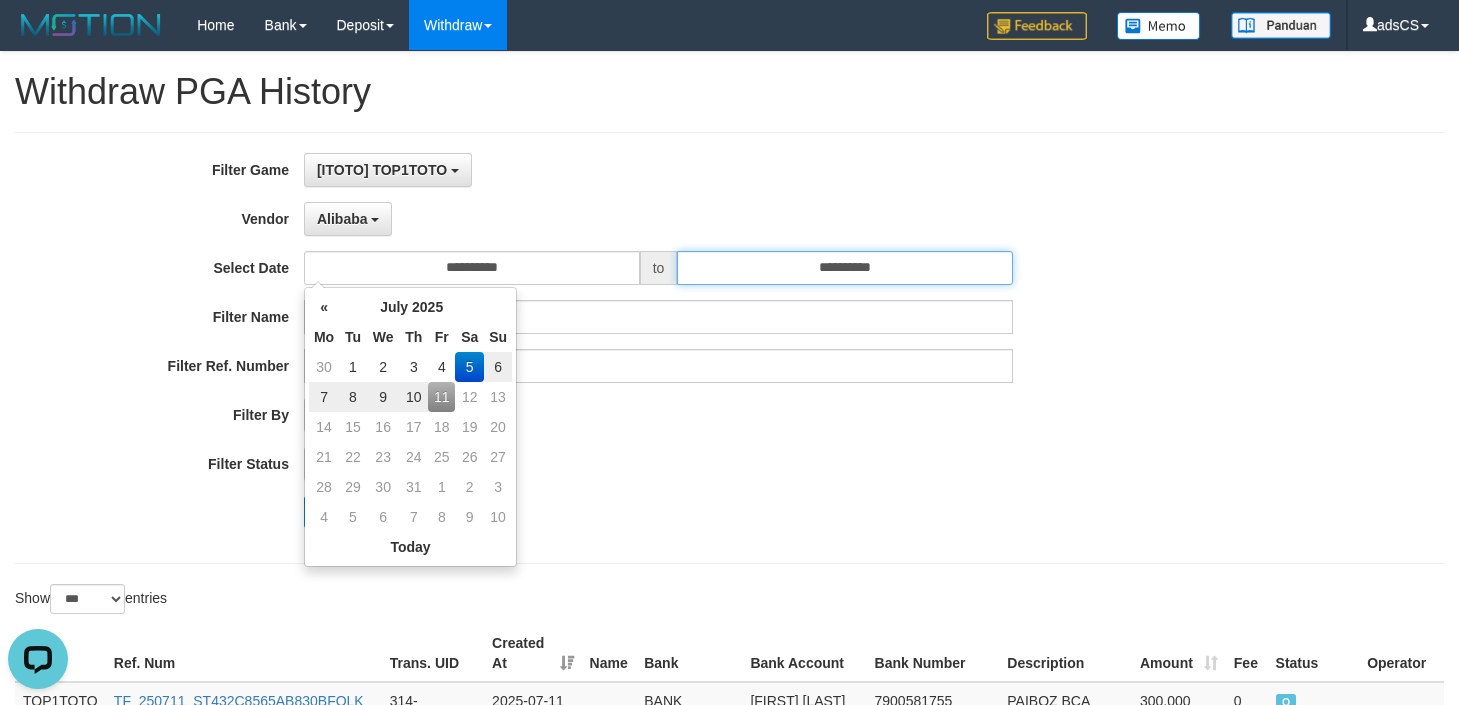 click on "**********" at bounding box center [845, 268] 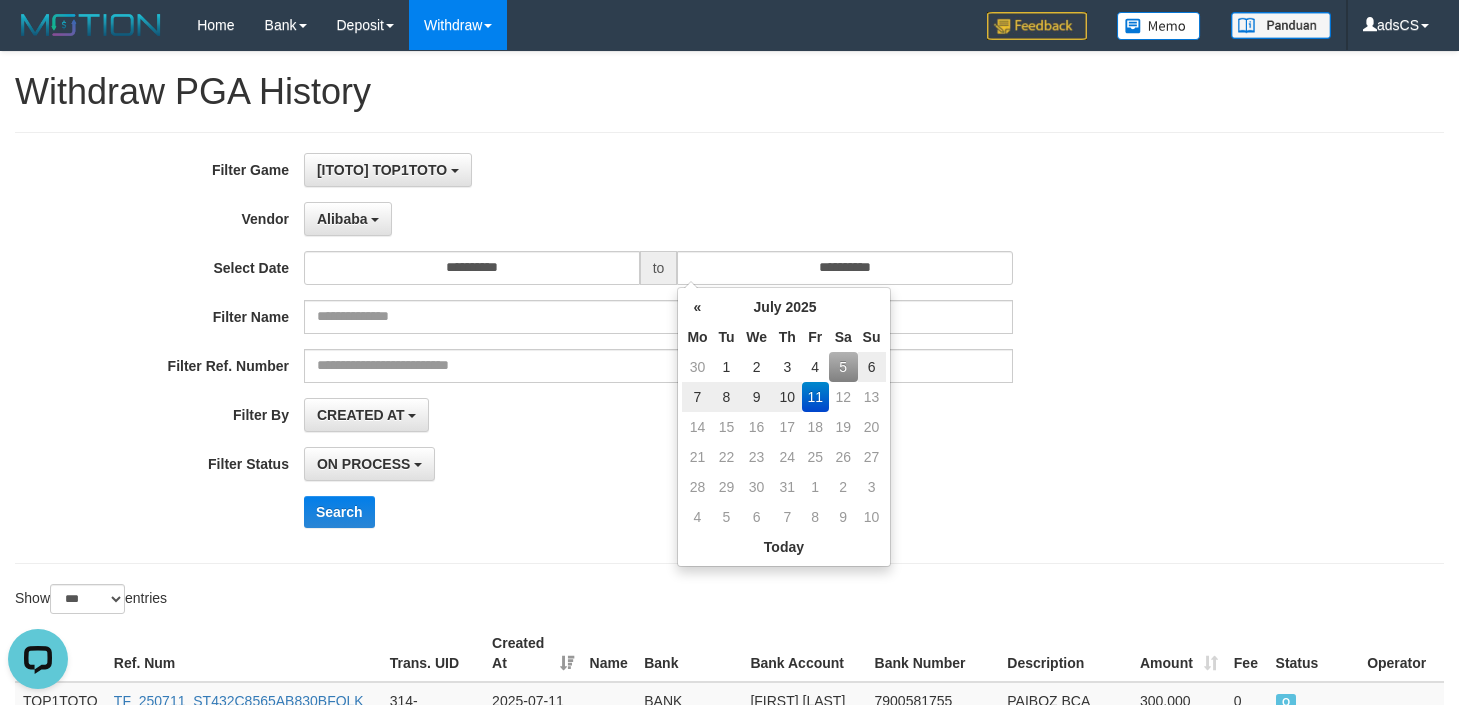 click on "5" at bounding box center [843, 367] 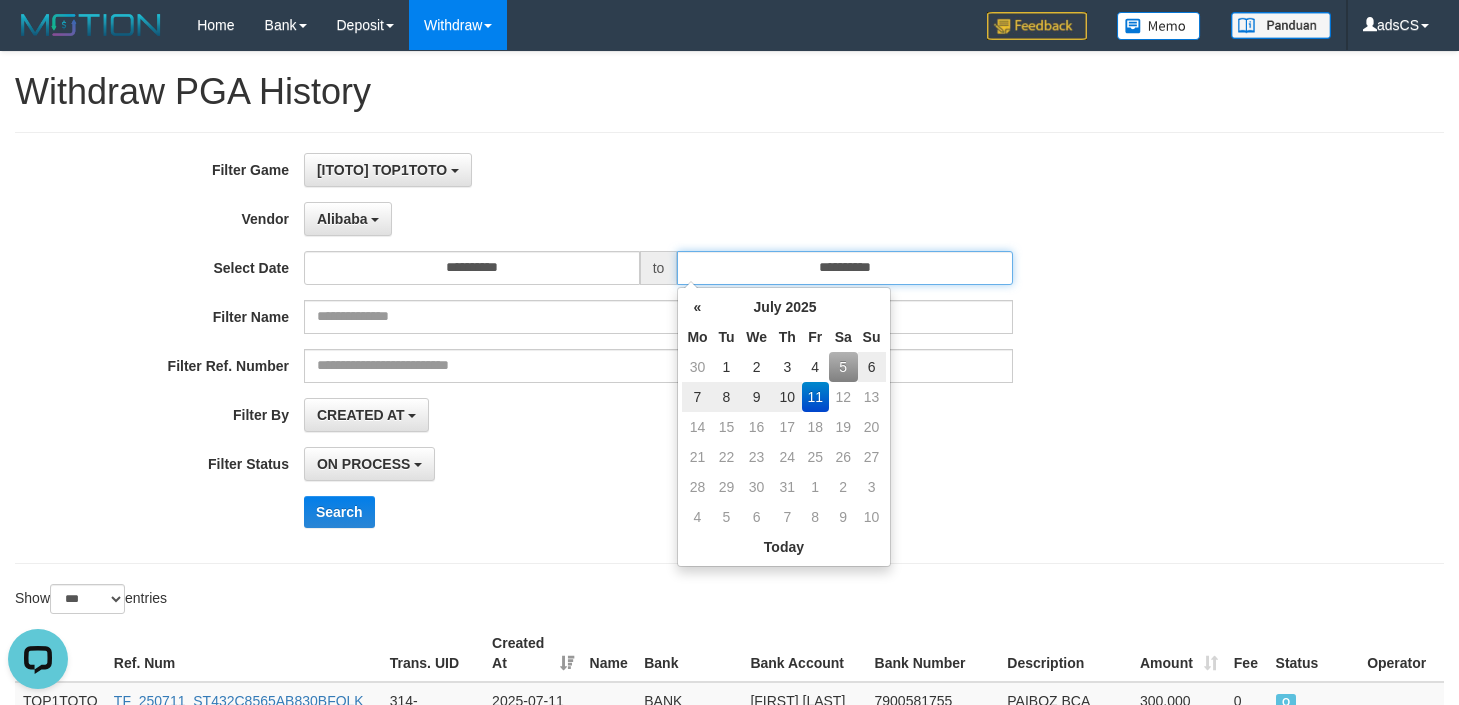 type on "**********" 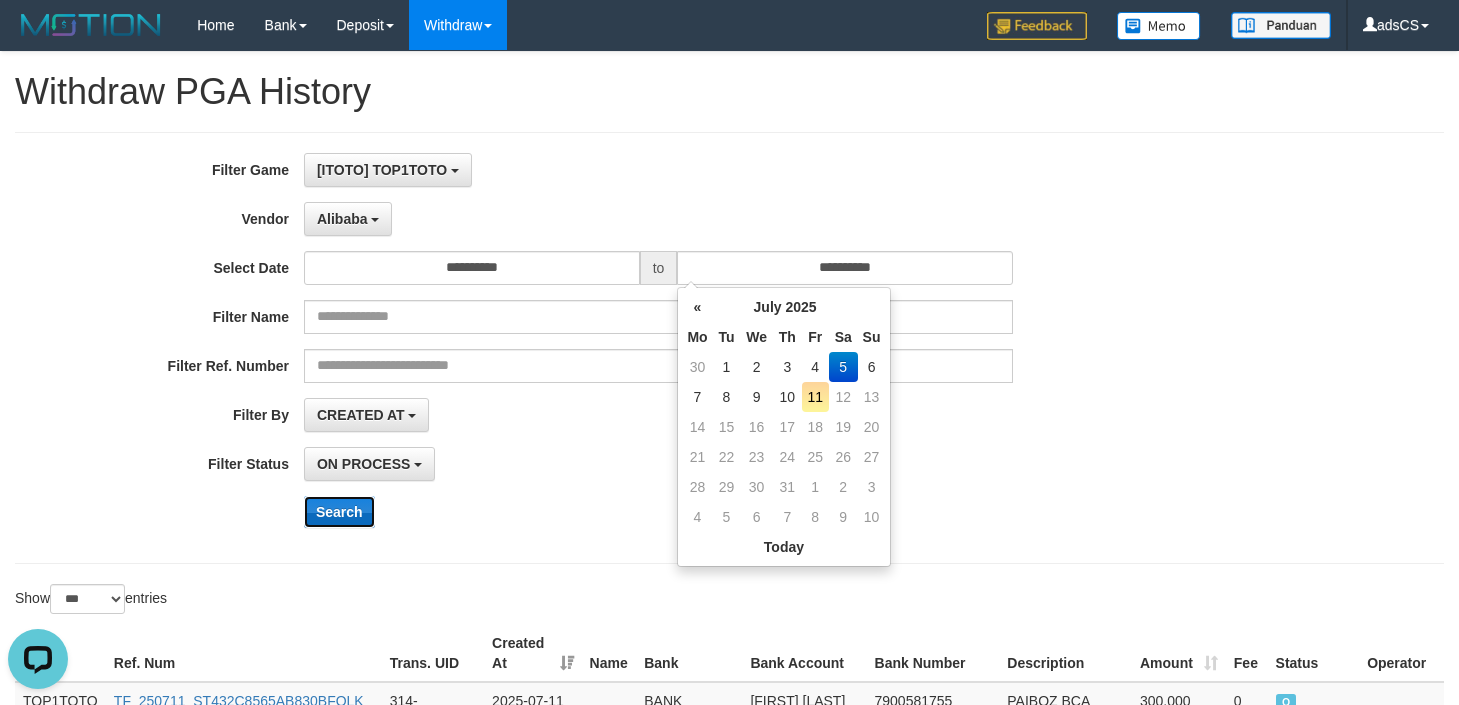 click on "Search" at bounding box center (339, 512) 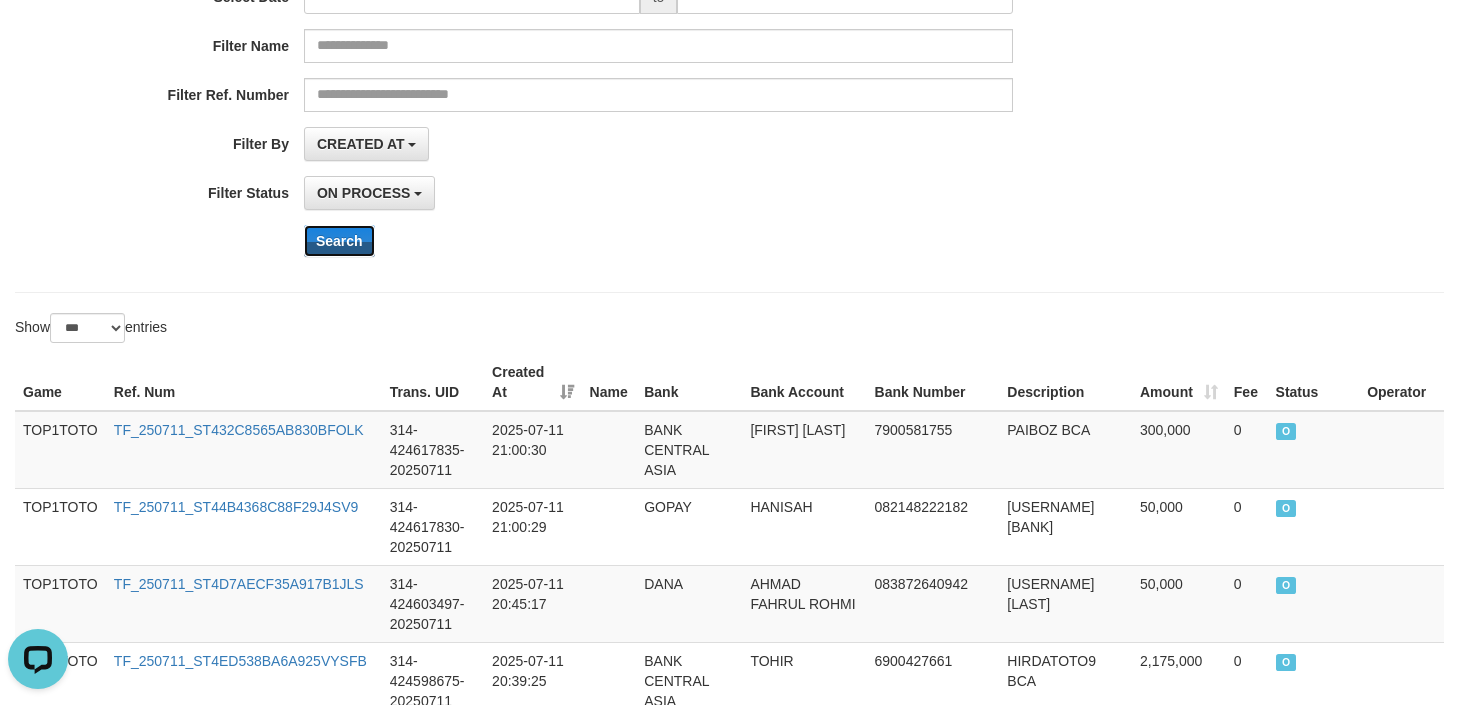 scroll, scrollTop: 300, scrollLeft: 0, axis: vertical 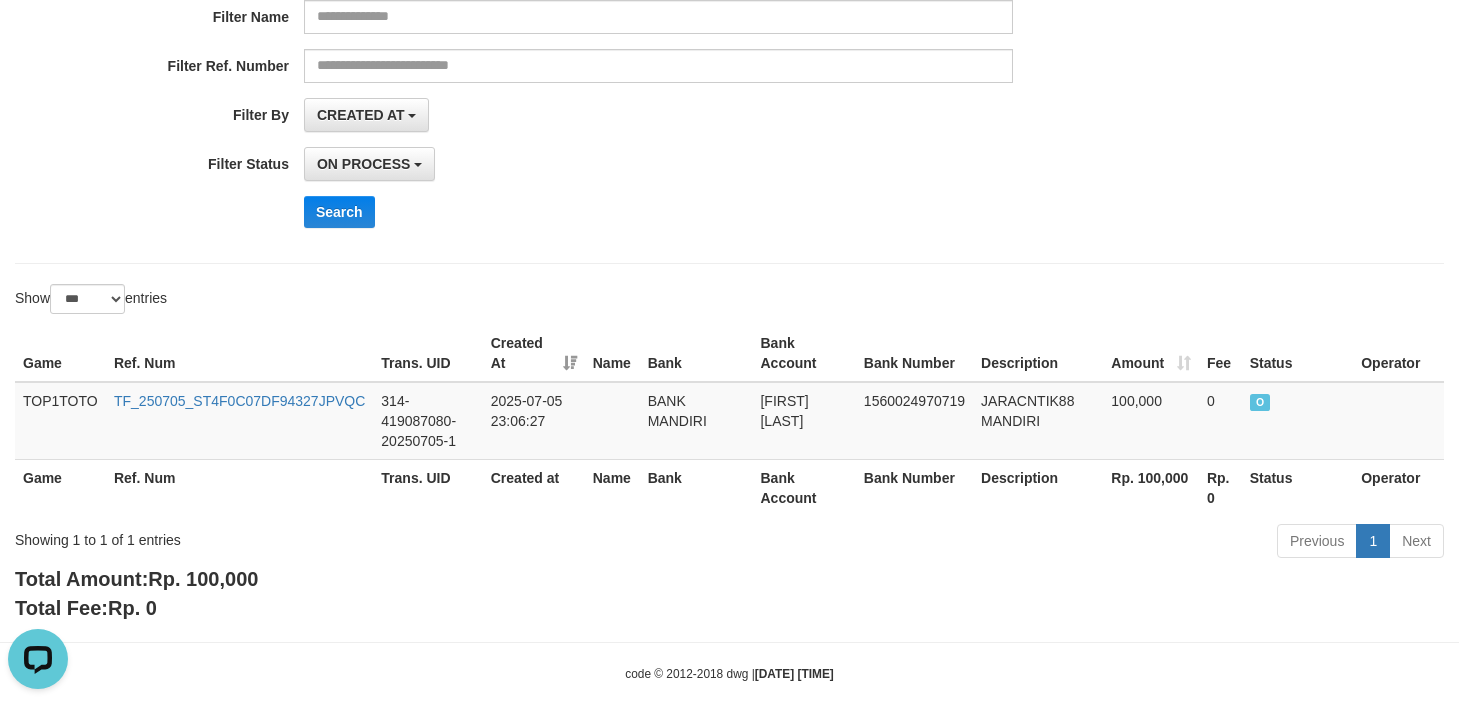 click on "**********" at bounding box center (608, 48) 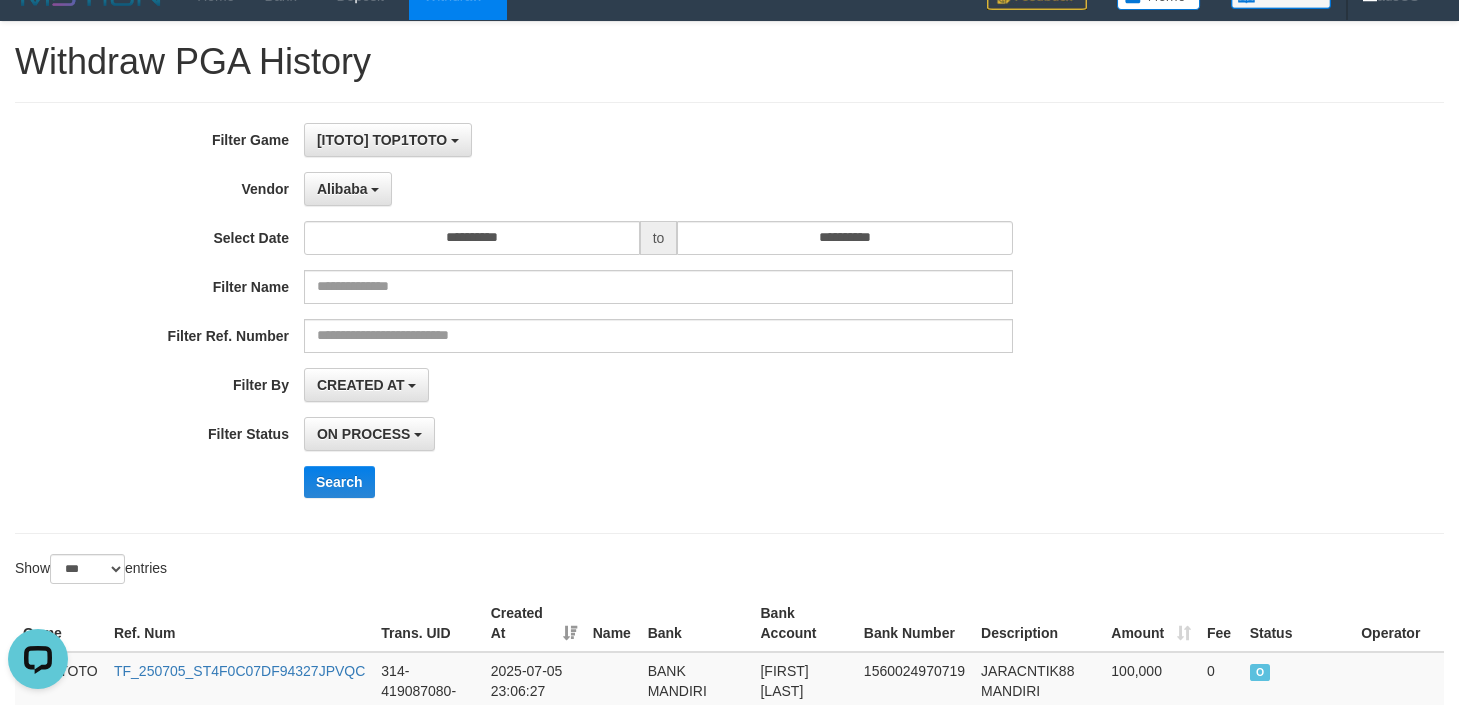 scroll, scrollTop: 0, scrollLeft: 0, axis: both 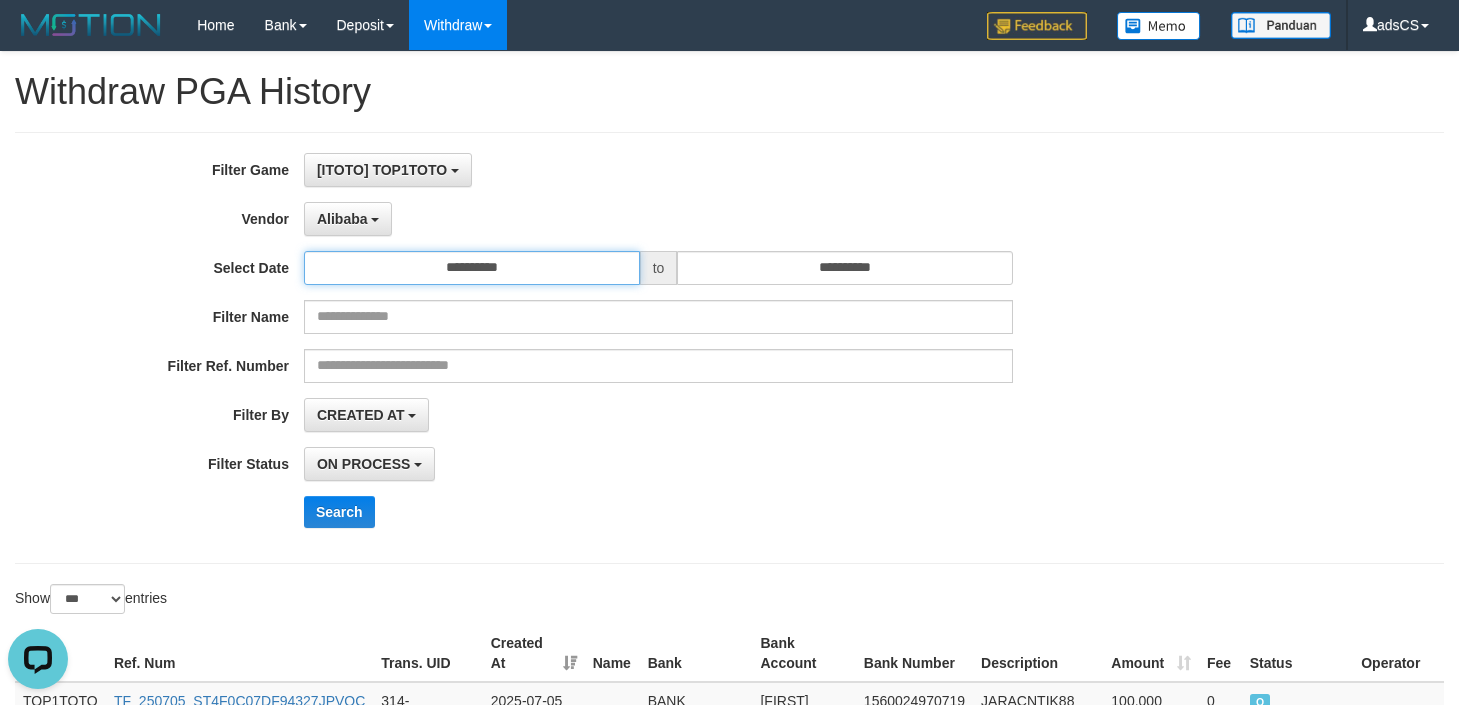 click on "**********" at bounding box center (472, 268) 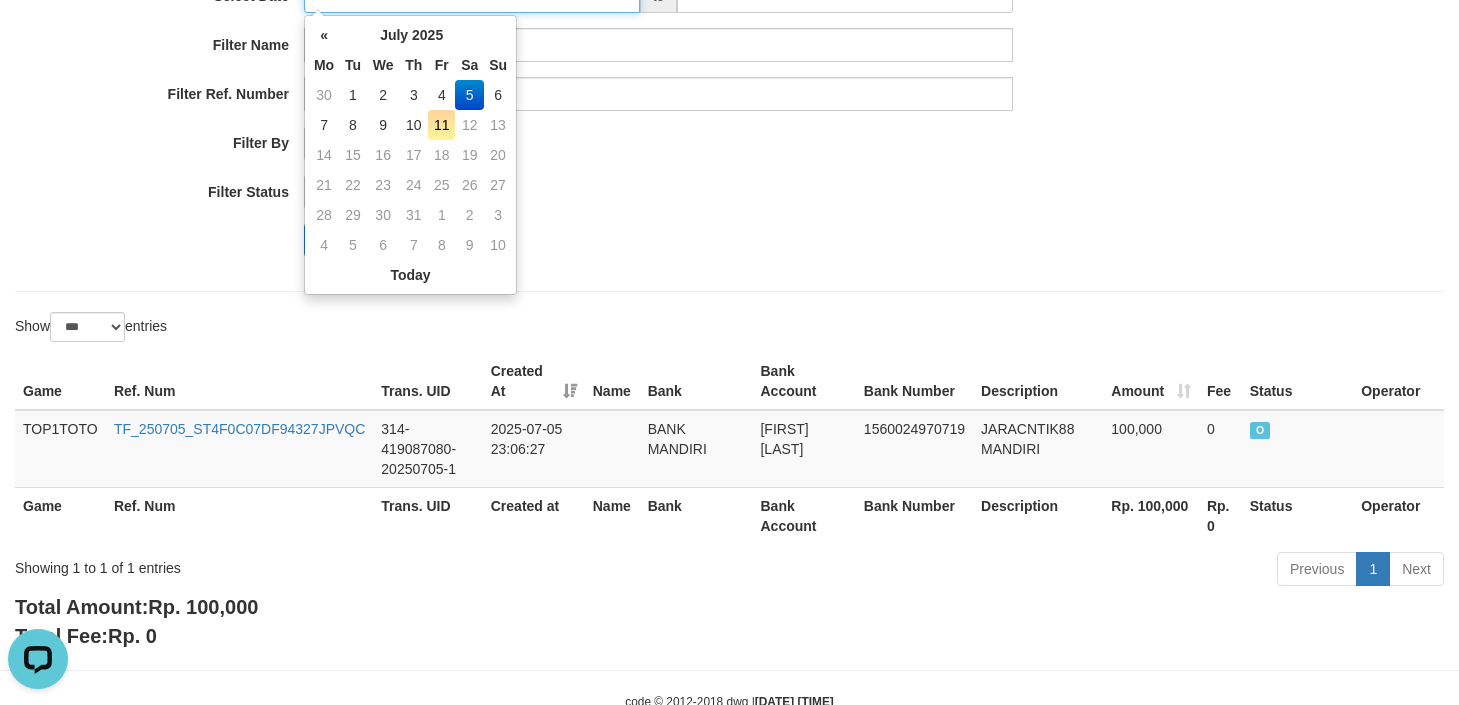 scroll, scrollTop: 300, scrollLeft: 0, axis: vertical 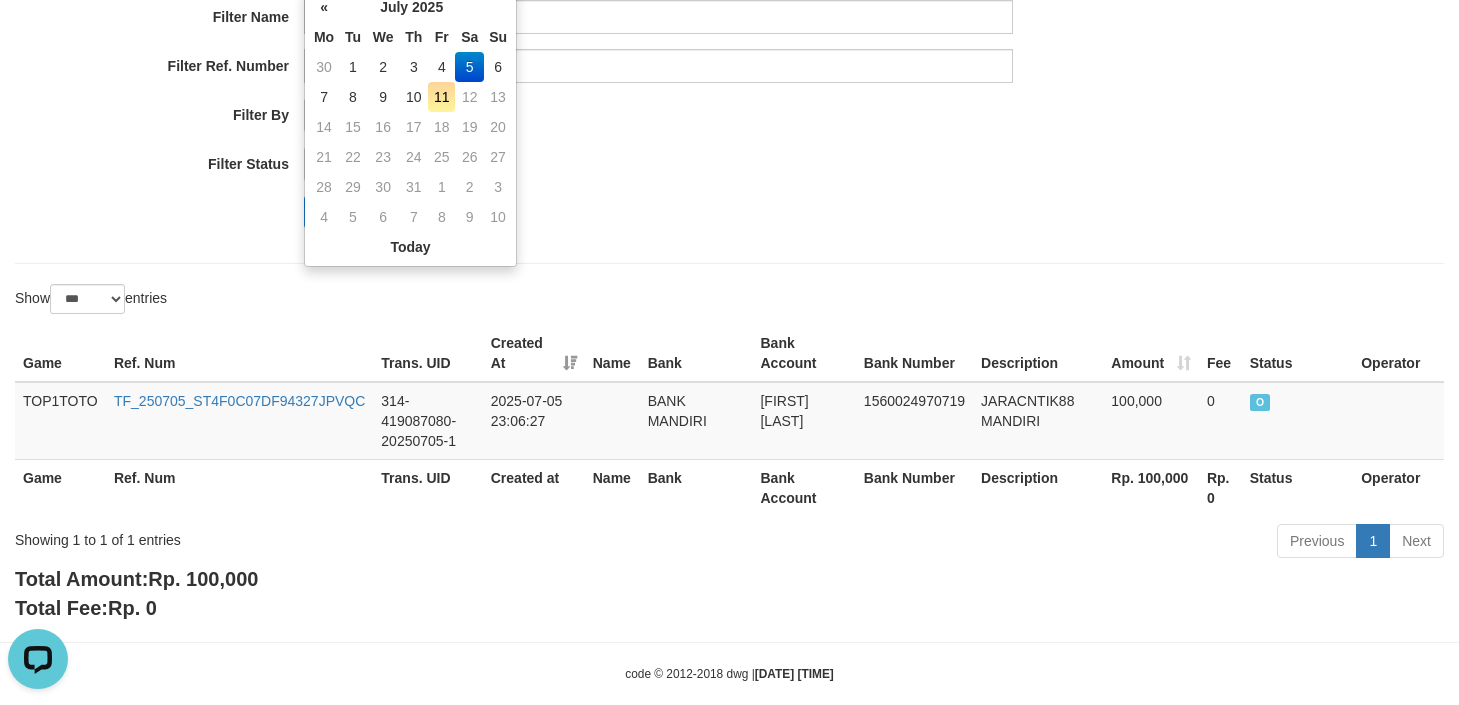 click on "ON PROCESS
SUCCESS
ON PROCESS
FAILED" at bounding box center [658, 164] 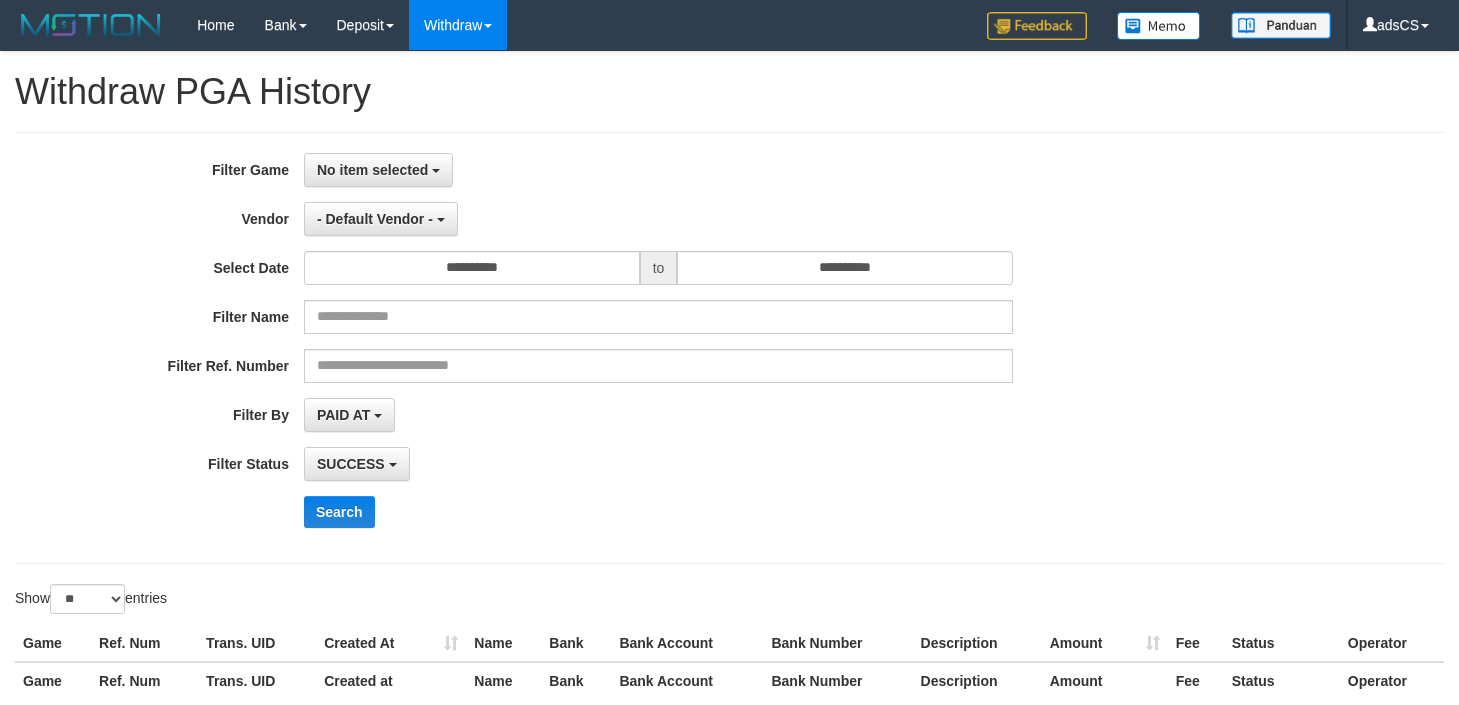 select 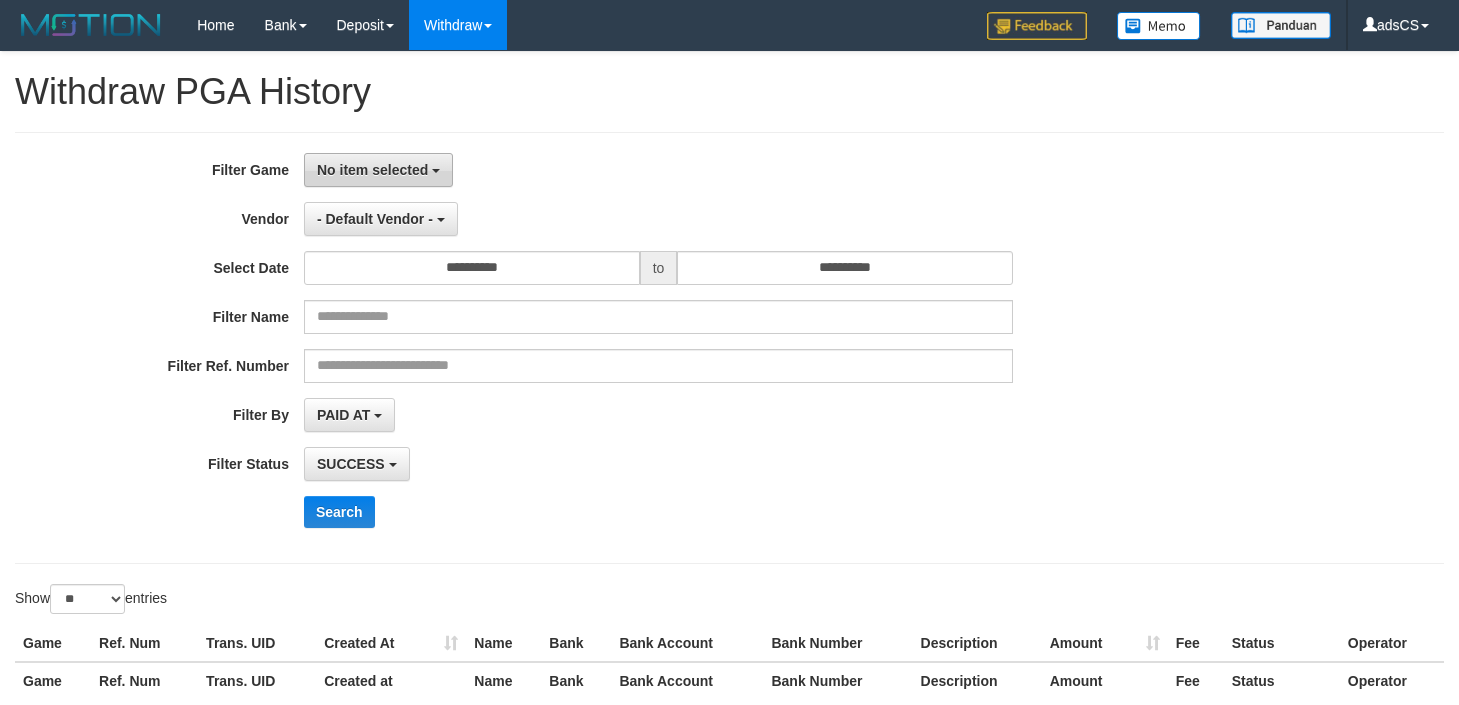 scroll, scrollTop: 176, scrollLeft: 0, axis: vertical 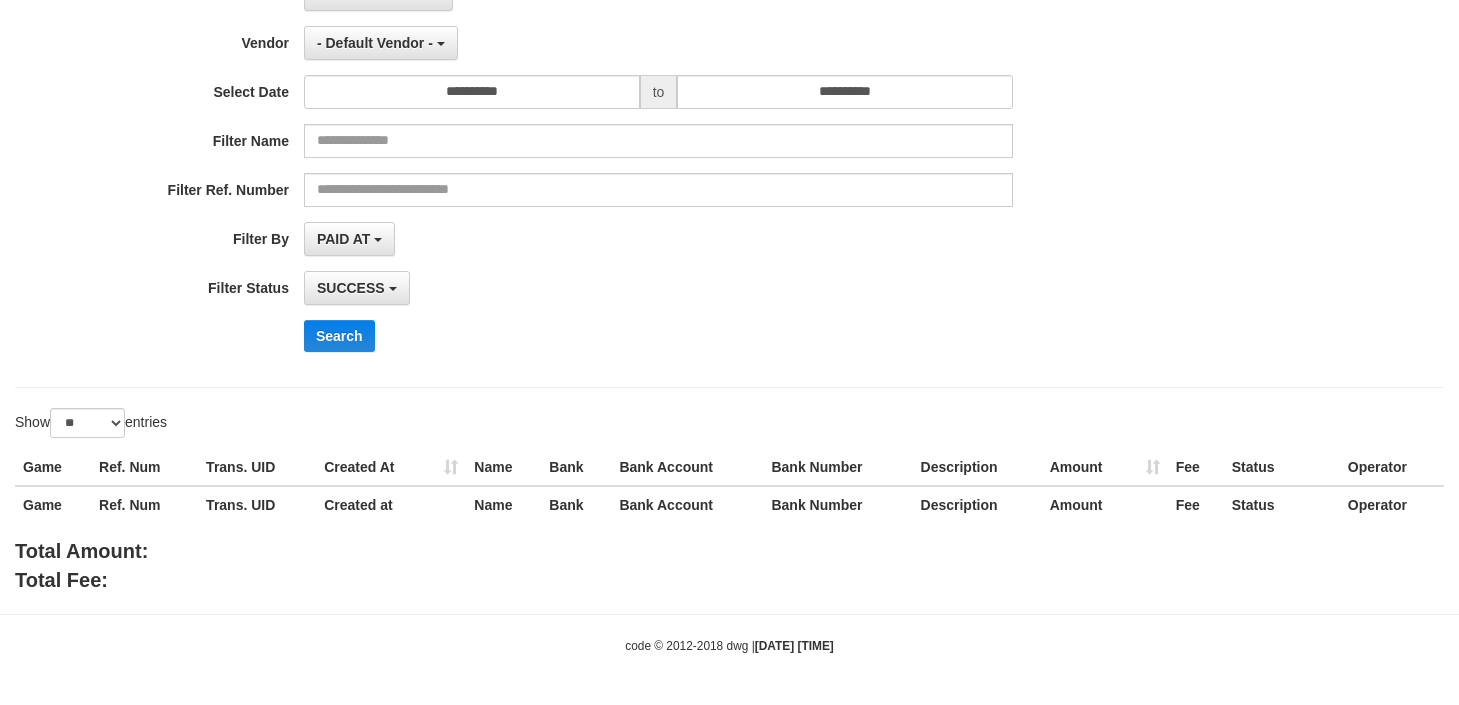 click on "**********" at bounding box center [608, 172] 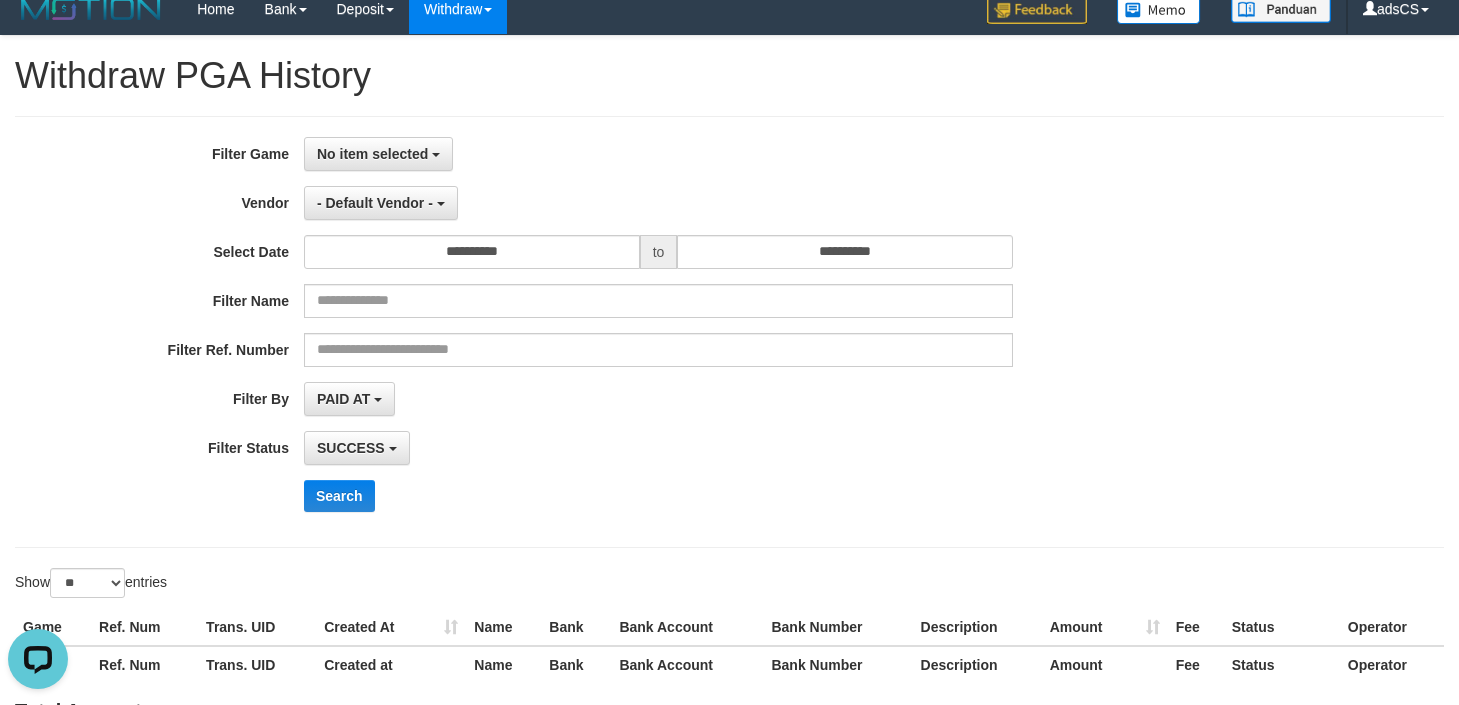 scroll, scrollTop: 0, scrollLeft: 0, axis: both 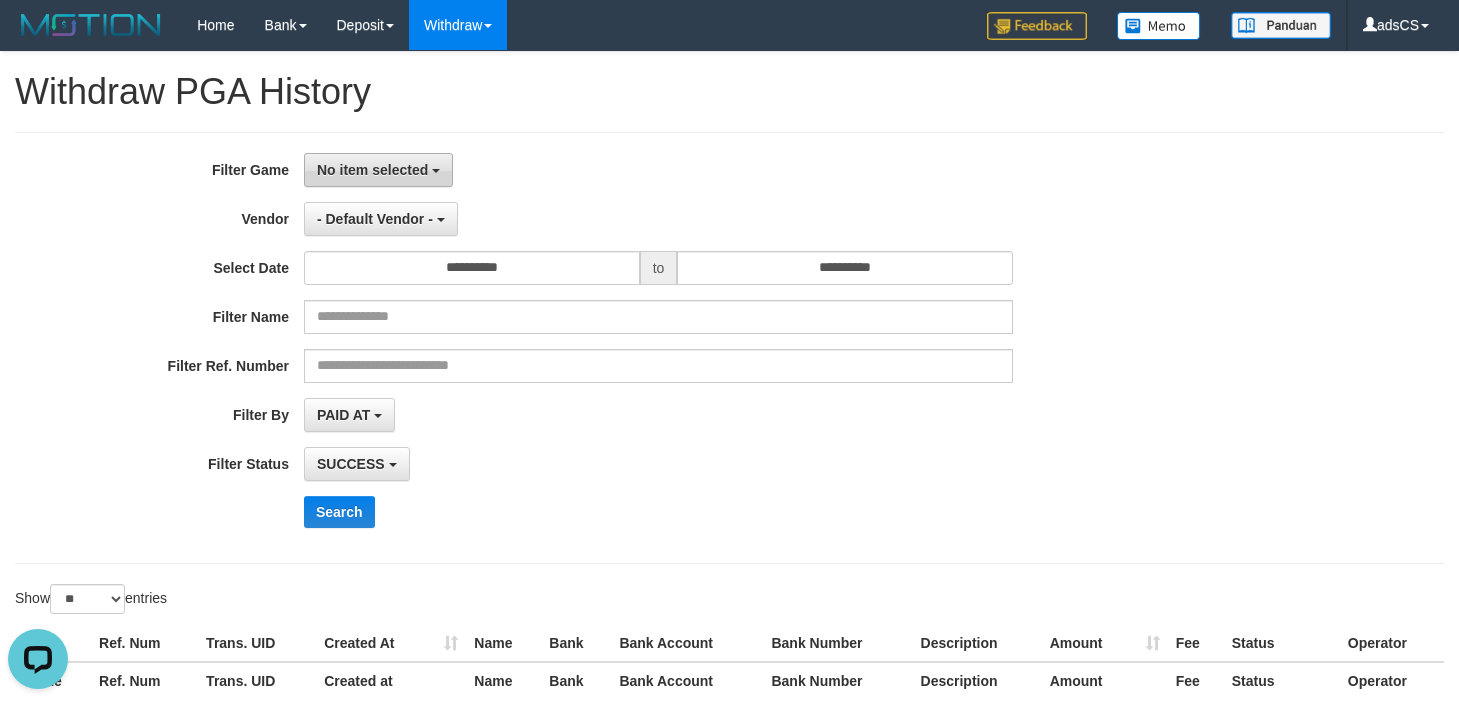 click on "No item selected" at bounding box center (372, 170) 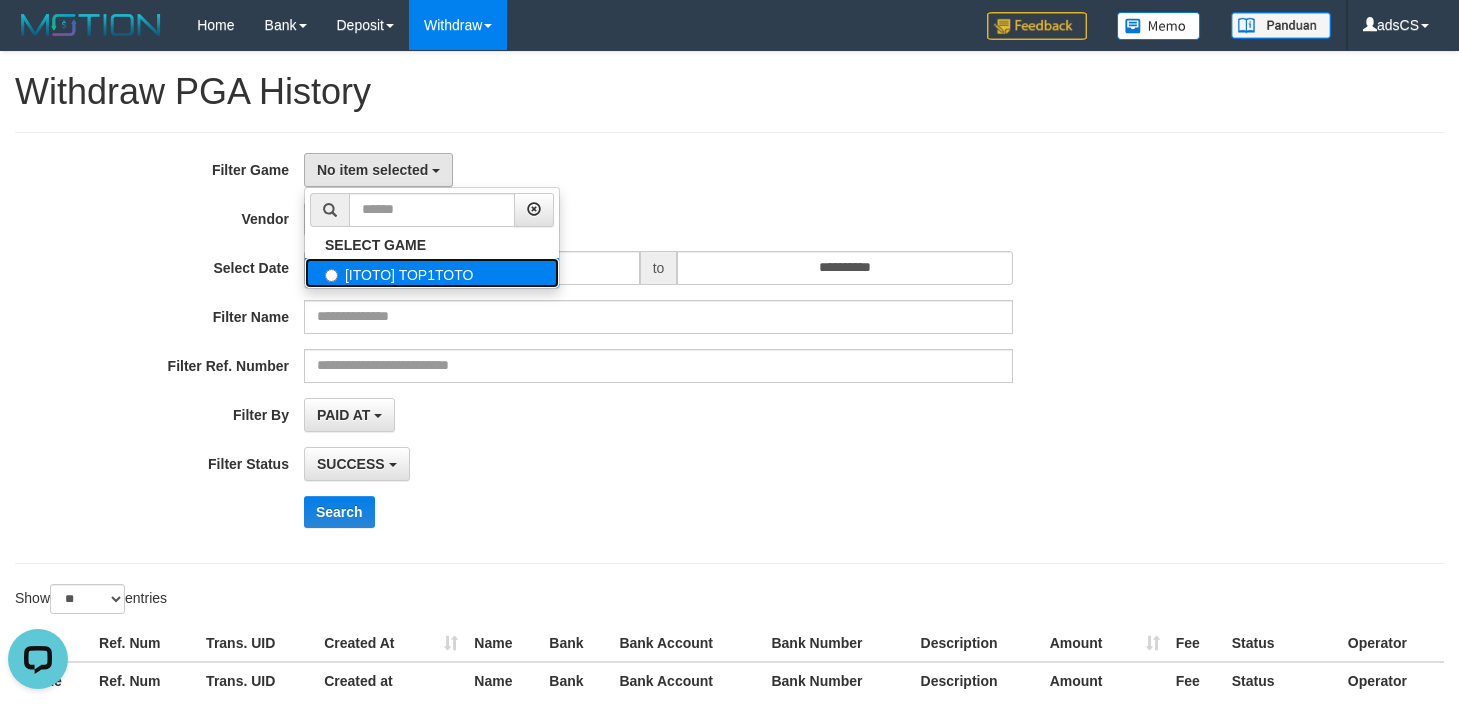 click on "[ITOTO] TOP1TOTO" at bounding box center [432, 273] 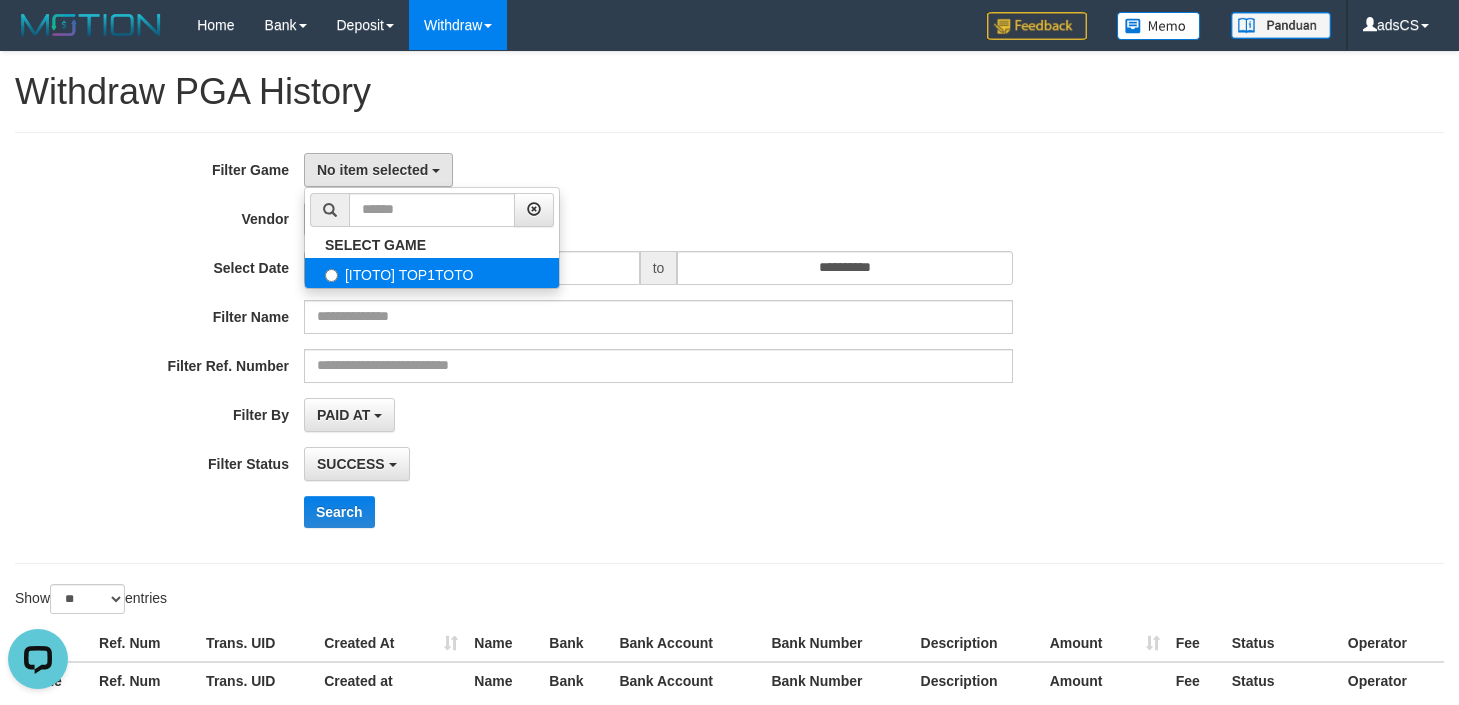 select on "***" 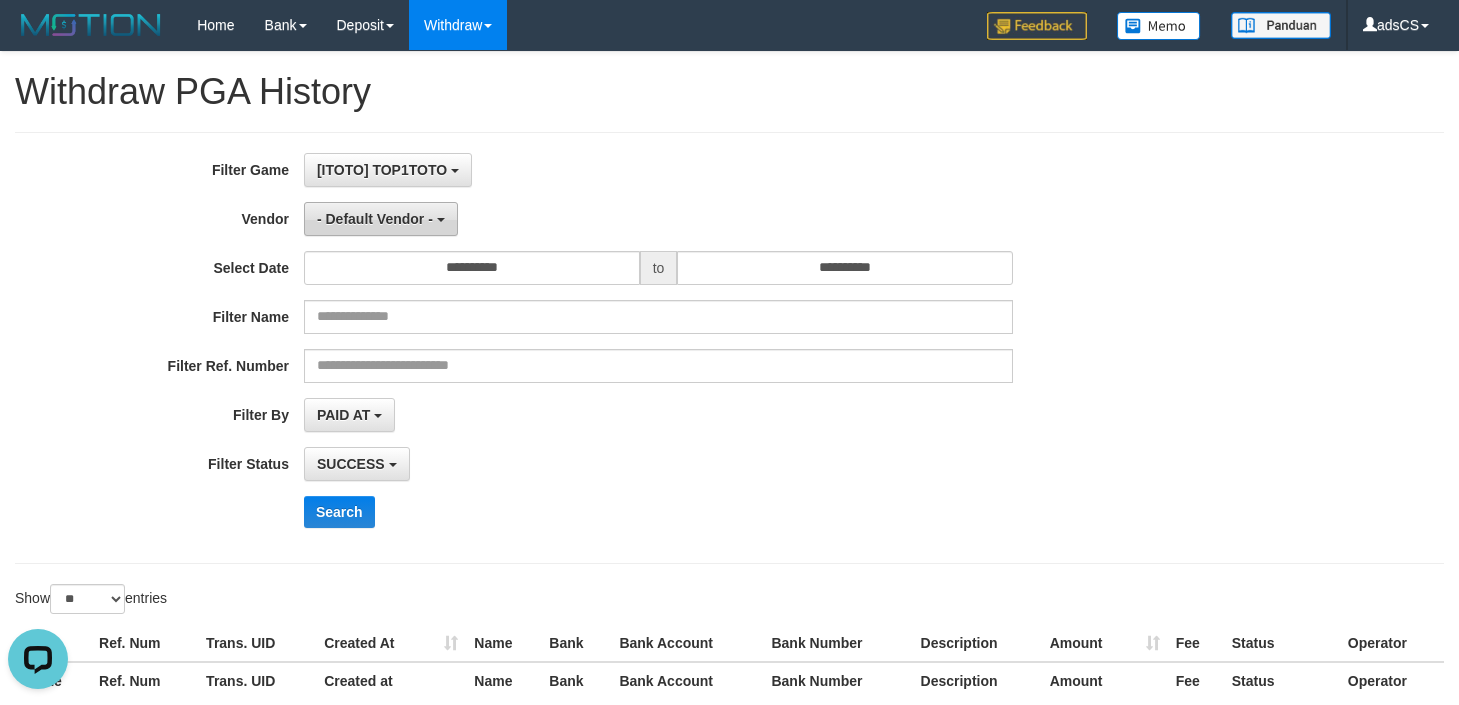 scroll, scrollTop: 18, scrollLeft: 0, axis: vertical 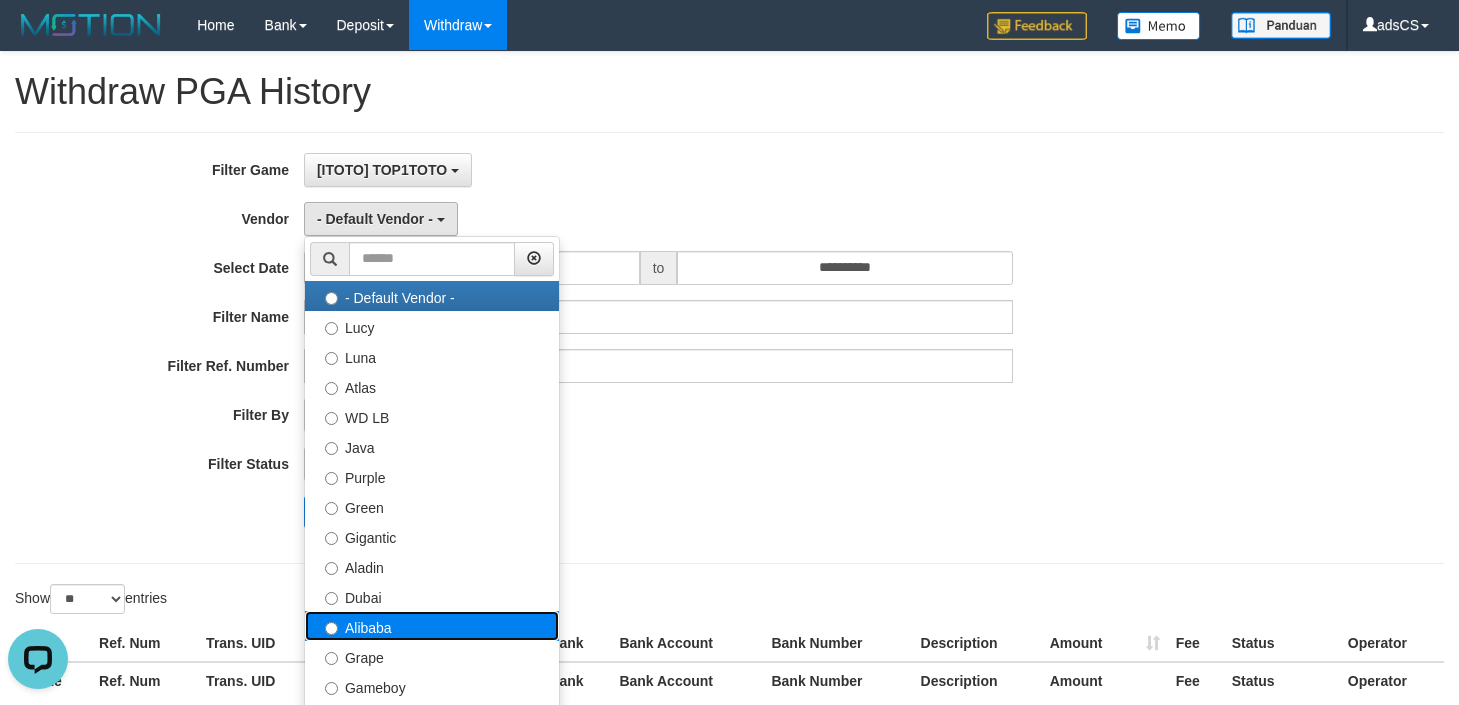 click on "Alibaba" at bounding box center (432, 626) 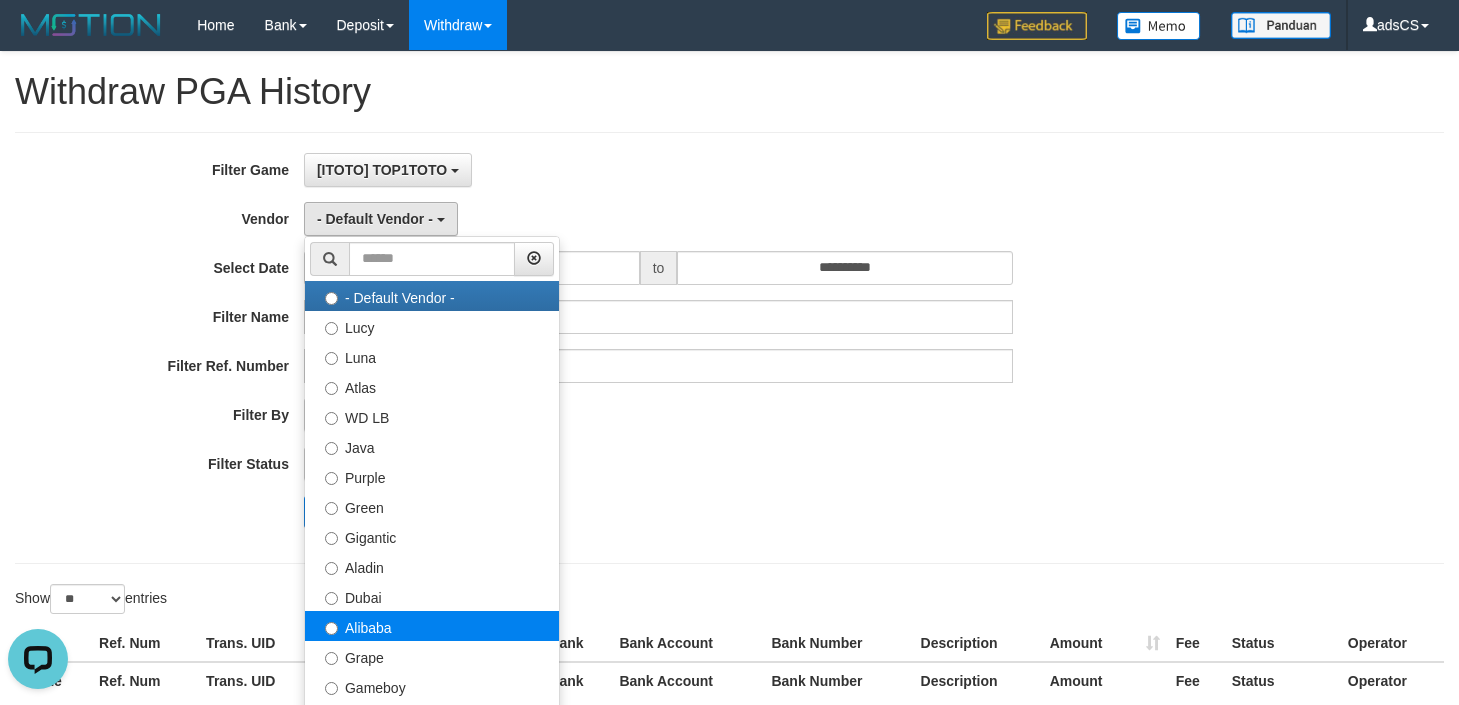 select on "**********" 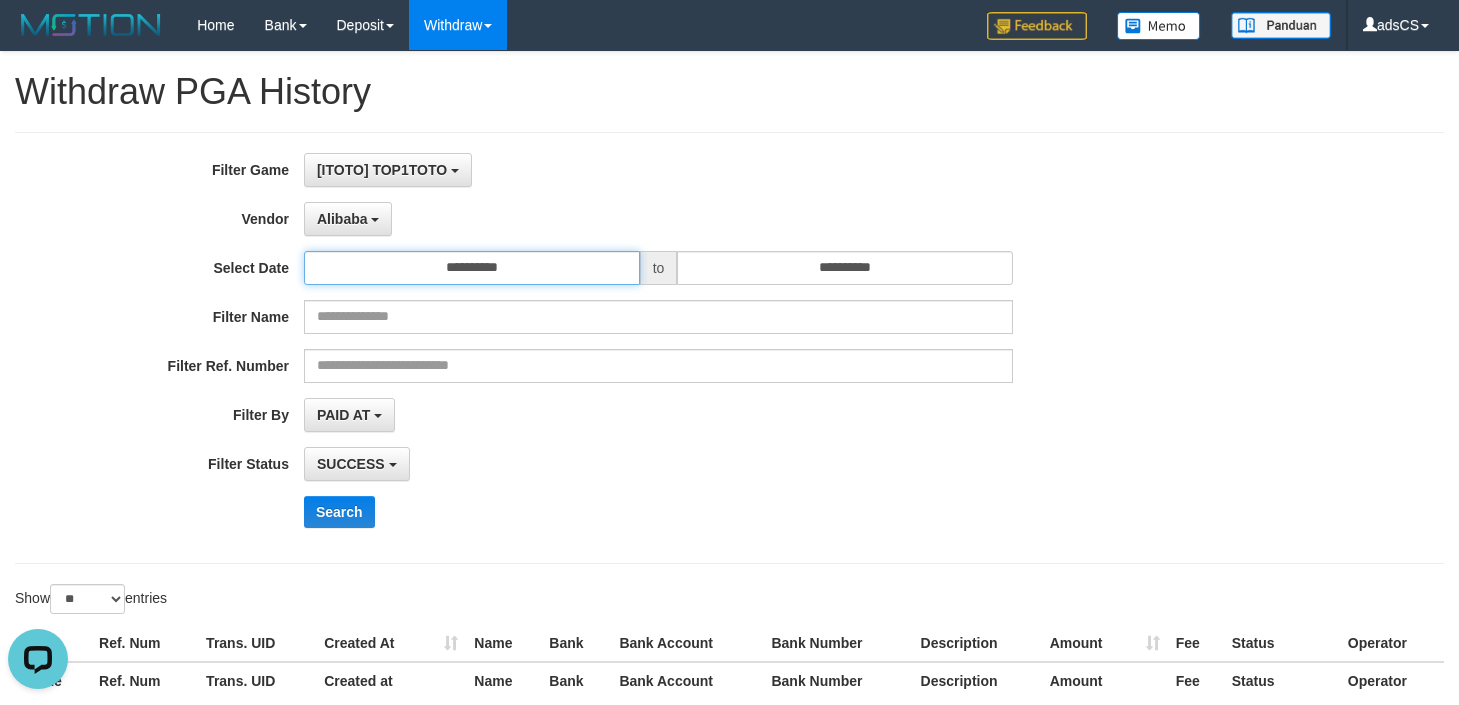 click on "**********" at bounding box center [472, 268] 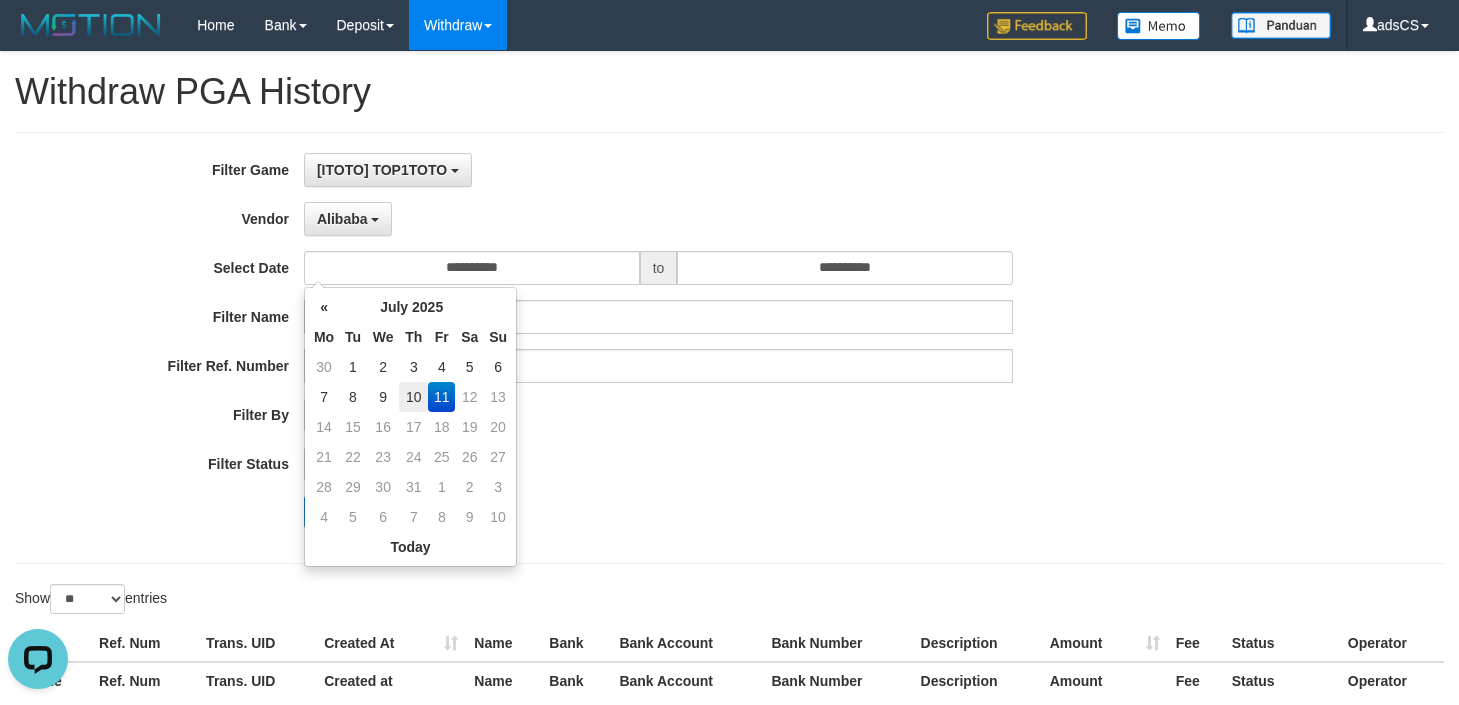 click on "10" at bounding box center [413, 397] 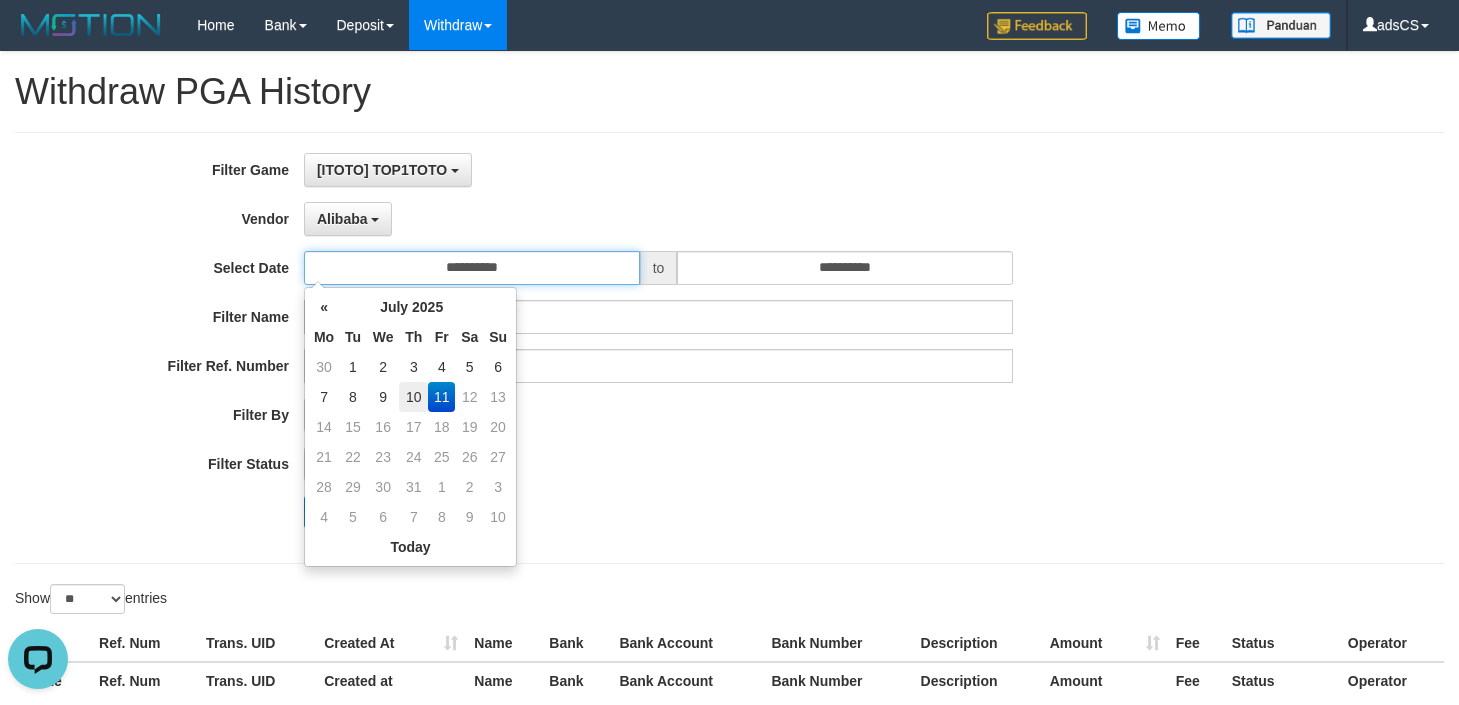 type on "**********" 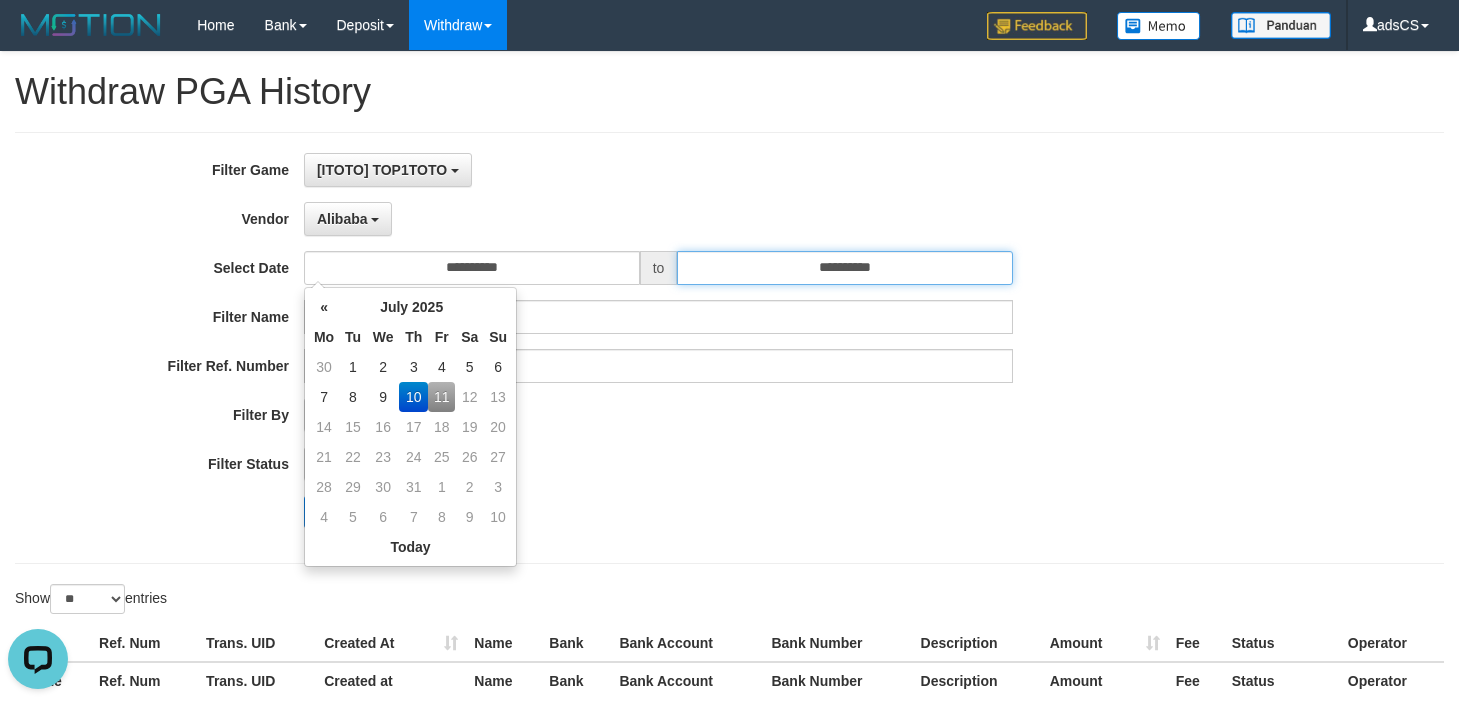 click on "**********" at bounding box center [845, 268] 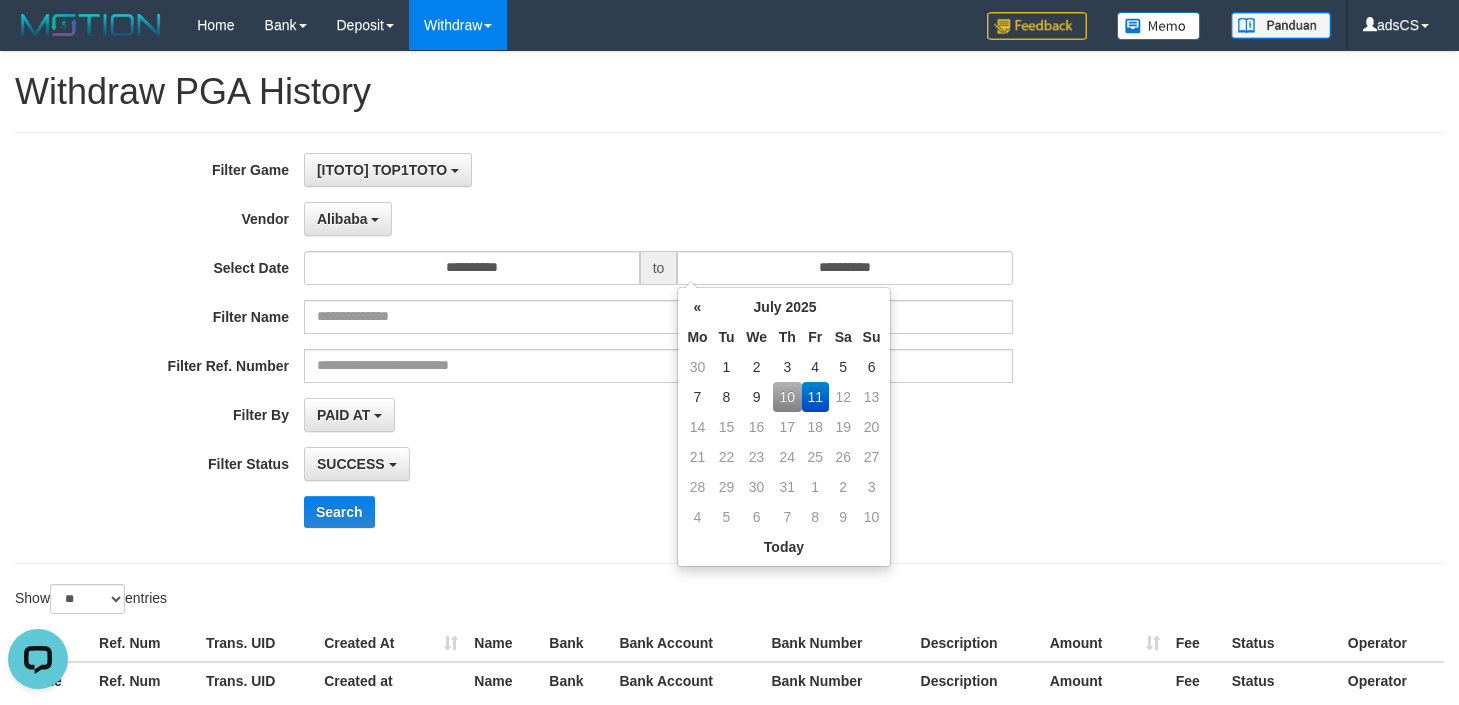 click on "10" at bounding box center (787, 397) 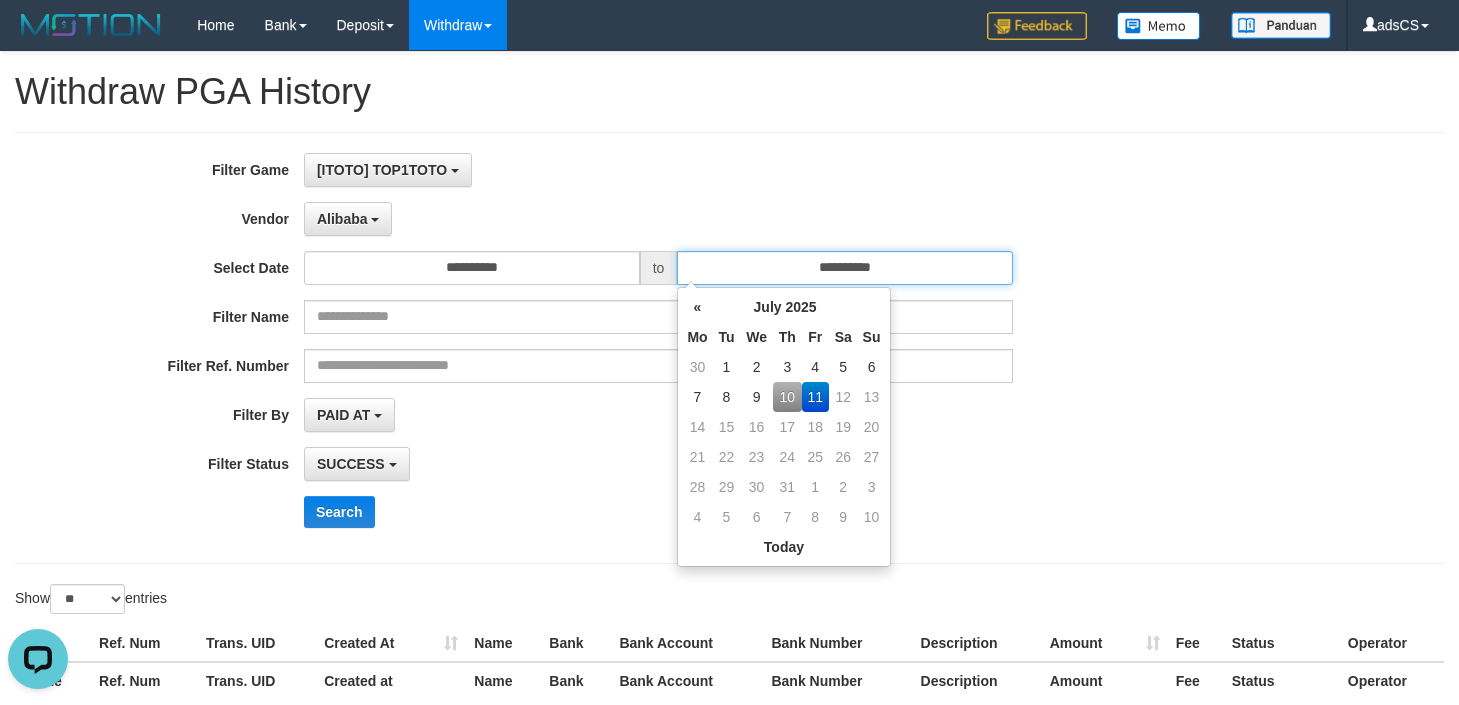 type on "**********" 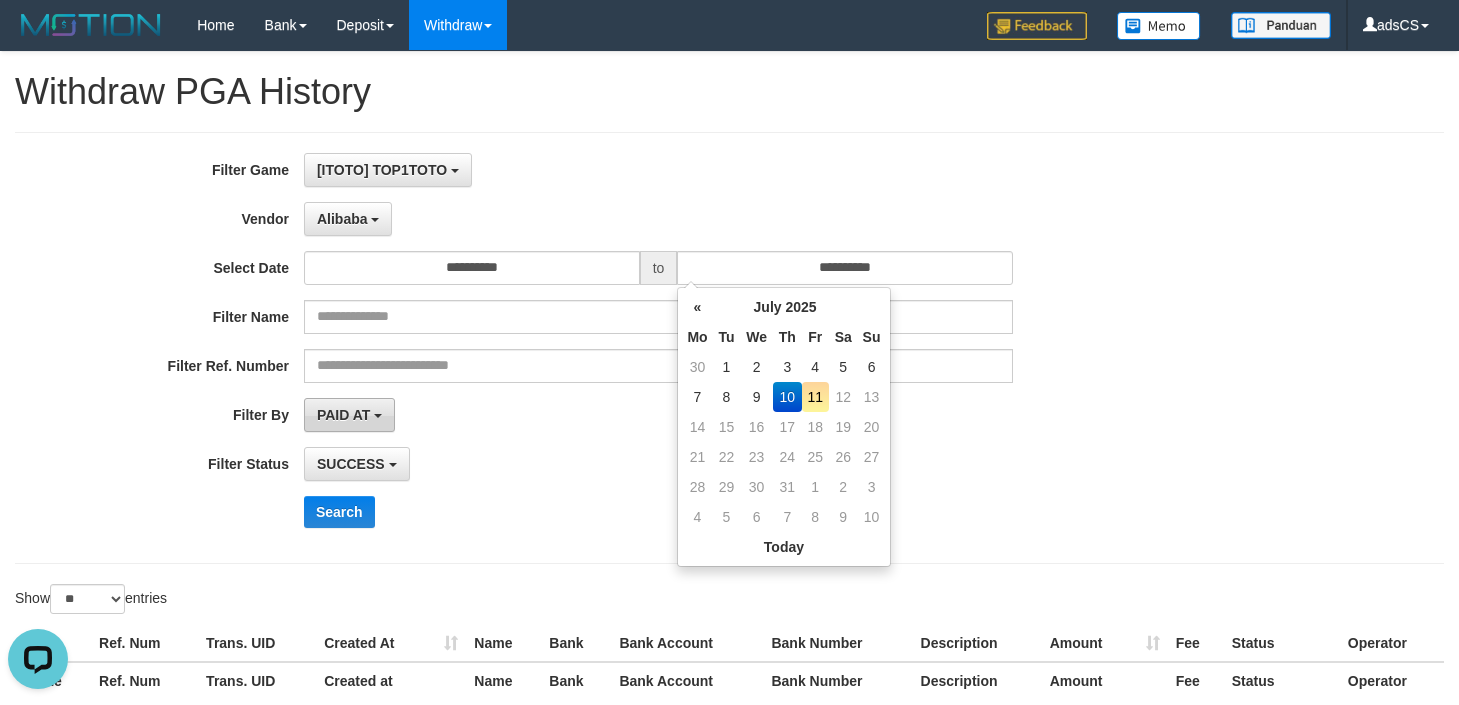click on "PAID AT" at bounding box center (343, 415) 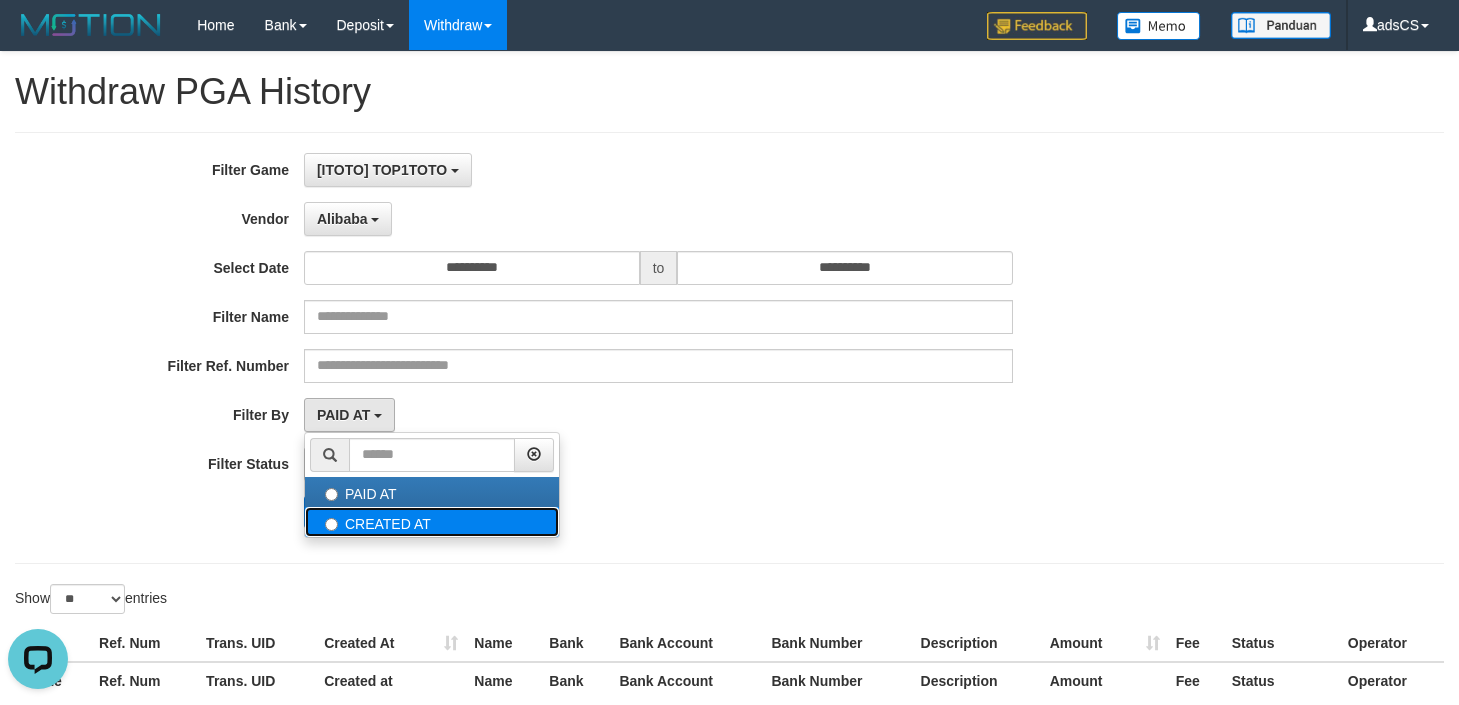 click on "CREATED AT" at bounding box center [432, 522] 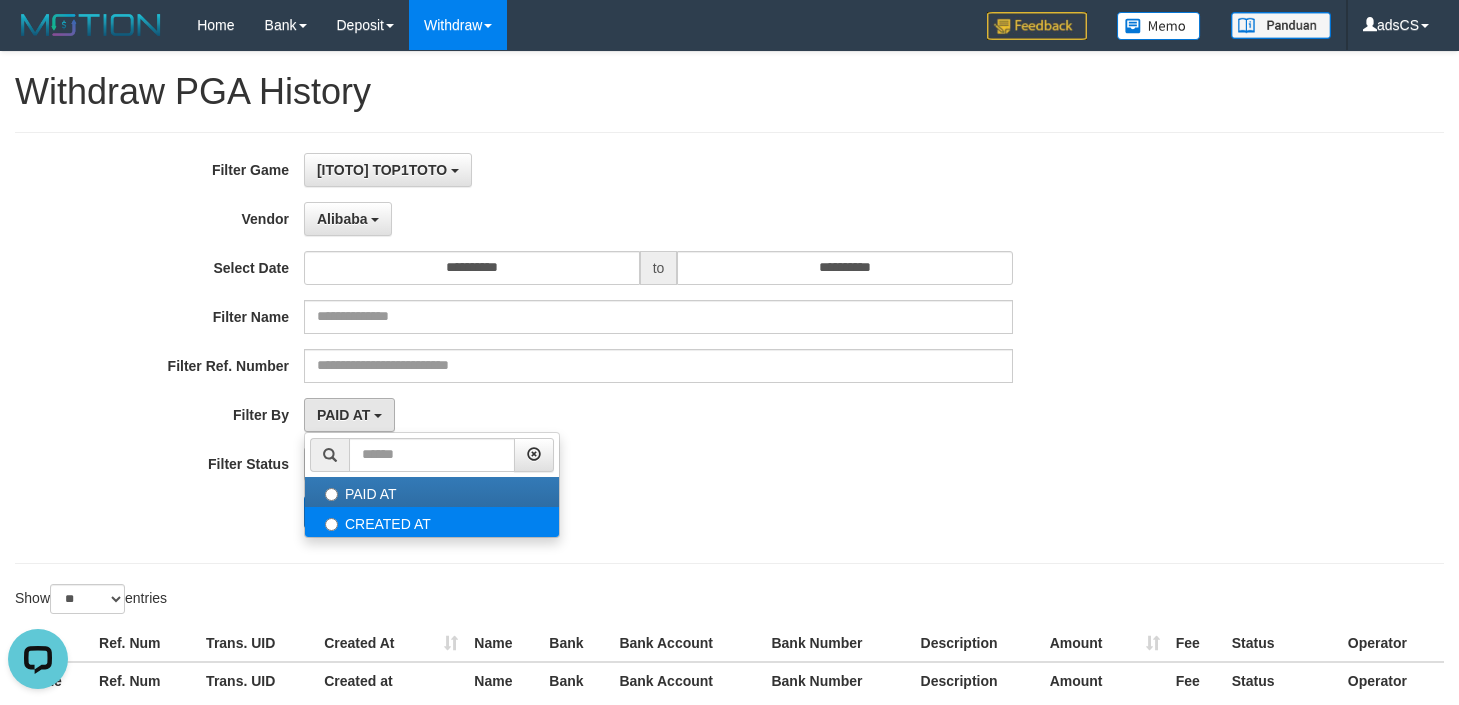select on "*" 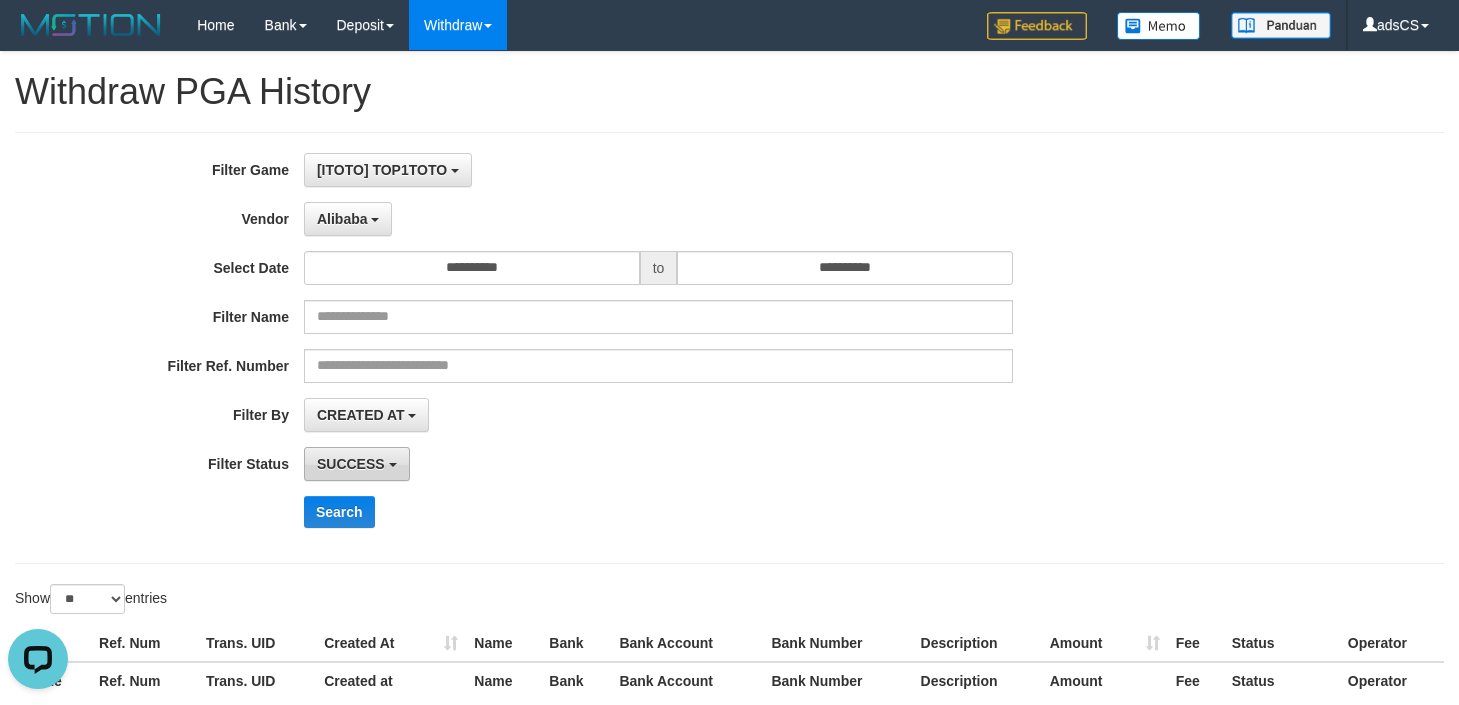 click on "SUCCESS" at bounding box center [351, 464] 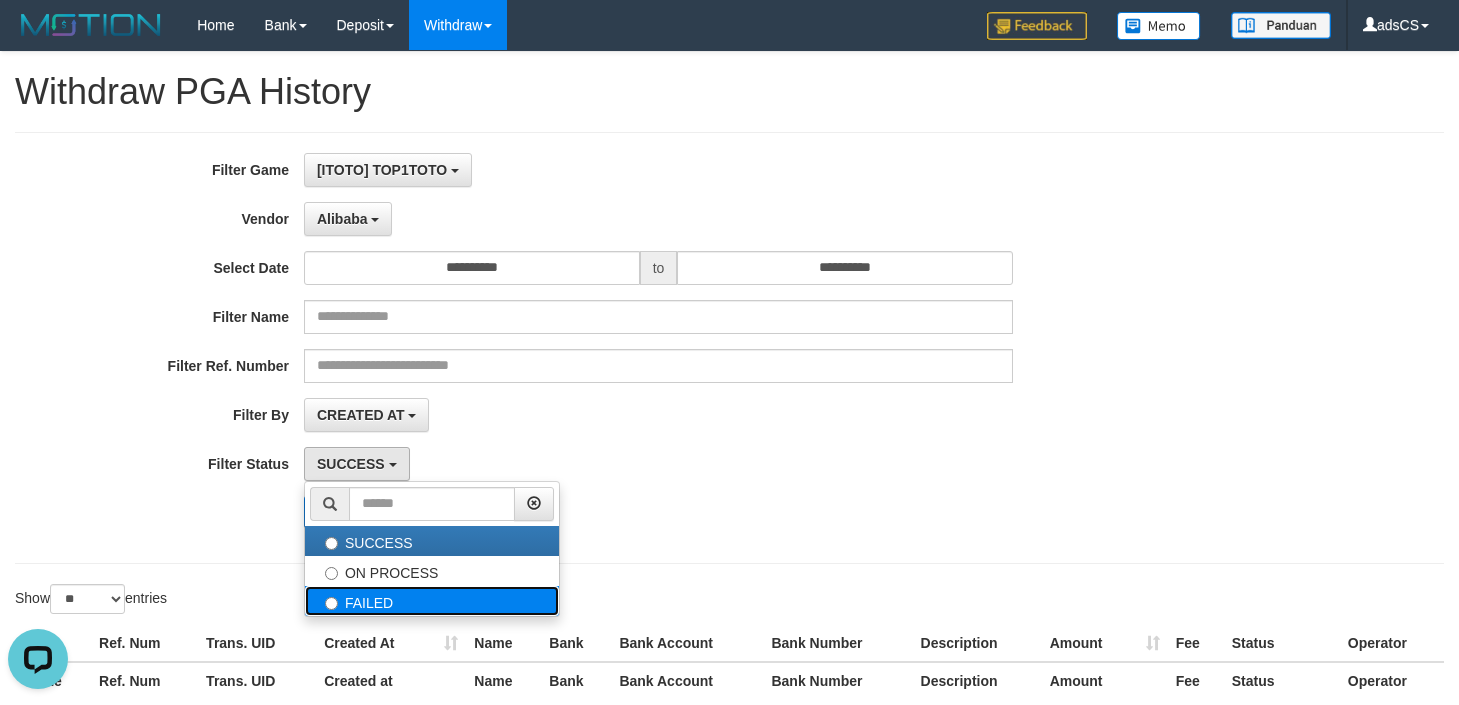 click on "FAILED" at bounding box center (432, 601) 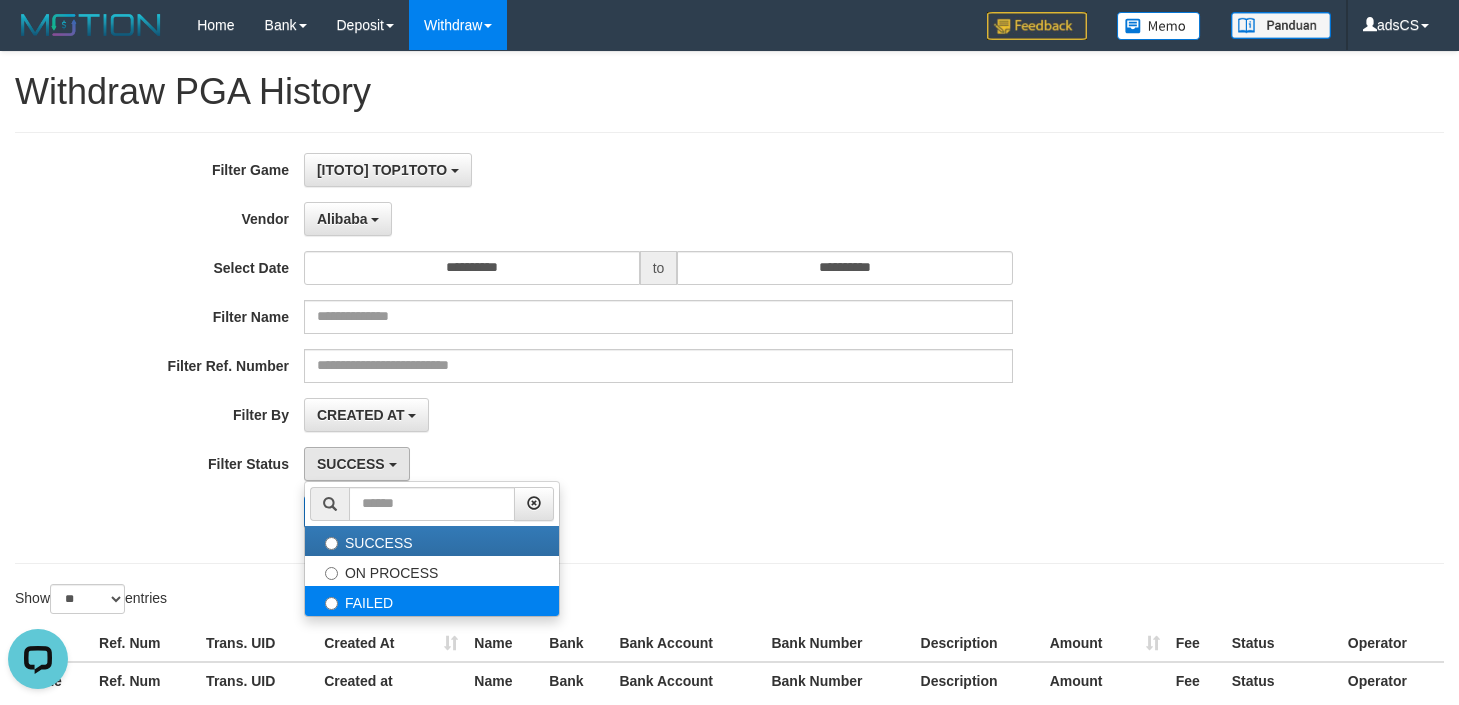 select on "*" 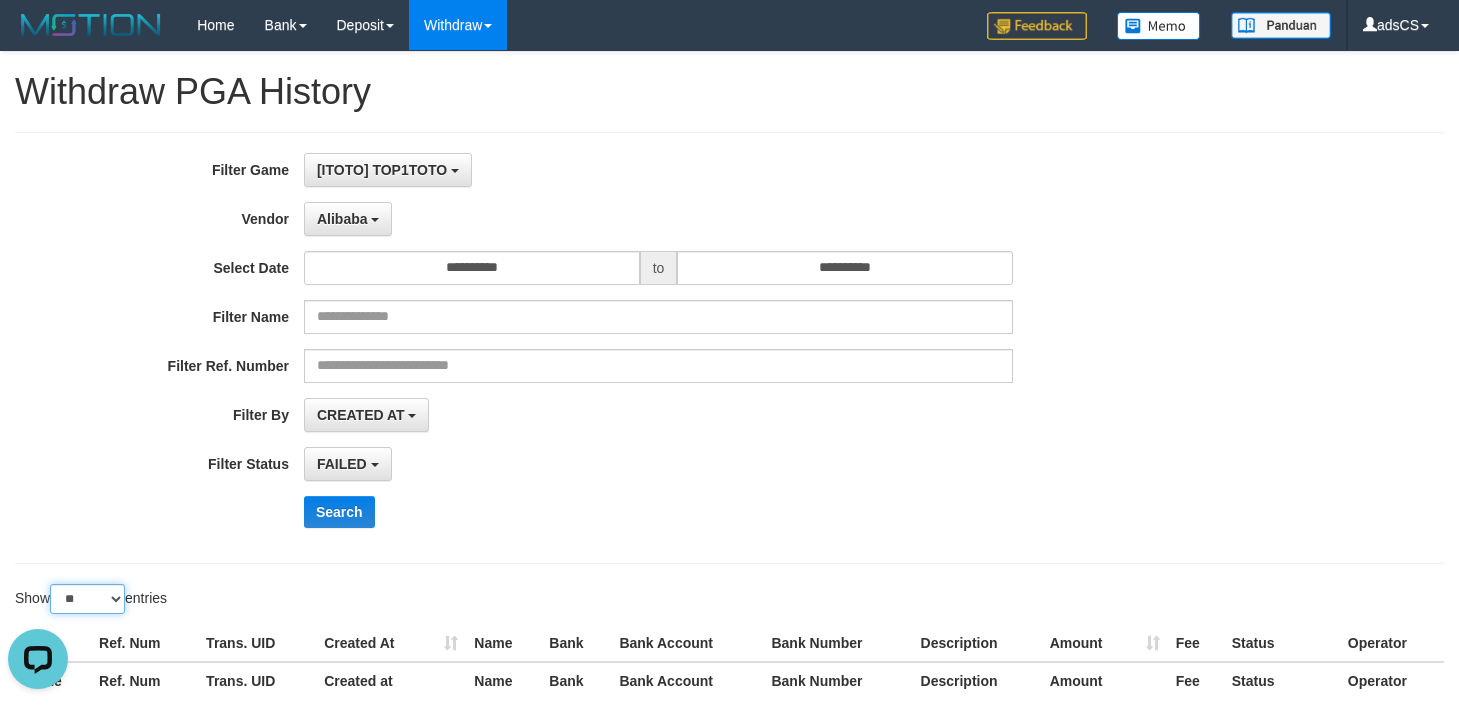 drag, startPoint x: 90, startPoint y: 597, endPoint x: 87, endPoint y: 609, distance: 12.369317 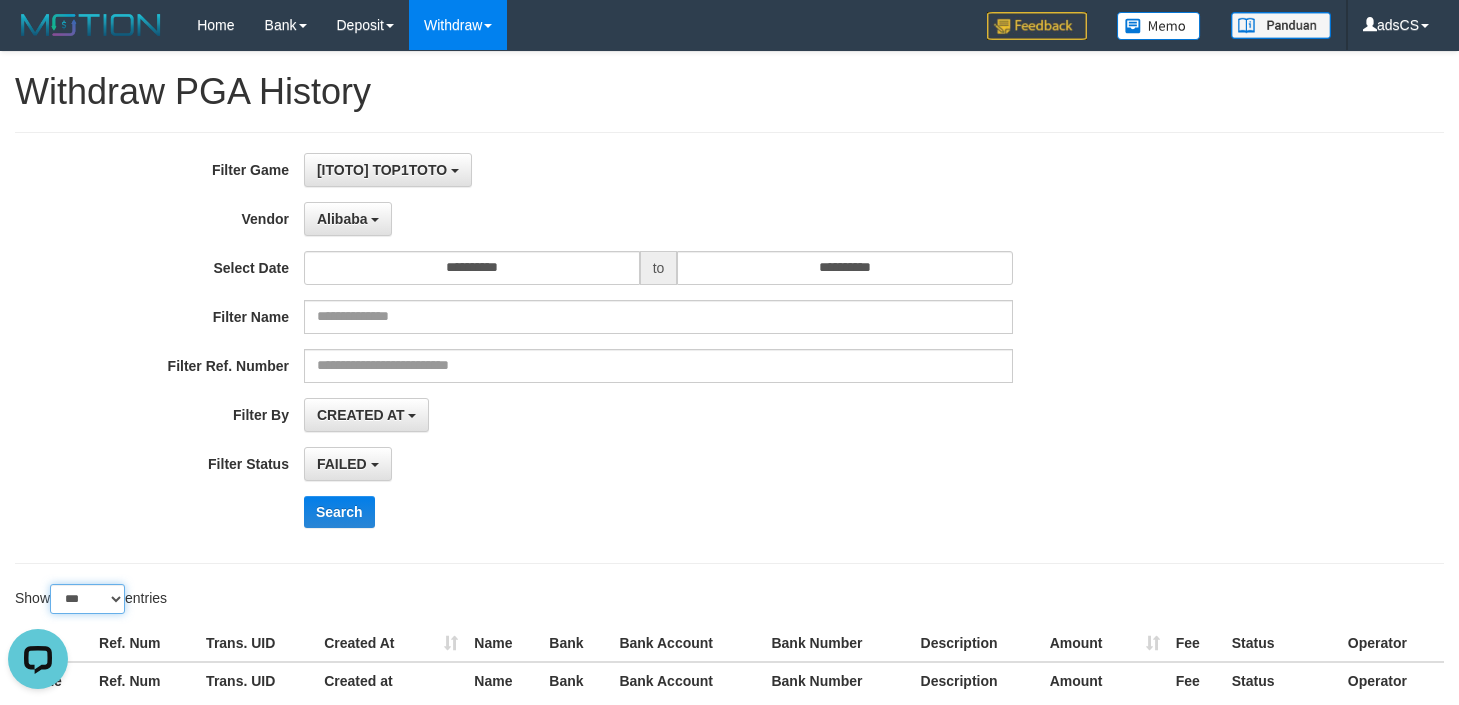 click on "** ** ** ***" at bounding box center [87, 599] 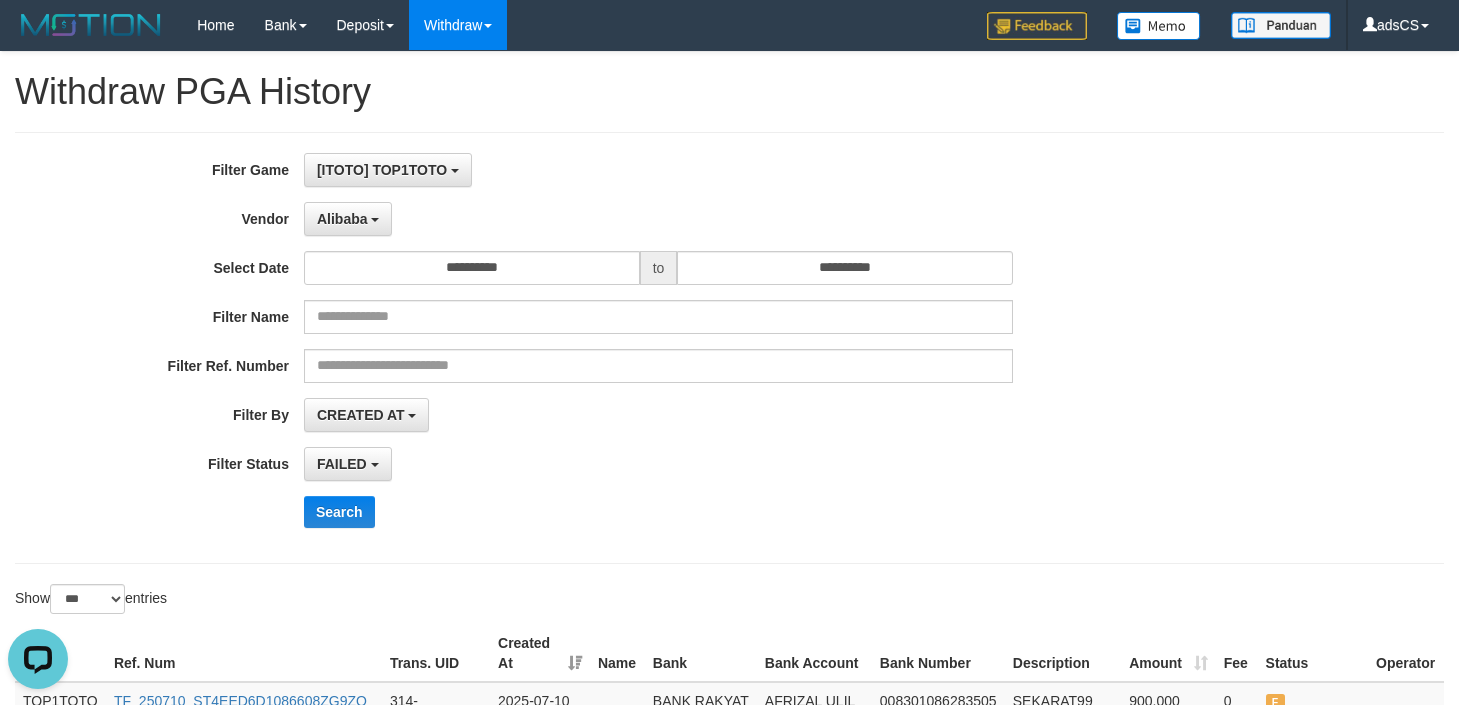 click on "**********" at bounding box center (608, 348) 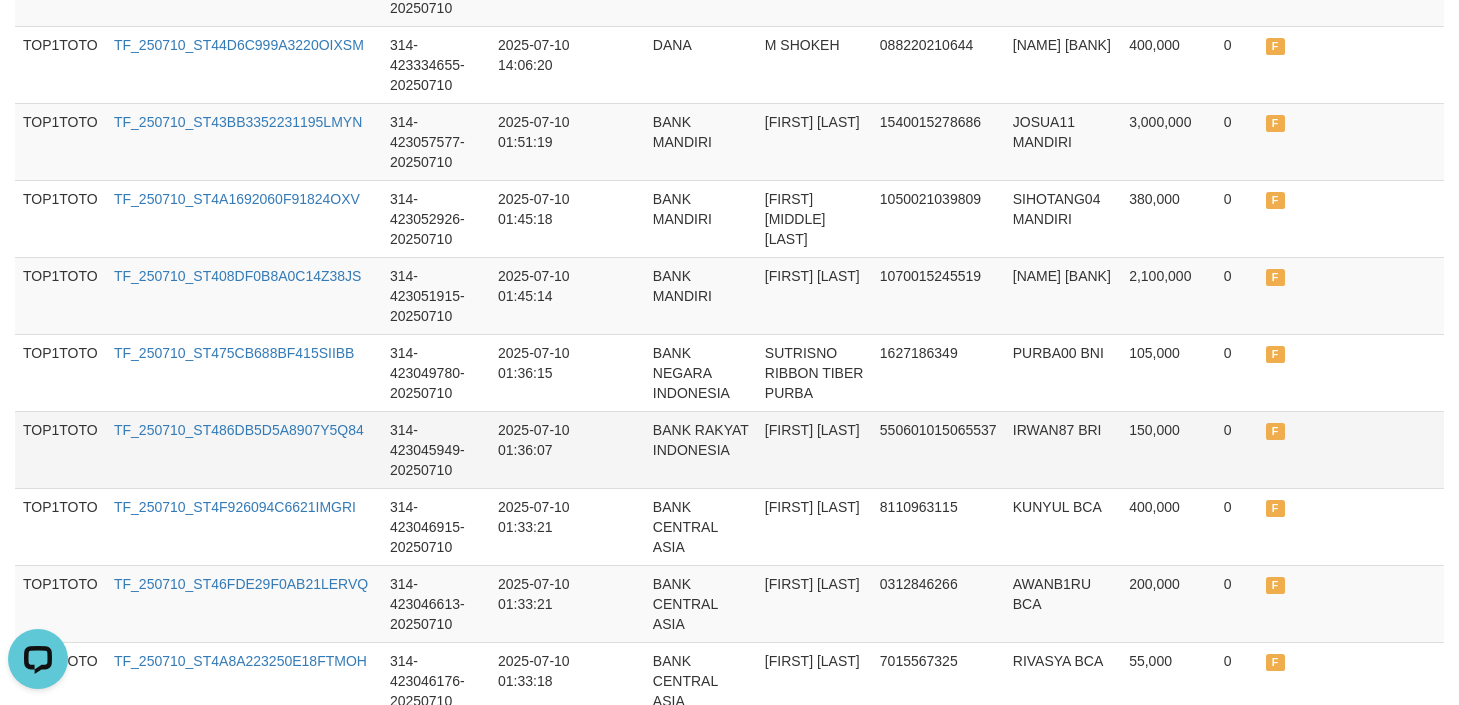 click on "BANK RAKYAT INDONESIA" at bounding box center (701, 449) 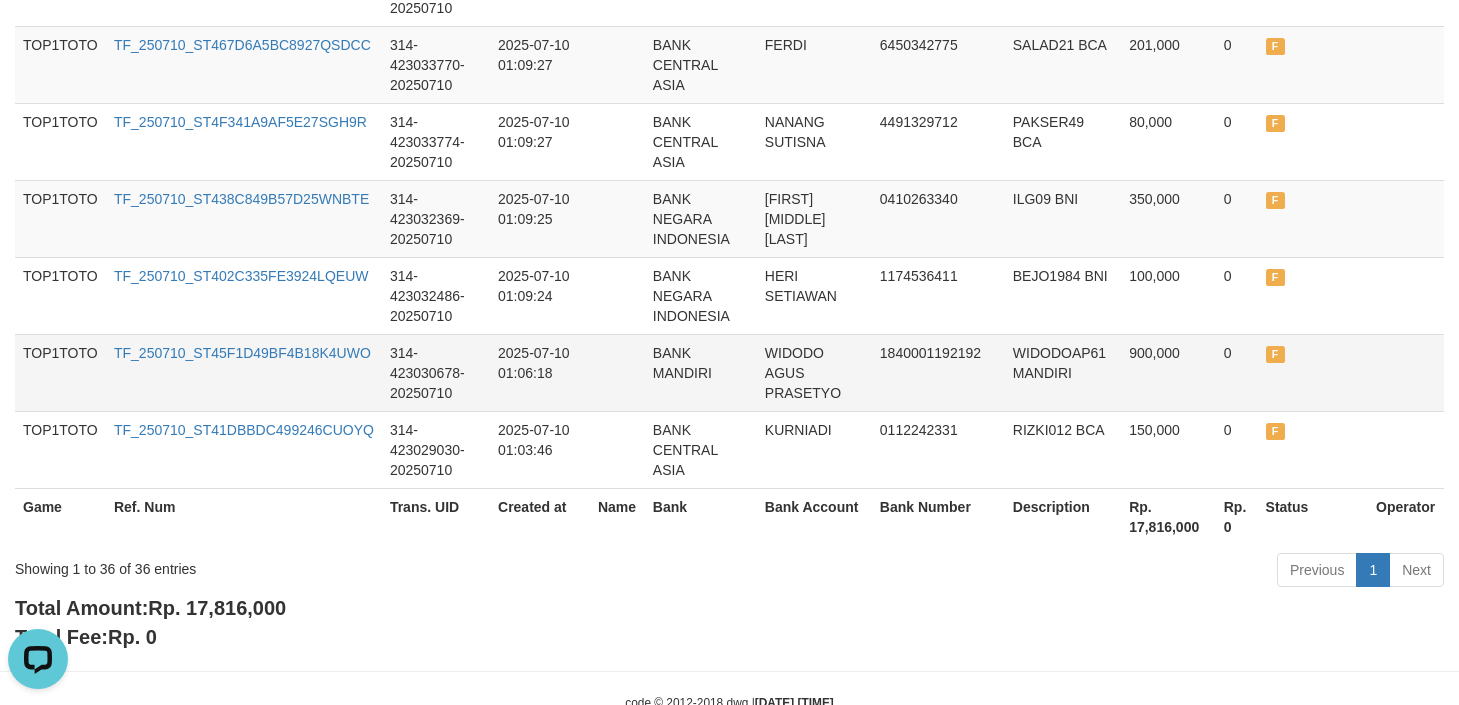 click on "BANK MANDIRI" at bounding box center (701, 372) 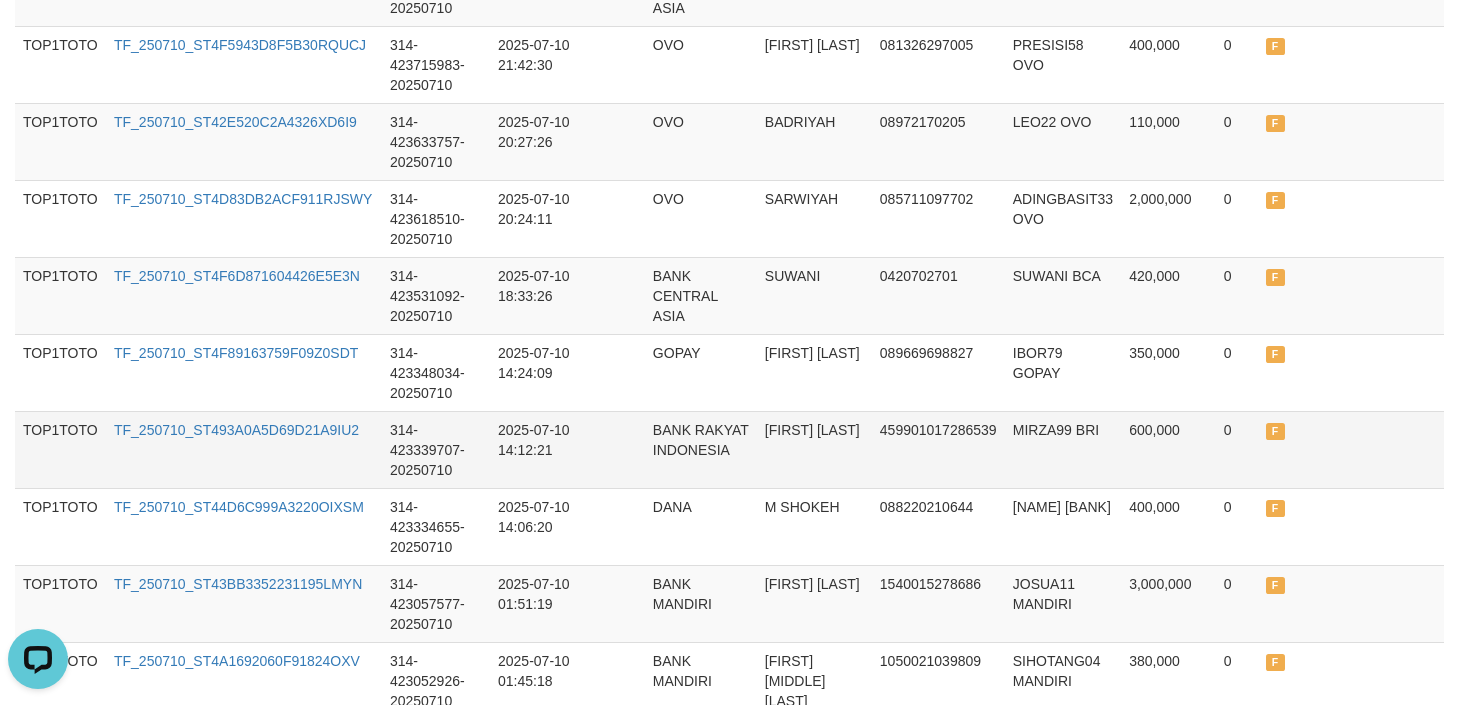 click on "BANK RAKYAT INDONESIA" at bounding box center [701, 449] 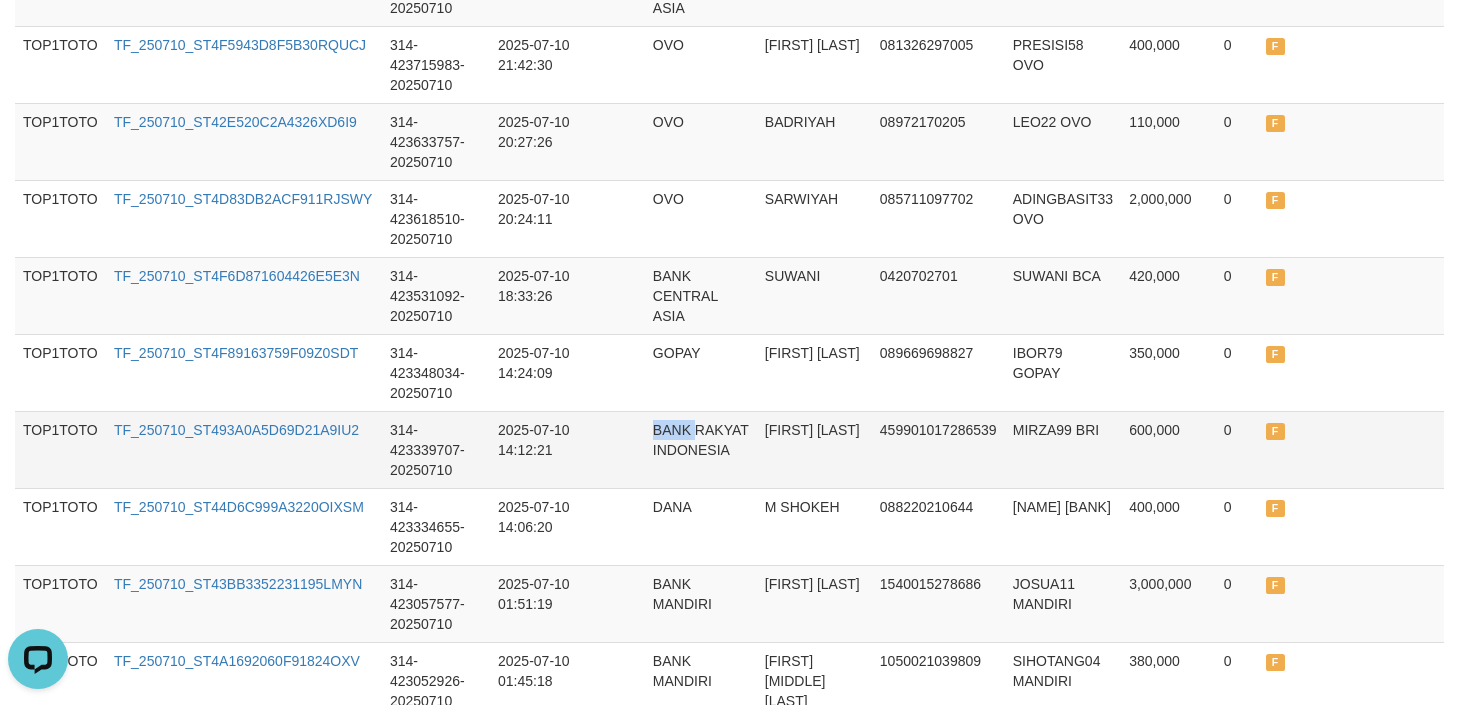 click on "BANK RAKYAT INDONESIA" at bounding box center [701, 449] 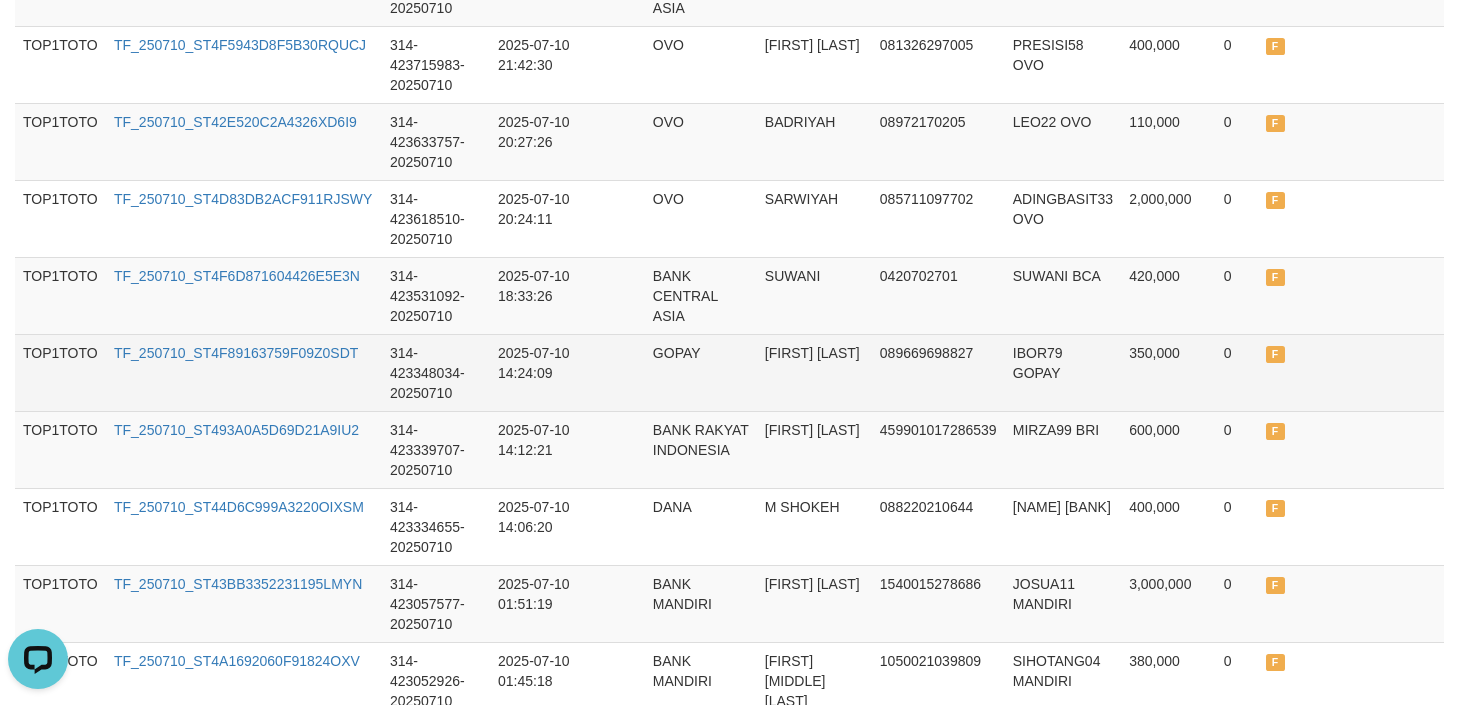 click at bounding box center [617, 372] 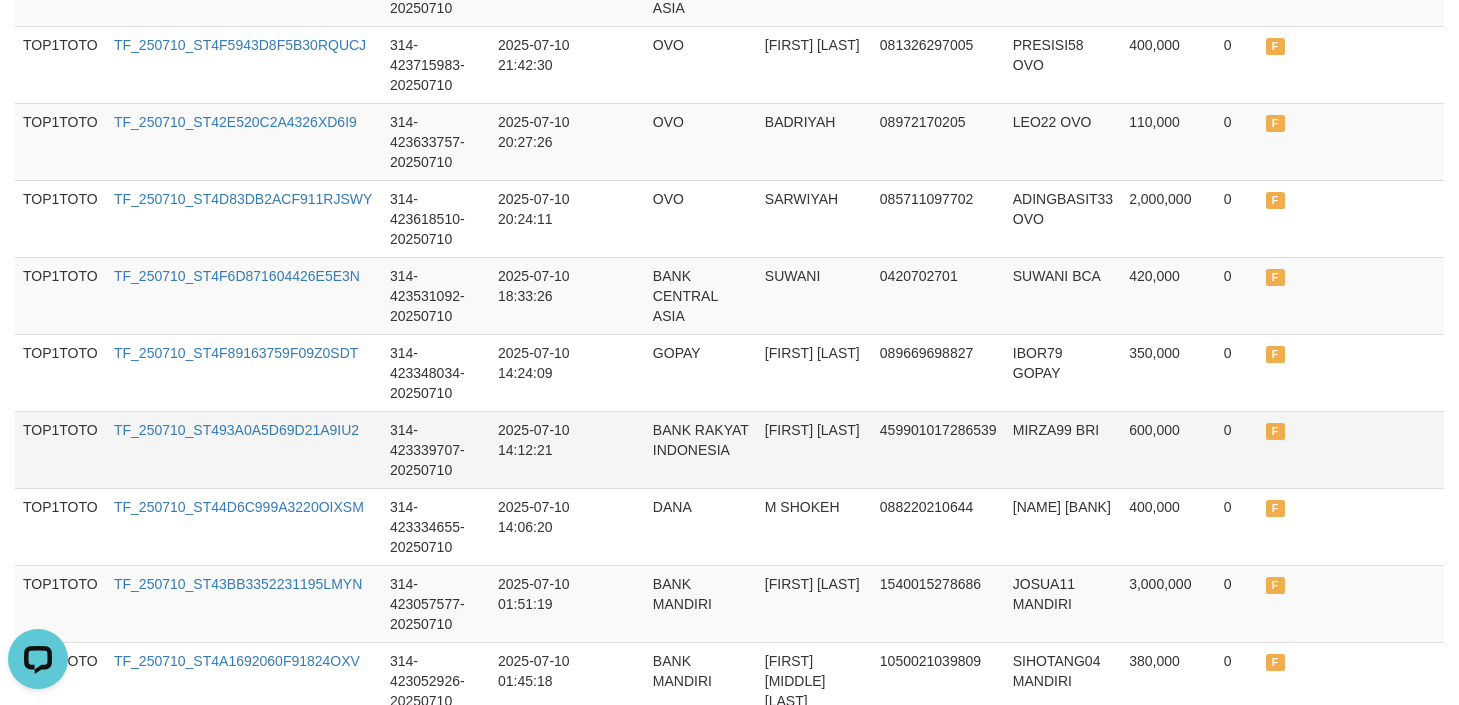 click on "BANK RAKYAT INDONESIA" at bounding box center (701, 449) 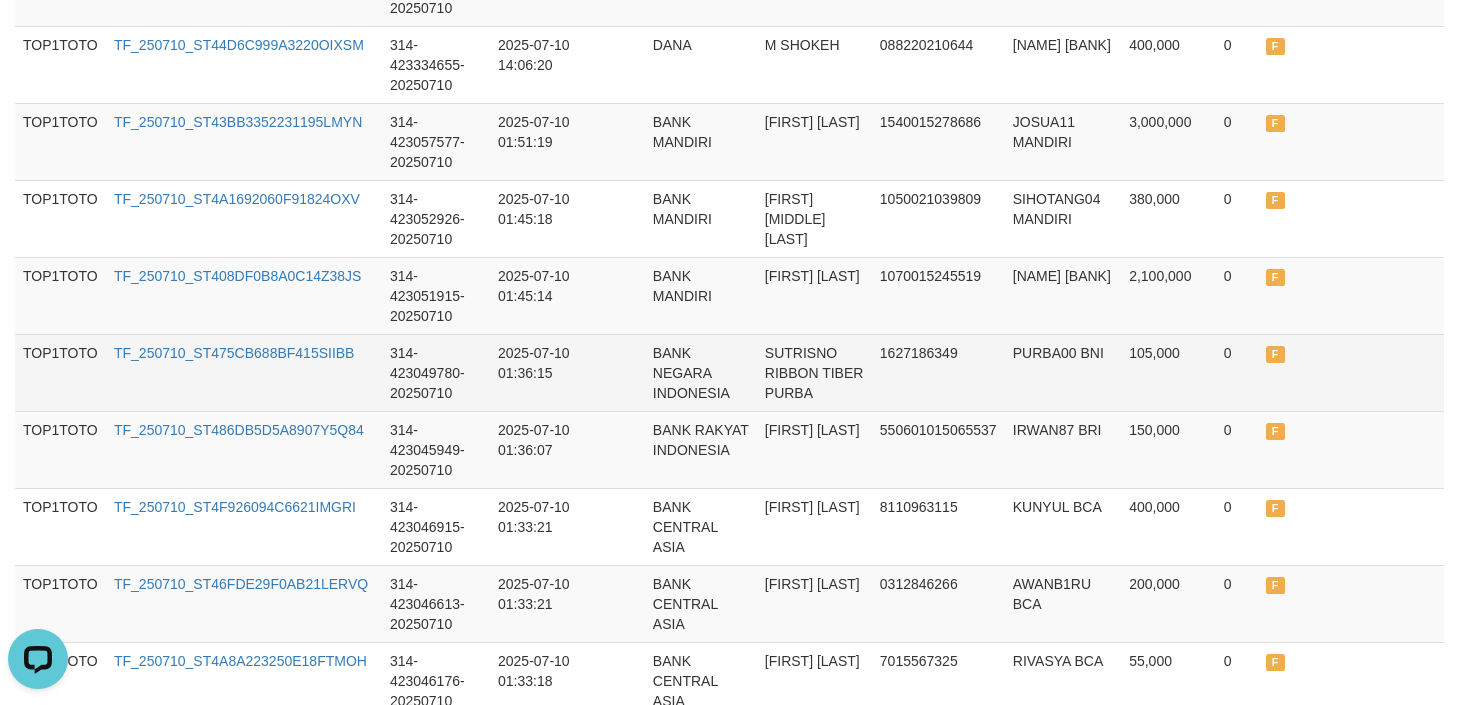 click on "BANK NEGARA INDONESIA" at bounding box center (701, 372) 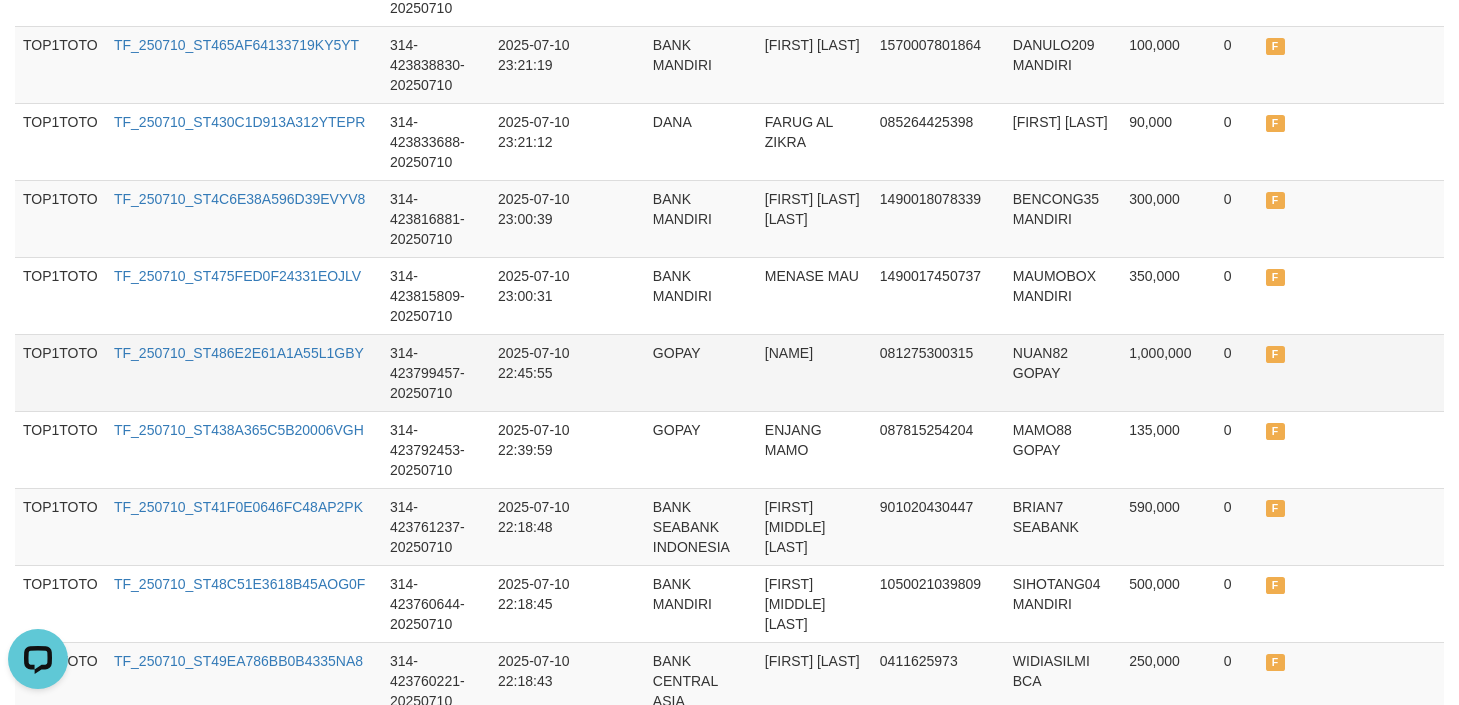 click on "[NAME]" at bounding box center [814, 372] 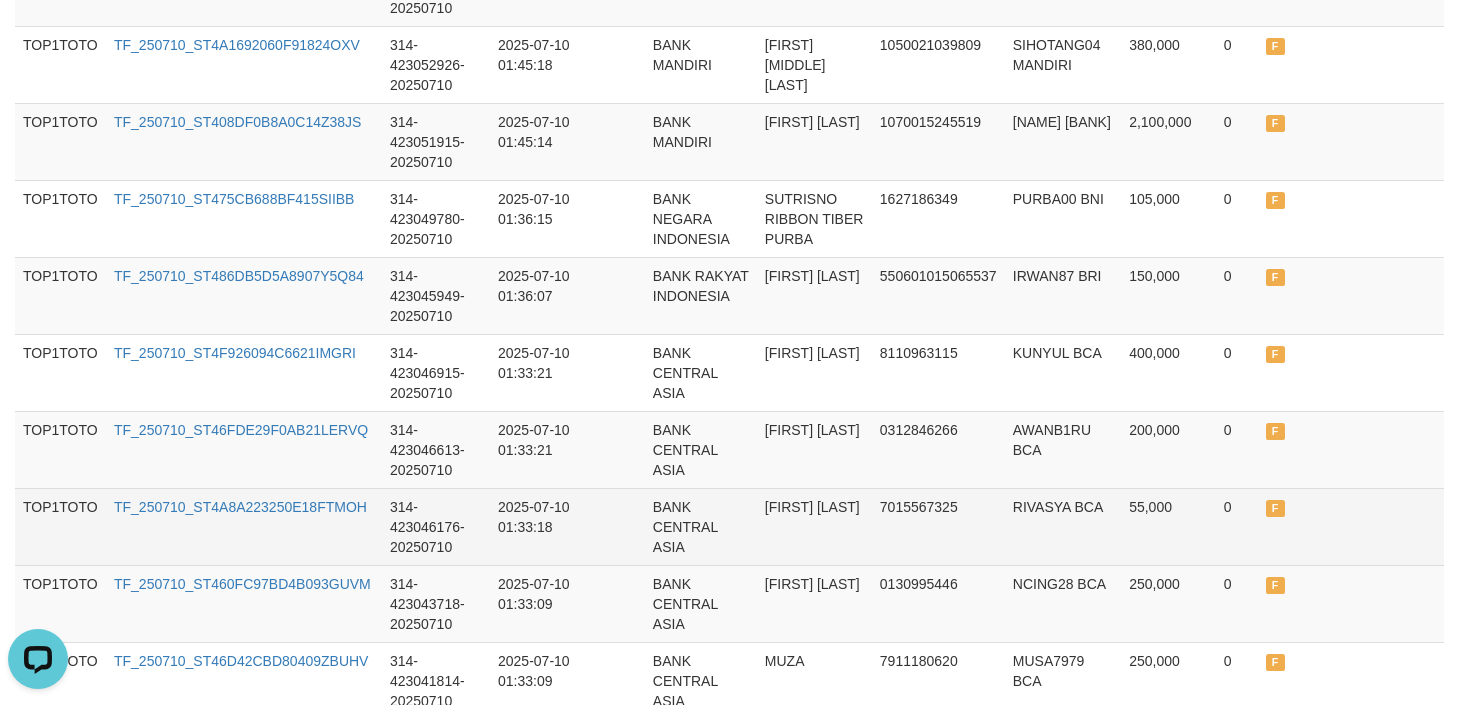 click on "TF_250710_ST4A8A223250E18FTMOH" at bounding box center [244, 526] 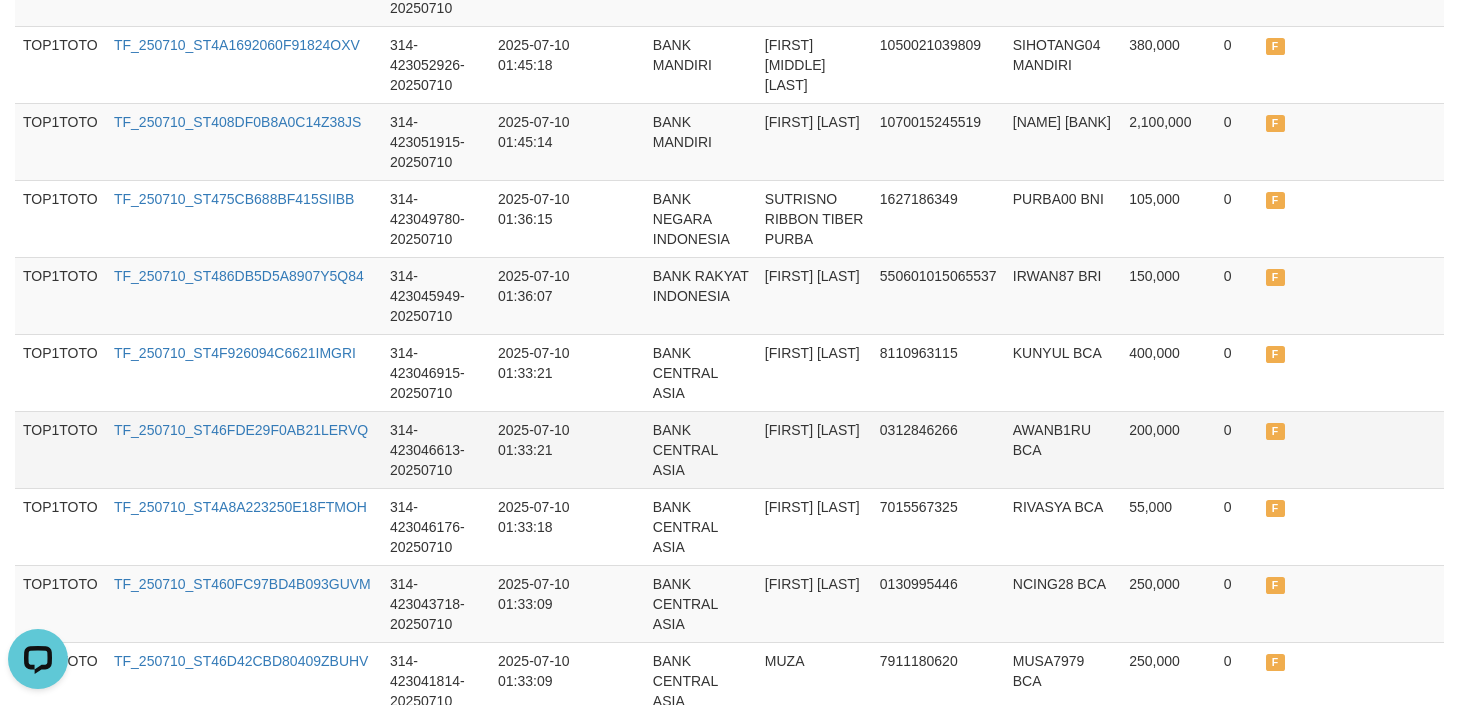 click on "BANK CENTRAL ASIA" at bounding box center (701, 449) 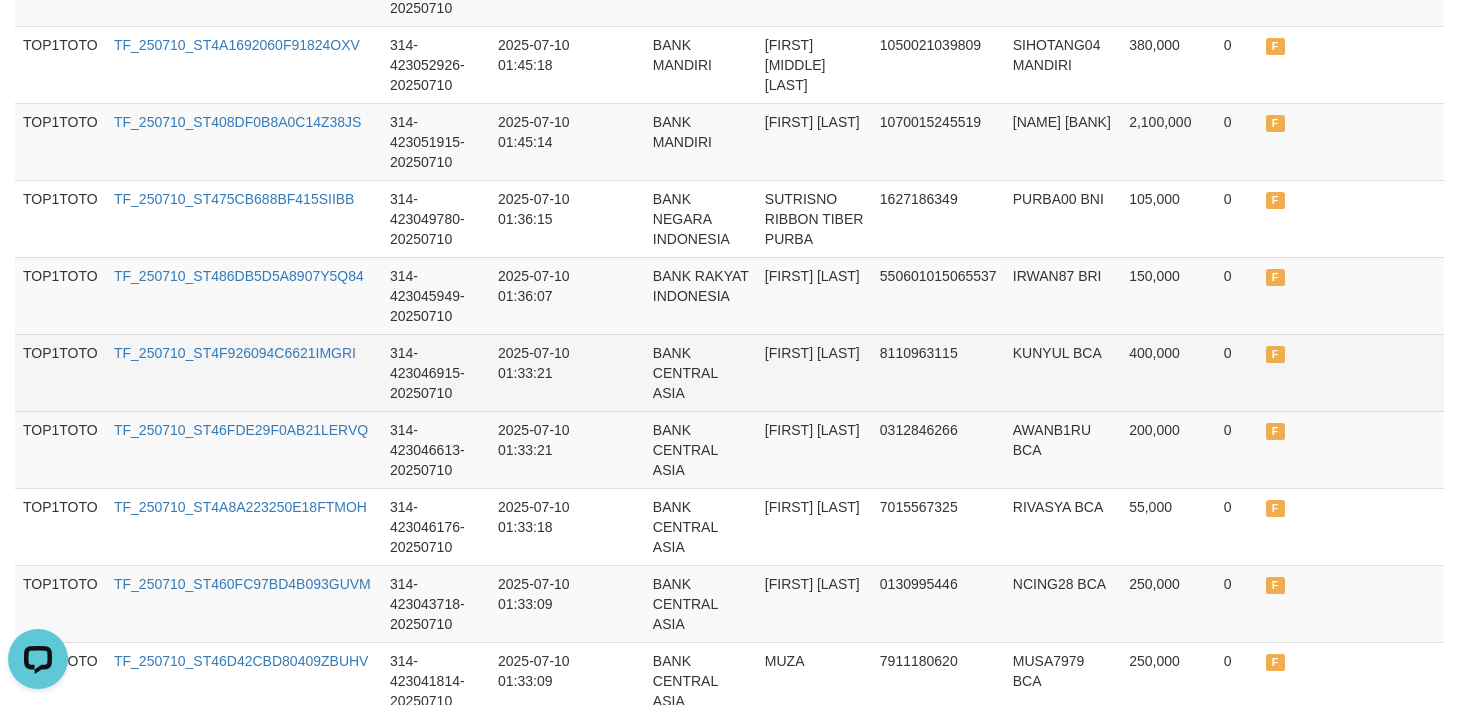 click on "2025-07-10 01:33:21" at bounding box center (540, 372) 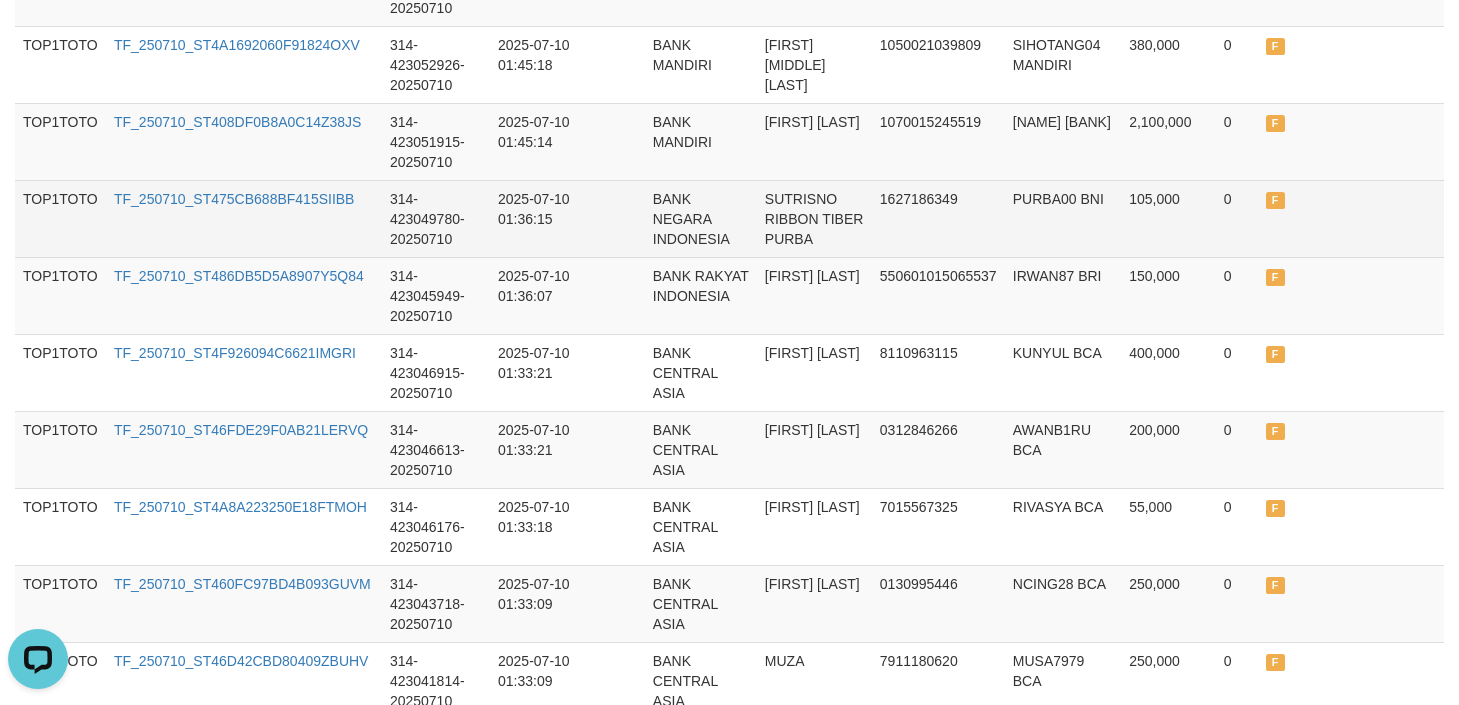 click on "BANK NEGARA INDONESIA" at bounding box center (701, 218) 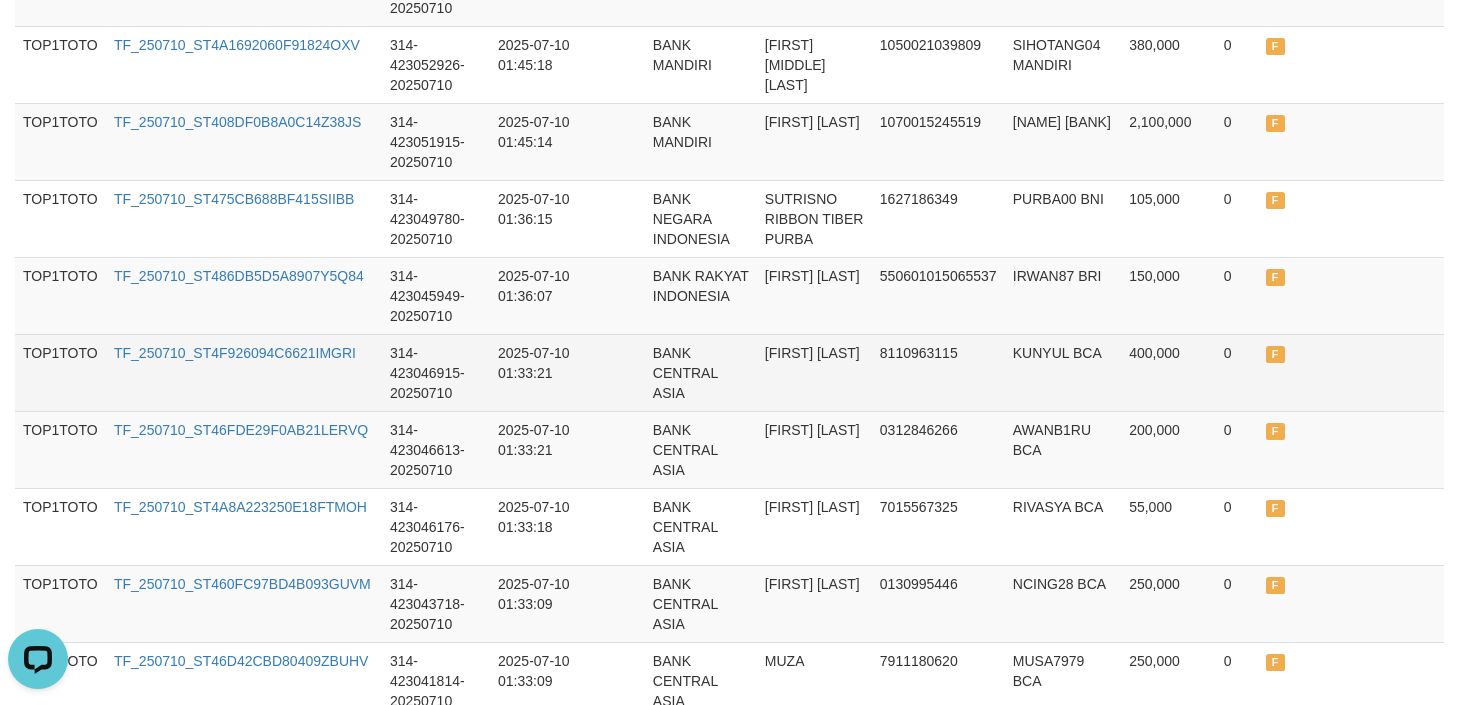 click on "8110963115" at bounding box center [938, 372] 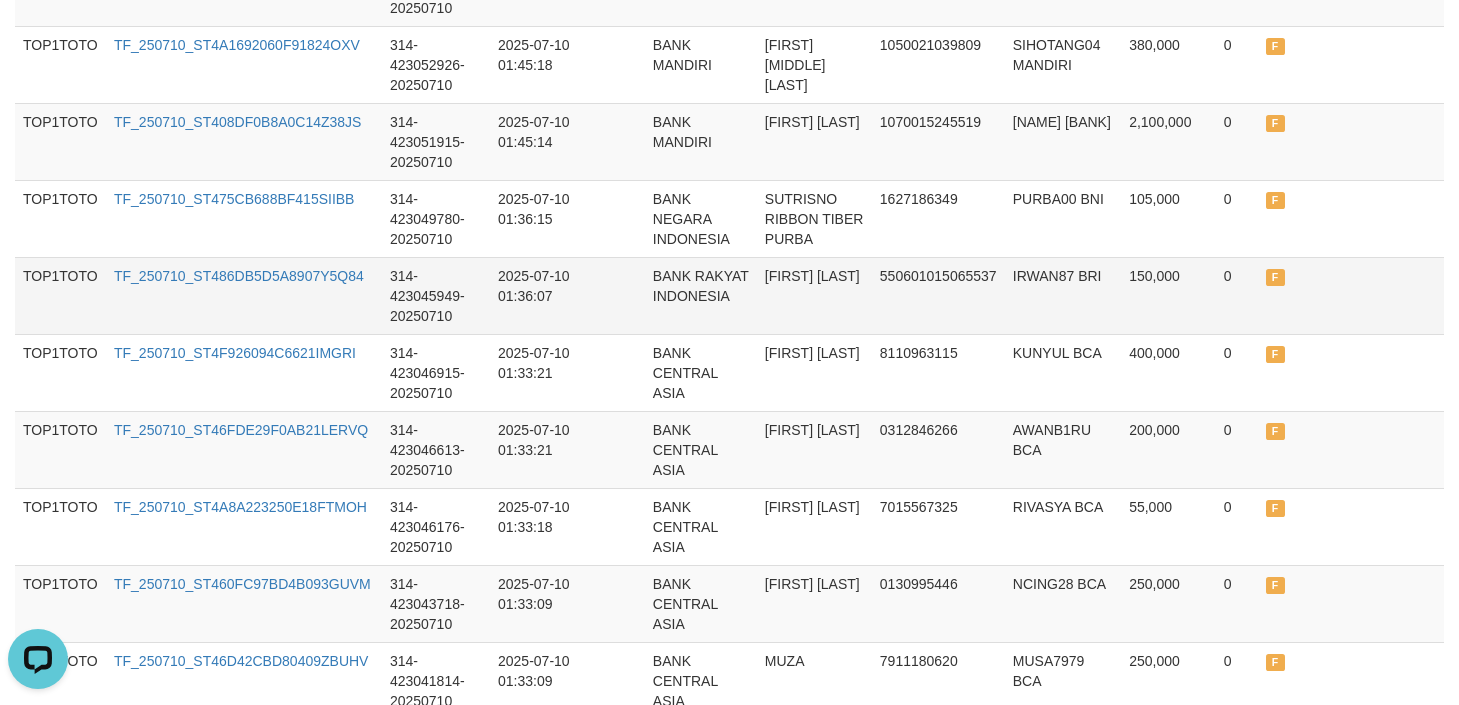 click on "BANK RAKYAT INDONESIA" at bounding box center (701, 295) 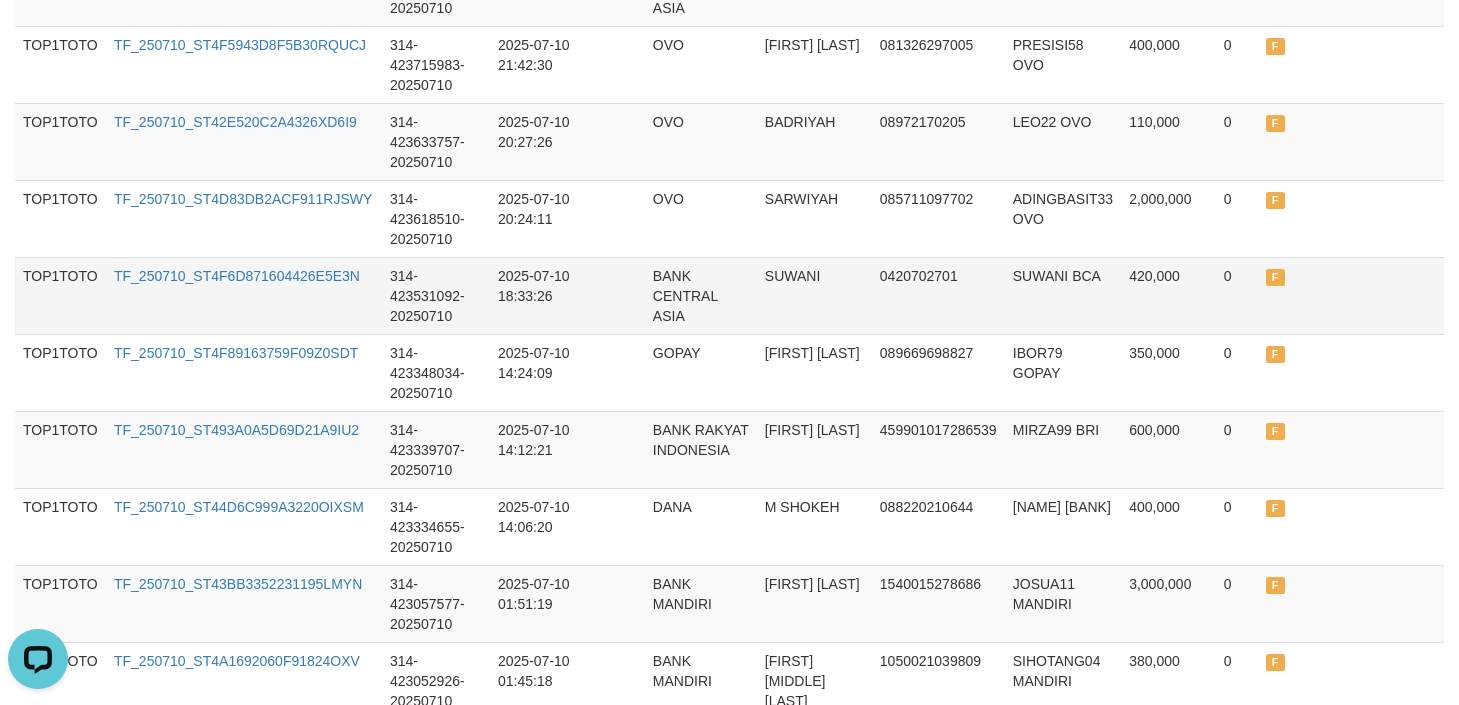 click on "SUWANI" at bounding box center (814, 295) 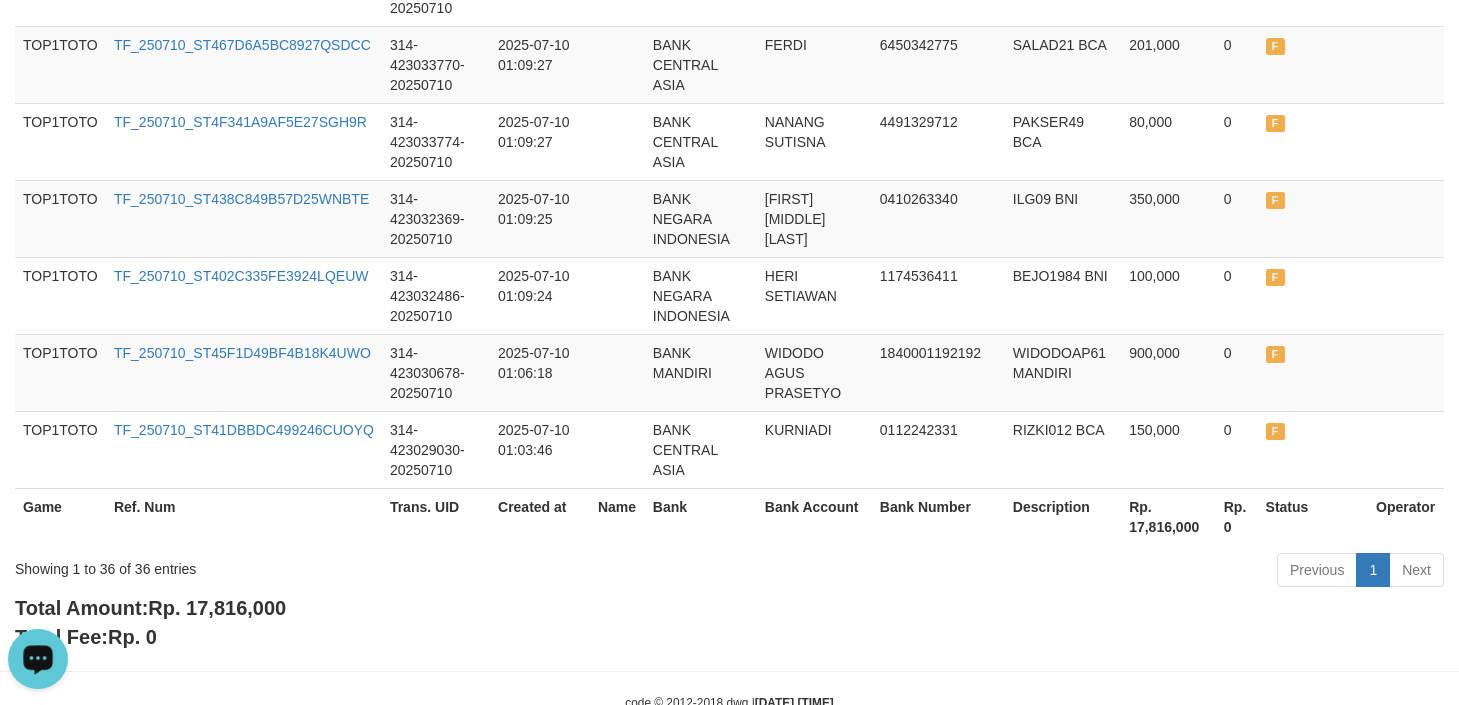 click on "Total Amount:  Rp. [AMOUNT]
Total Fee:  Rp. [AMOUNT]" at bounding box center (729, 622) 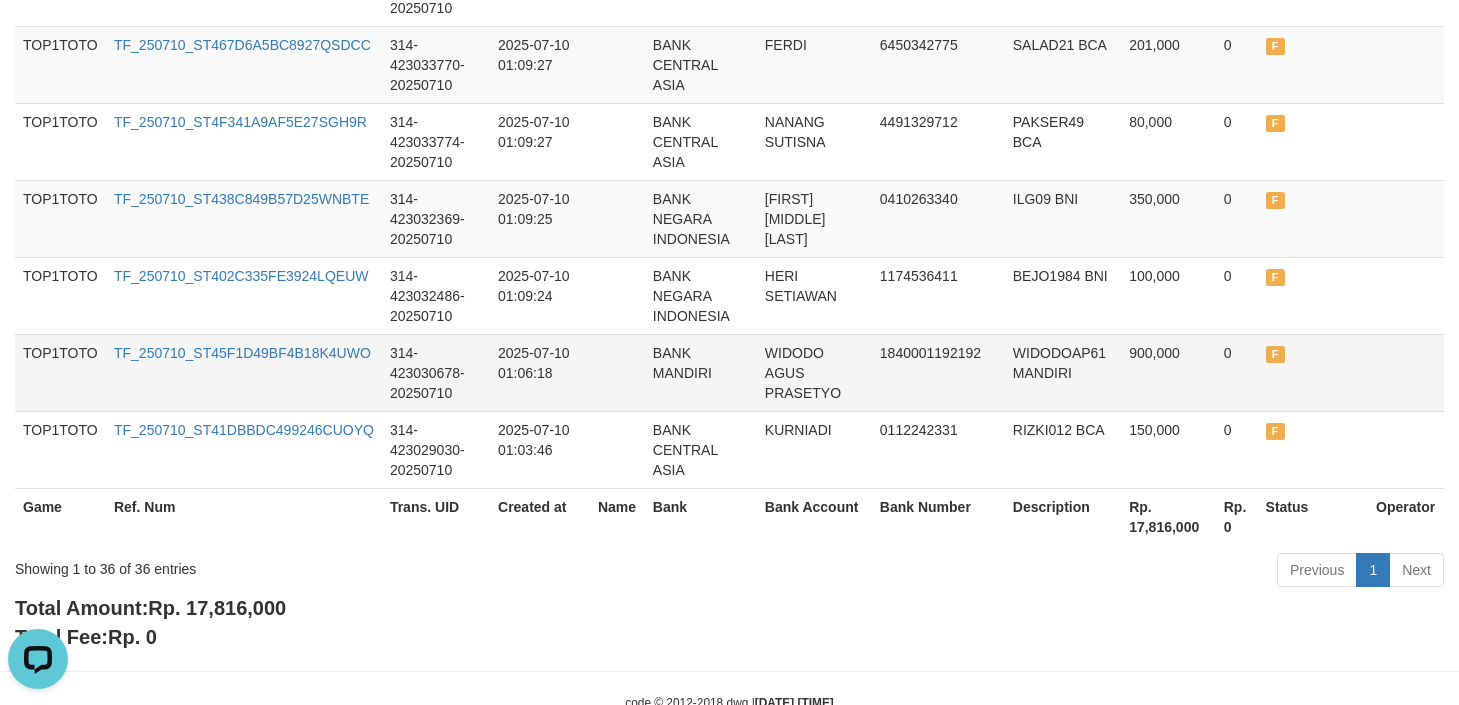 click on "BANK MANDIRI" at bounding box center [701, 372] 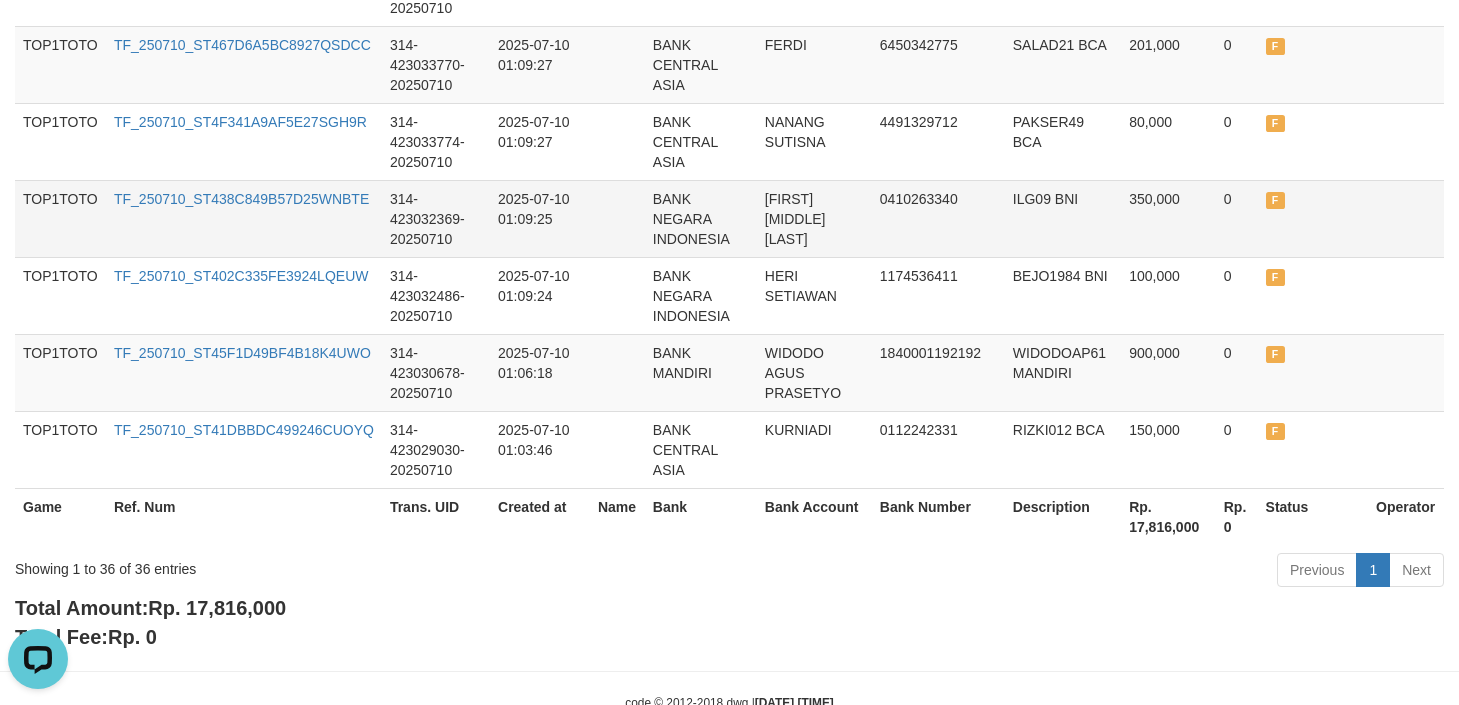drag, startPoint x: 1293, startPoint y: 244, endPoint x: 1281, endPoint y: 244, distance: 12 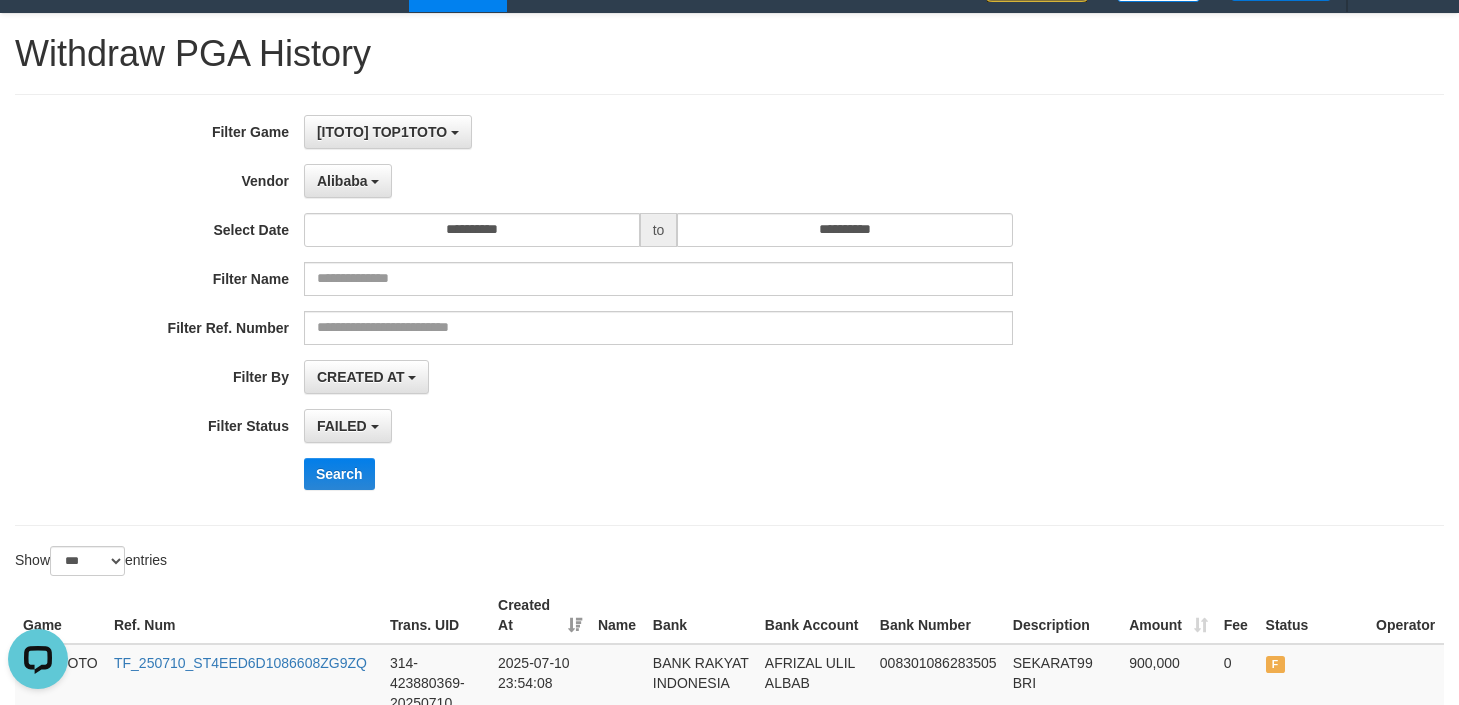 scroll, scrollTop: 0, scrollLeft: 0, axis: both 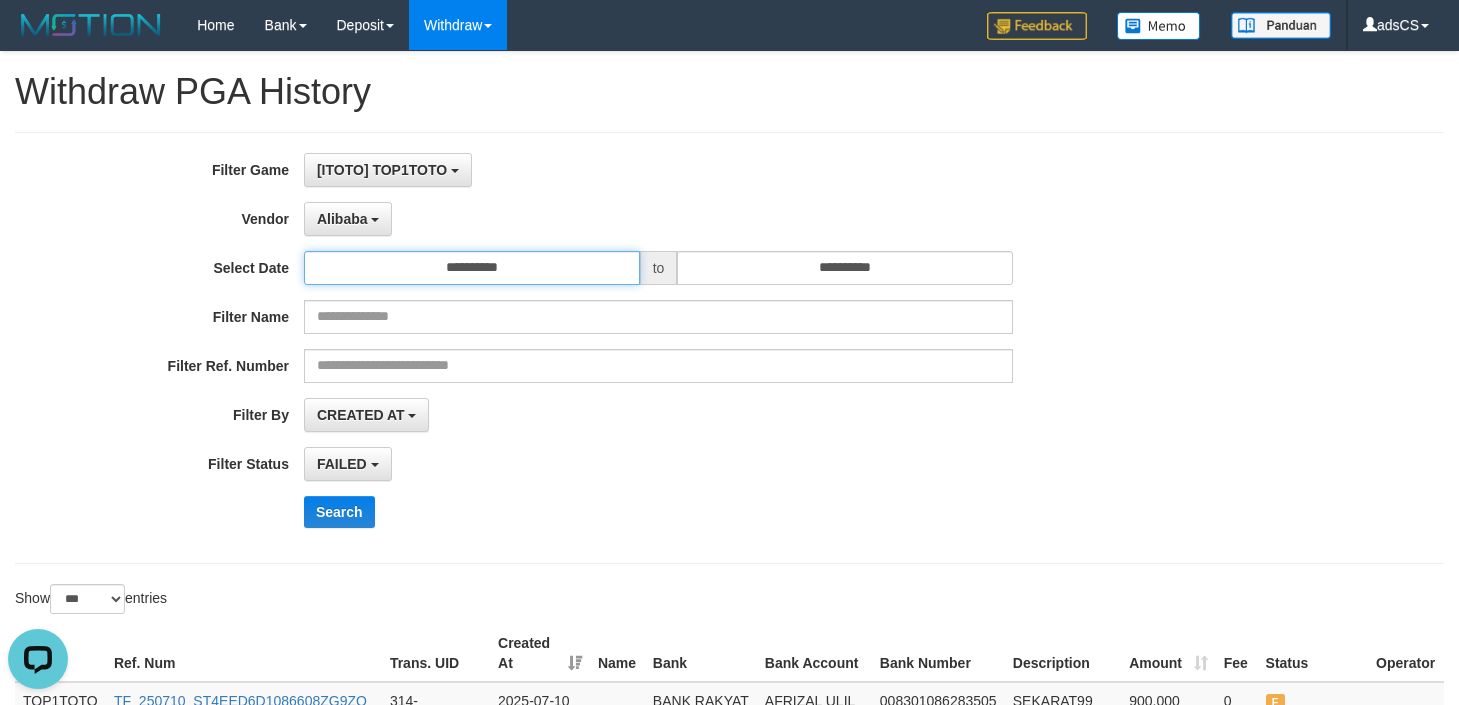 click on "**********" at bounding box center [472, 268] 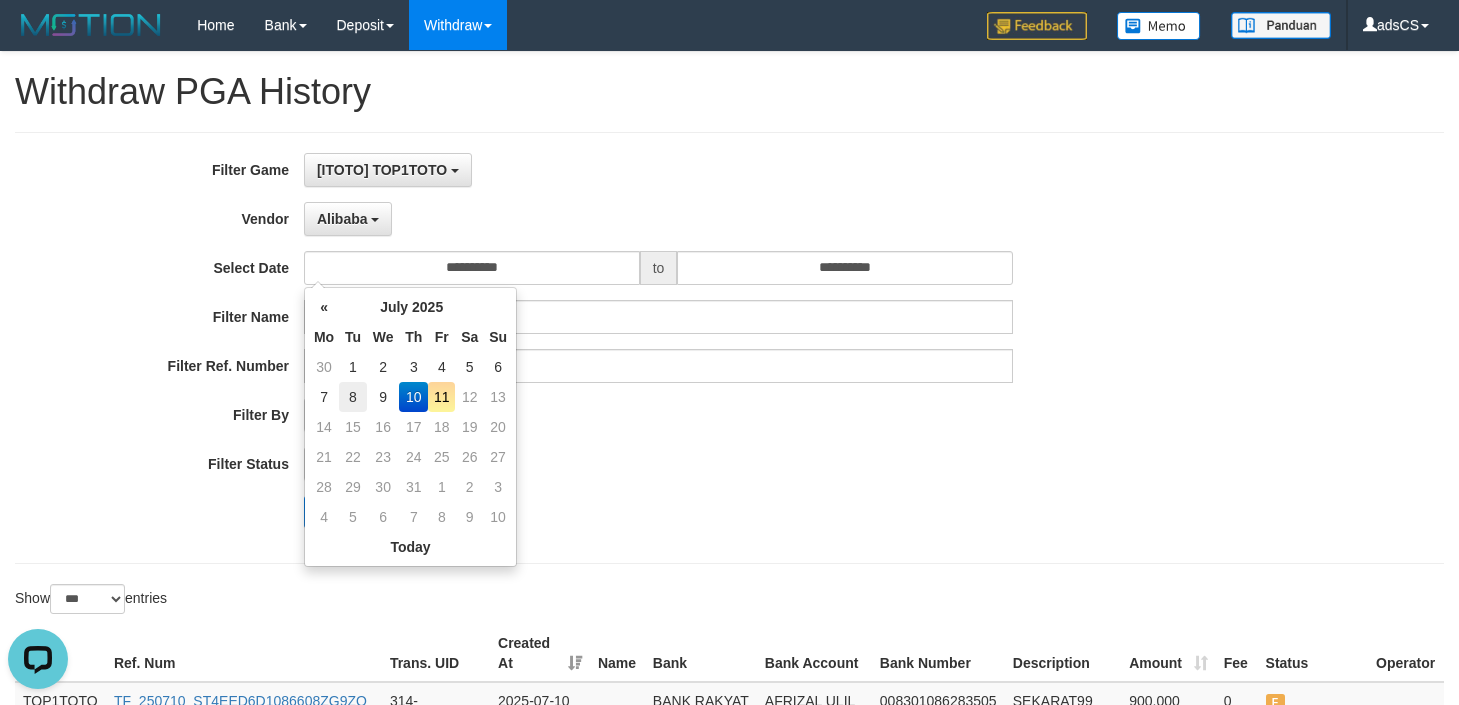 click on "8" at bounding box center [353, 397] 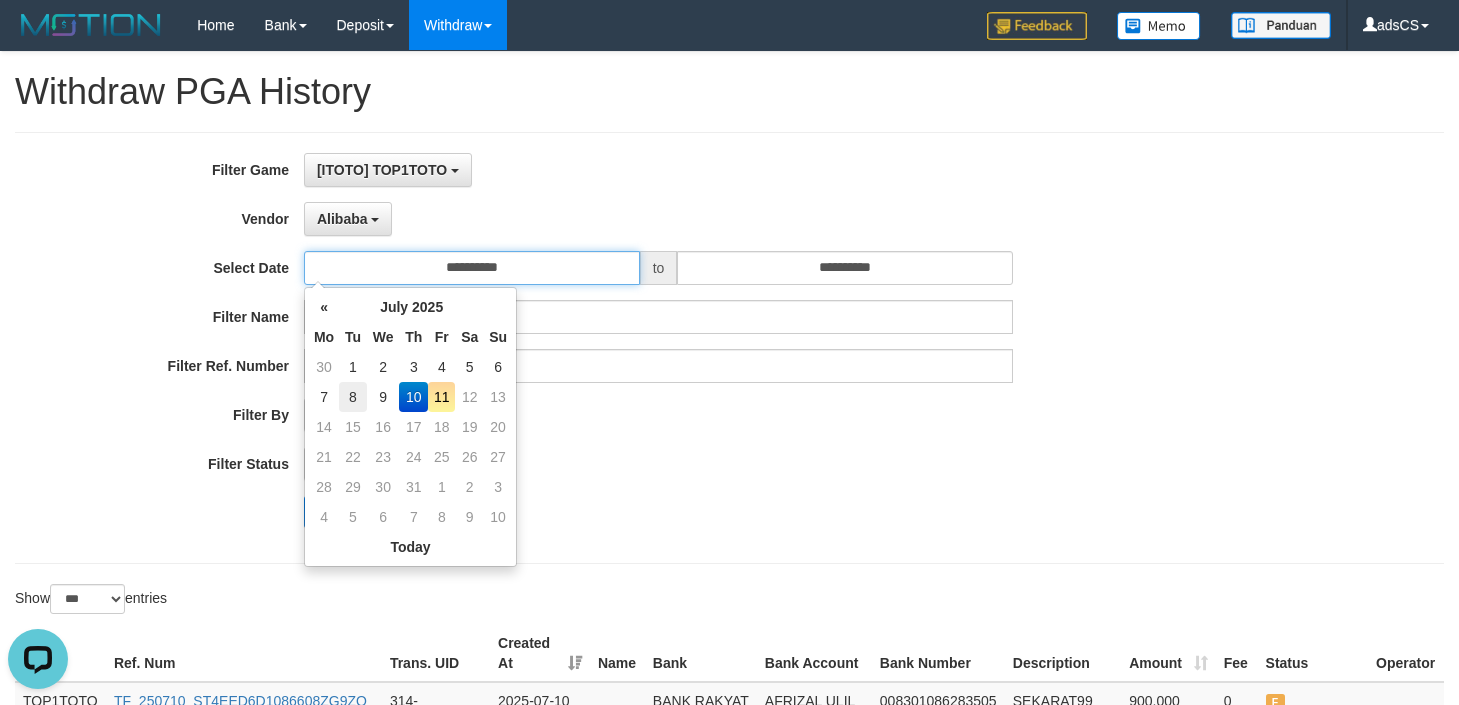 type on "**********" 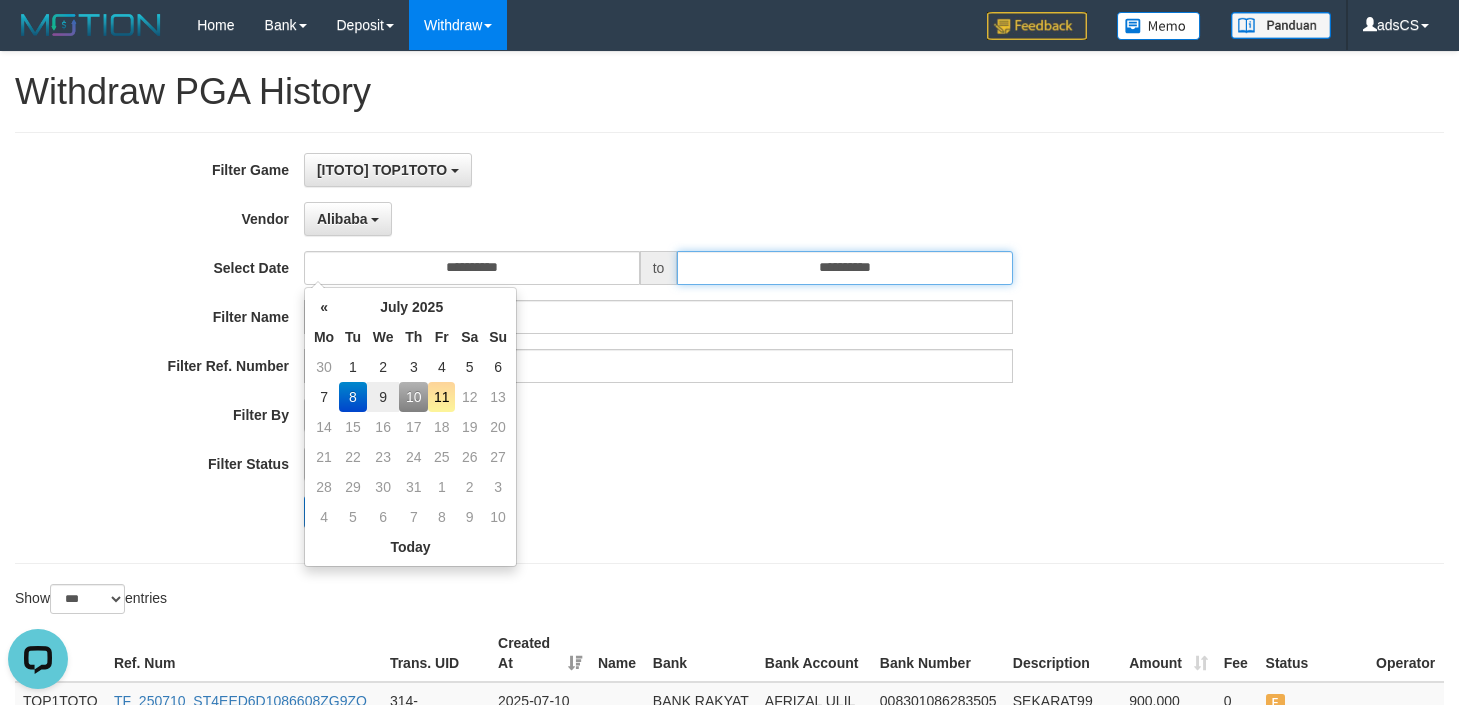drag, startPoint x: 934, startPoint y: 269, endPoint x: 918, endPoint y: 283, distance: 21.260292 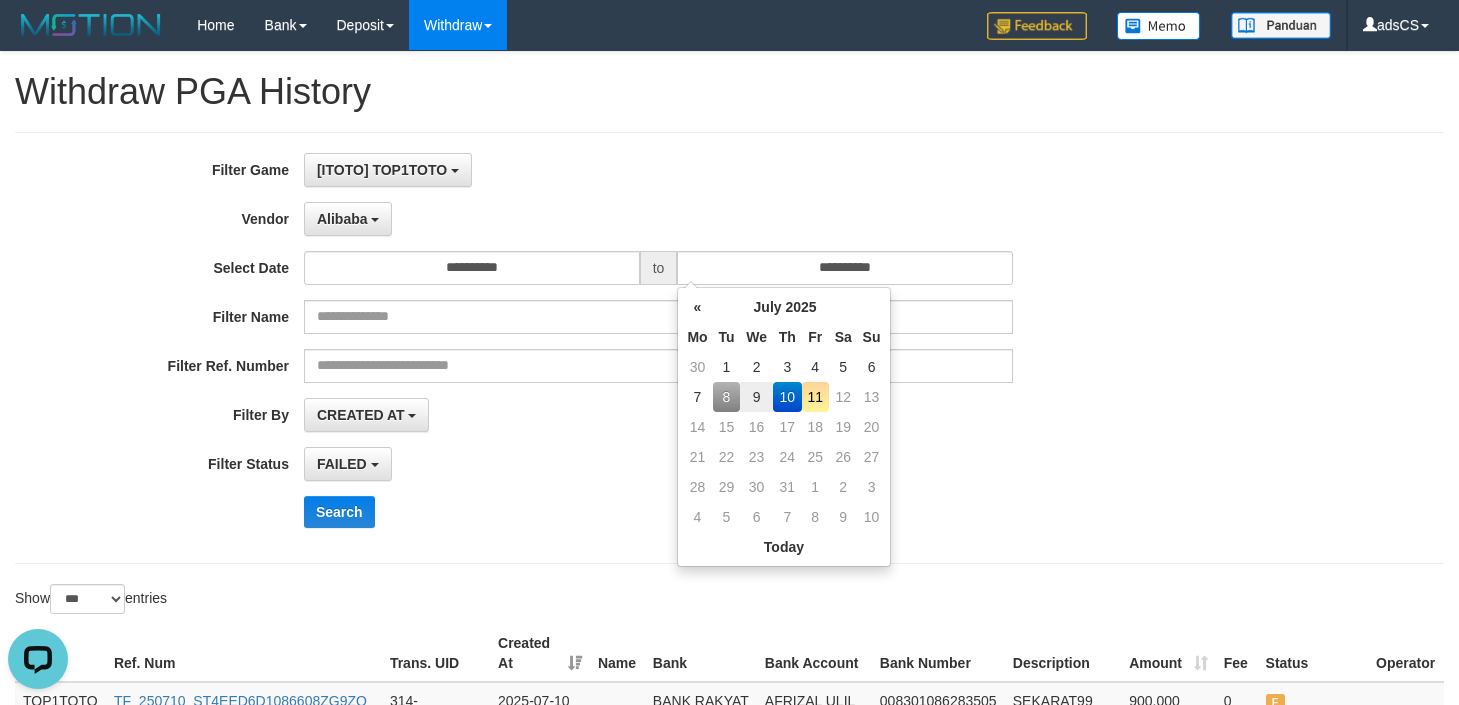 click on "8" at bounding box center (727, 397) 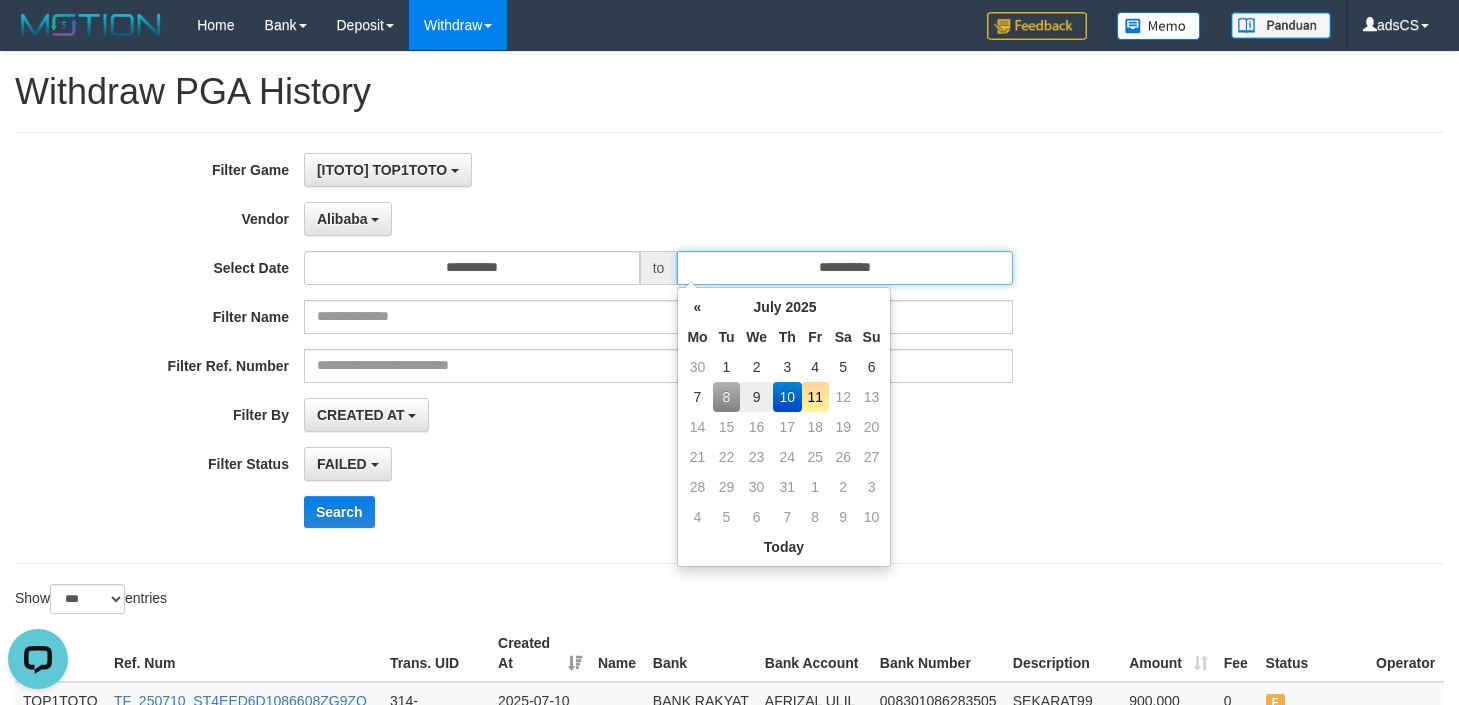 type on "**********" 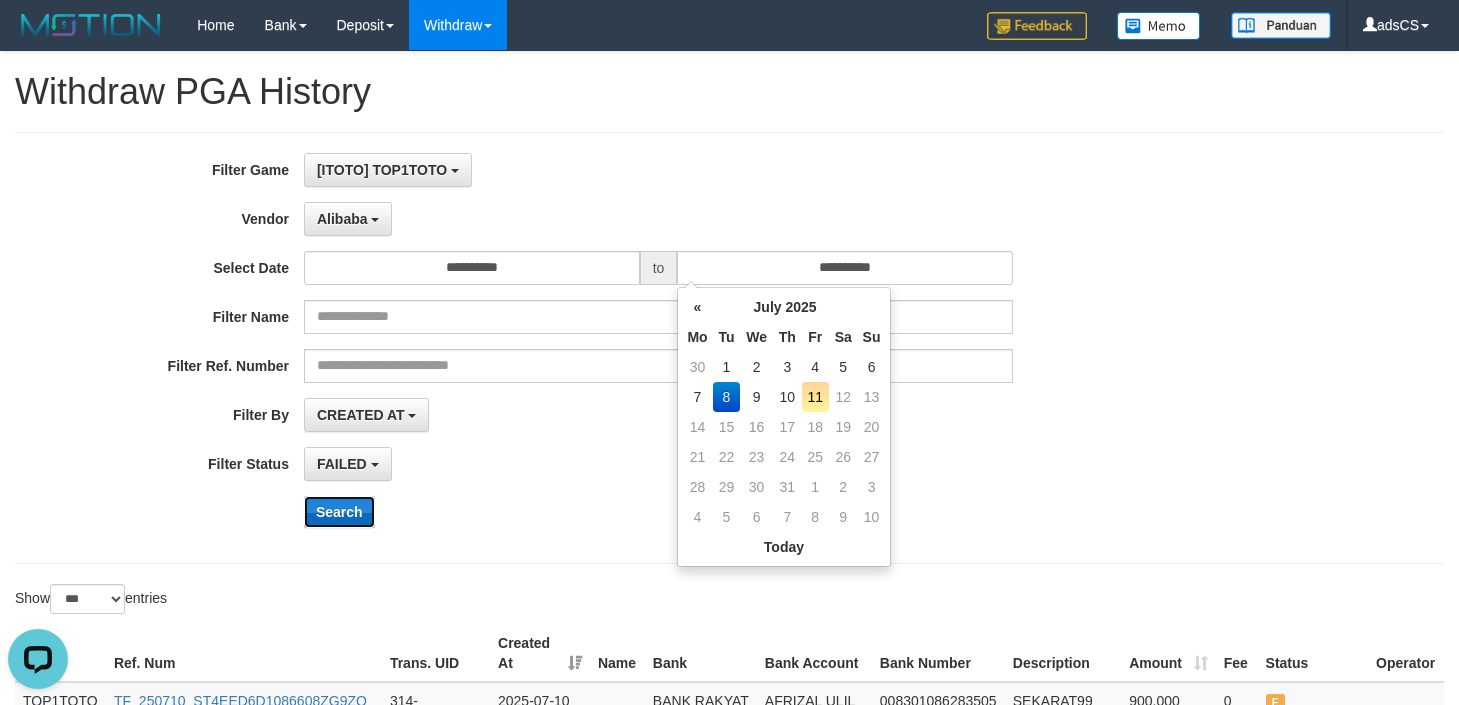 click on "Search" at bounding box center [339, 512] 